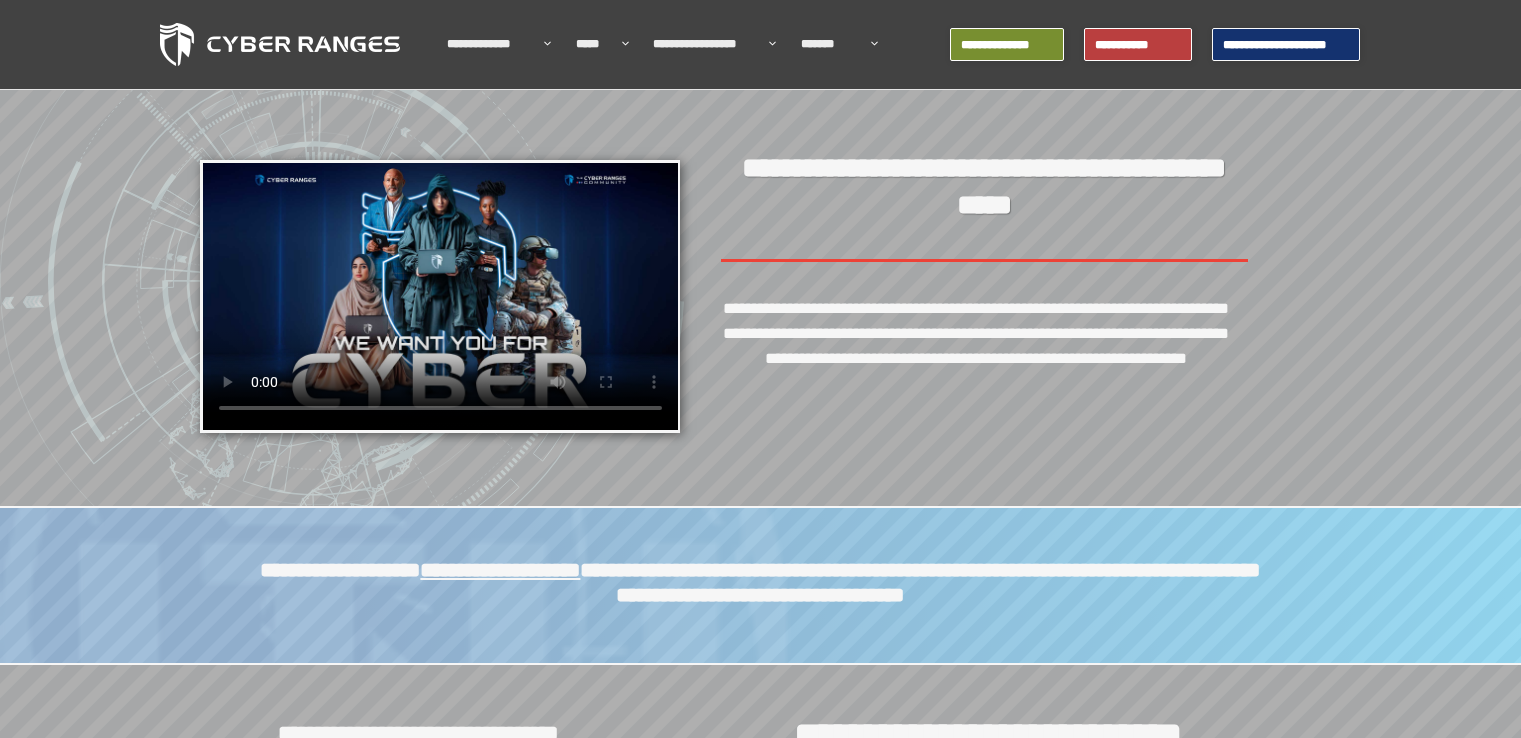 scroll, scrollTop: 0, scrollLeft: 0, axis: both 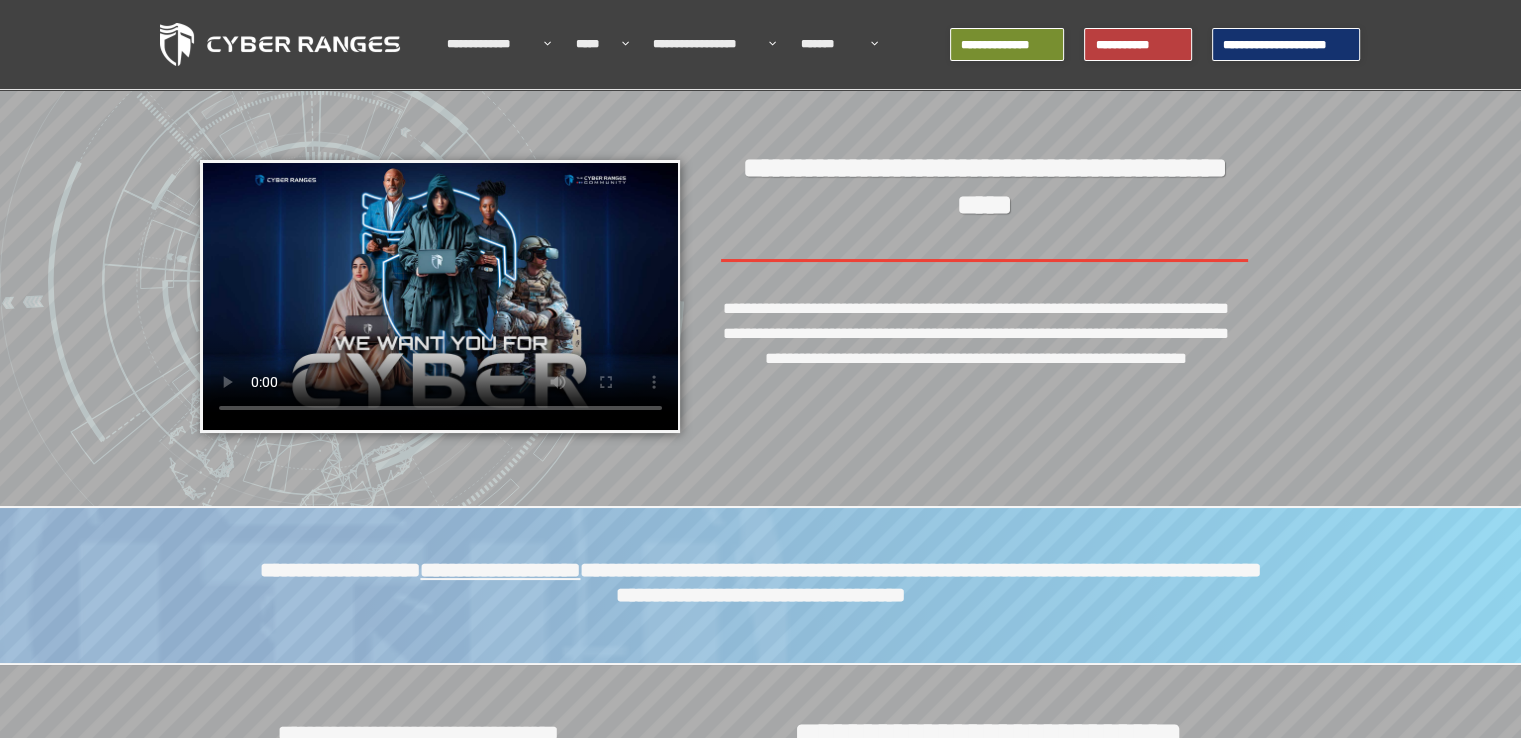 click on "**********" at bounding box center [1286, 45] 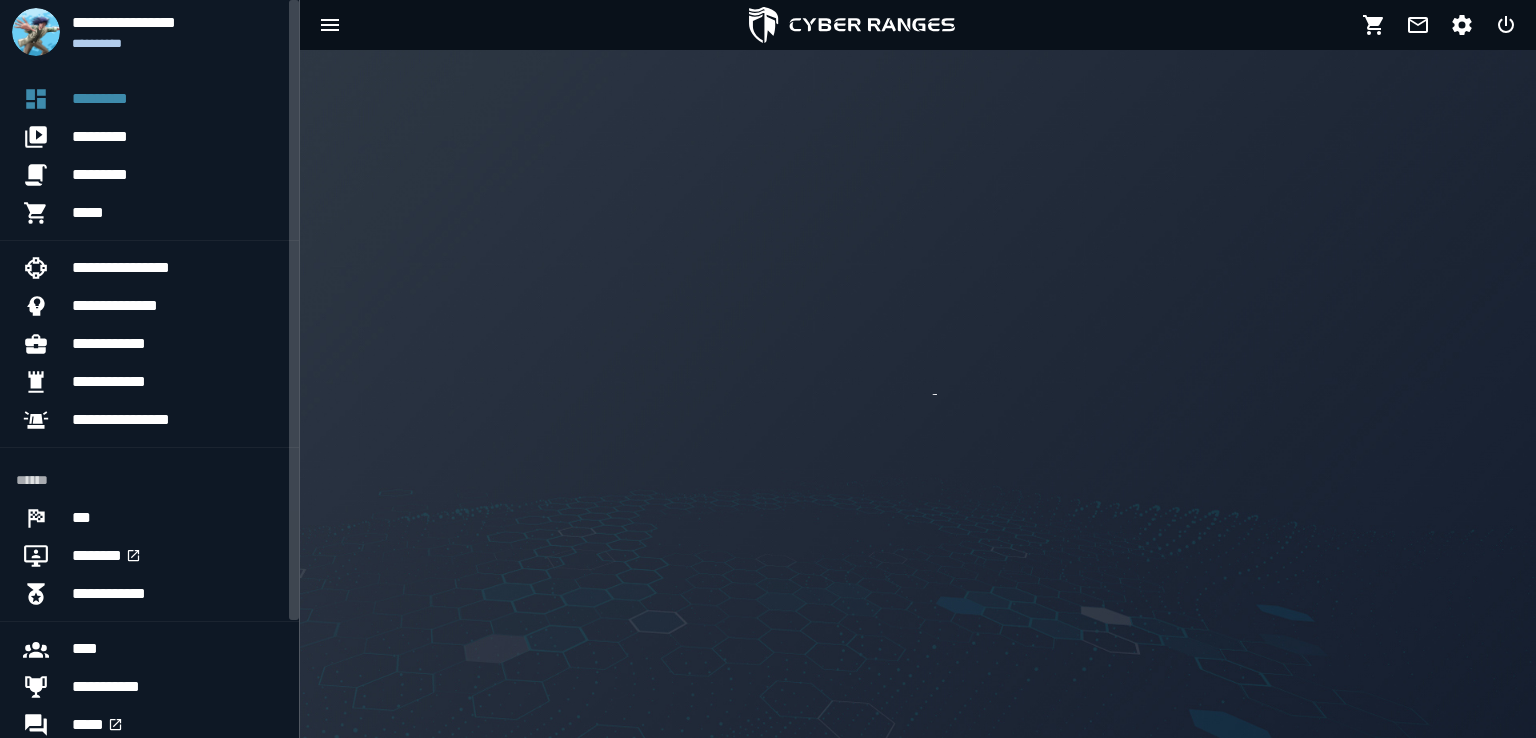scroll, scrollTop: 0, scrollLeft: 0, axis: both 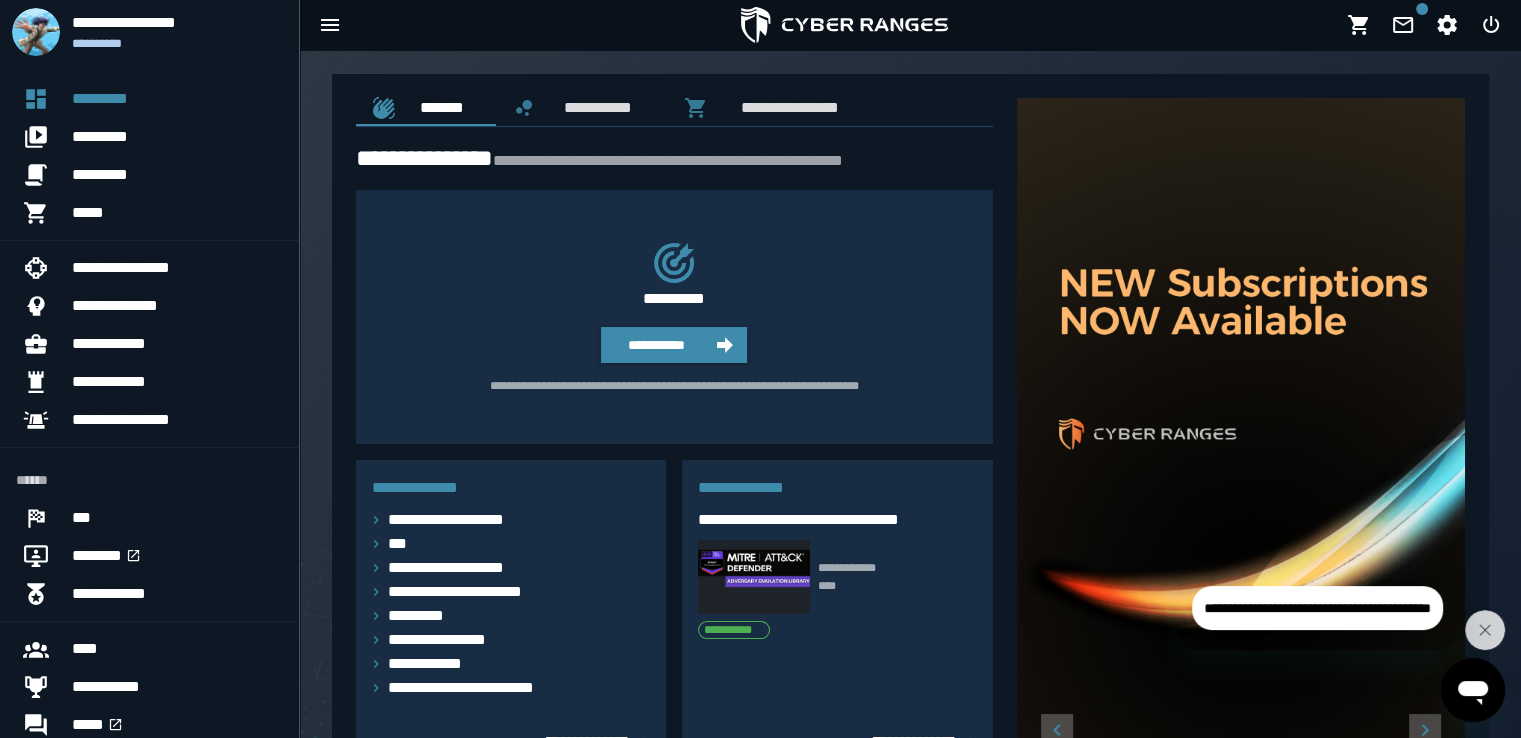 click on "**********" at bounding box center (666, 309) 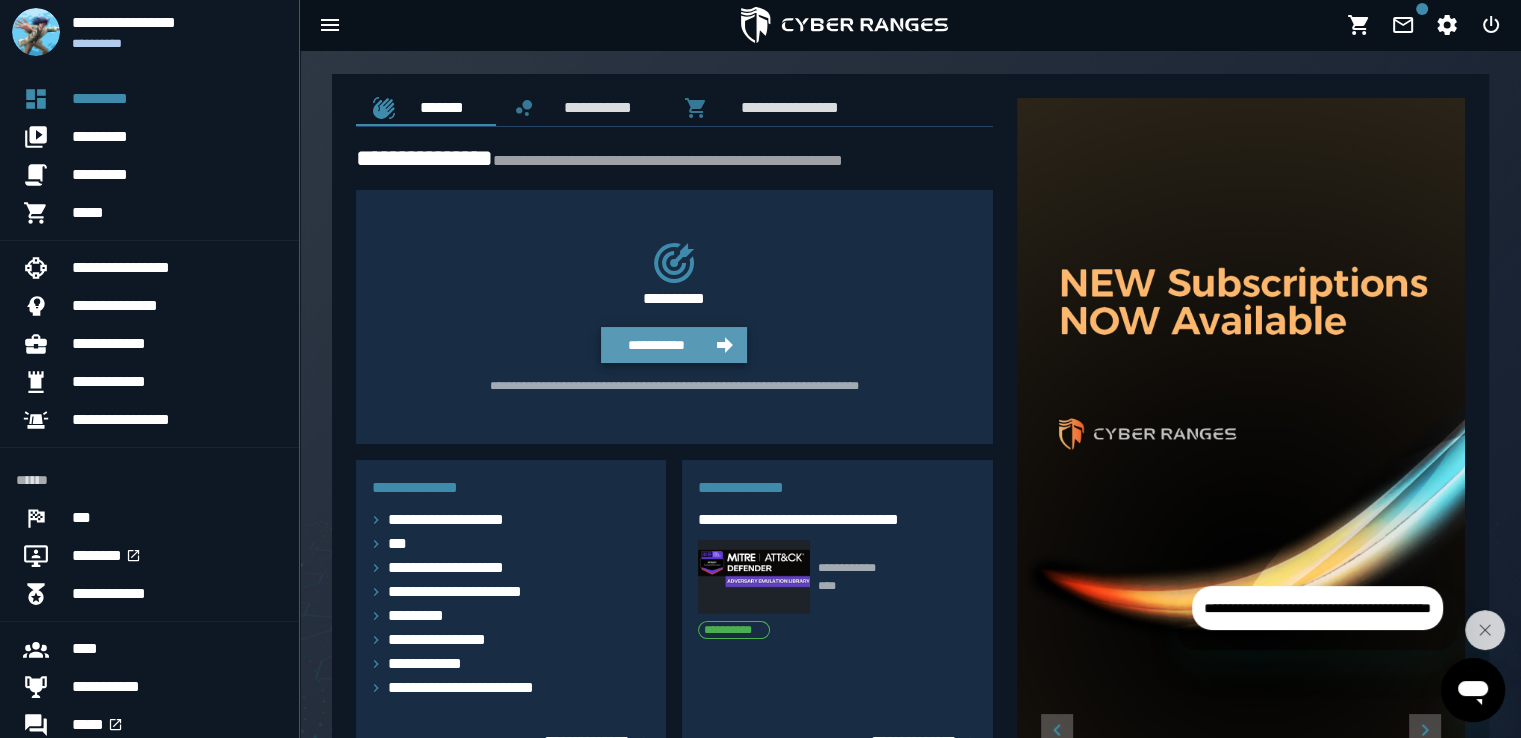 click 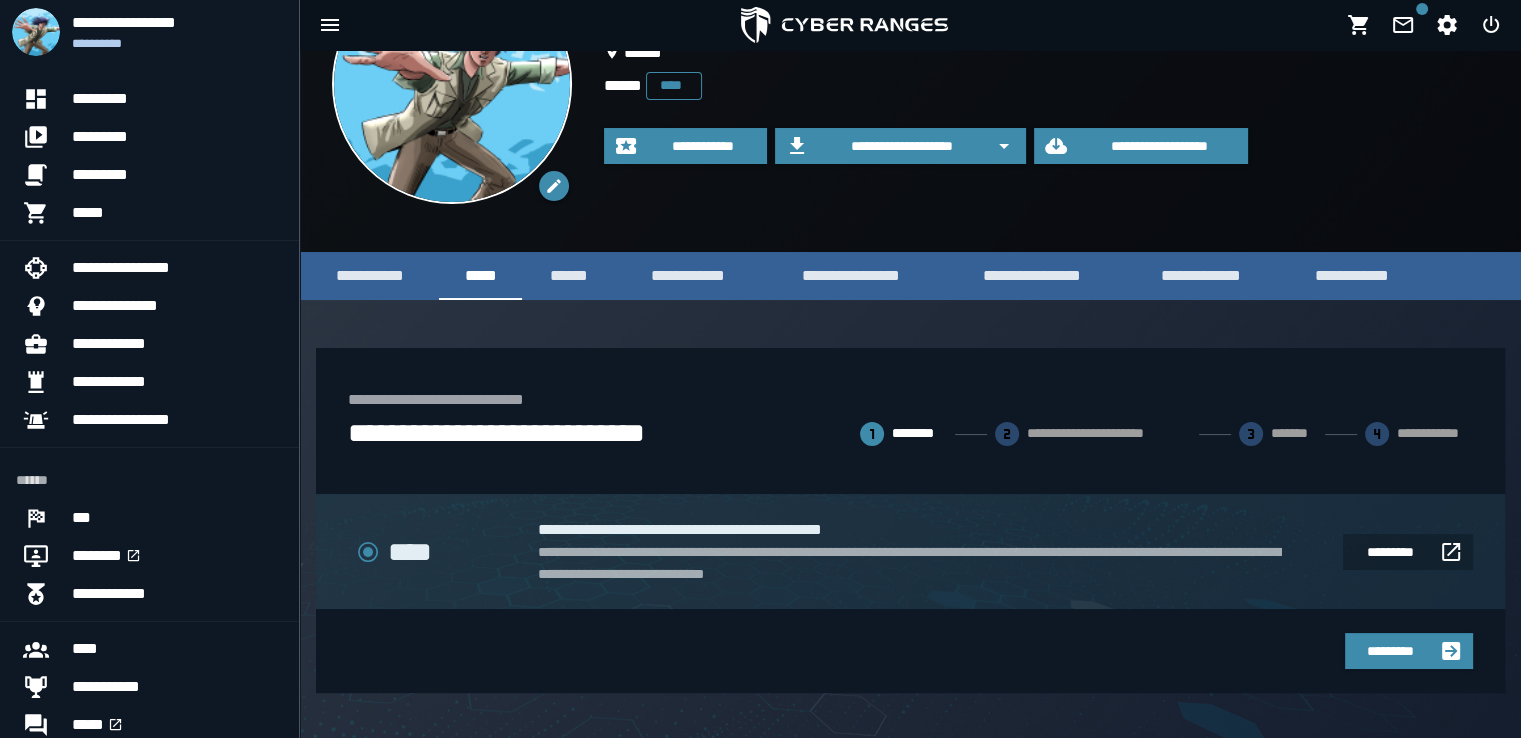 scroll, scrollTop: 0, scrollLeft: 0, axis: both 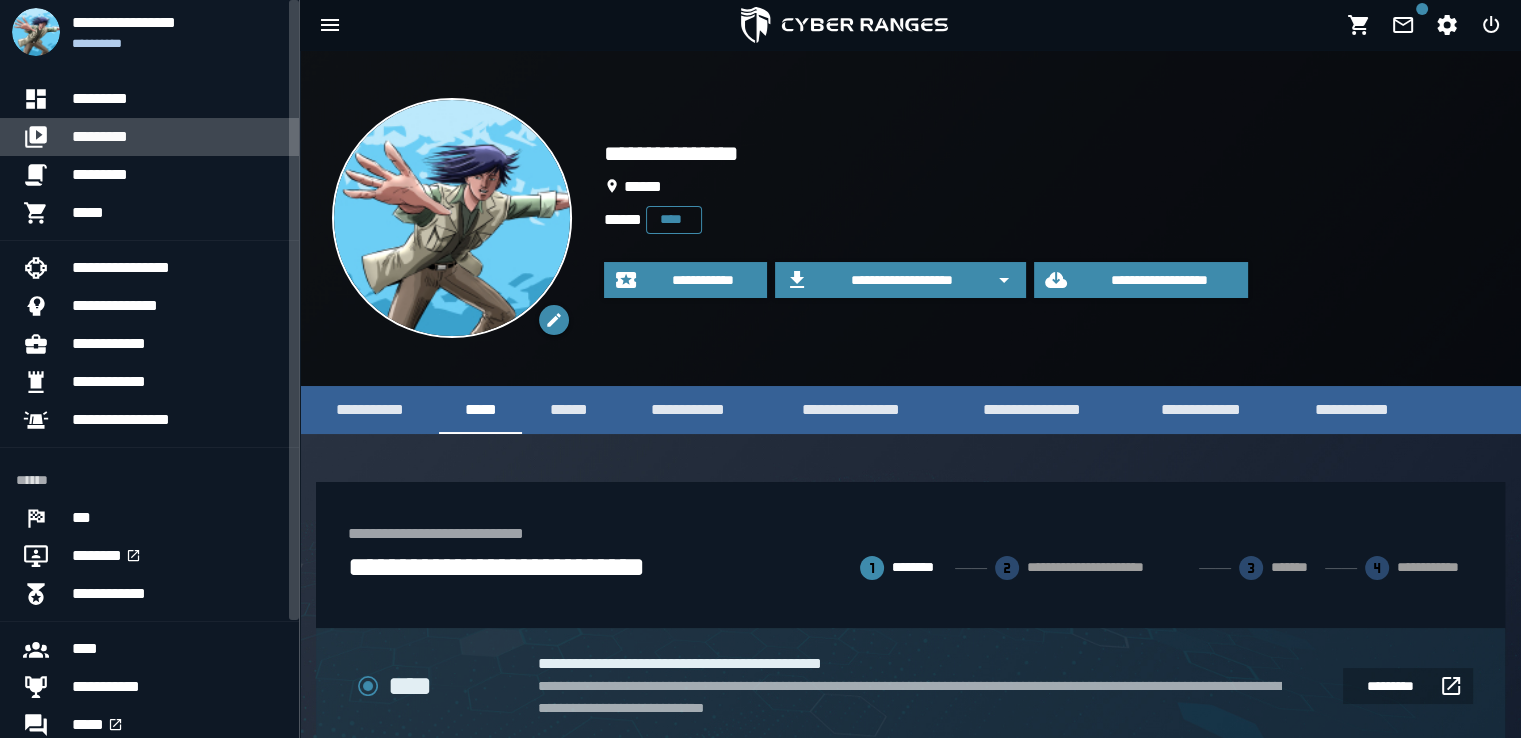click on "*********" at bounding box center (177, 137) 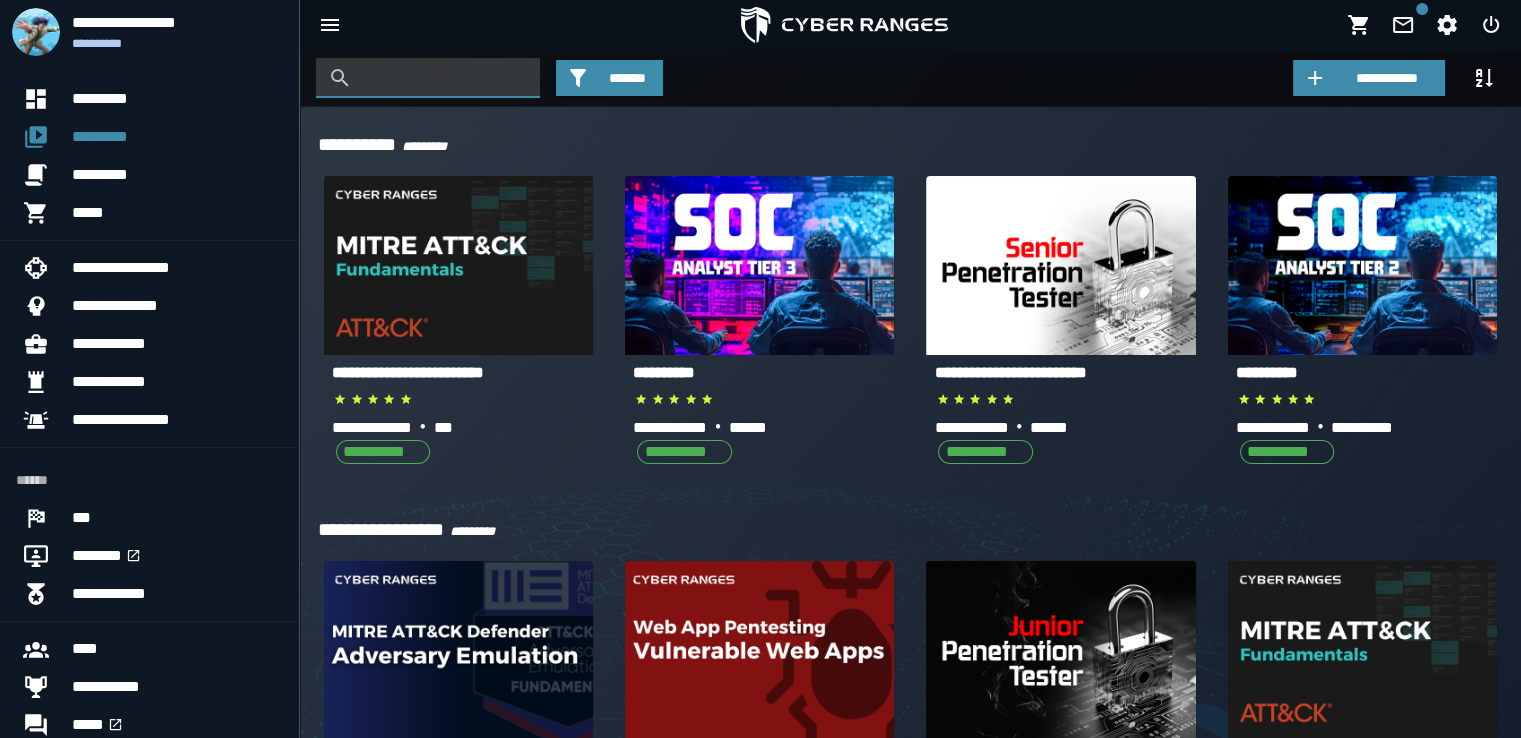 click at bounding box center [443, 78] 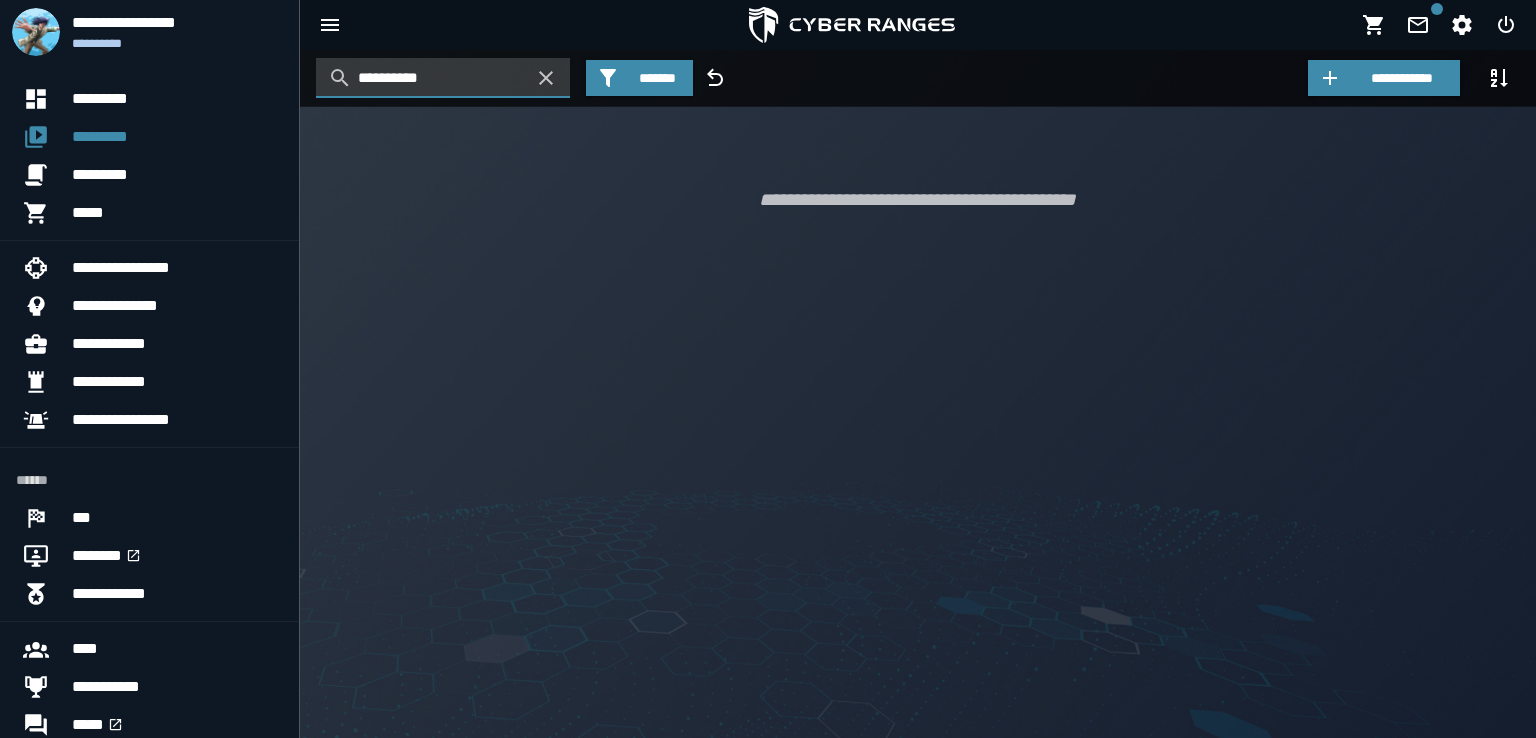 type on "**********" 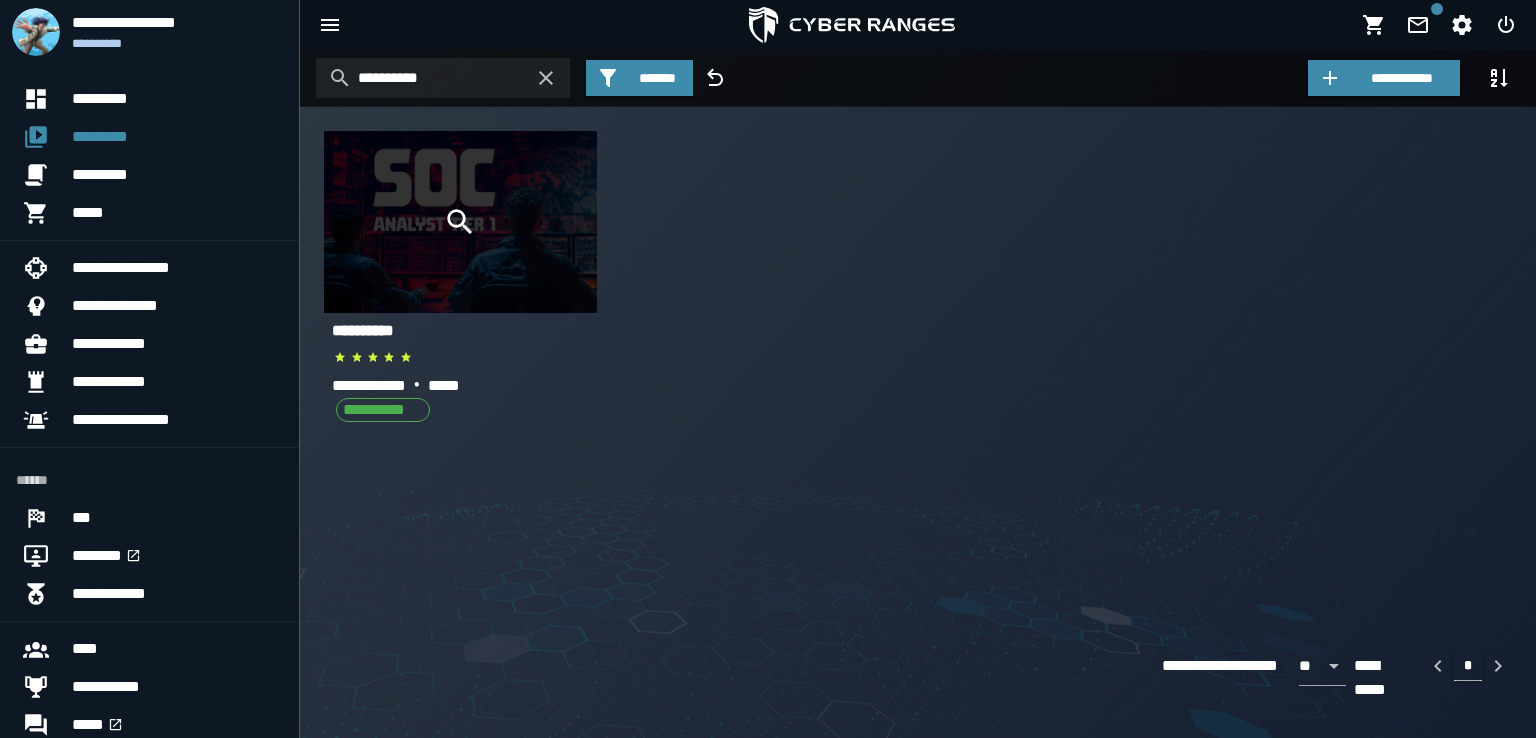 click 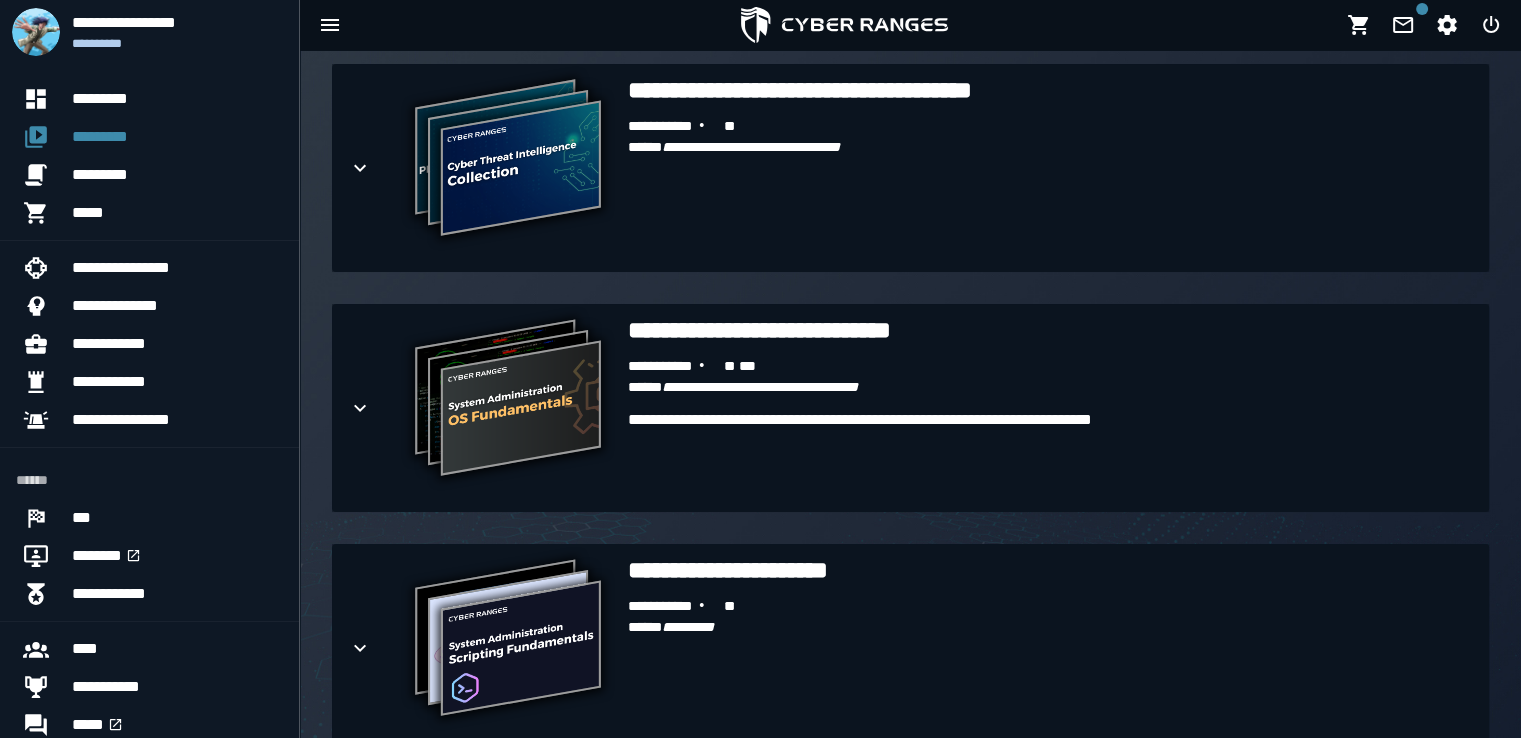 scroll, scrollTop: 510, scrollLeft: 0, axis: vertical 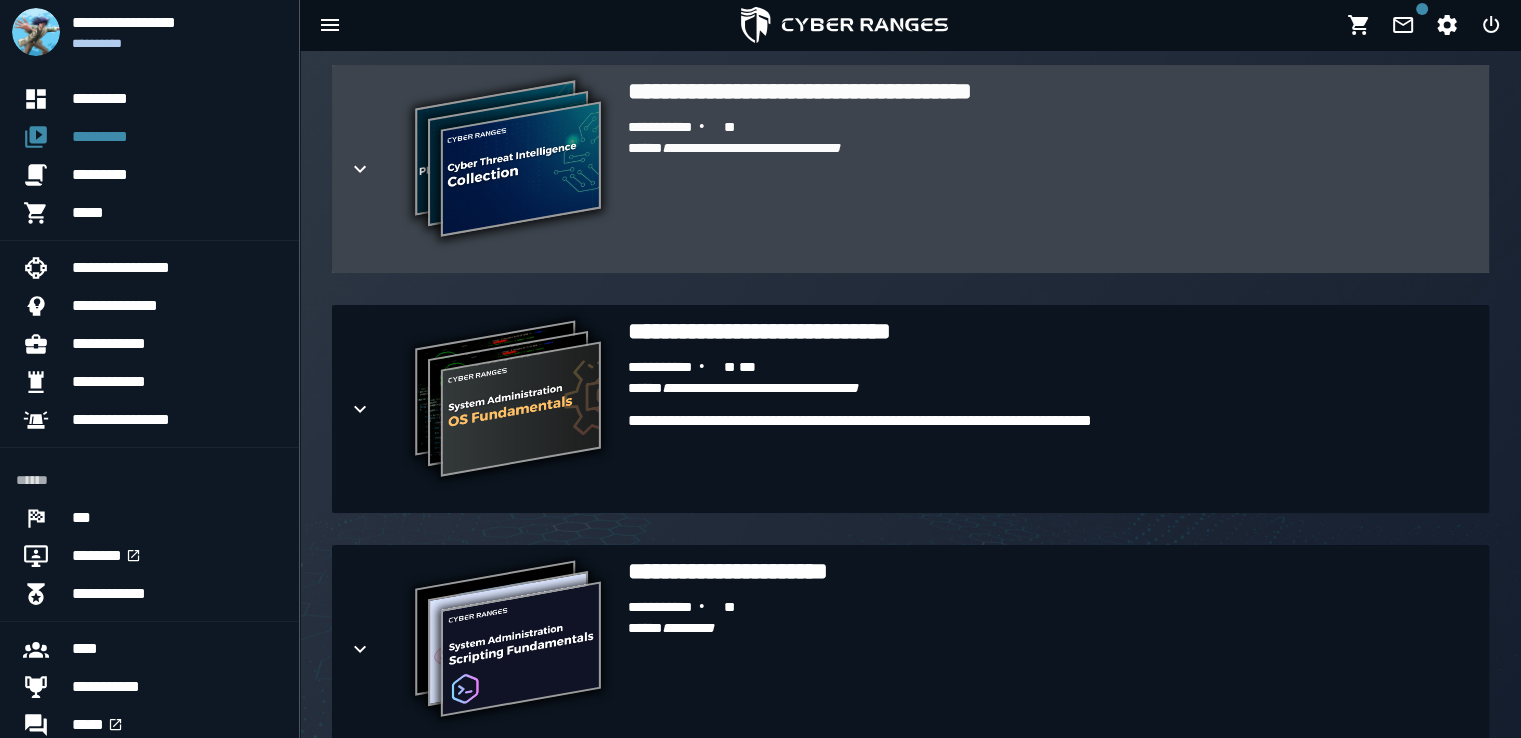 click 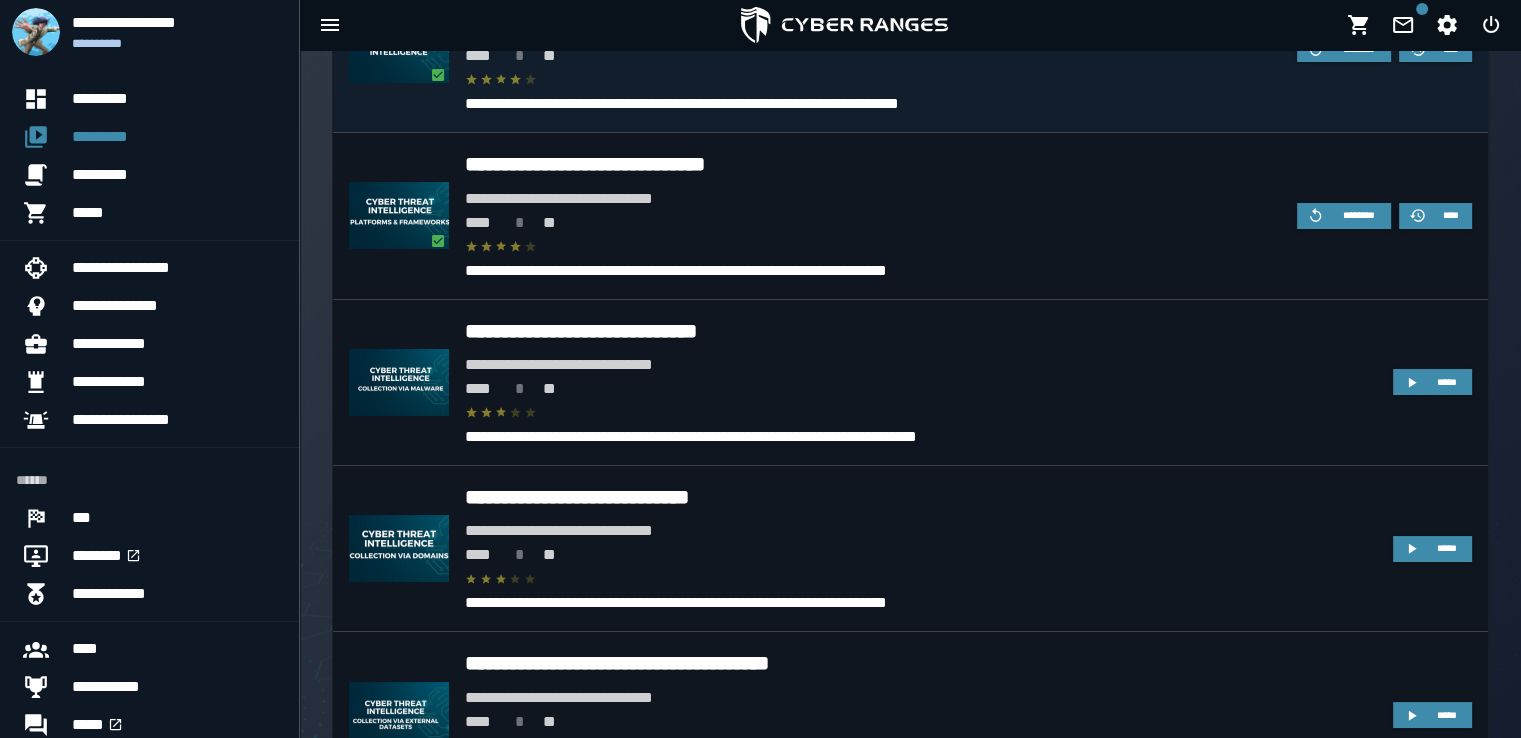 scroll, scrollTop: 816, scrollLeft: 0, axis: vertical 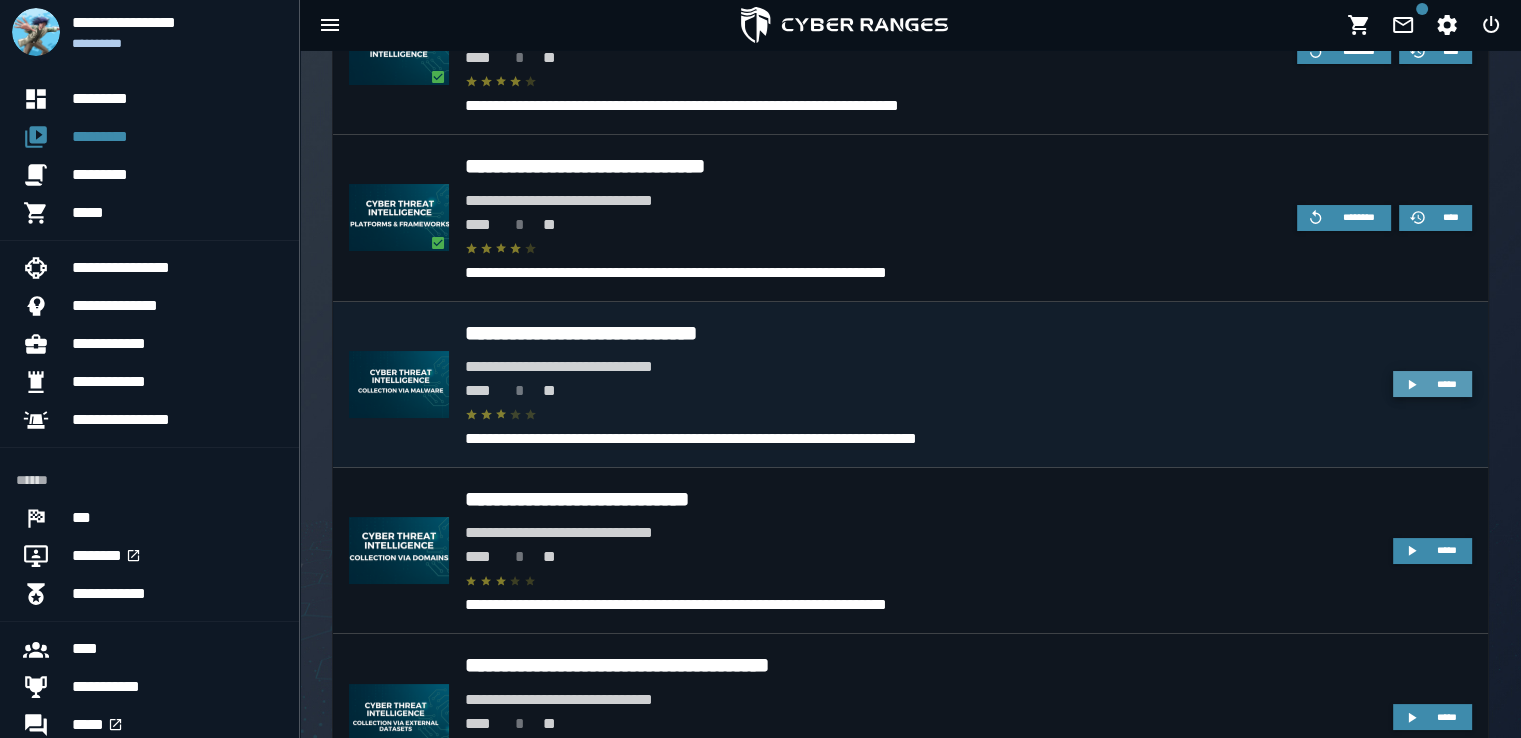 click on "*****" at bounding box center (1432, 384) 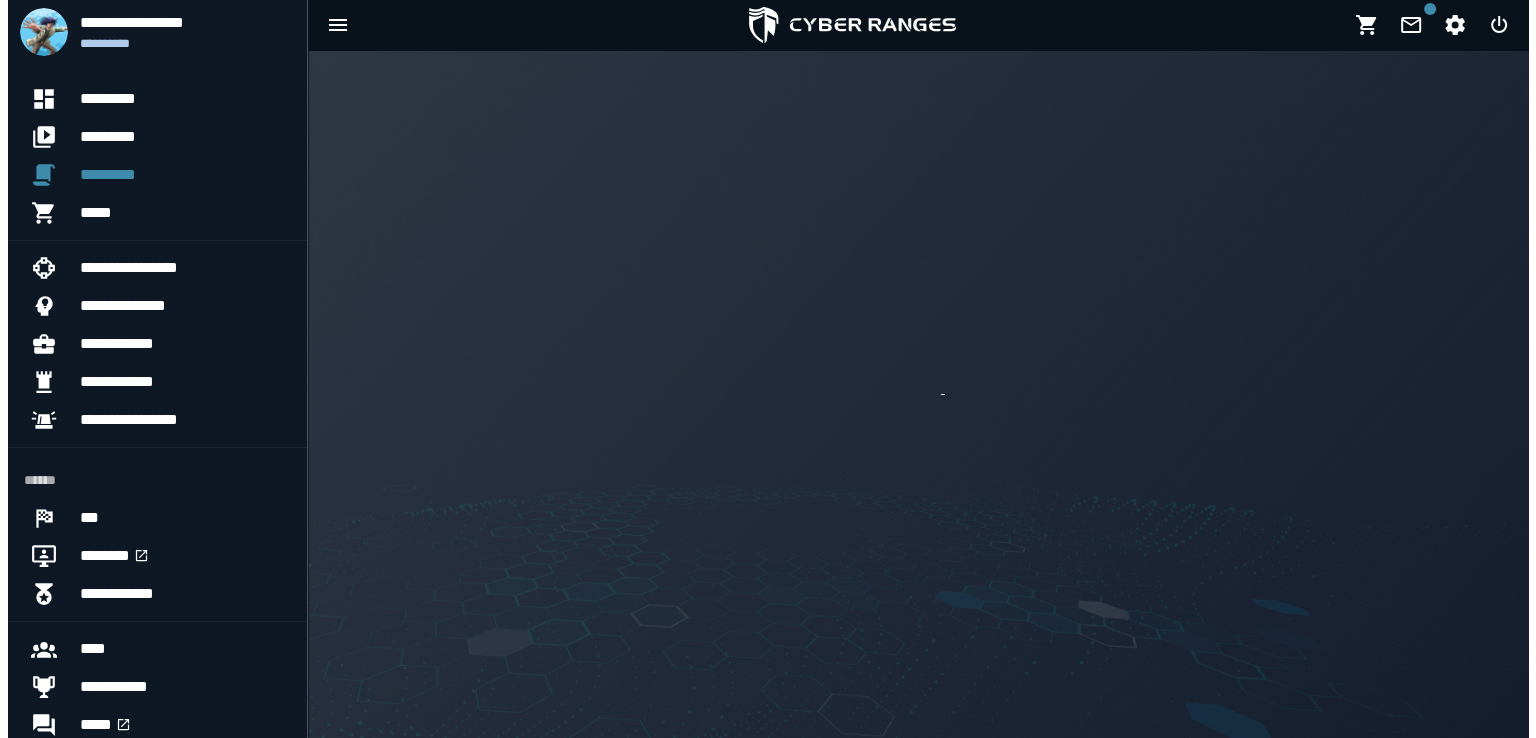 scroll, scrollTop: 0, scrollLeft: 0, axis: both 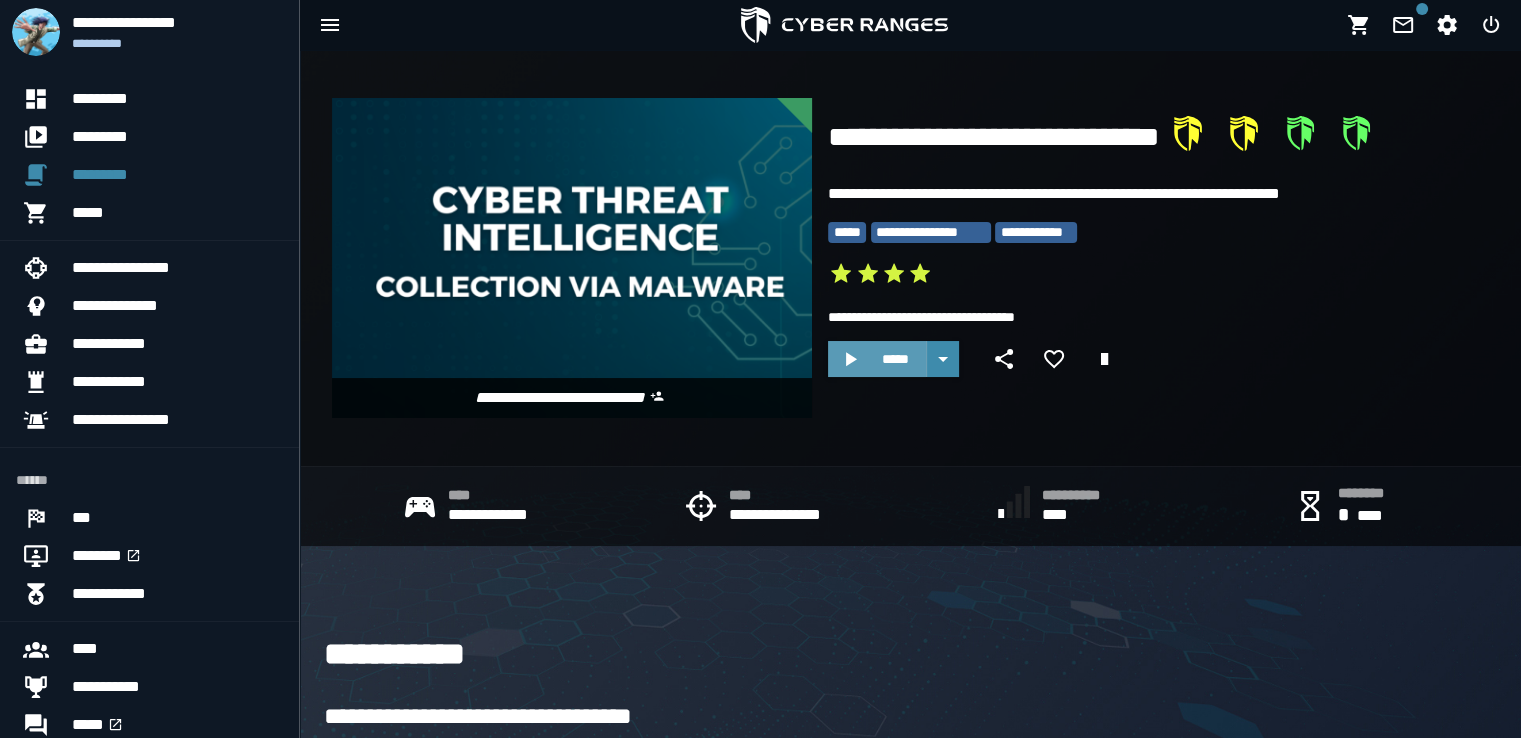 click 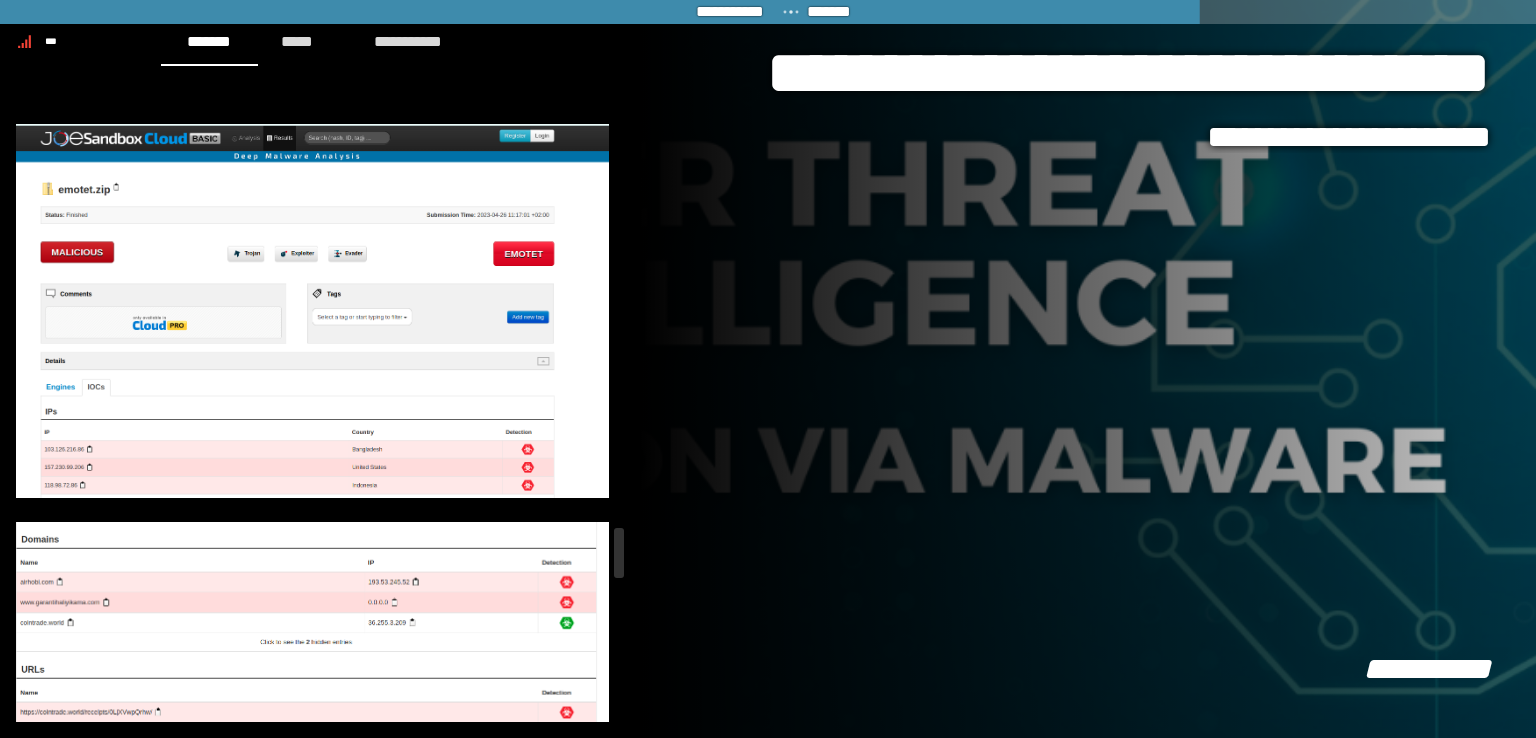 scroll, scrollTop: 11263, scrollLeft: 0, axis: vertical 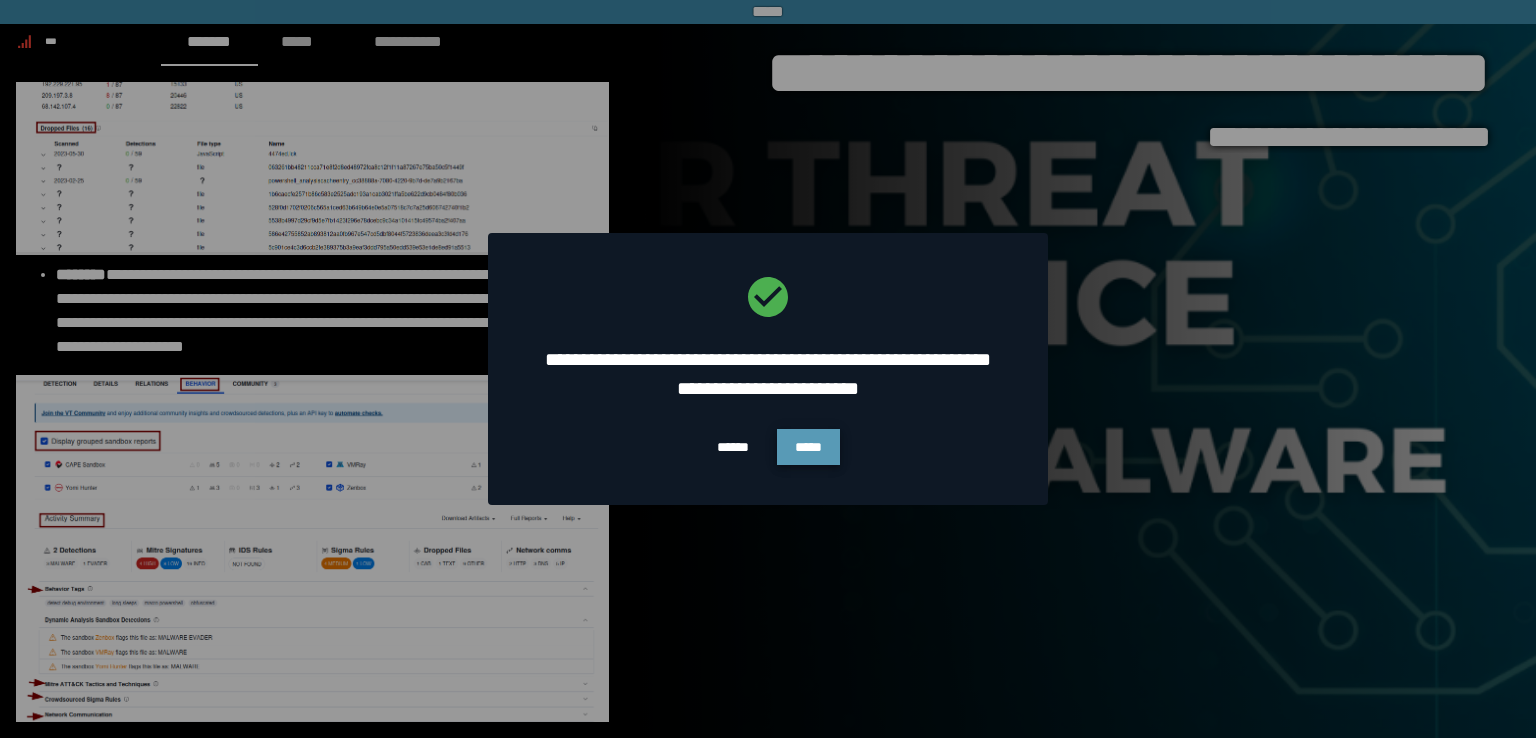 click on "*****" at bounding box center (808, 447) 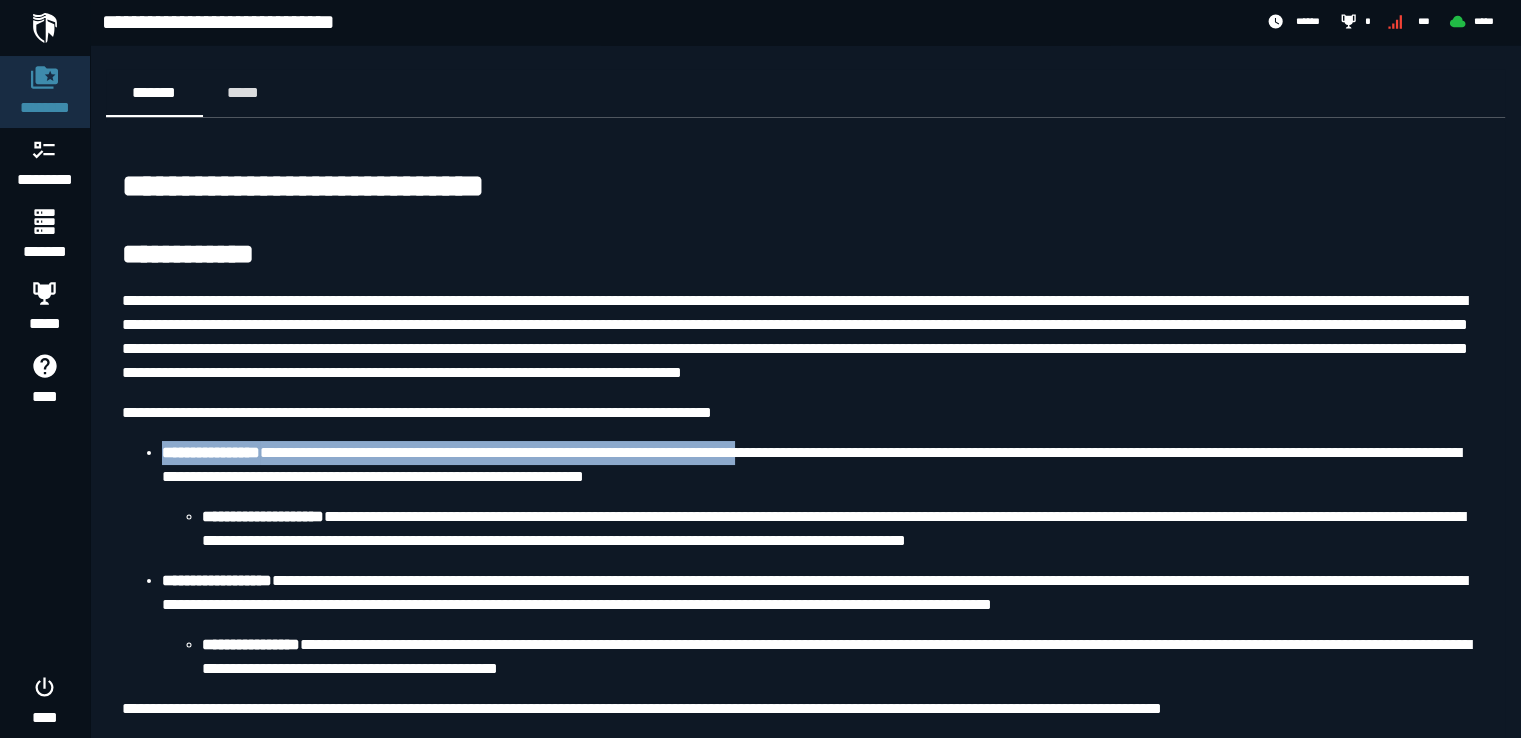 drag, startPoint x: 807, startPoint y: 453, endPoint x: 988, endPoint y: 421, distance: 183.80696 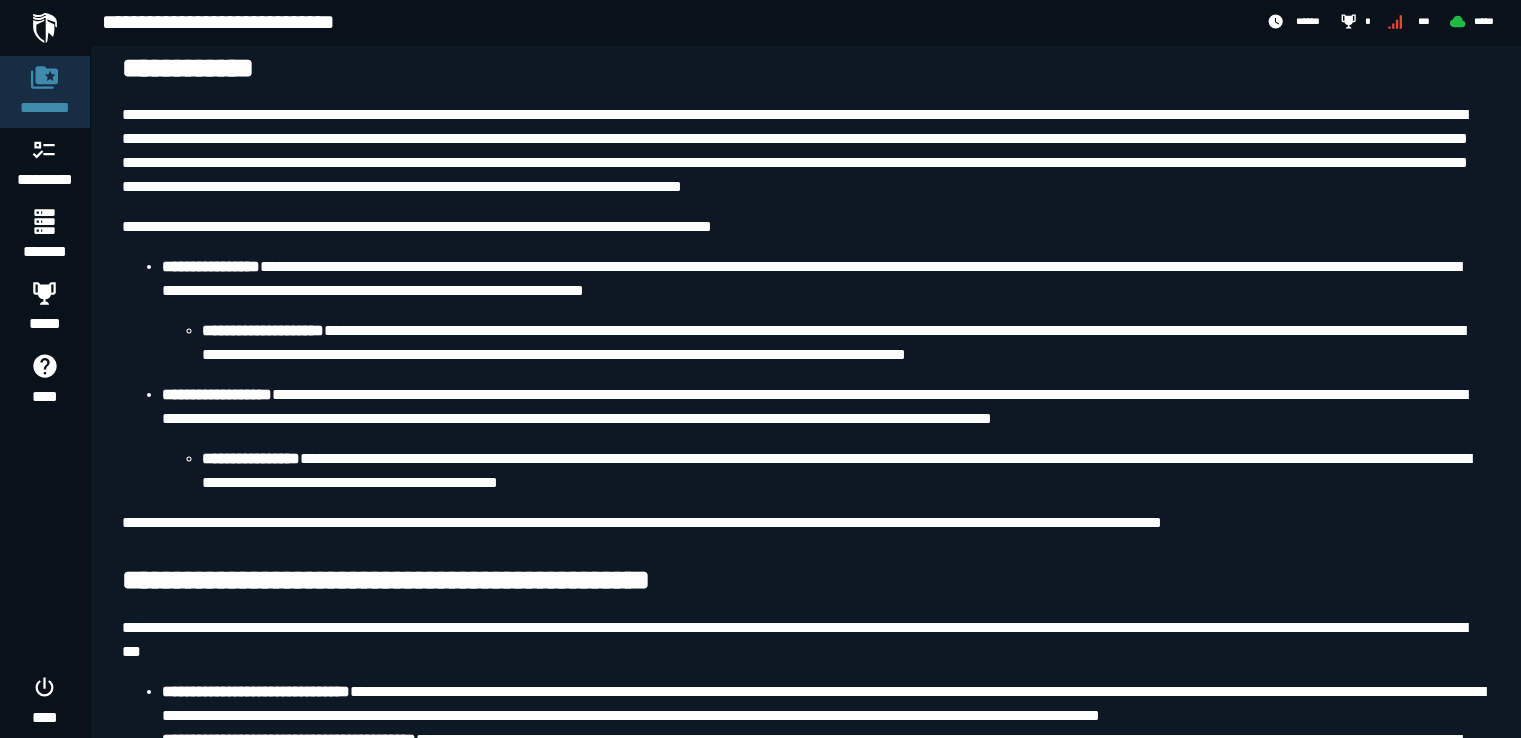 scroll, scrollTop: 184, scrollLeft: 0, axis: vertical 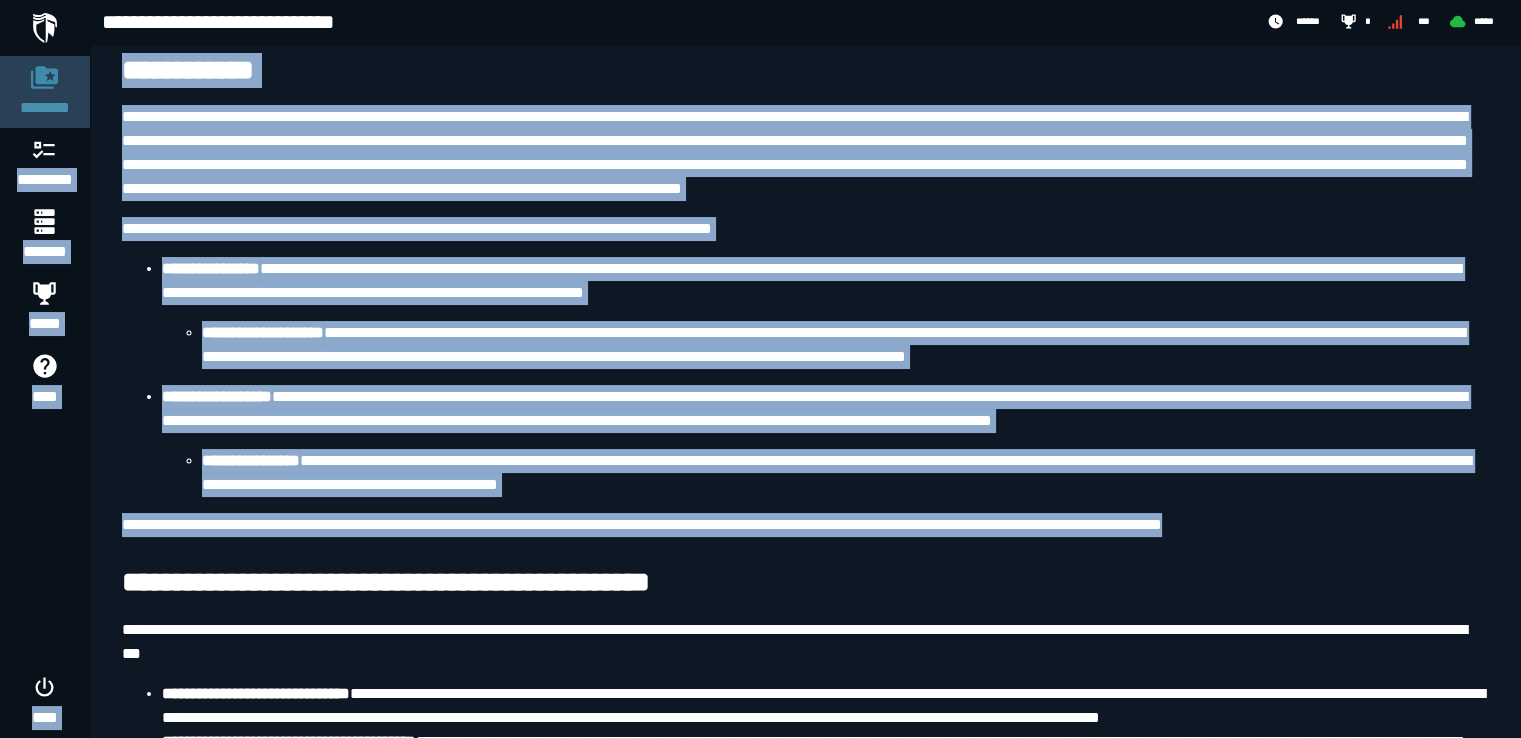 drag, startPoint x: 1321, startPoint y: 517, endPoint x: 79, endPoint y: 109, distance: 1307.298 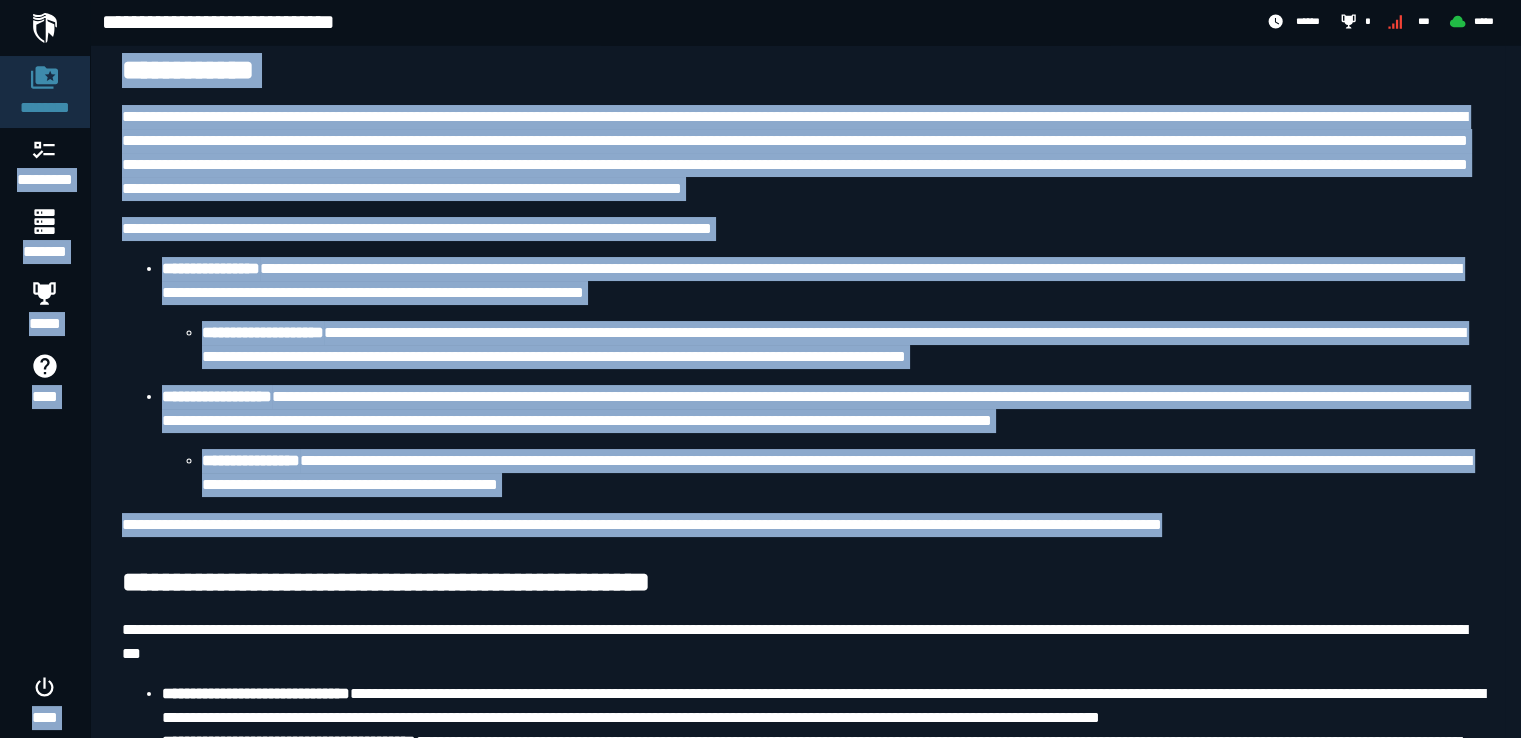 click on "**********" at bounding box center (805, 153) 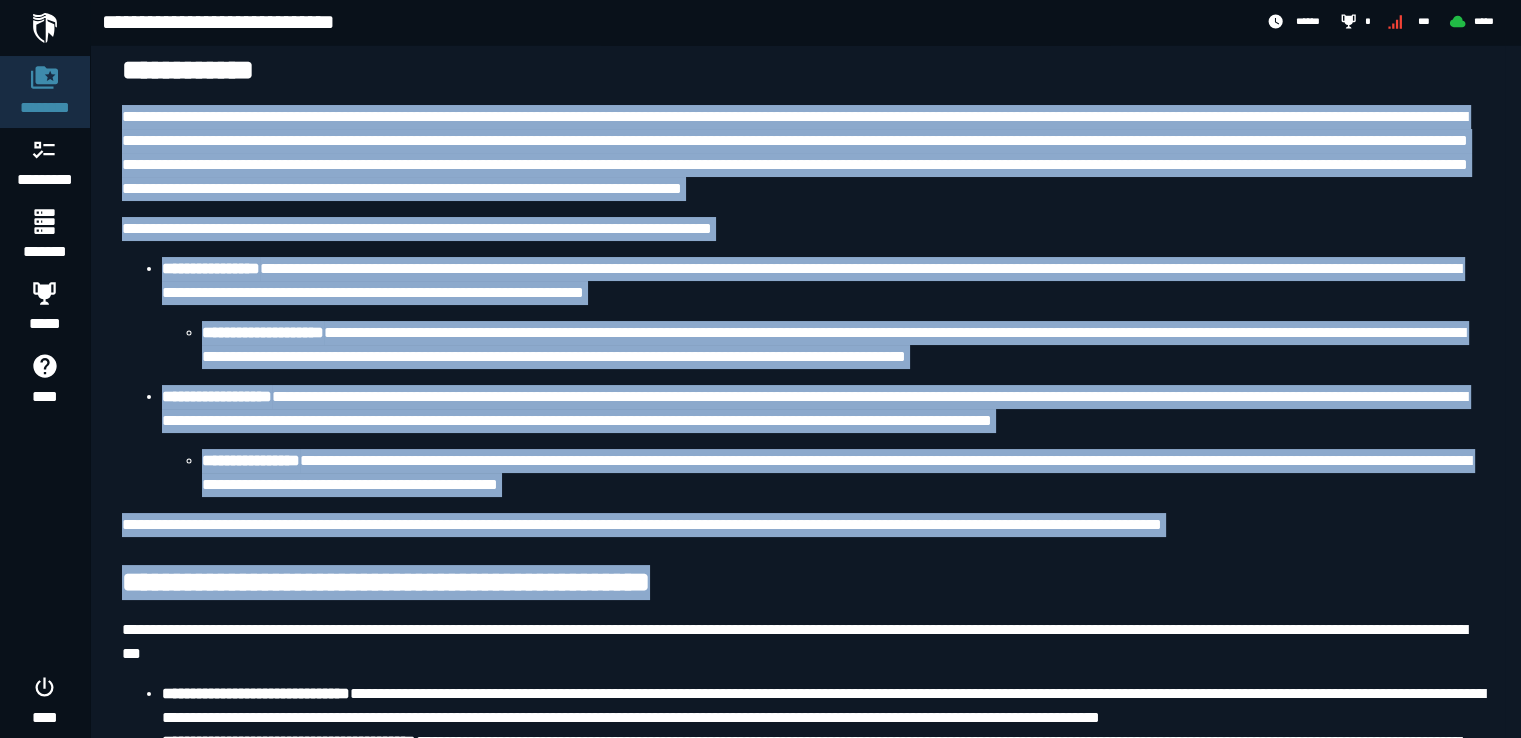 drag, startPoint x: 106, startPoint y: 92, endPoint x: 862, endPoint y: 550, distance: 883.91174 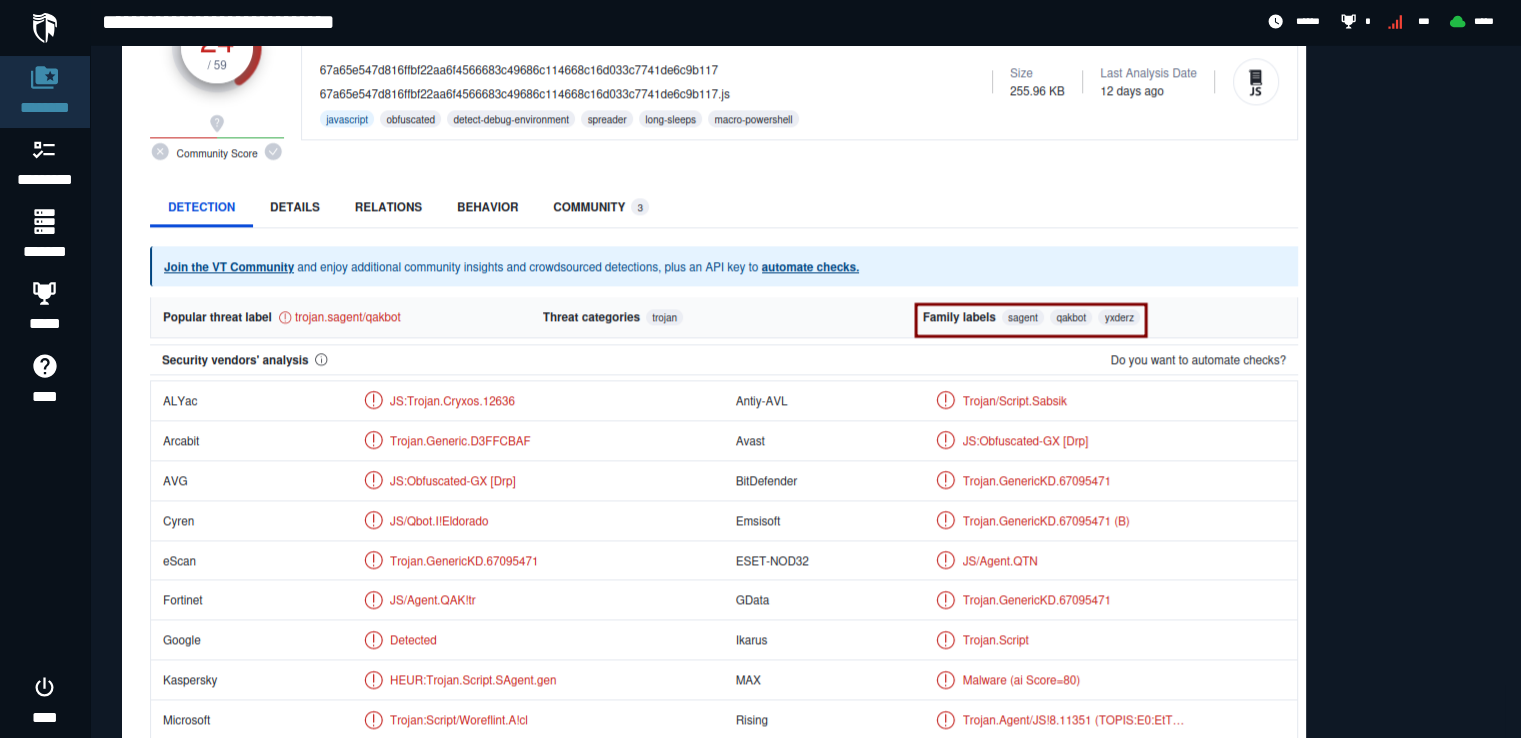 scroll, scrollTop: 2492, scrollLeft: 0, axis: vertical 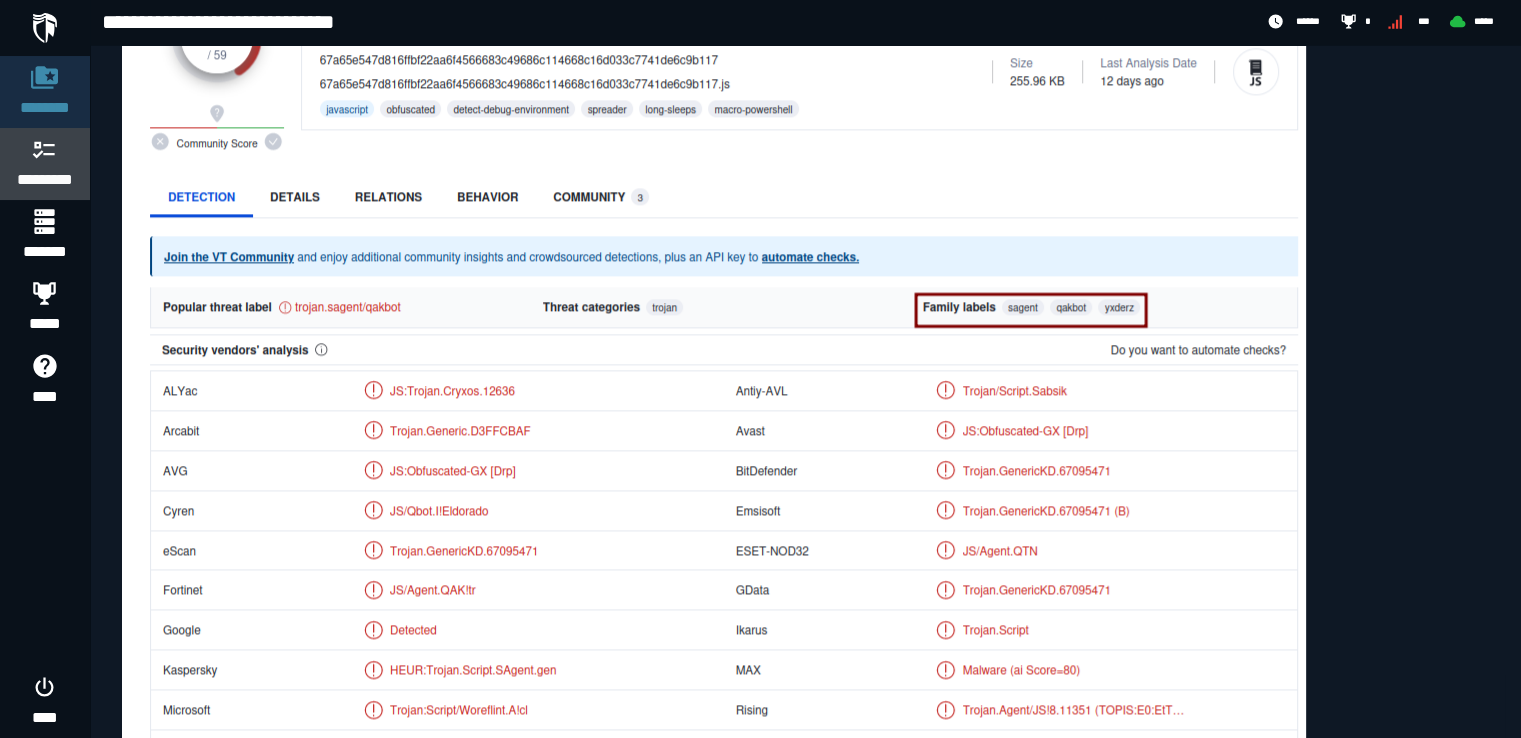 click on "*********" at bounding box center (45, 180) 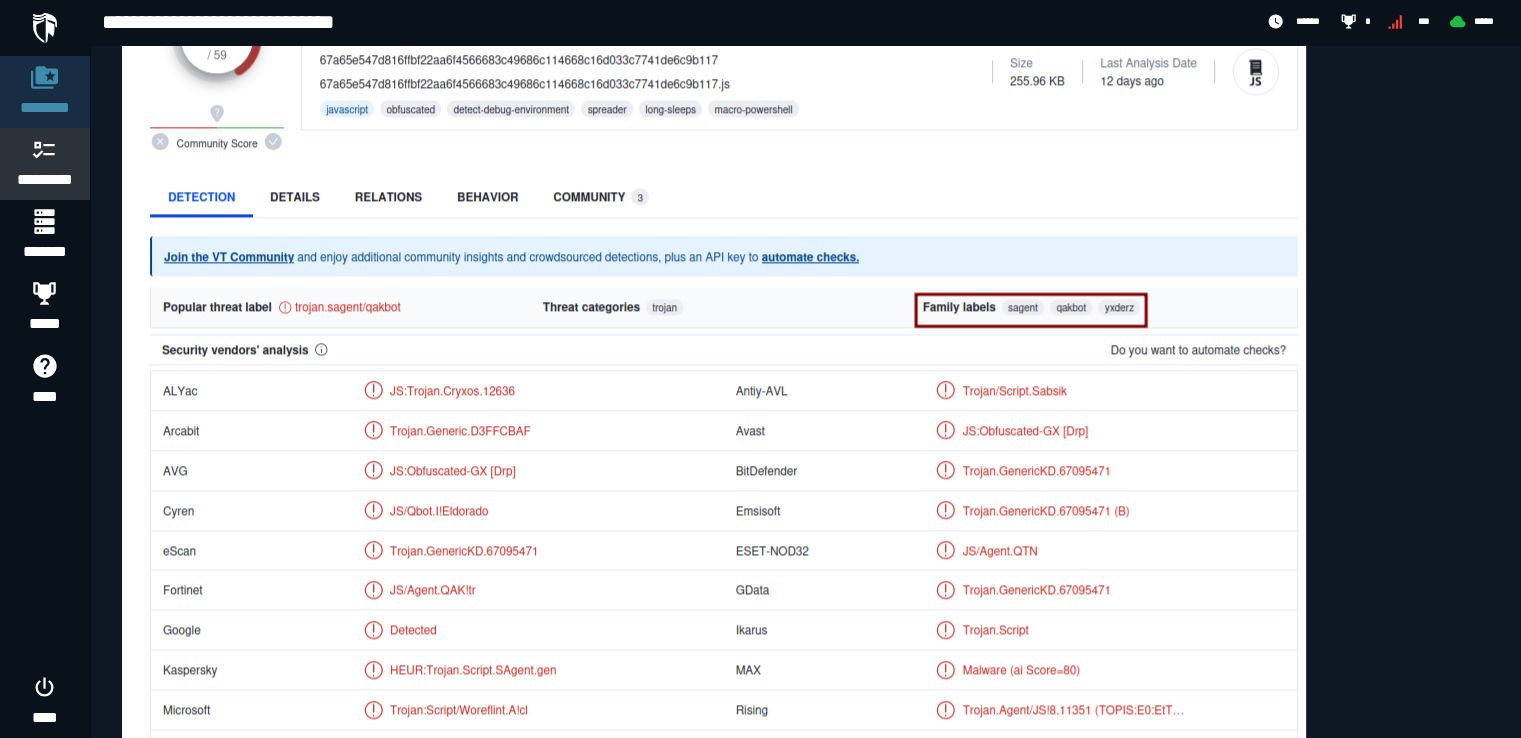 scroll, scrollTop: 0, scrollLeft: 0, axis: both 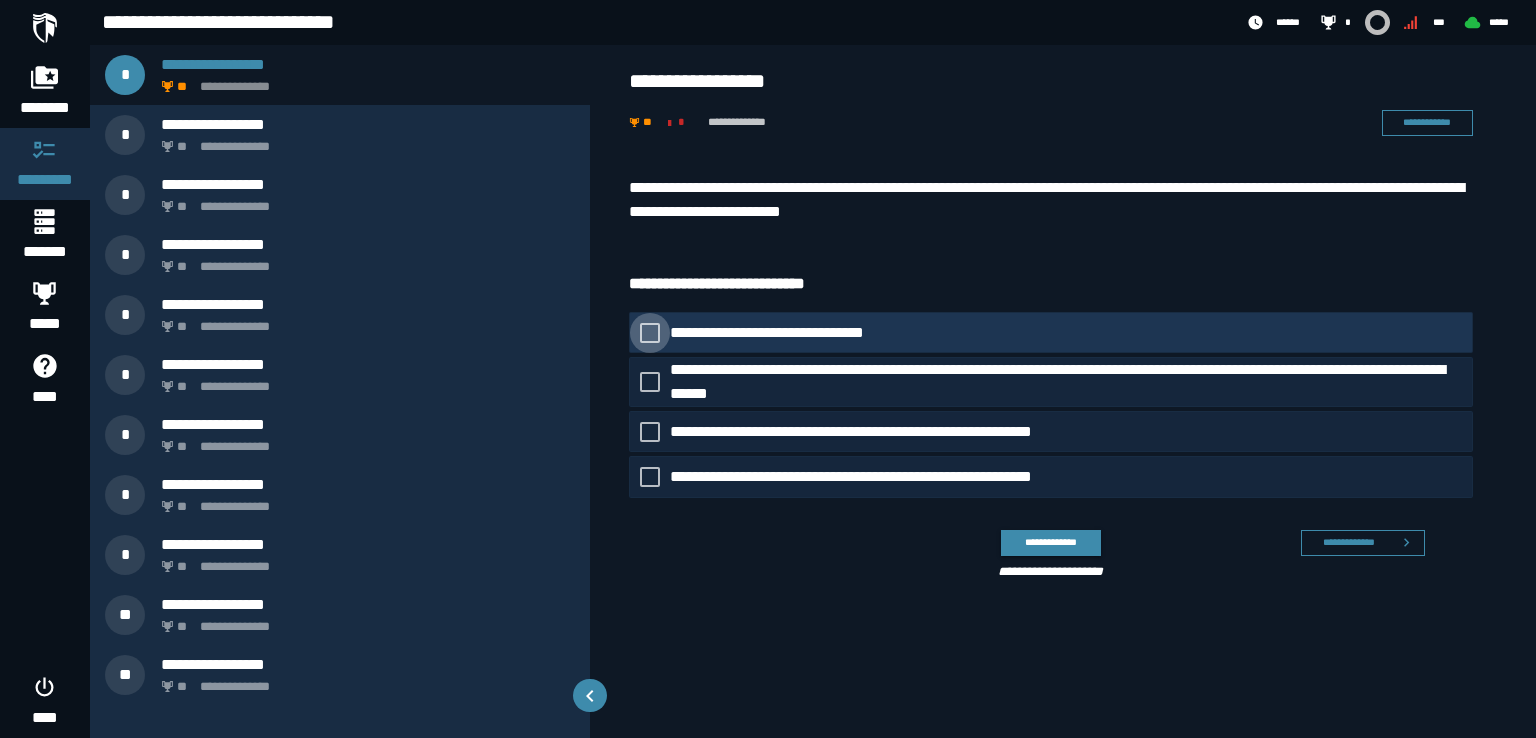 click 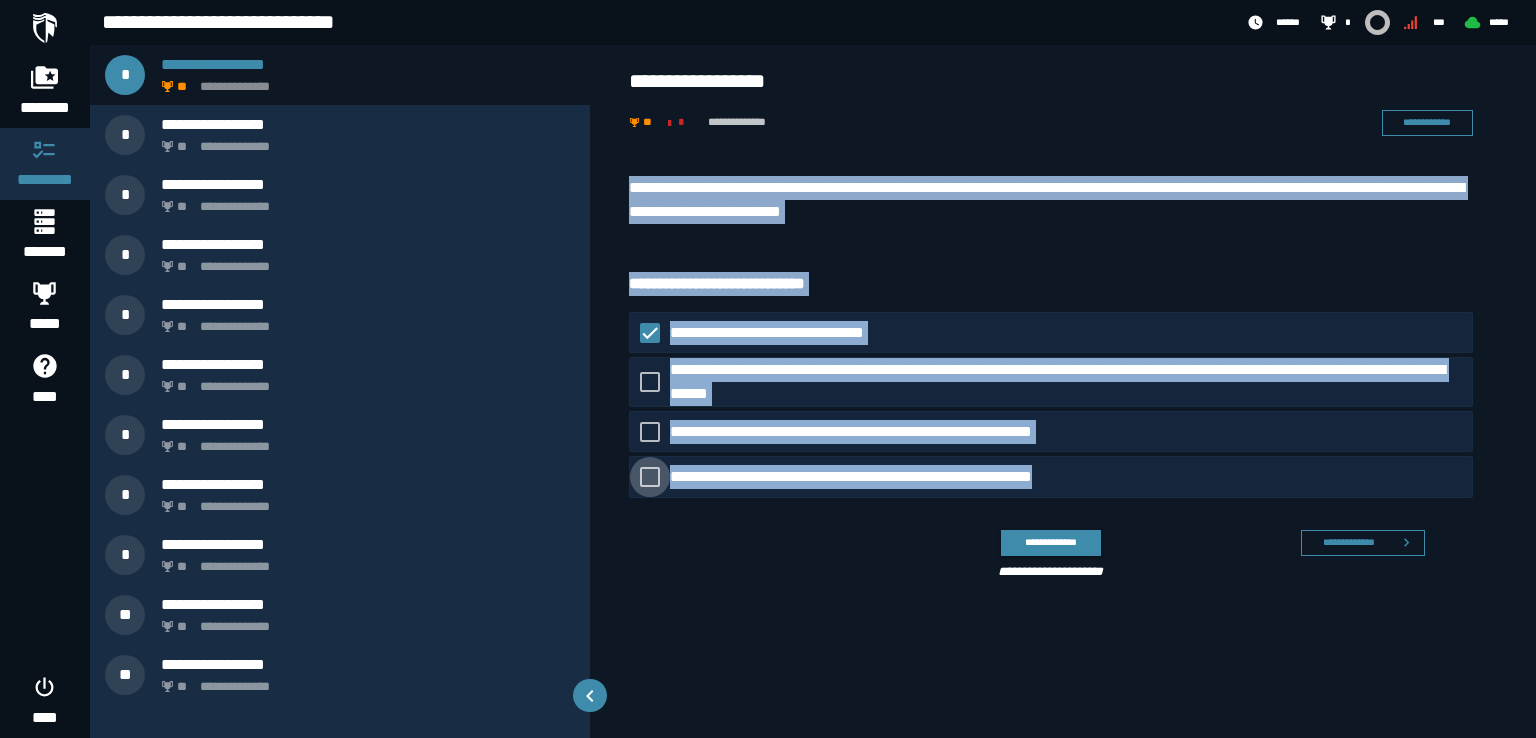 drag, startPoint x: 1149, startPoint y: 472, endPoint x: 624, endPoint y: 165, distance: 608.17267 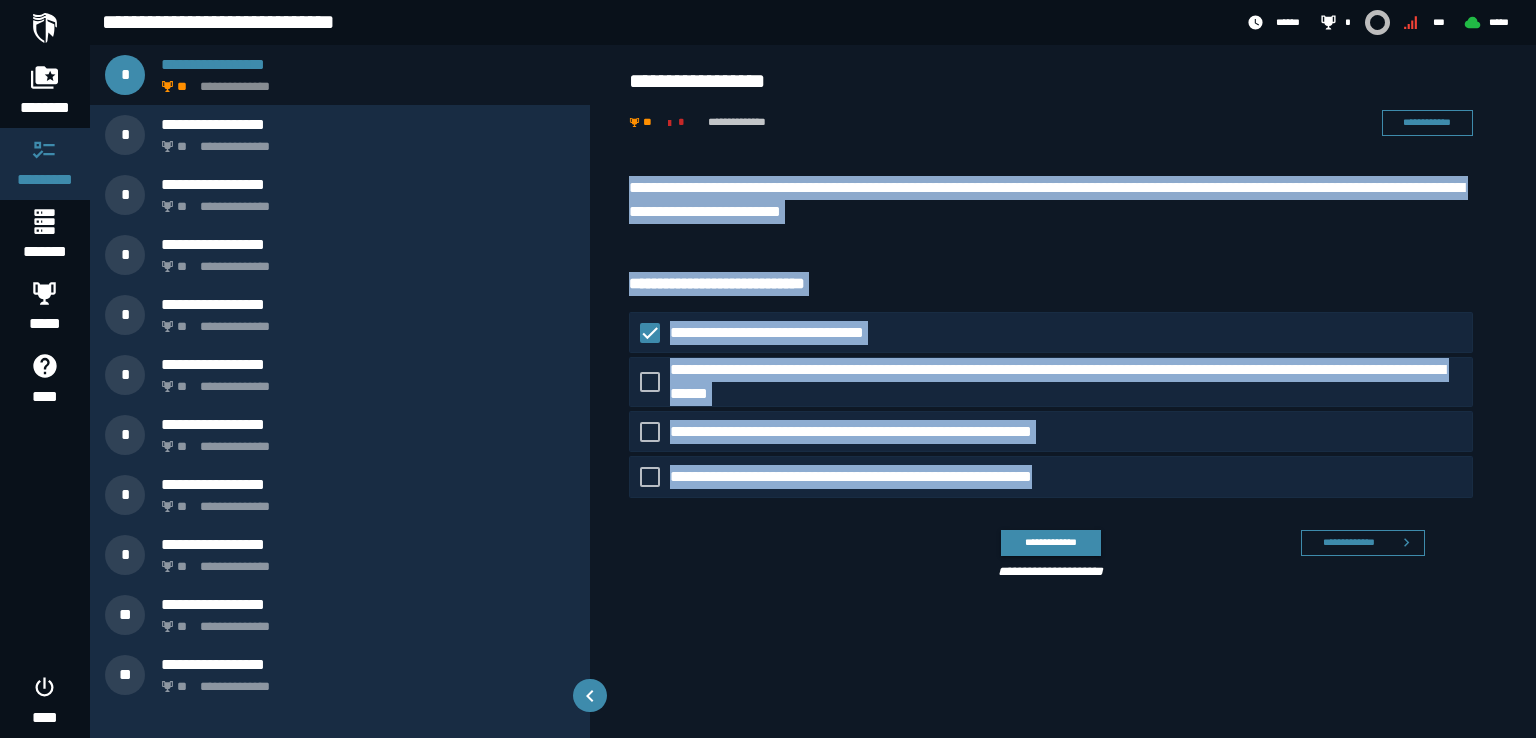 copy on "**********" 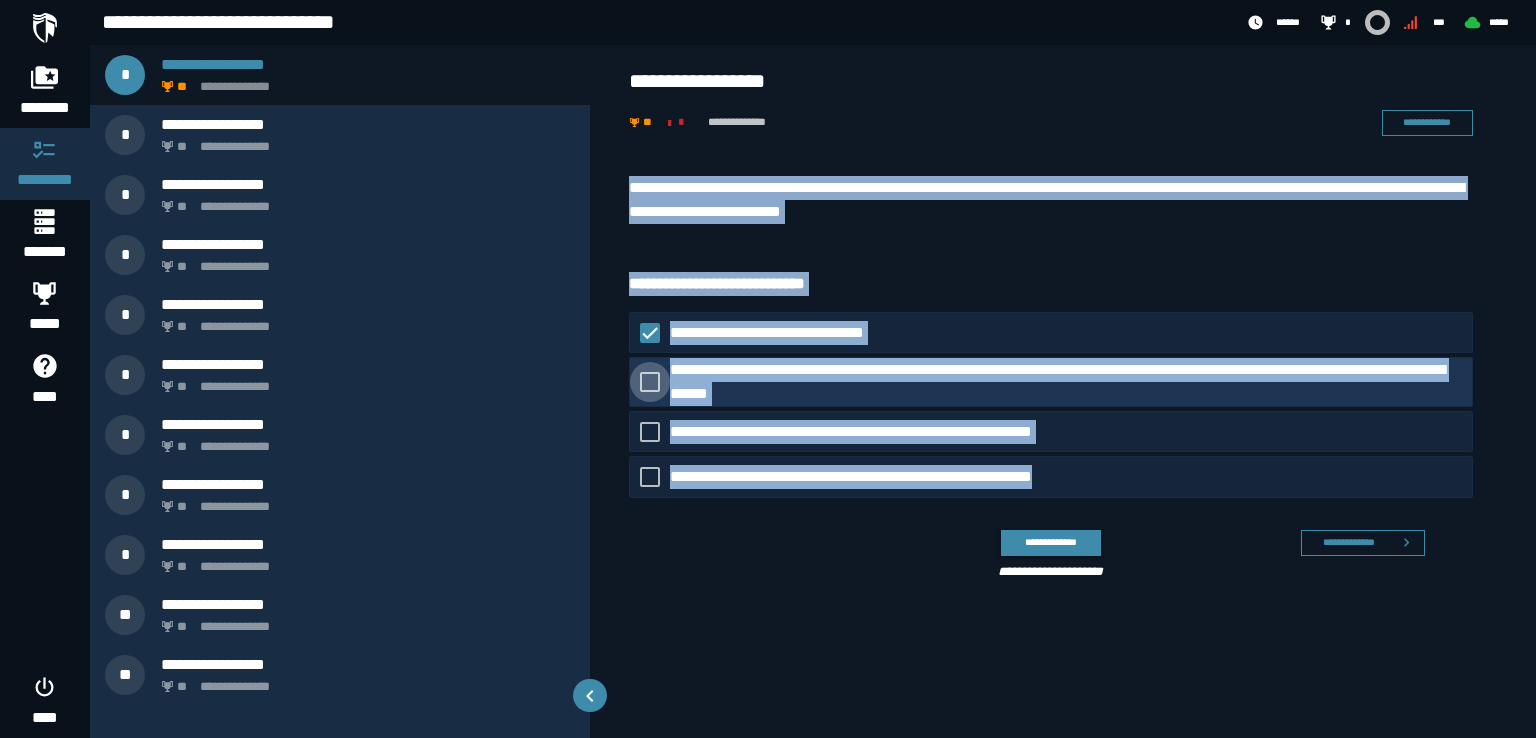 click at bounding box center [650, 382] 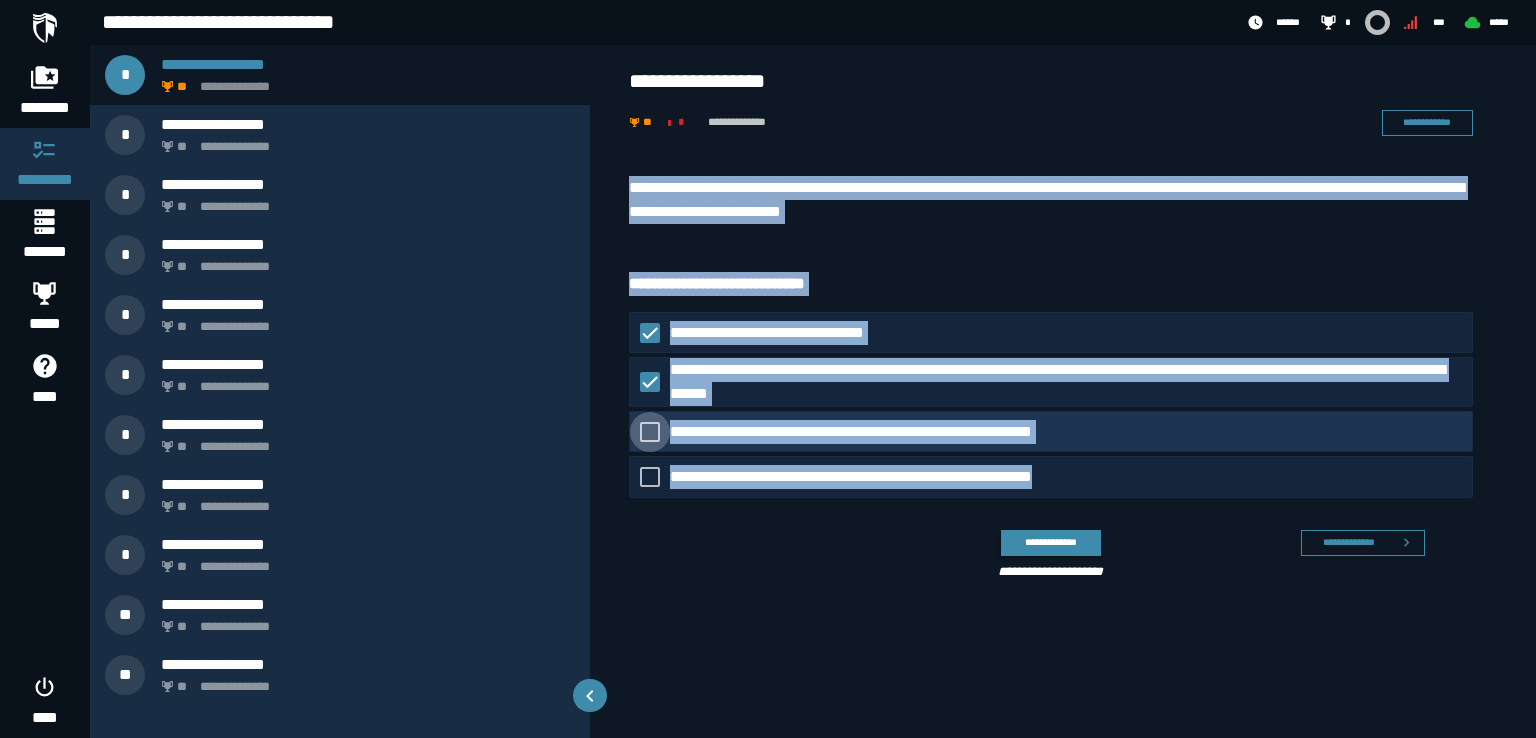 click 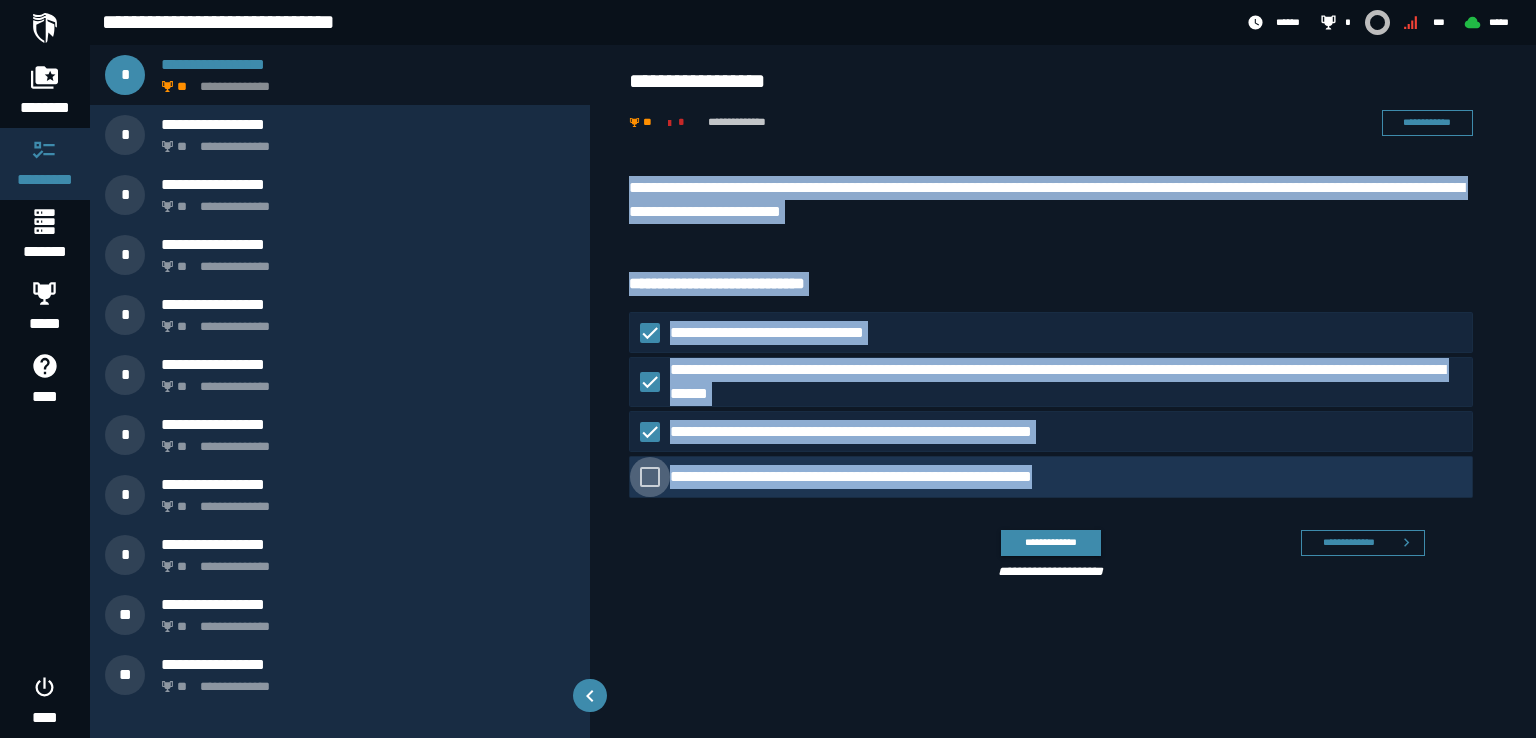 click at bounding box center [650, 477] 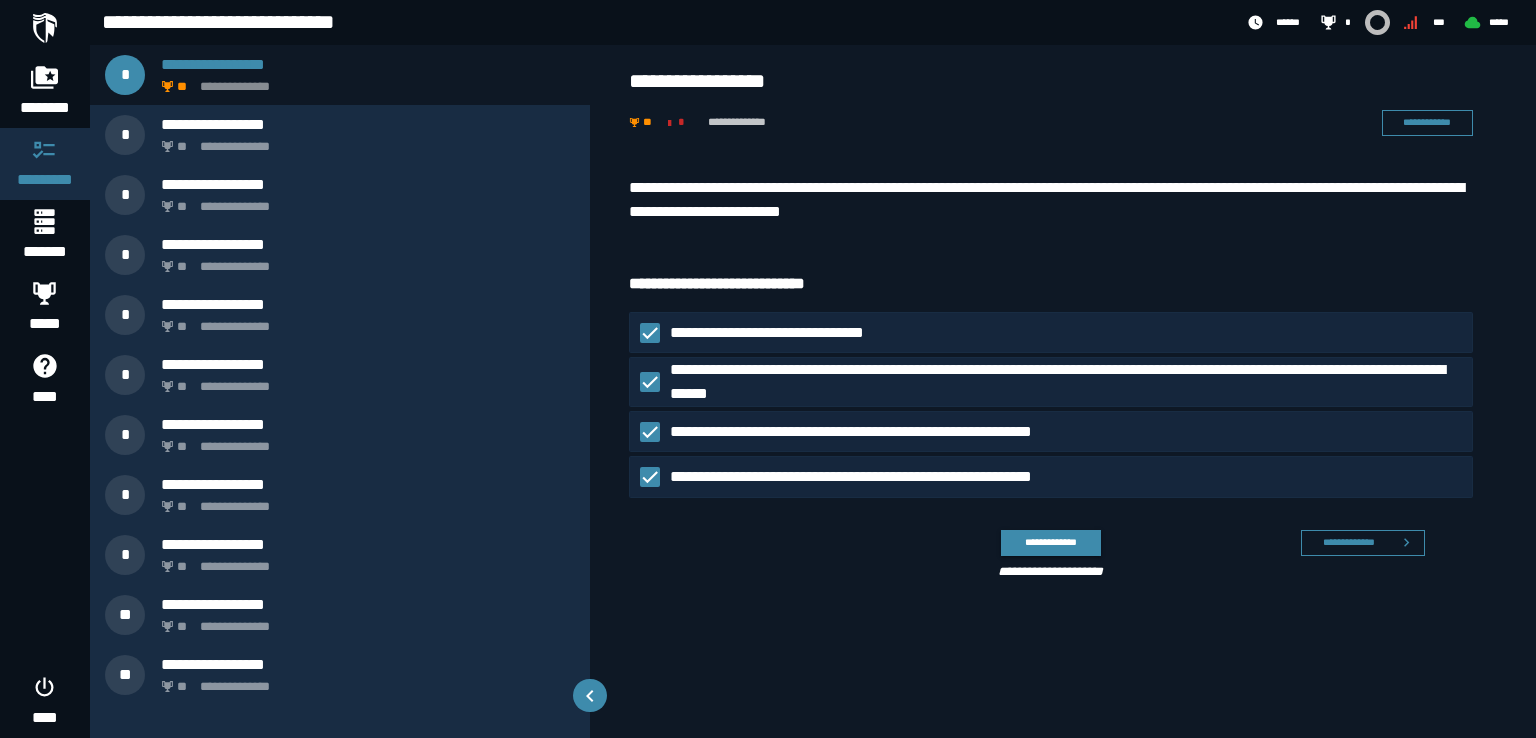 click on "**********" at bounding box center [1043, 551] 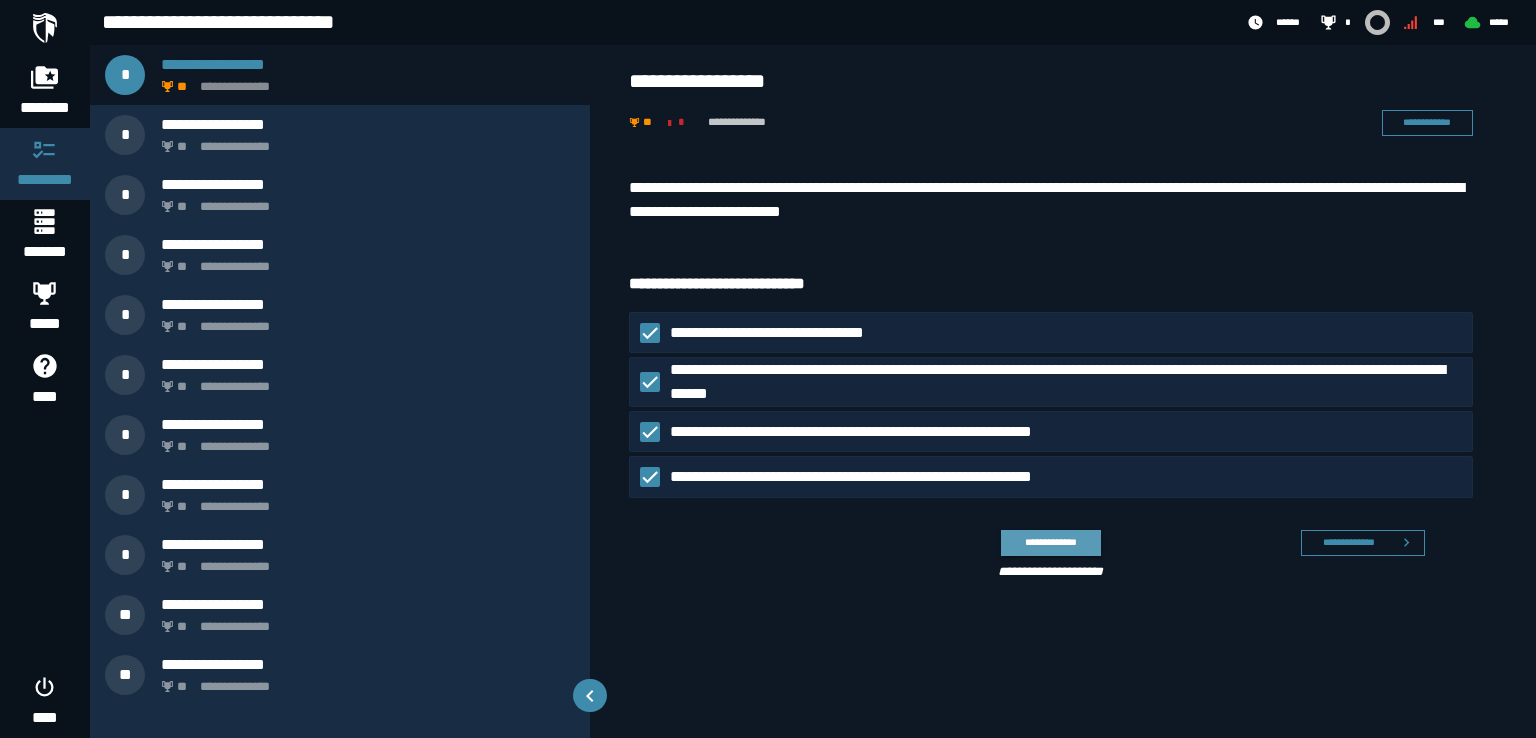 click on "**********" at bounding box center (1050, 542) 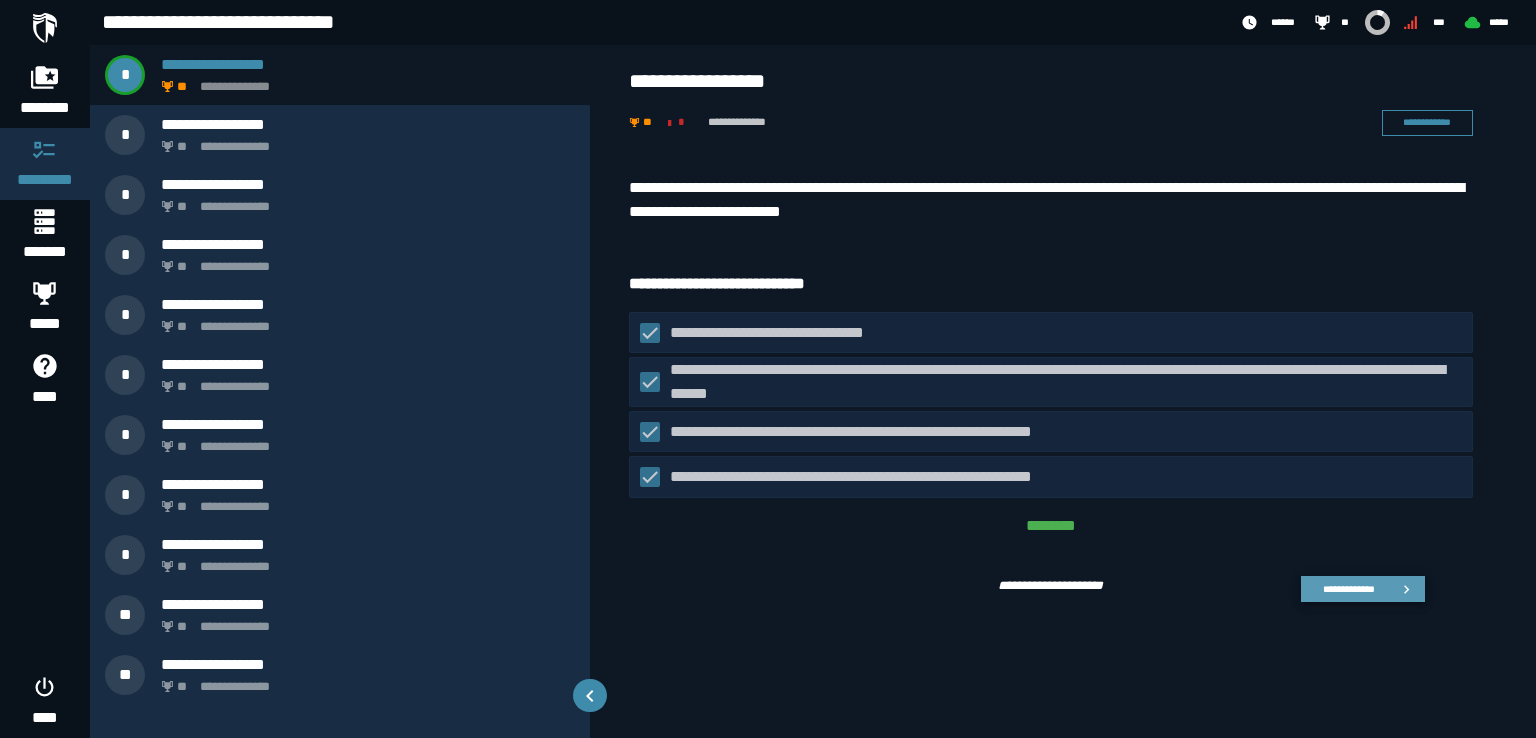 click on "**********" at bounding box center (1348, 589) 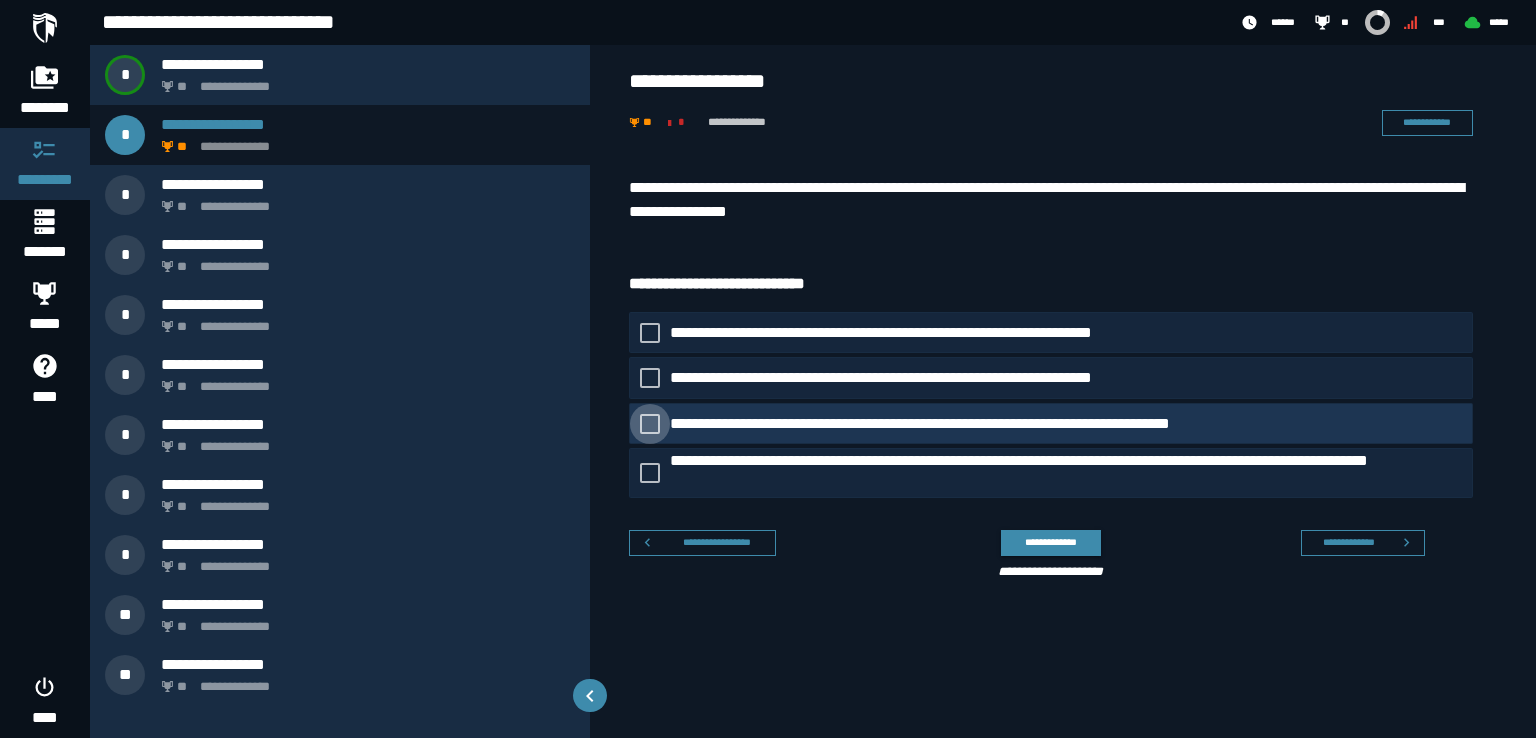 click 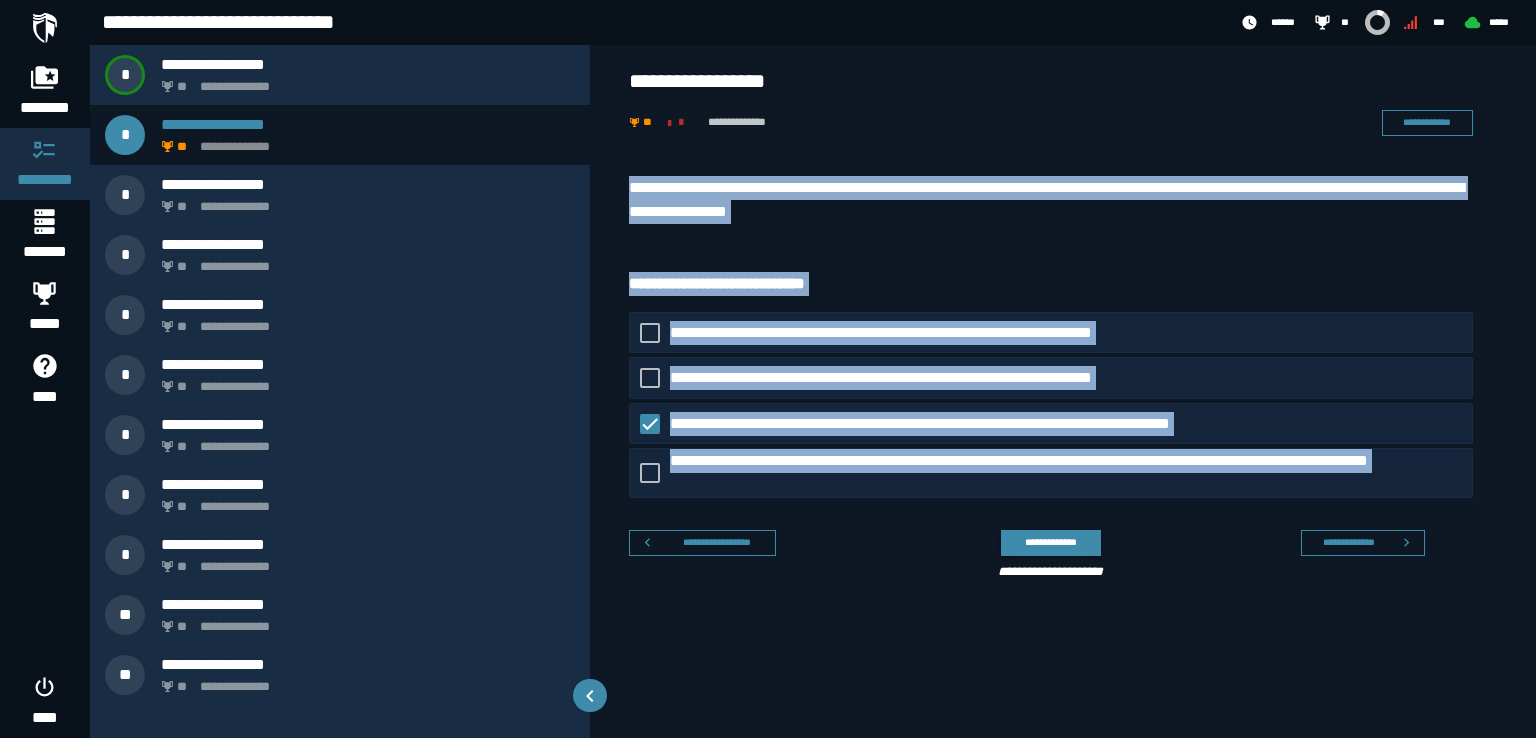 drag, startPoint x: 797, startPoint y: 524, endPoint x: 628, endPoint y: 169, distance: 393.17426 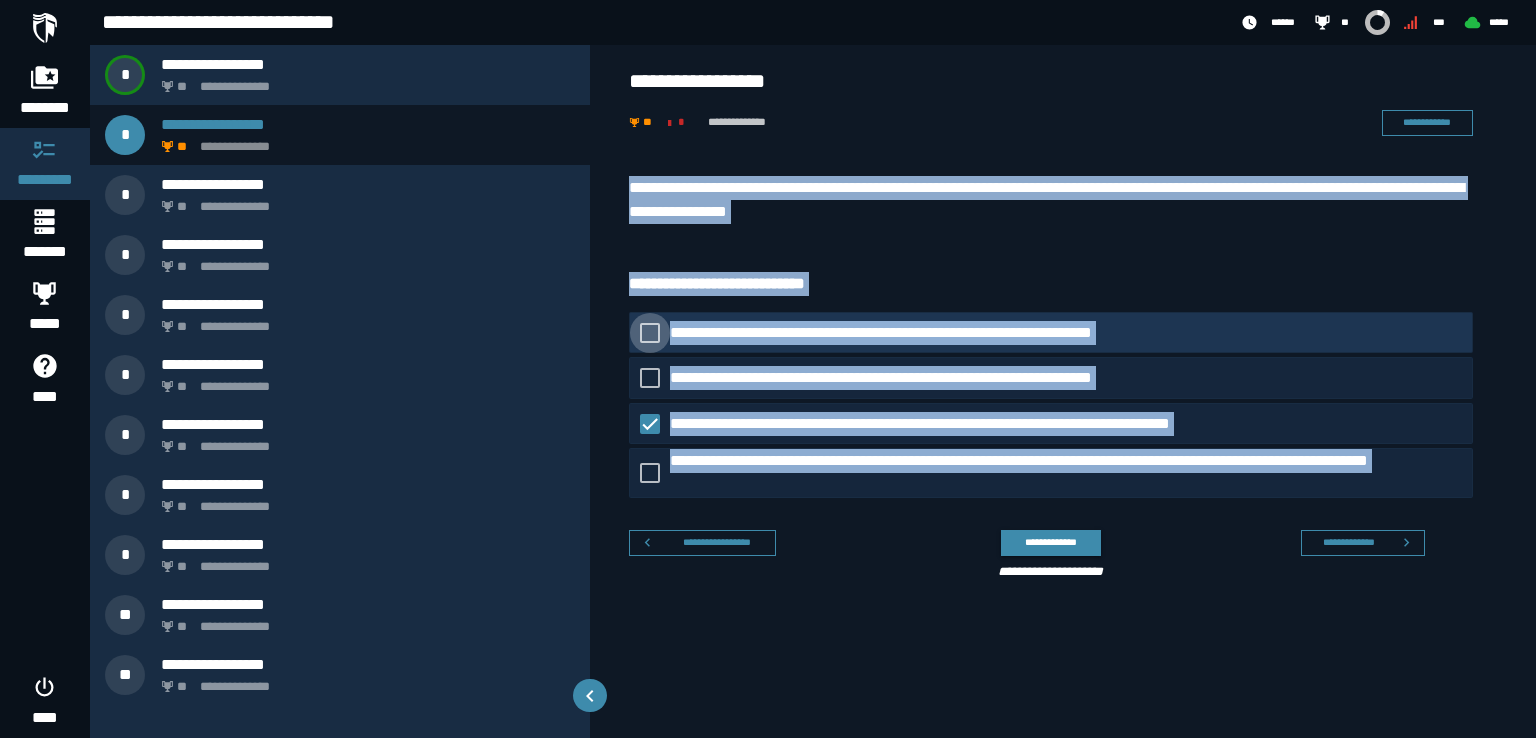click at bounding box center (650, 333) 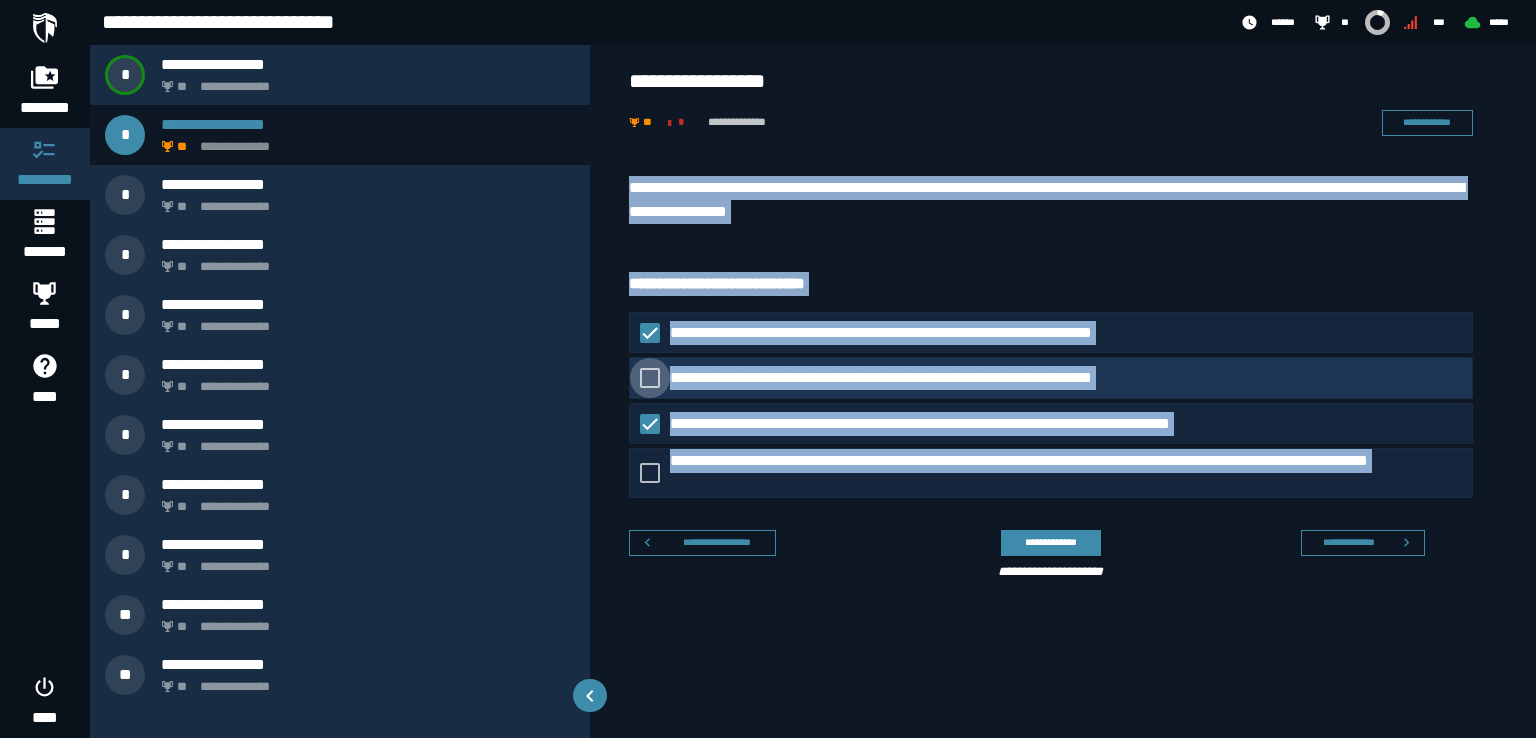 click at bounding box center [650, 378] 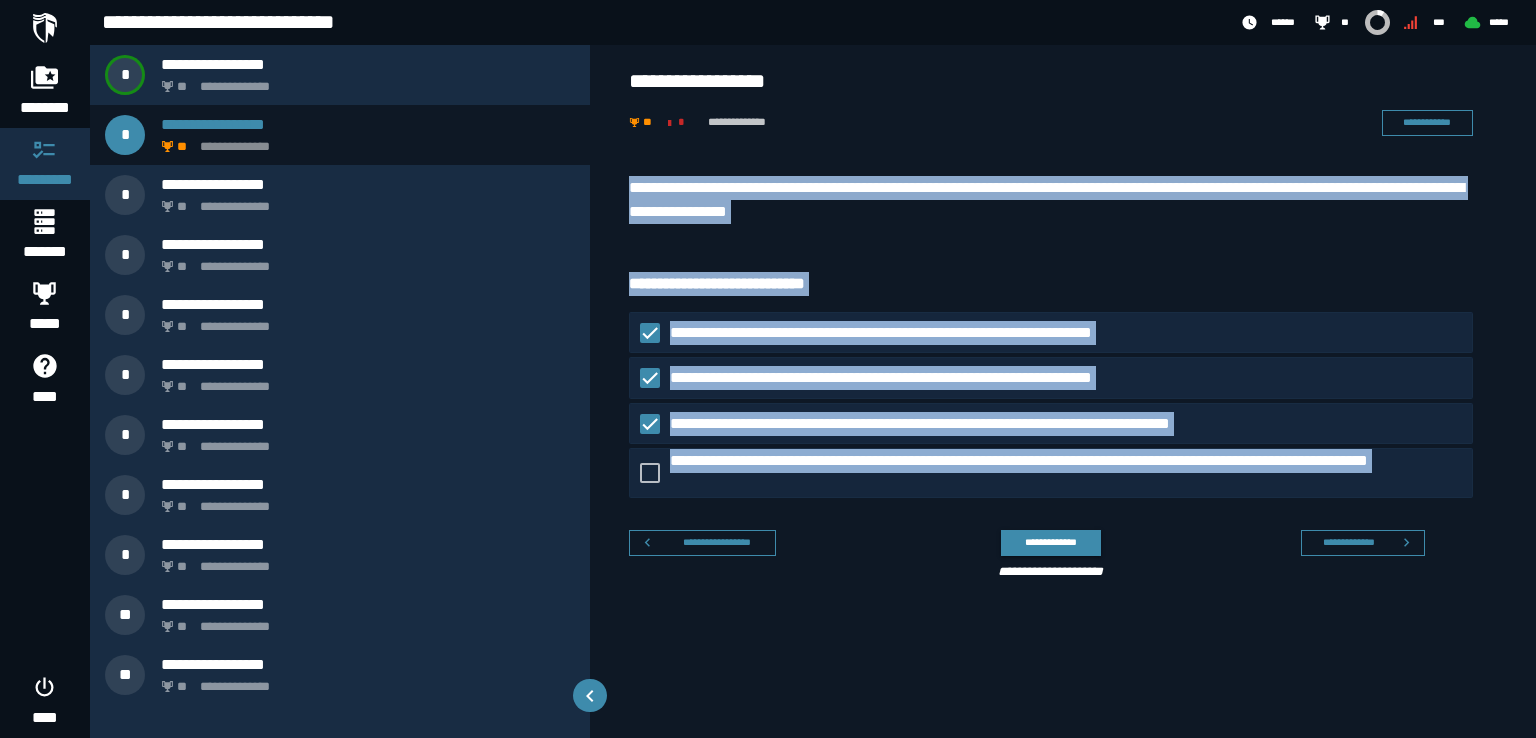 click on "**********" at bounding box center [1063, 391] 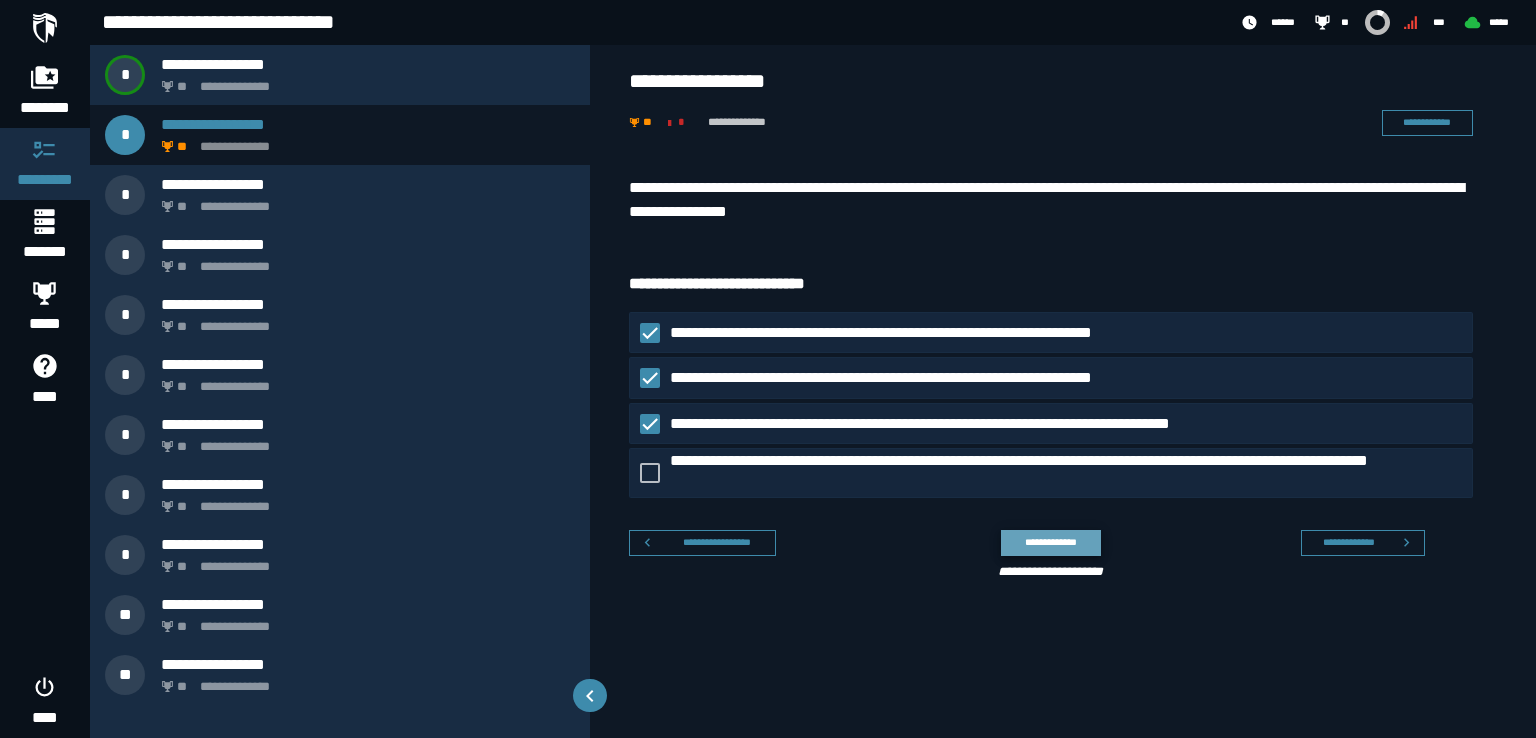 click on "**********" at bounding box center [1050, 542] 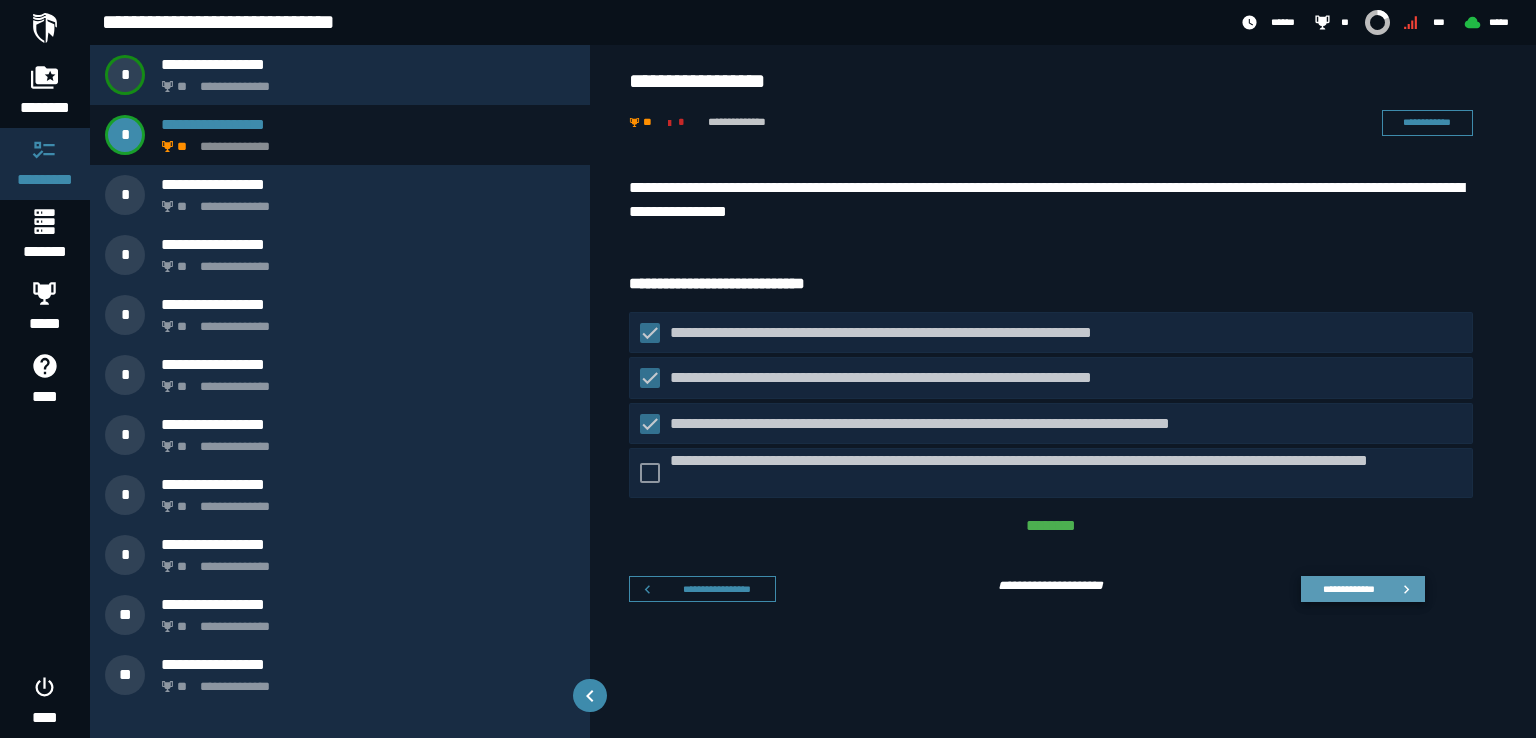 click on "**********" at bounding box center [1348, 589] 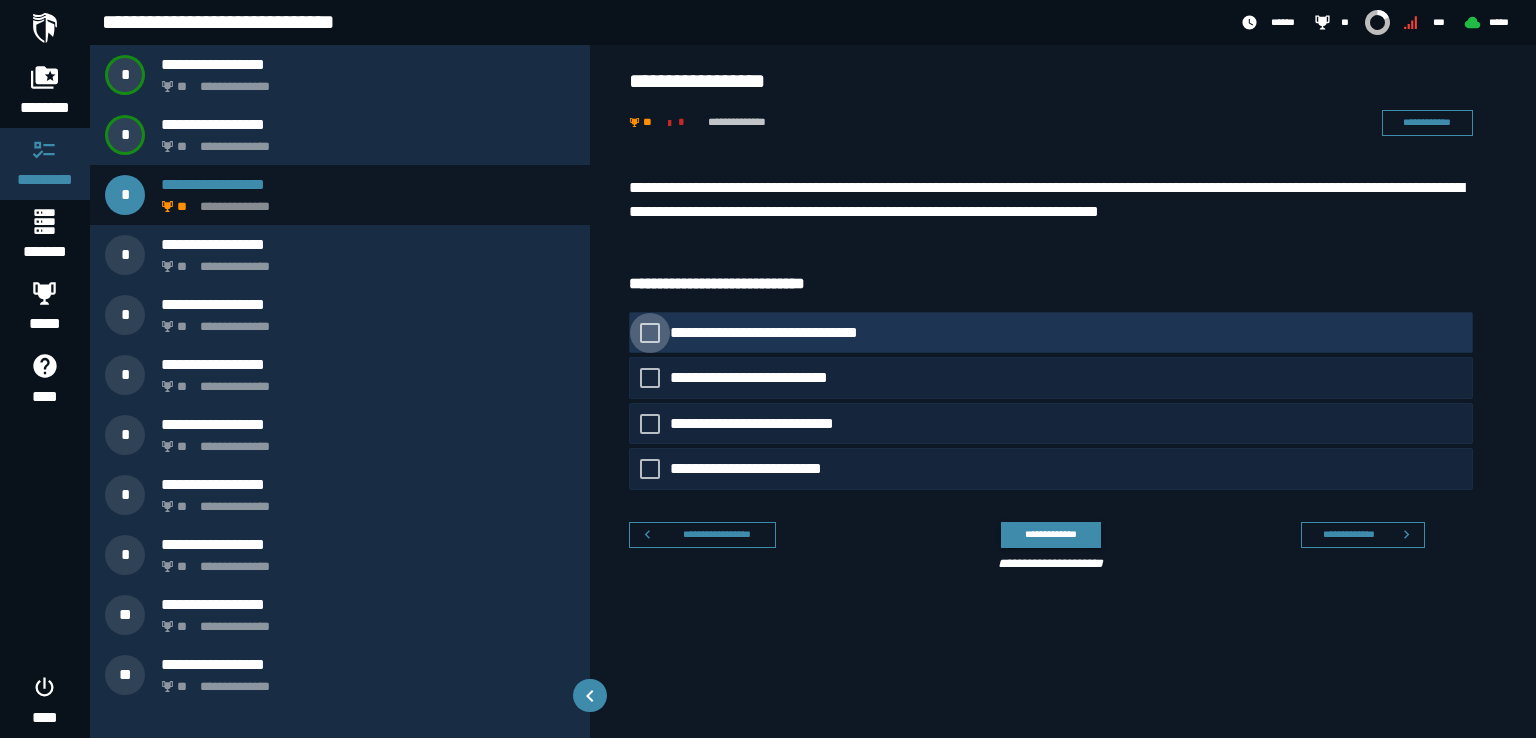 click at bounding box center [650, 333] 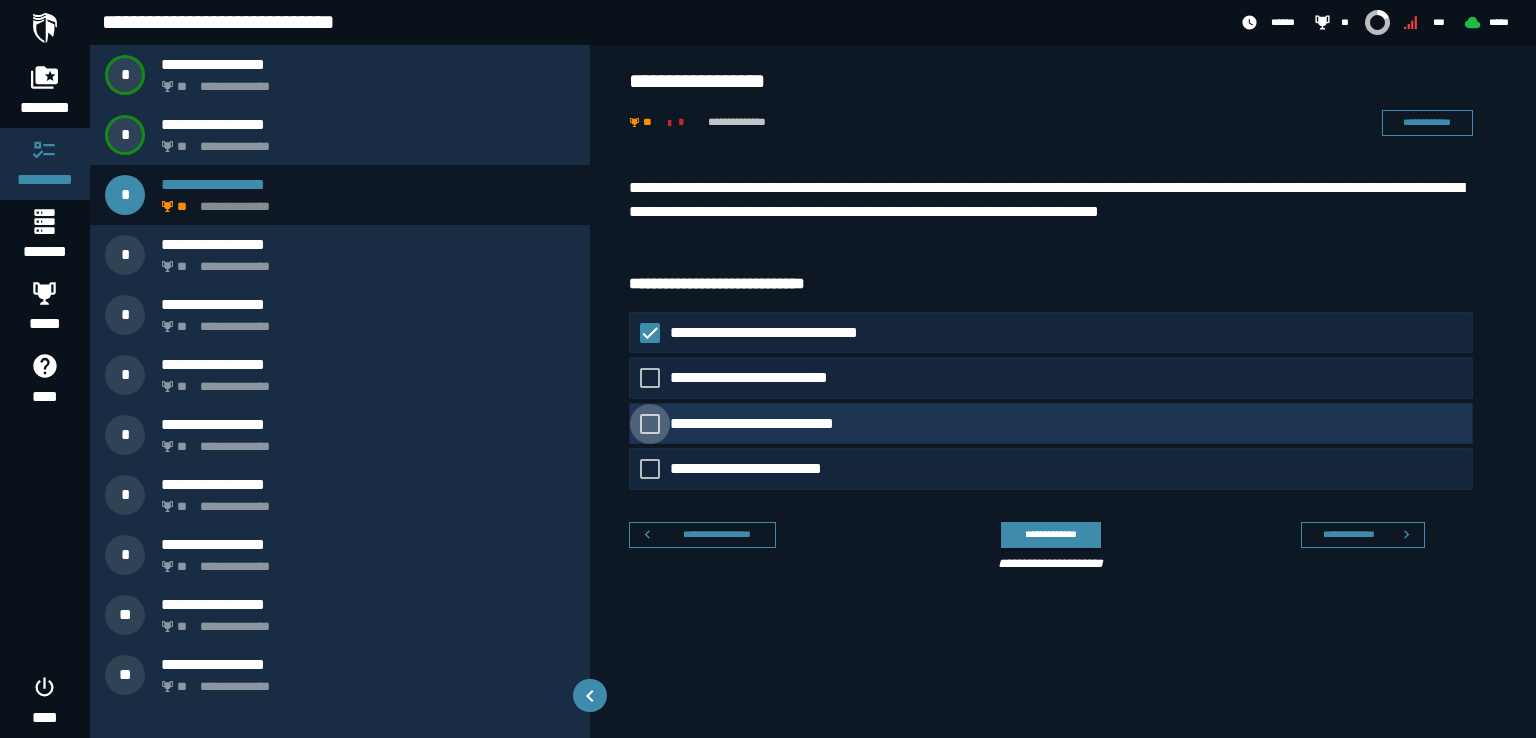 click 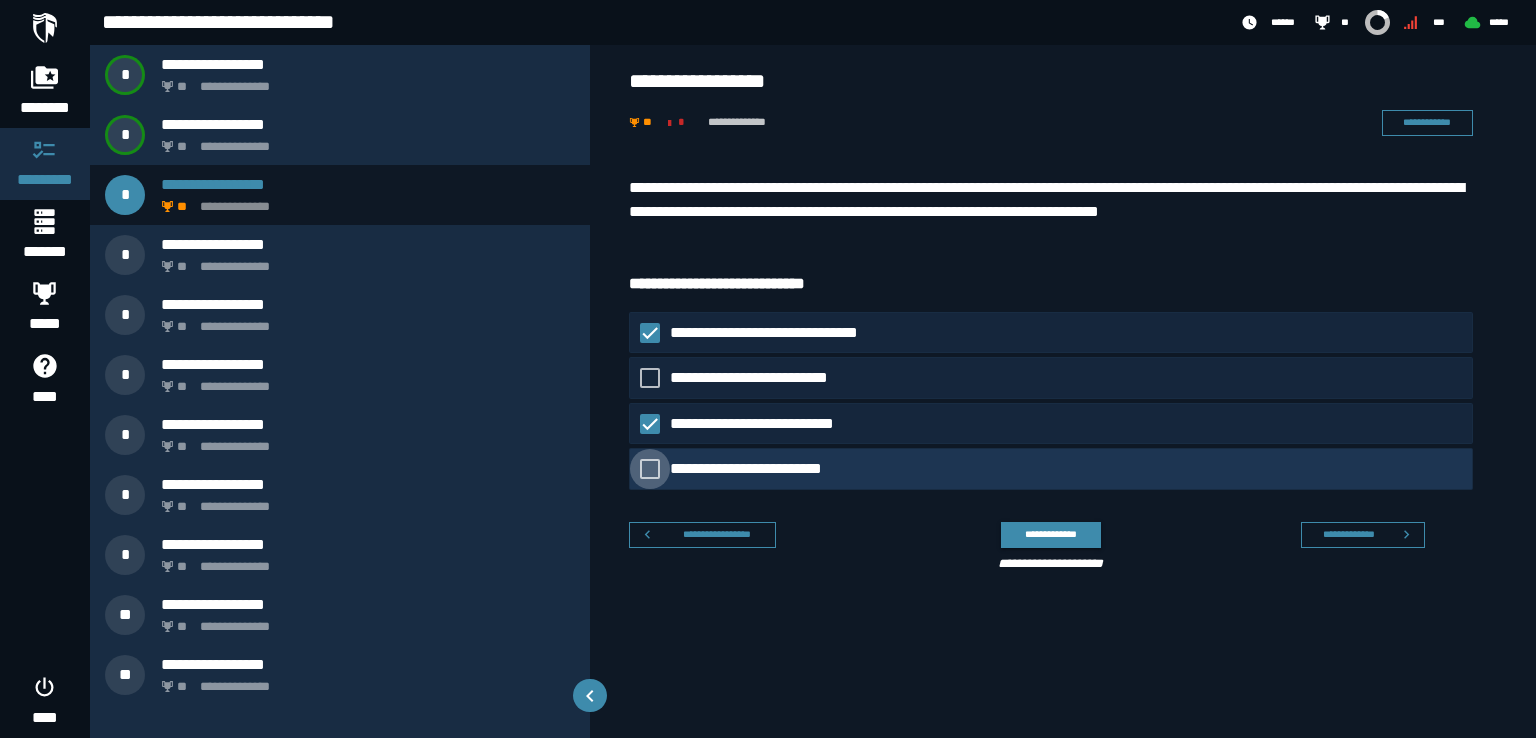 click at bounding box center [650, 469] 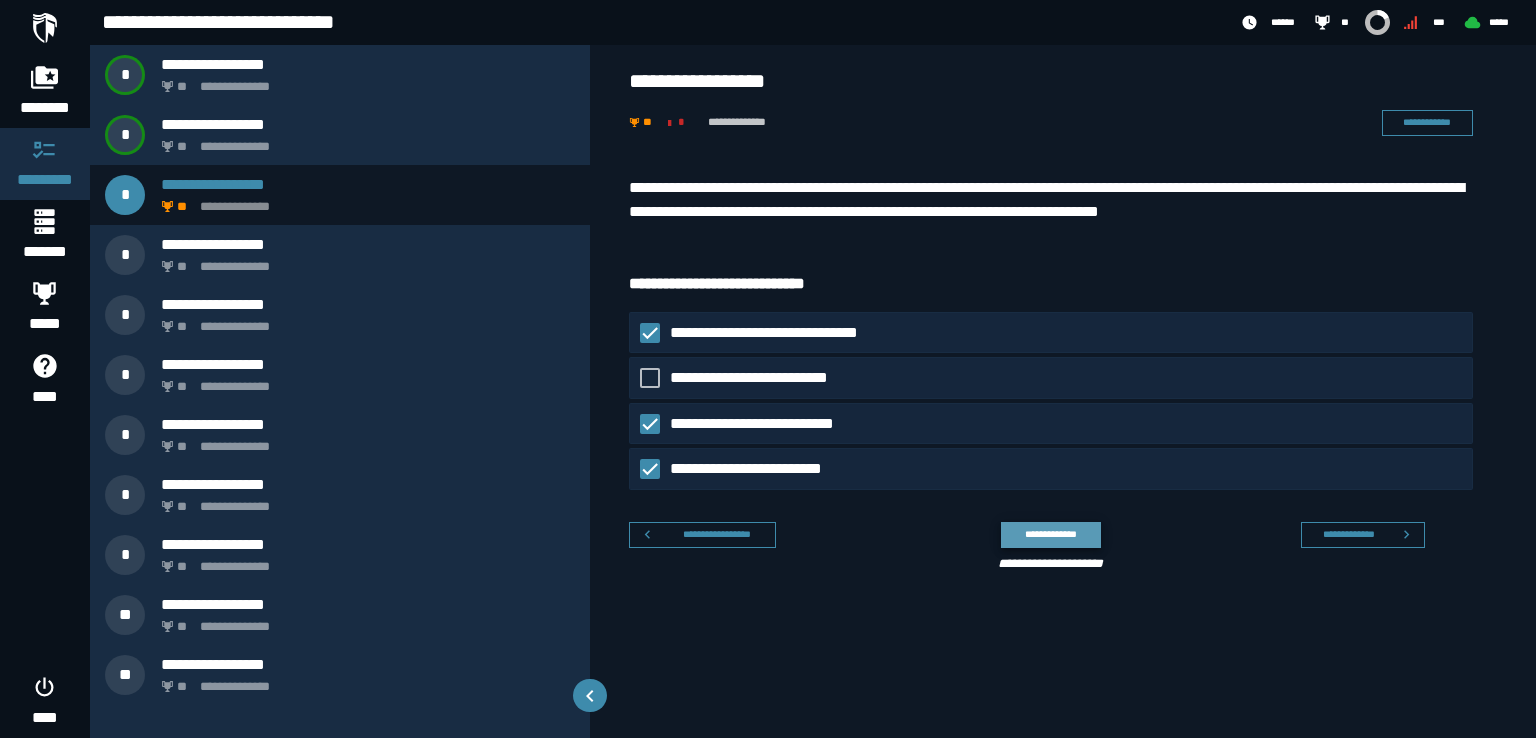 click on "**********" at bounding box center [1050, 534] 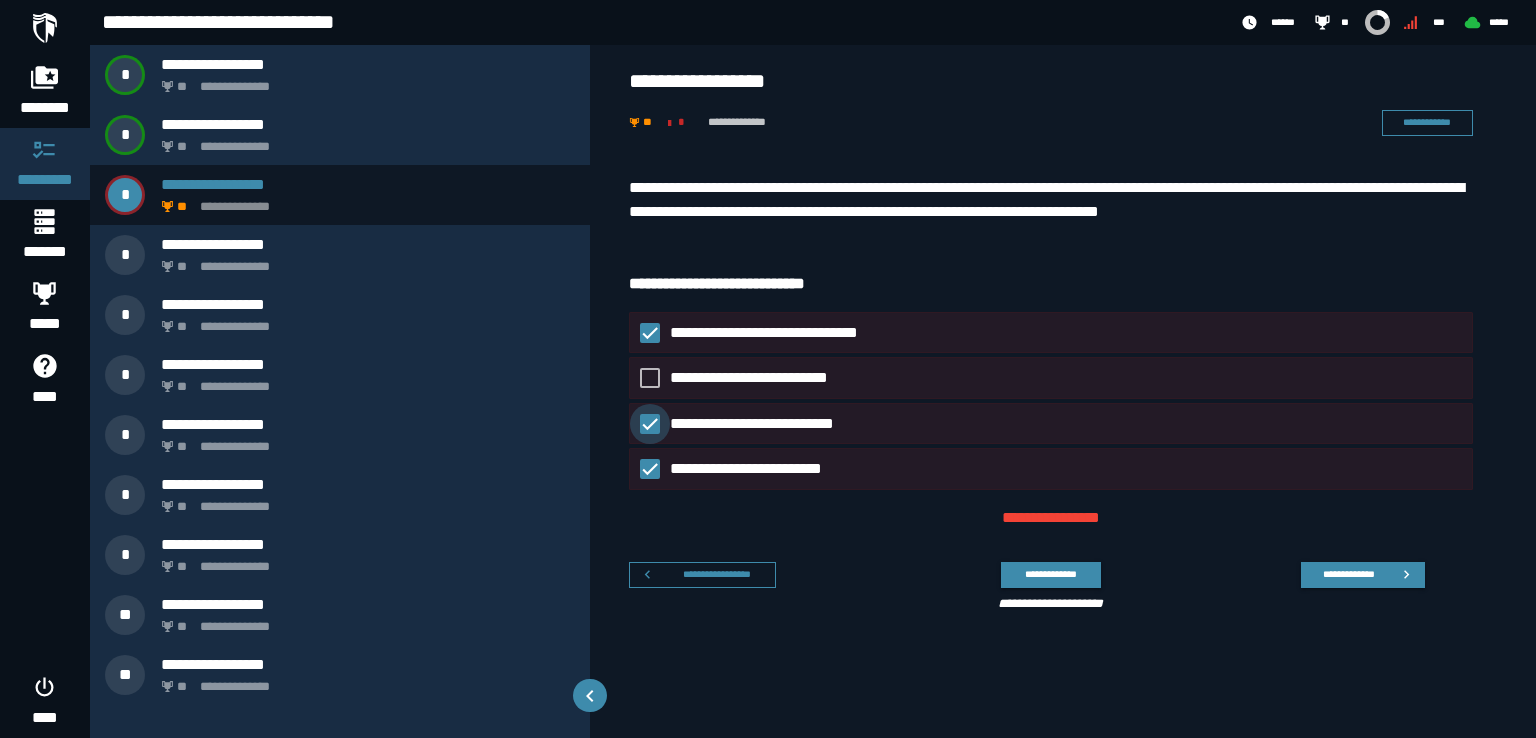 click 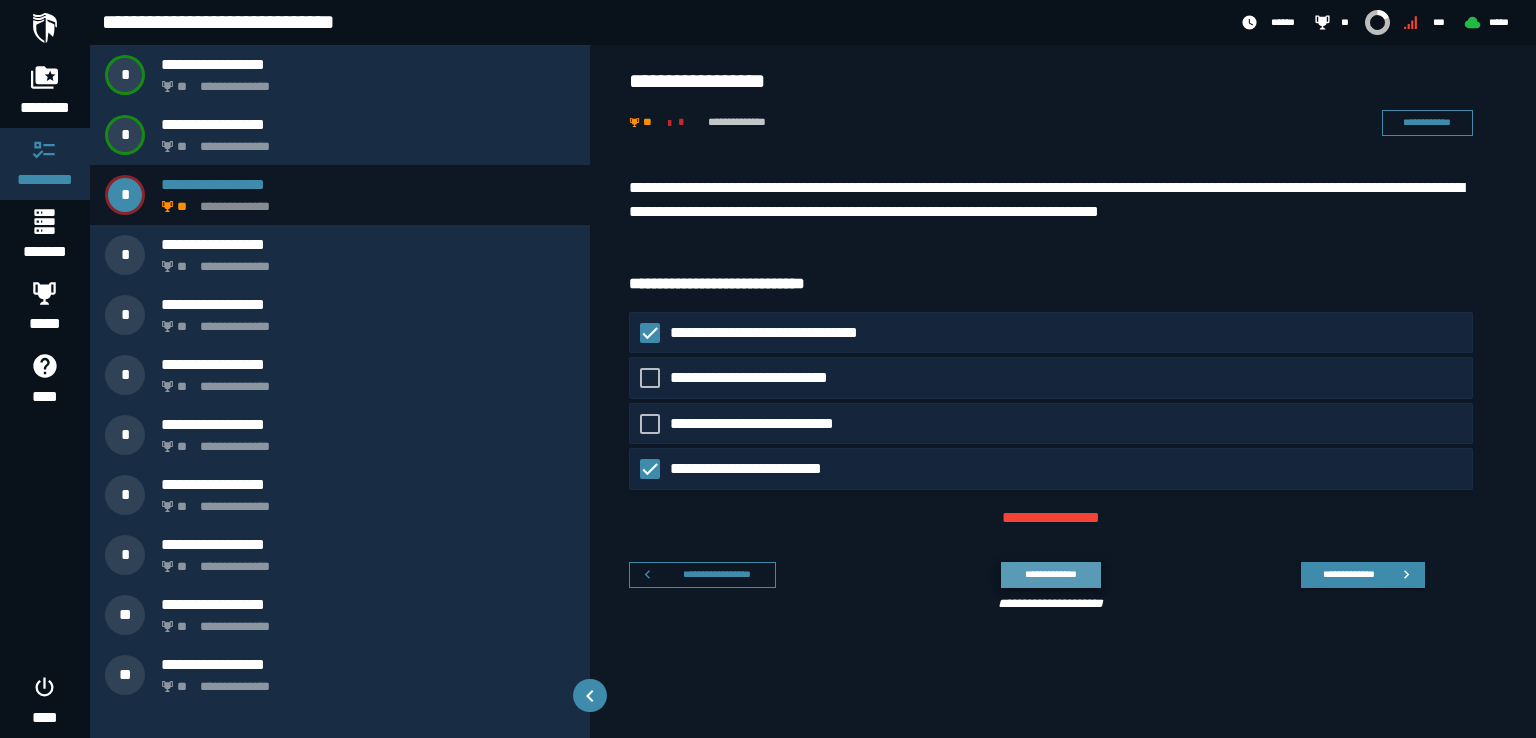 click on "**********" at bounding box center [1050, 574] 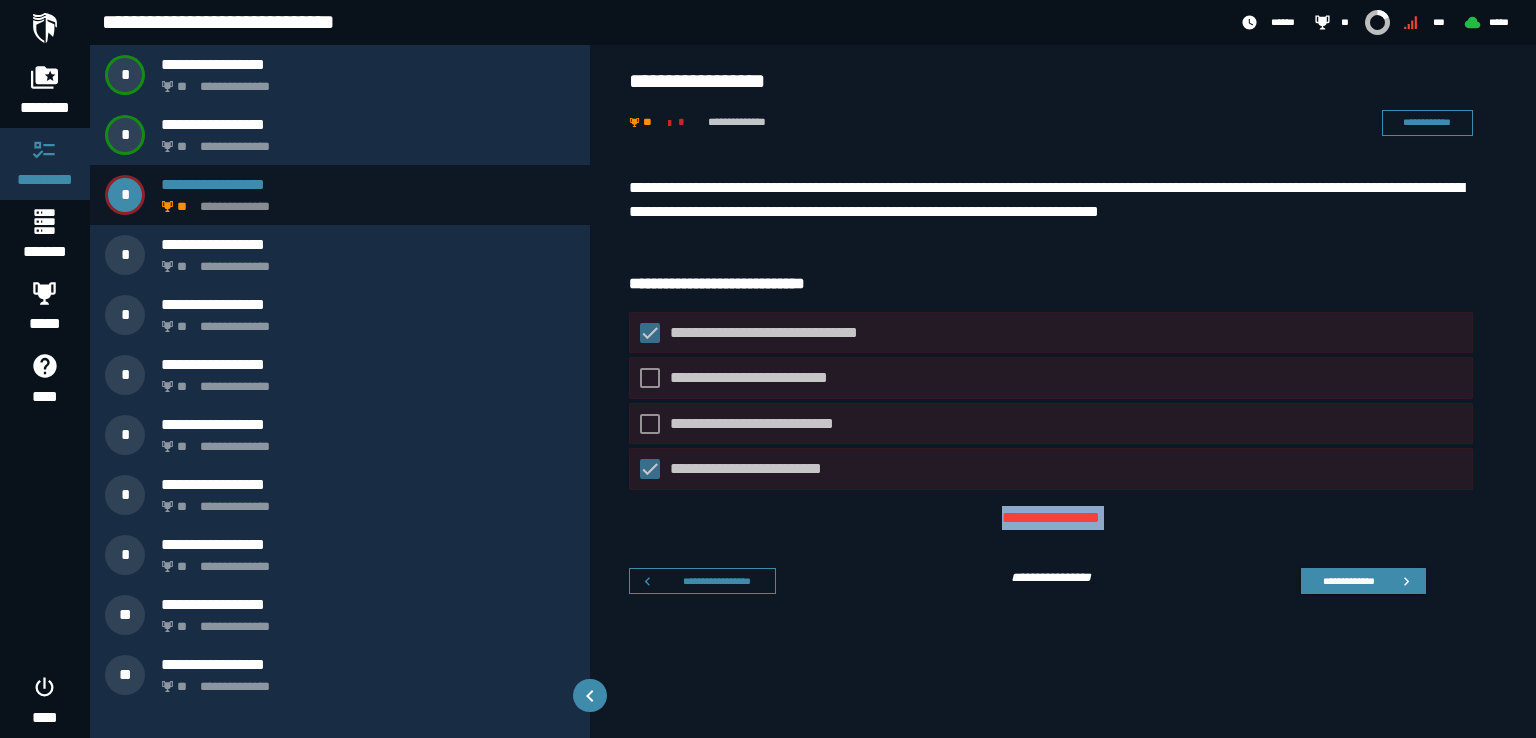 drag, startPoint x: 938, startPoint y: 452, endPoint x: 936, endPoint y: 561, distance: 109.01835 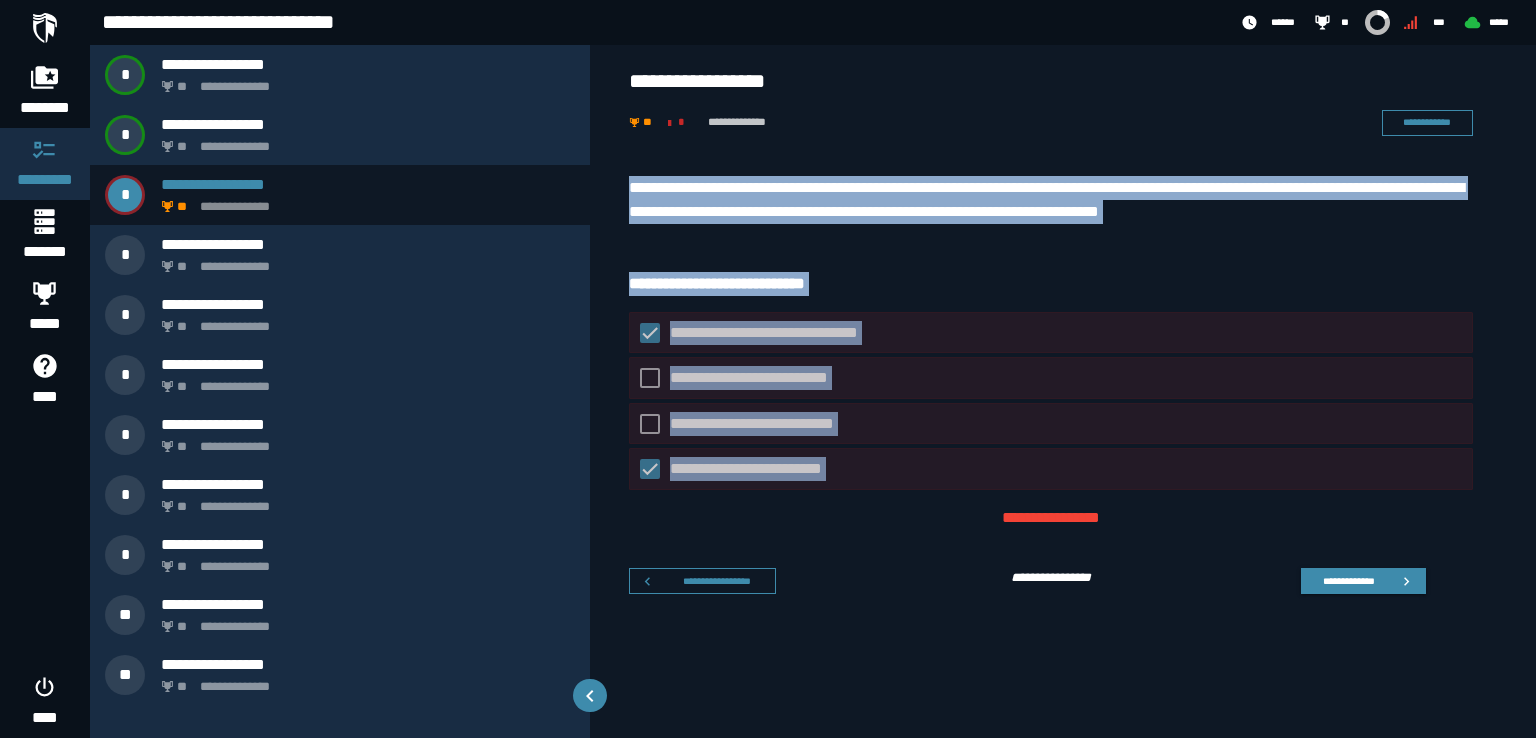 drag, startPoint x: 612, startPoint y: 176, endPoint x: 888, endPoint y: 523, distance: 443.37906 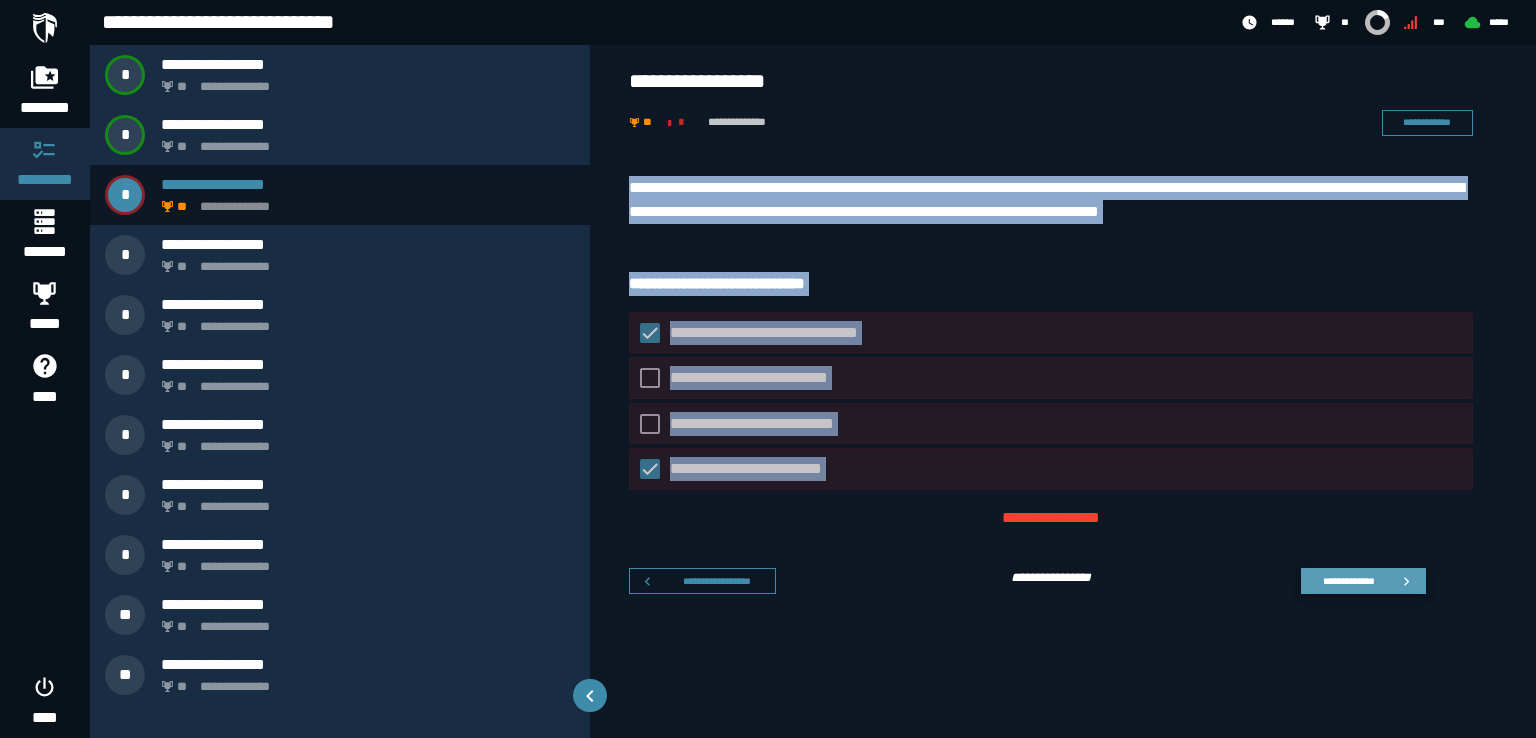 click on "**********" at bounding box center (1363, 581) 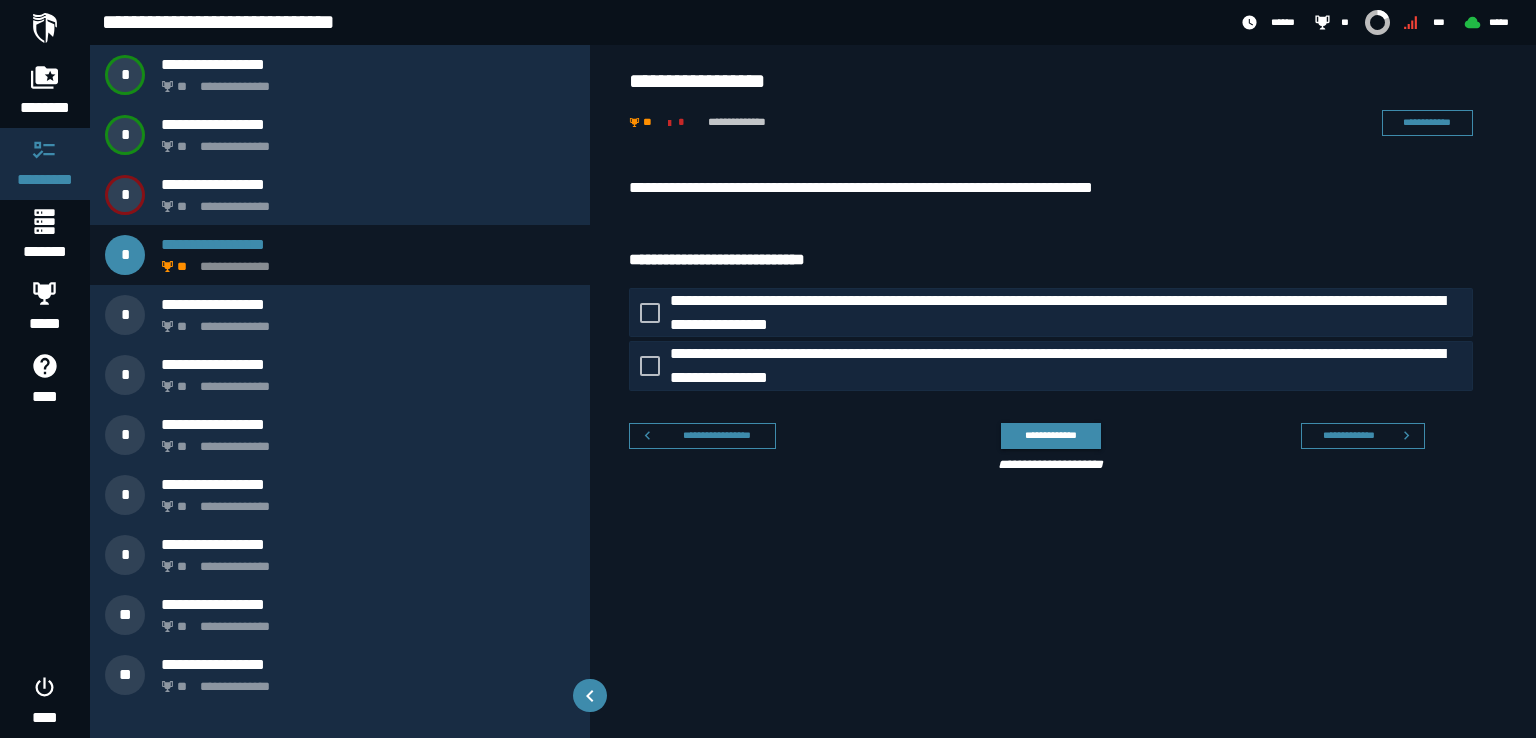 click on "**********" at bounding box center [1051, 260] 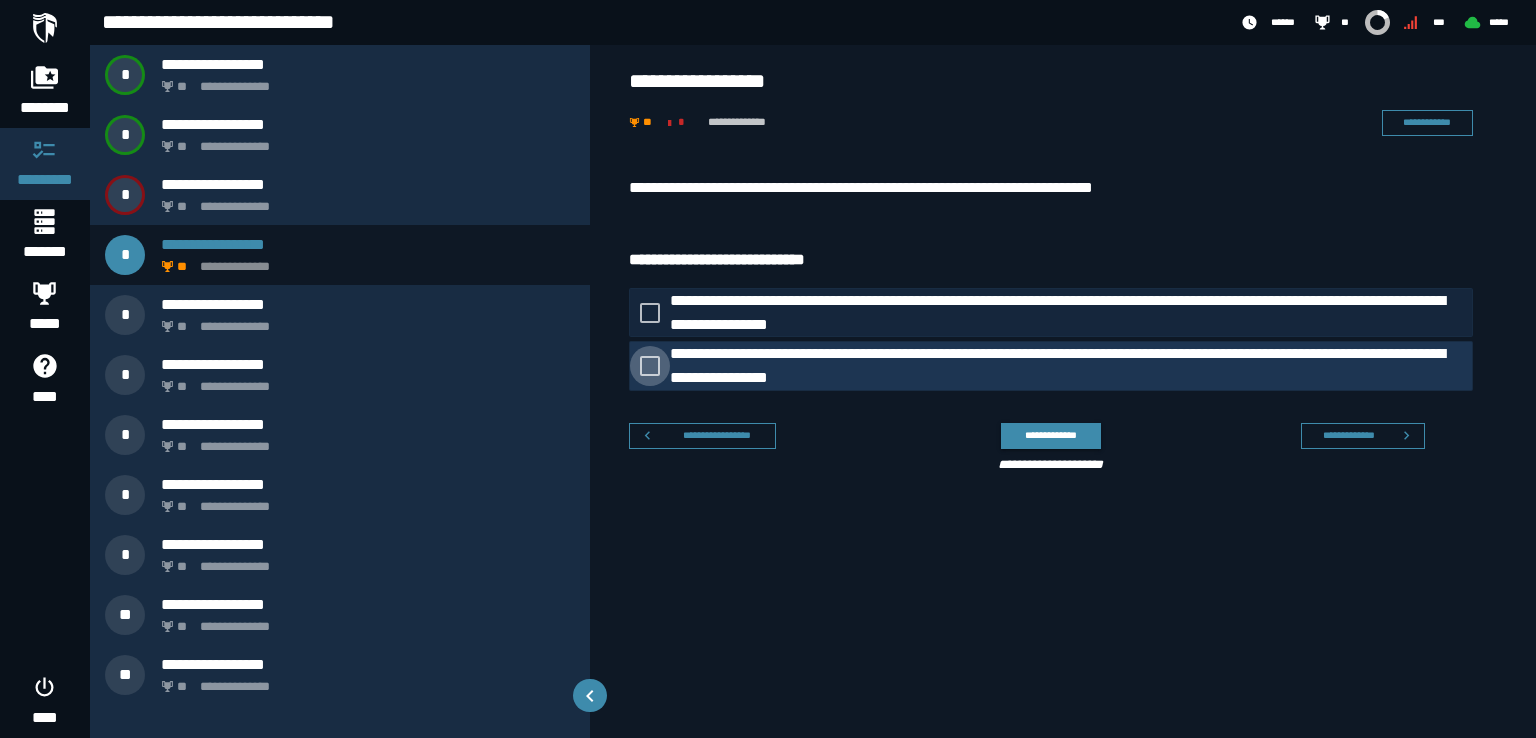 click at bounding box center [650, 366] 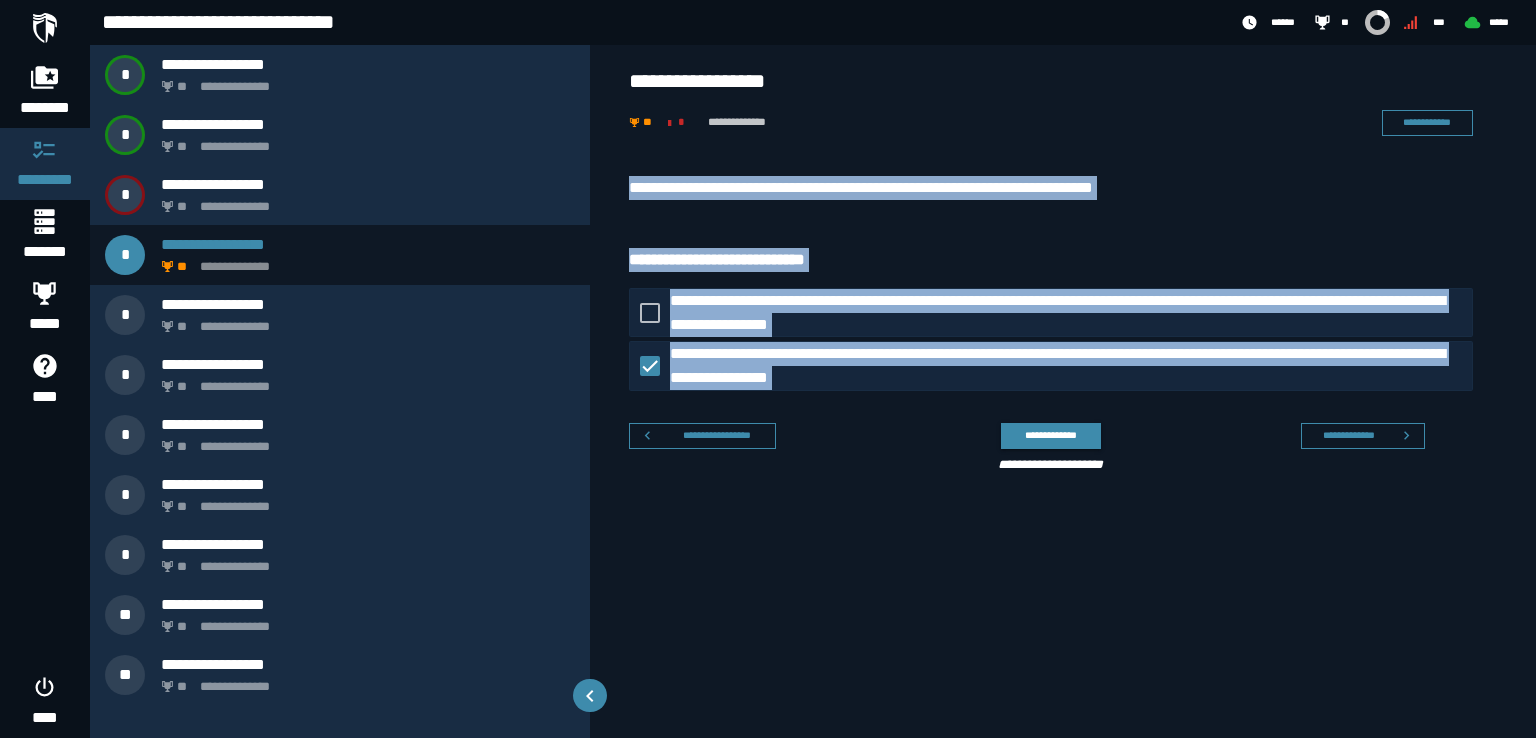 drag, startPoint x: 1148, startPoint y: 395, endPoint x: 627, endPoint y: 182, distance: 562.85876 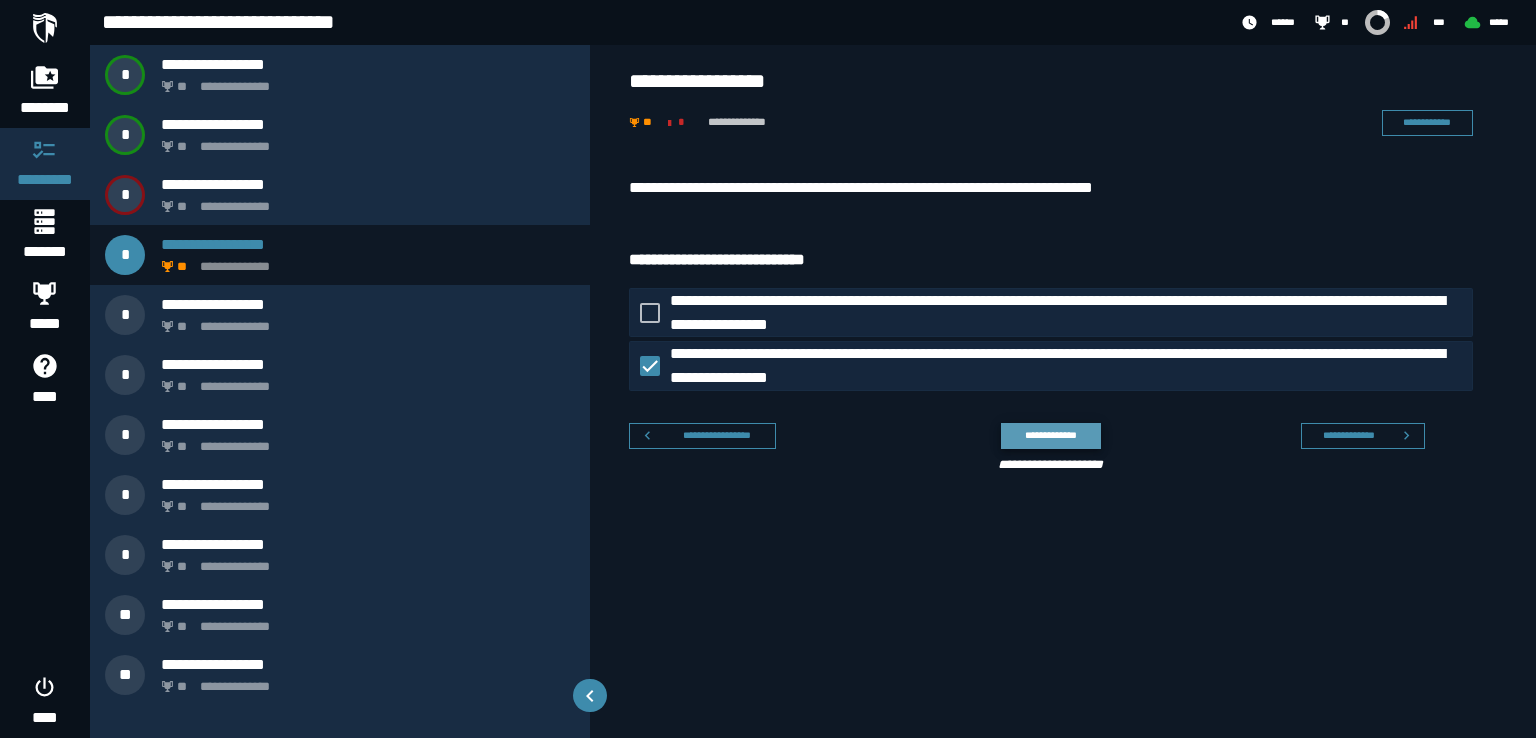 click on "**********" at bounding box center [1050, 435] 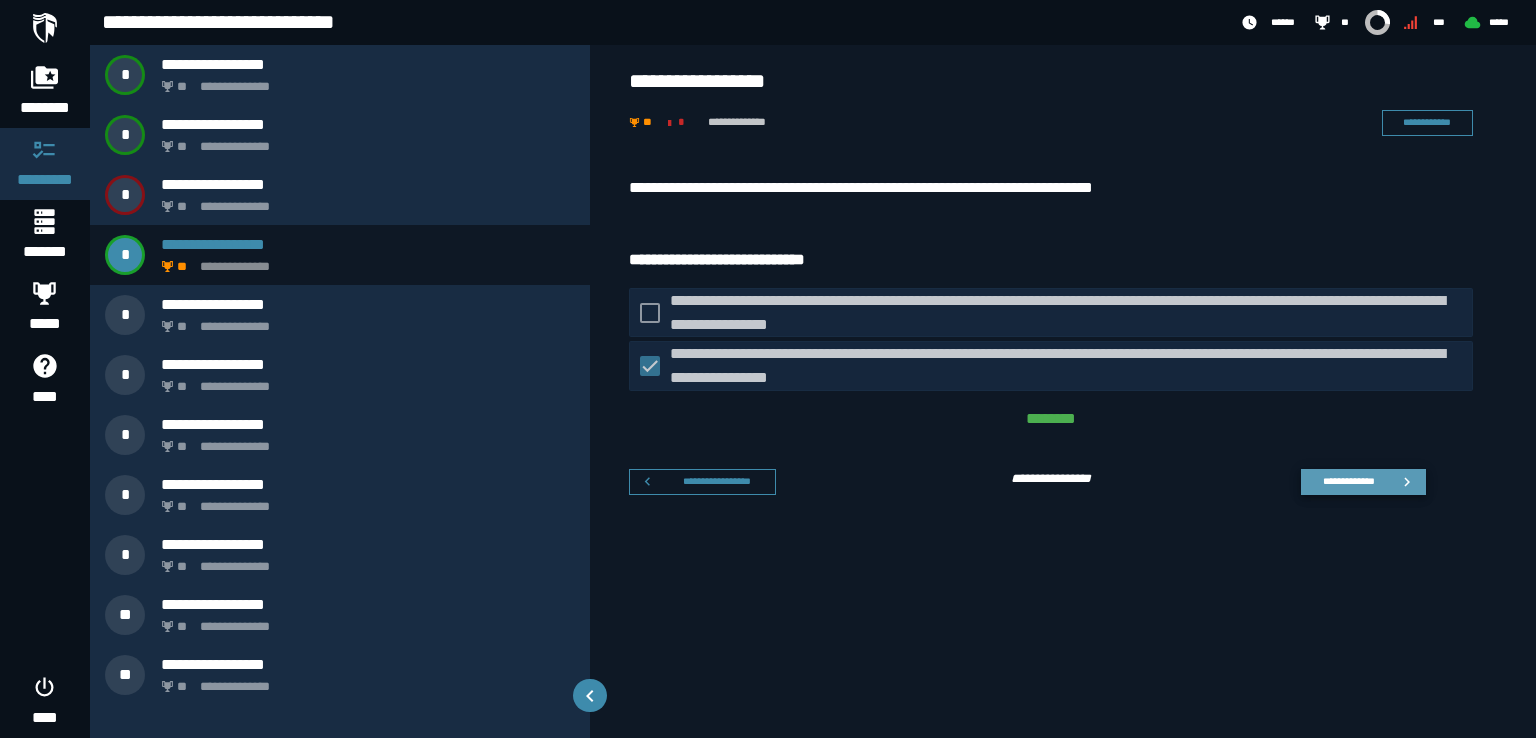 click 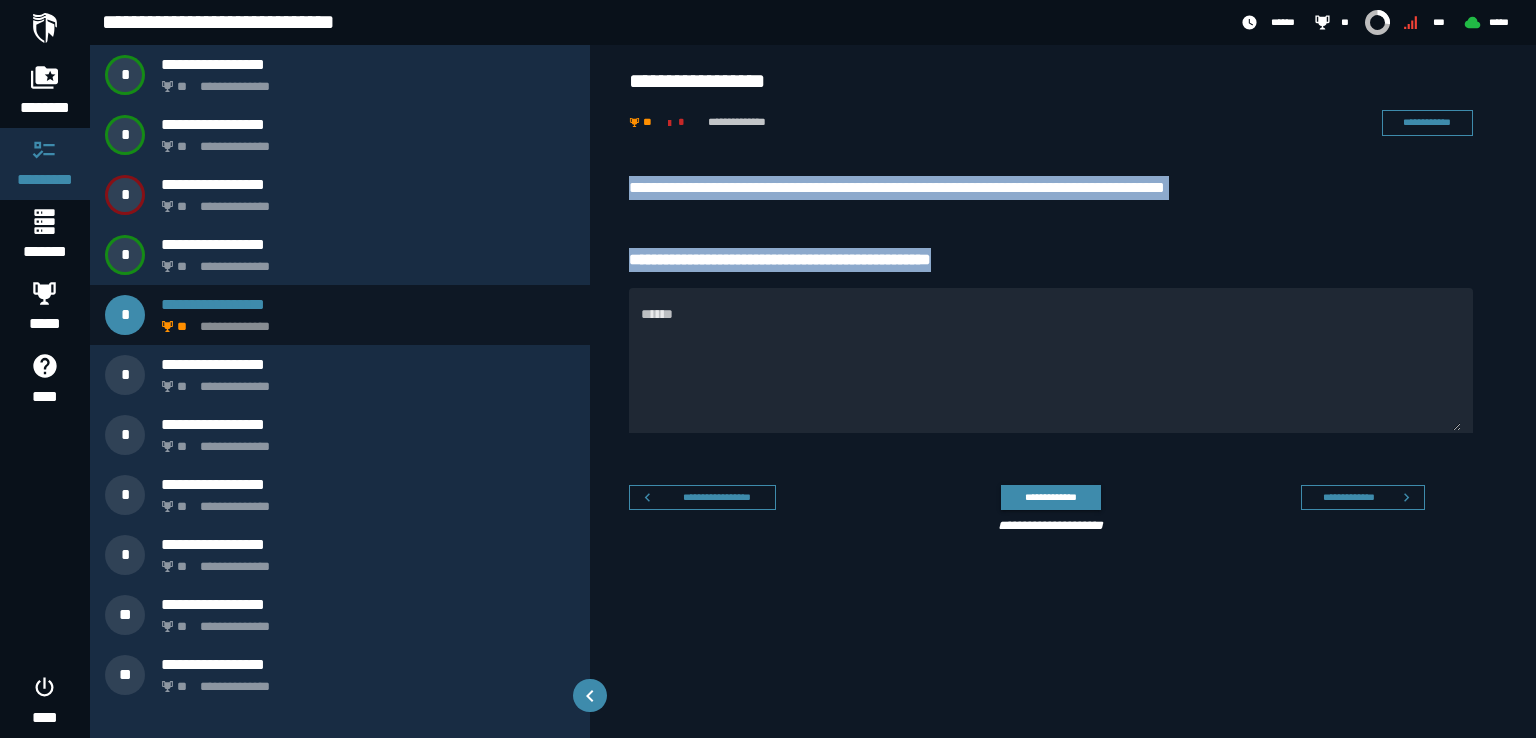 drag, startPoint x: 1016, startPoint y: 255, endPoint x: 624, endPoint y: 173, distance: 400.4847 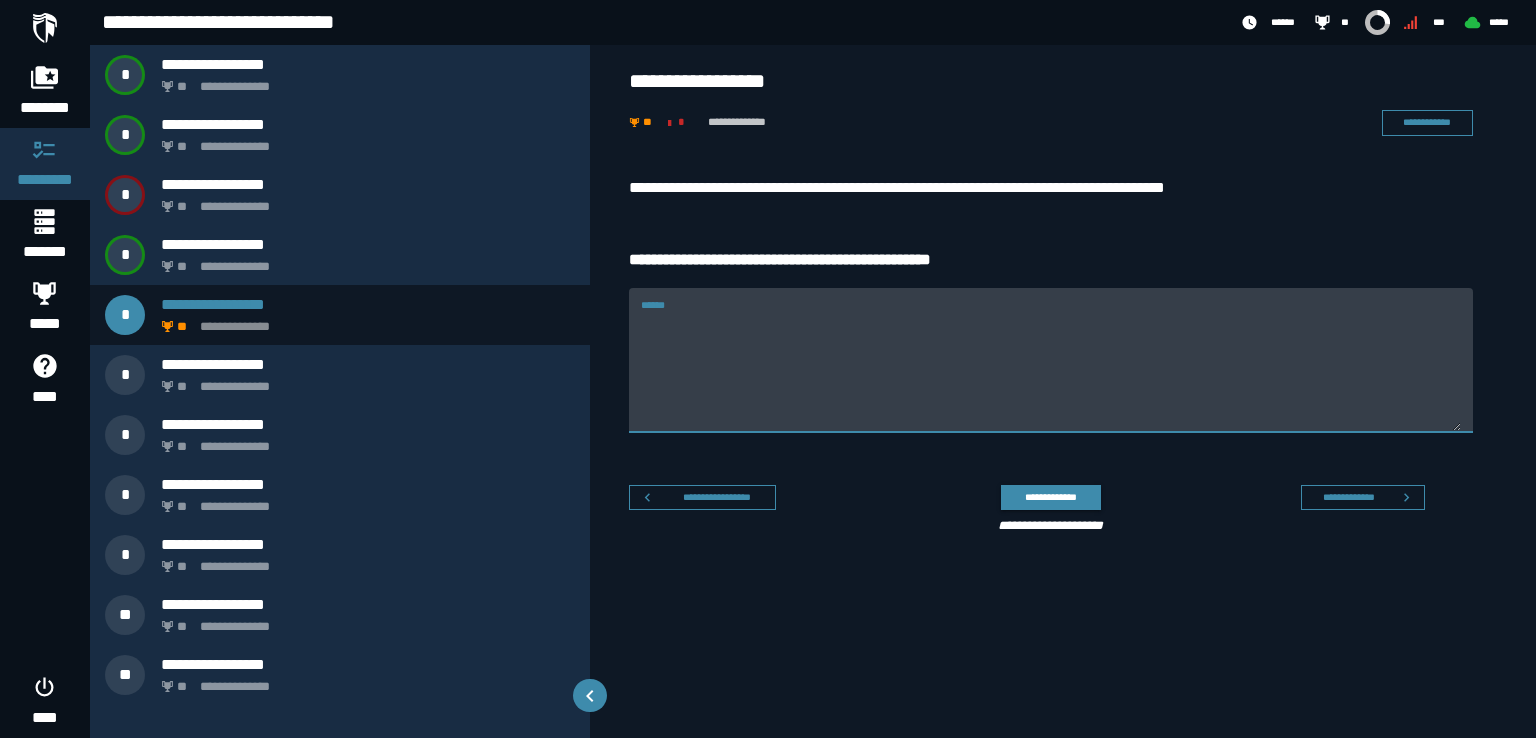 click on "******" at bounding box center [1051, 360] 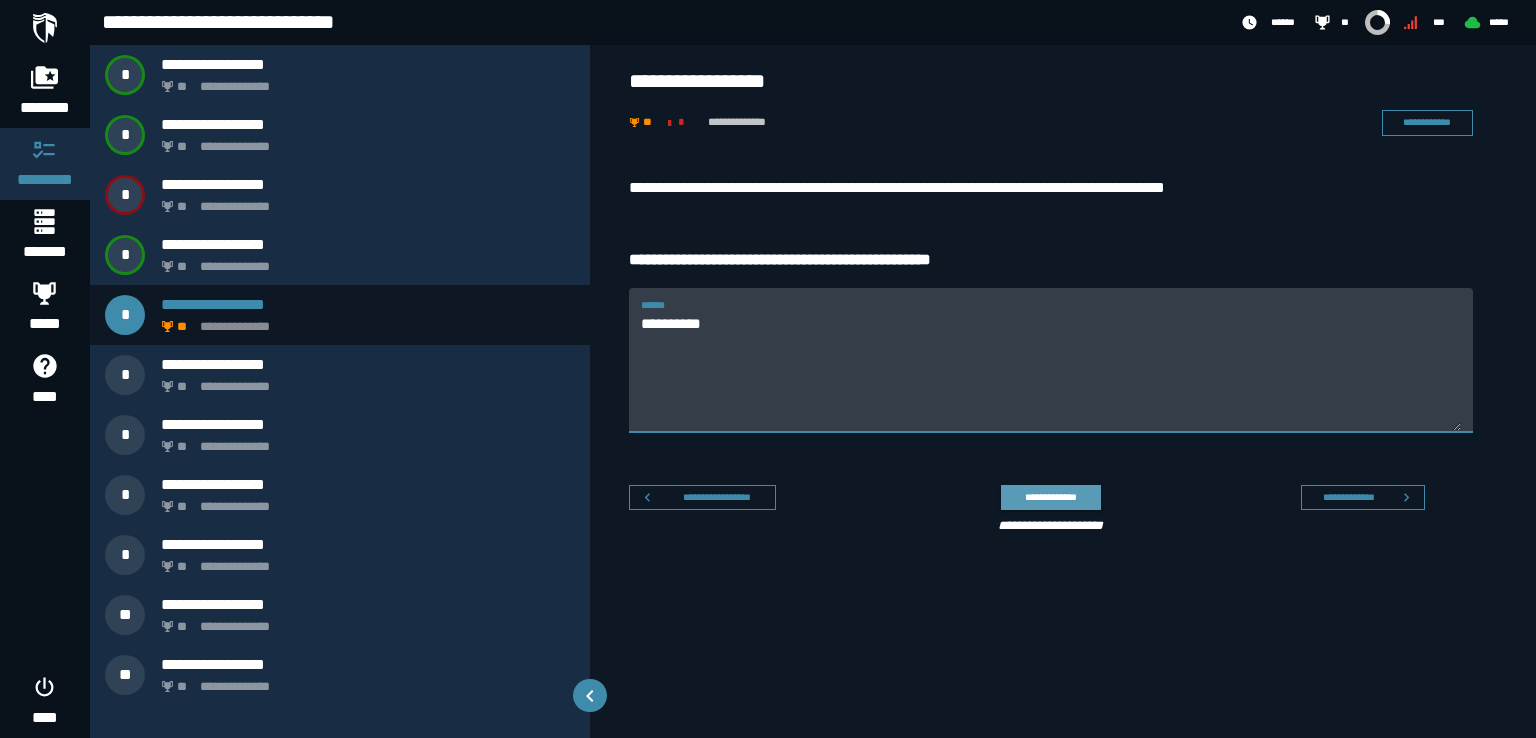 type on "*********" 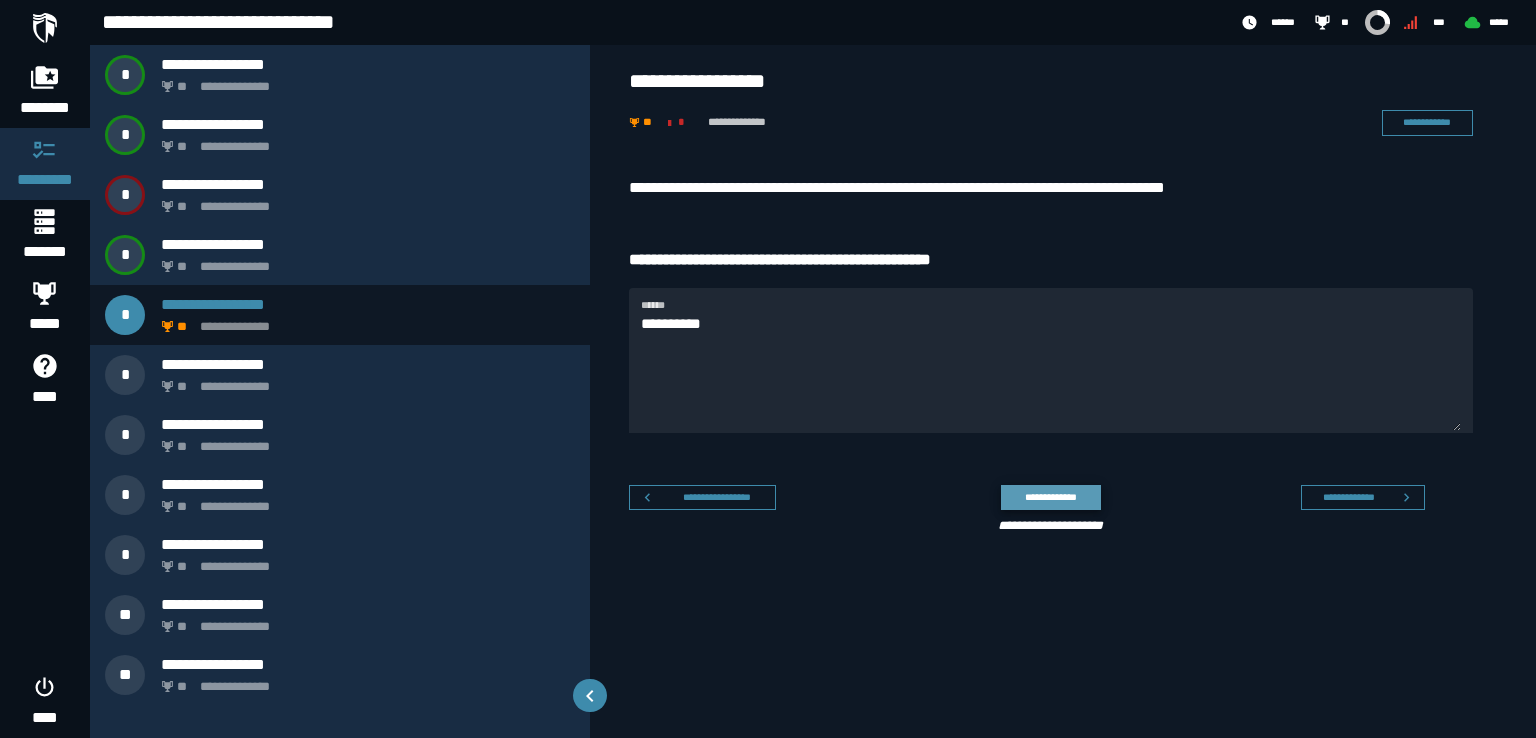 click on "**********" at bounding box center (1050, 497) 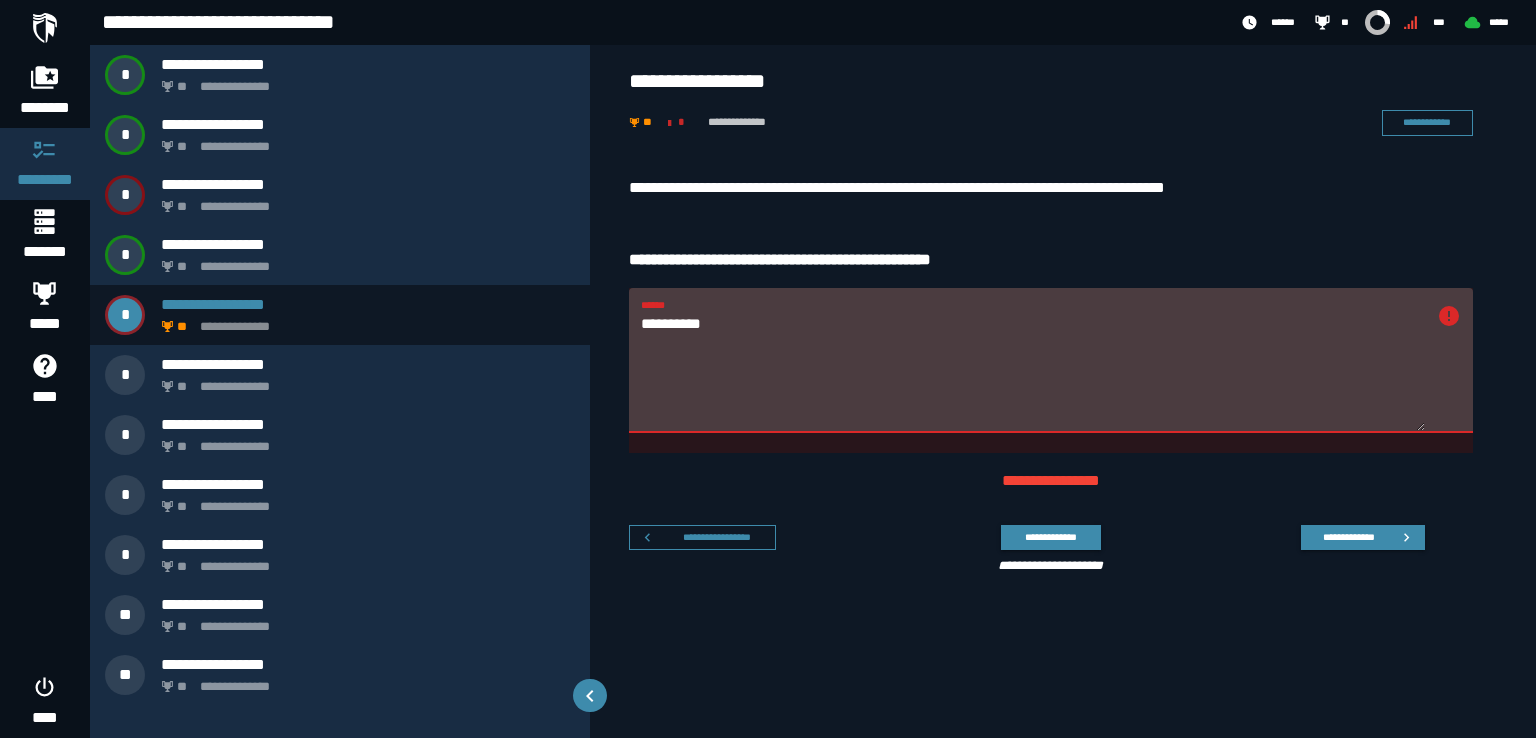 drag, startPoint x: 756, startPoint y: 327, endPoint x: 621, endPoint y: 333, distance: 135.13327 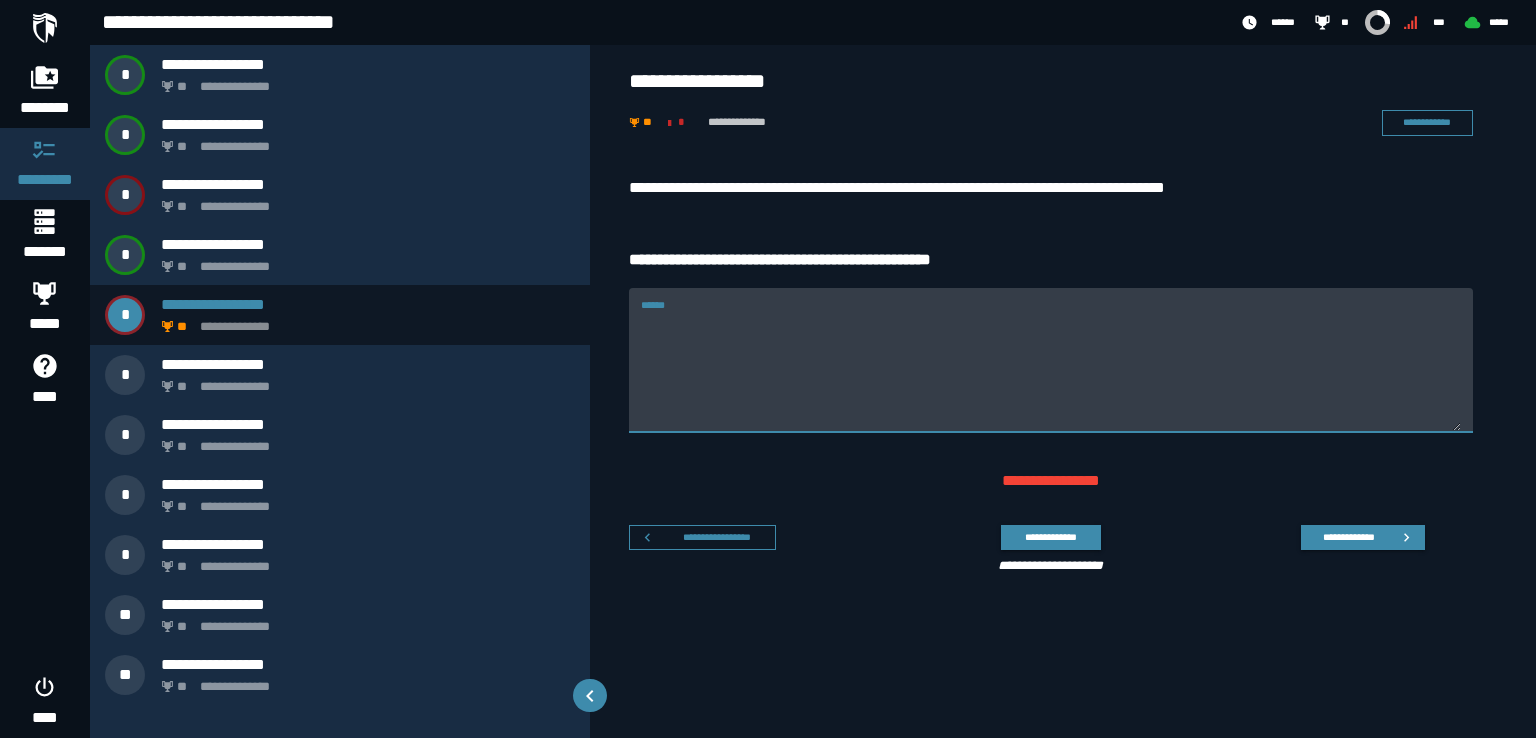 paste on "*****" 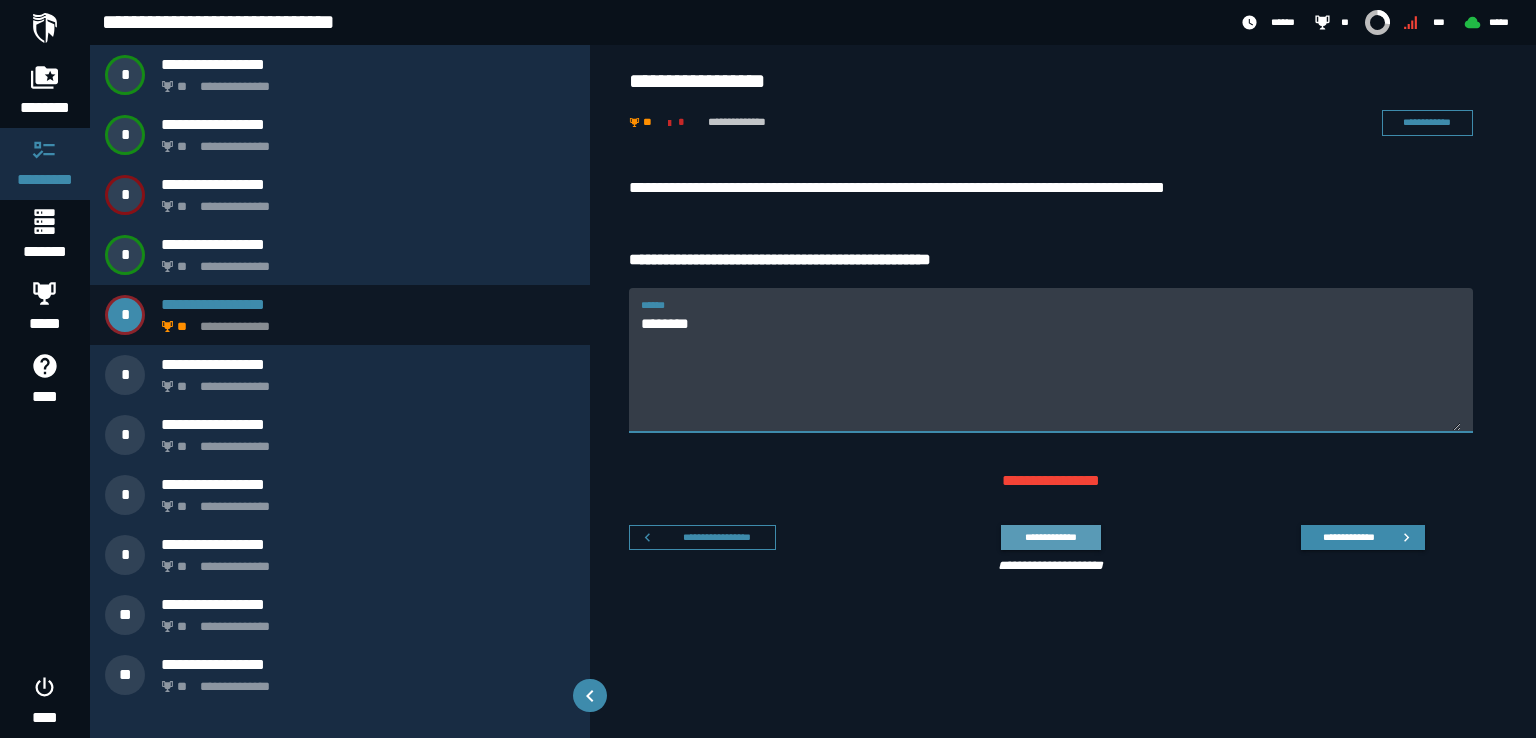 type on "*****" 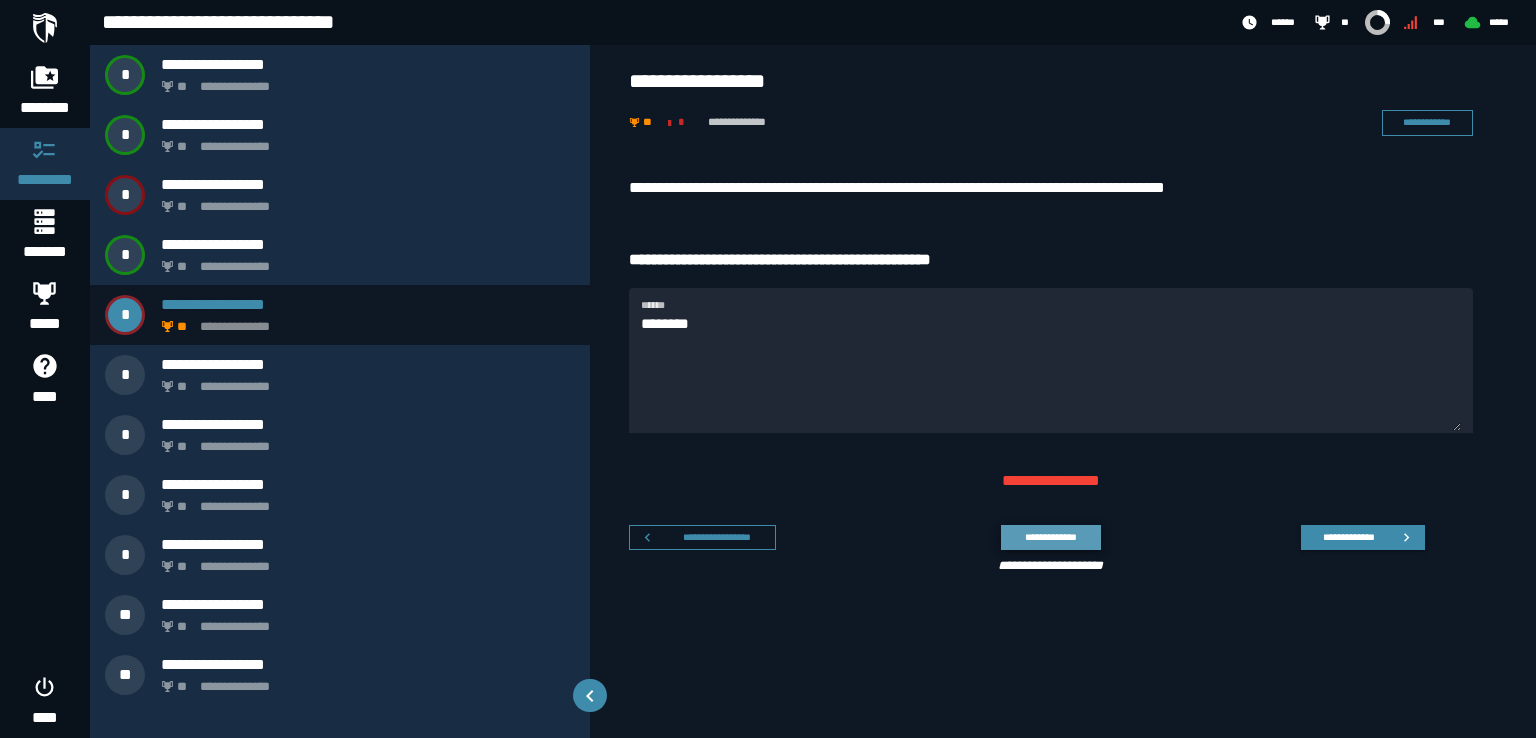 click on "**********" at bounding box center [1050, 537] 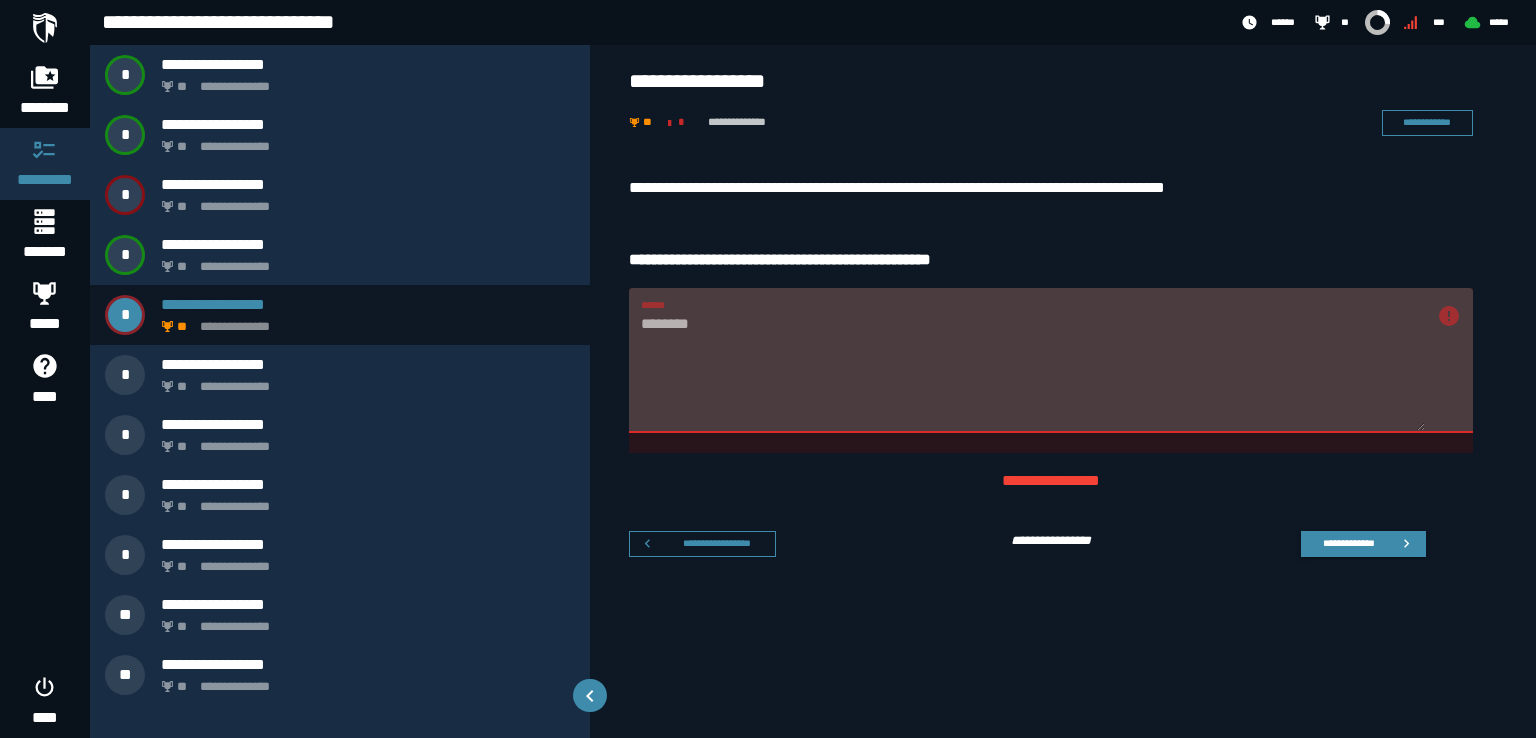 click on "***** ******" at bounding box center [1051, 360] 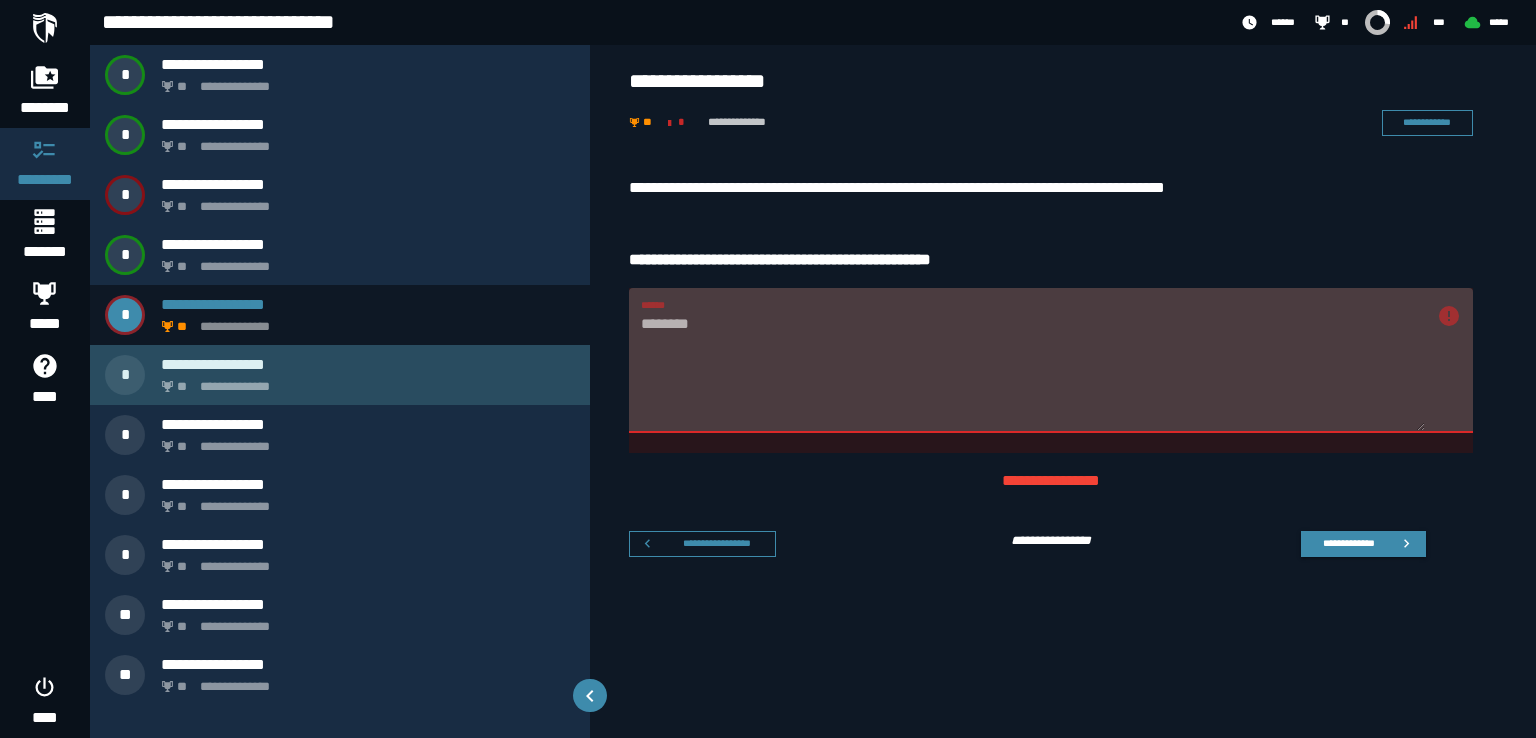 click on "**********" at bounding box center [364, 381] 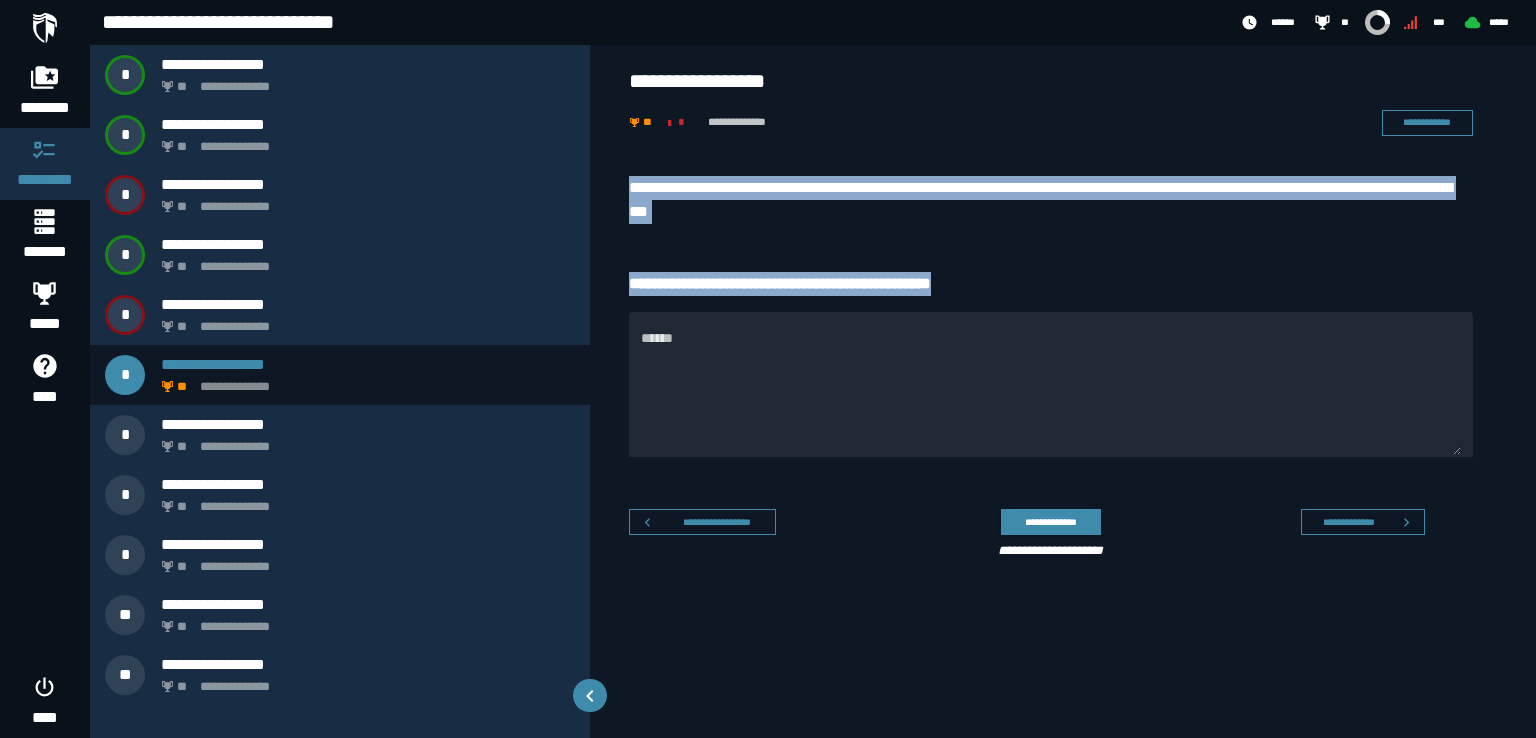 drag, startPoint x: 1023, startPoint y: 276, endPoint x: 616, endPoint y: 173, distance: 419.83093 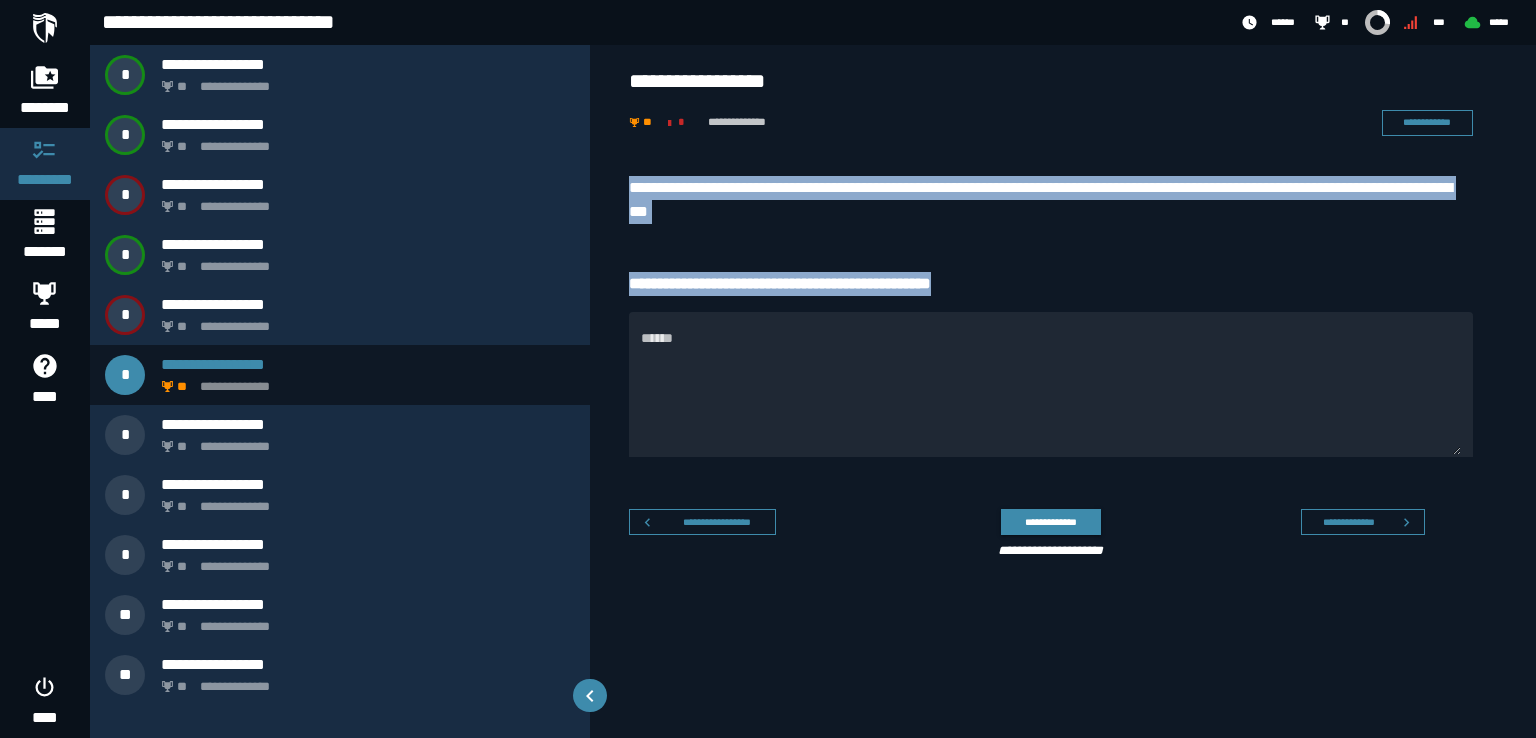 copy on "**********" 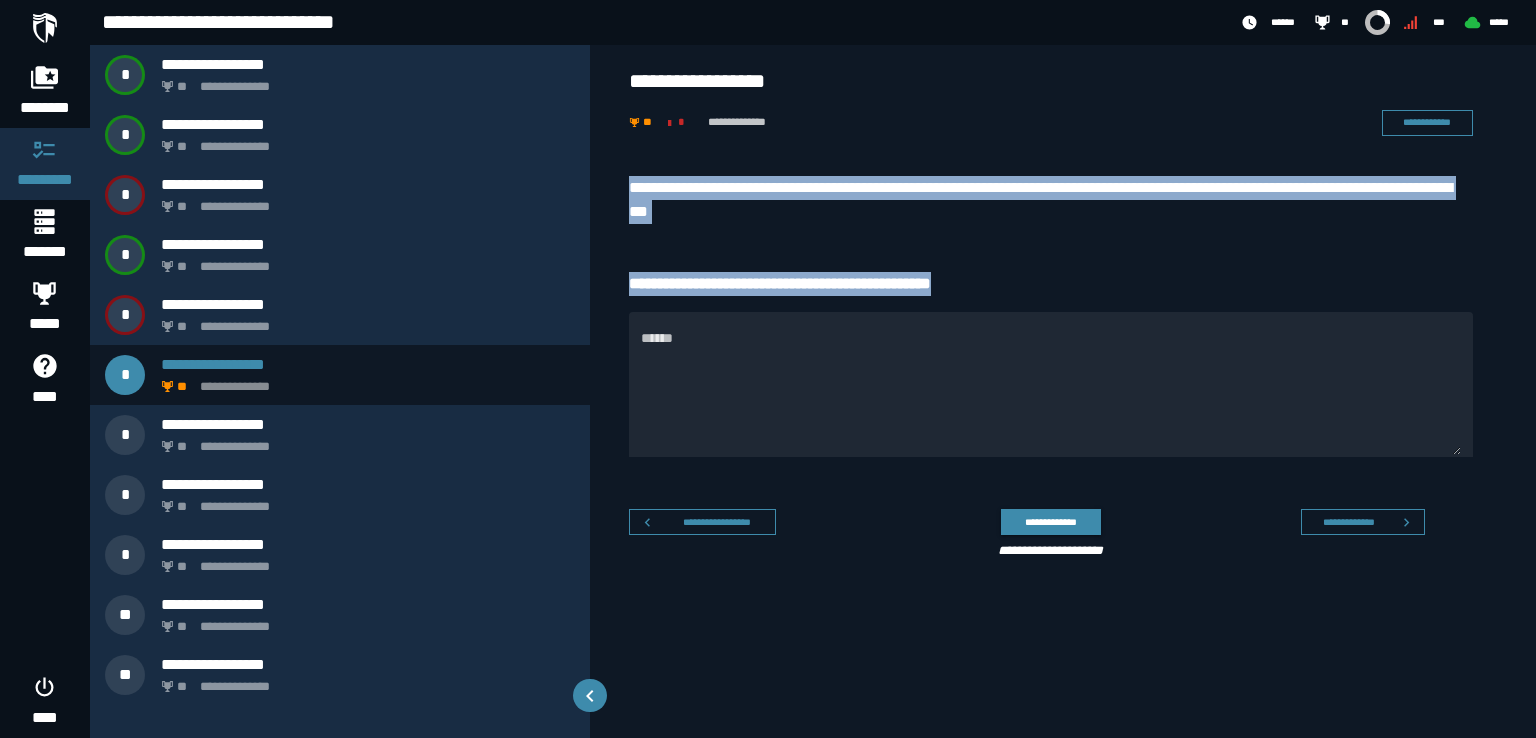 click on "**********" at bounding box center (1051, 284) 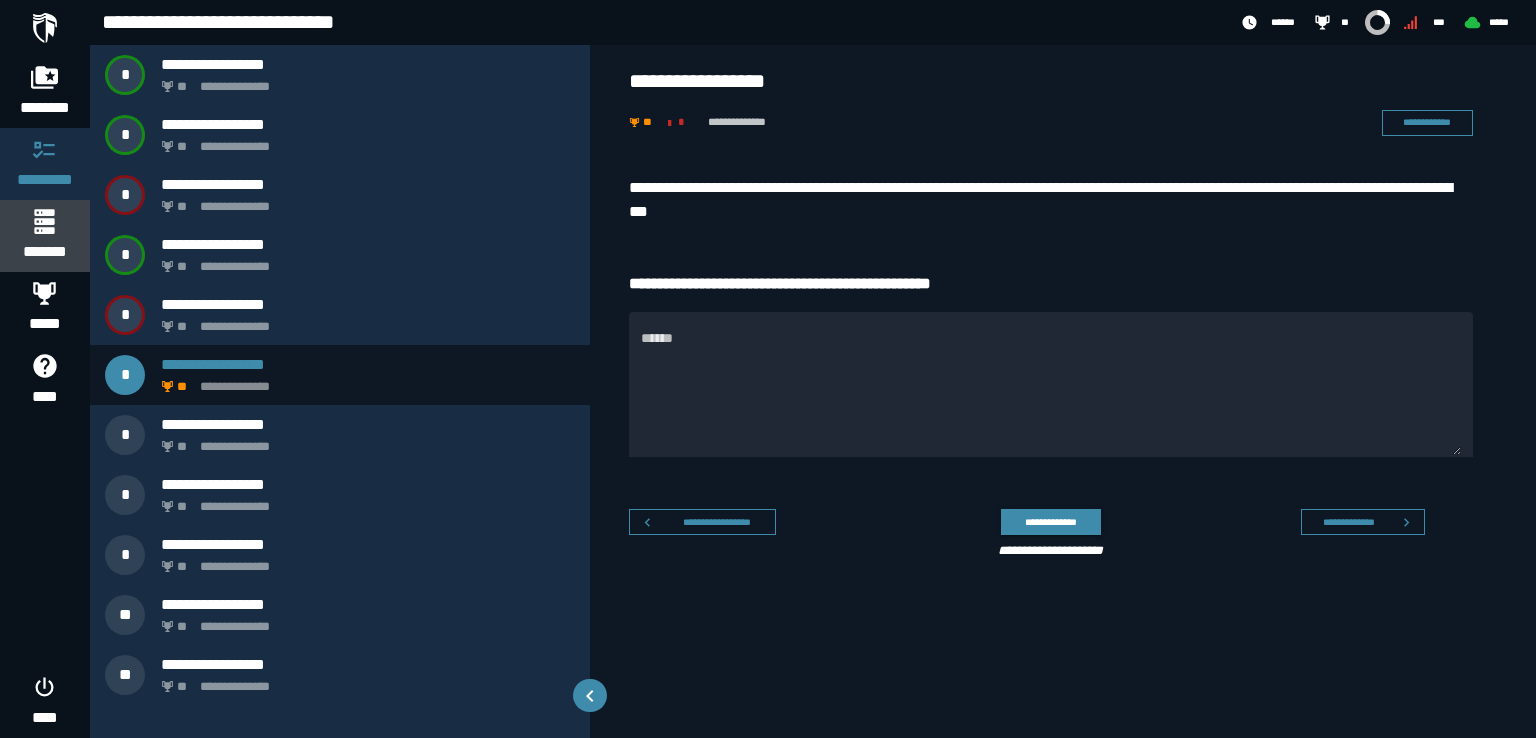 click on "*******" at bounding box center [44, 252] 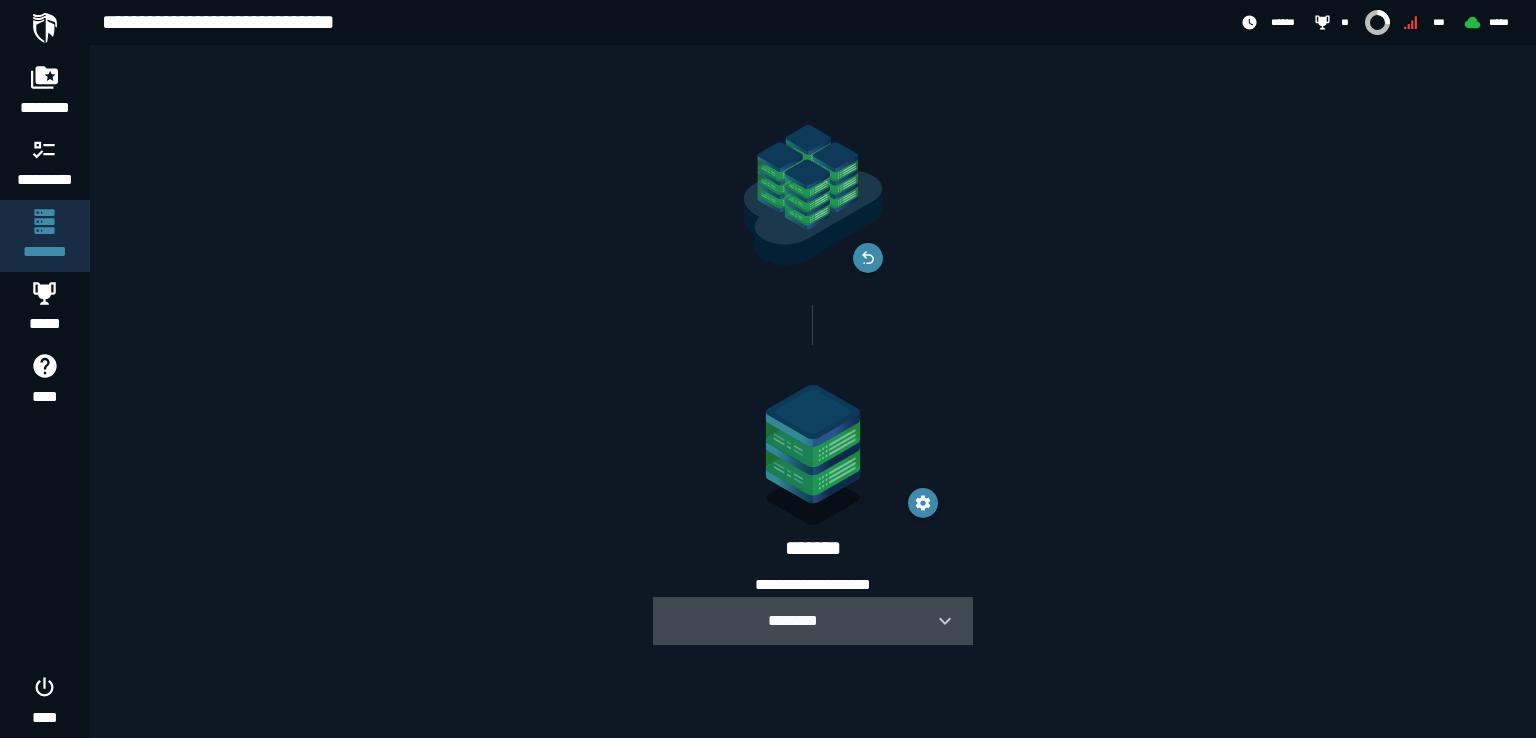 click 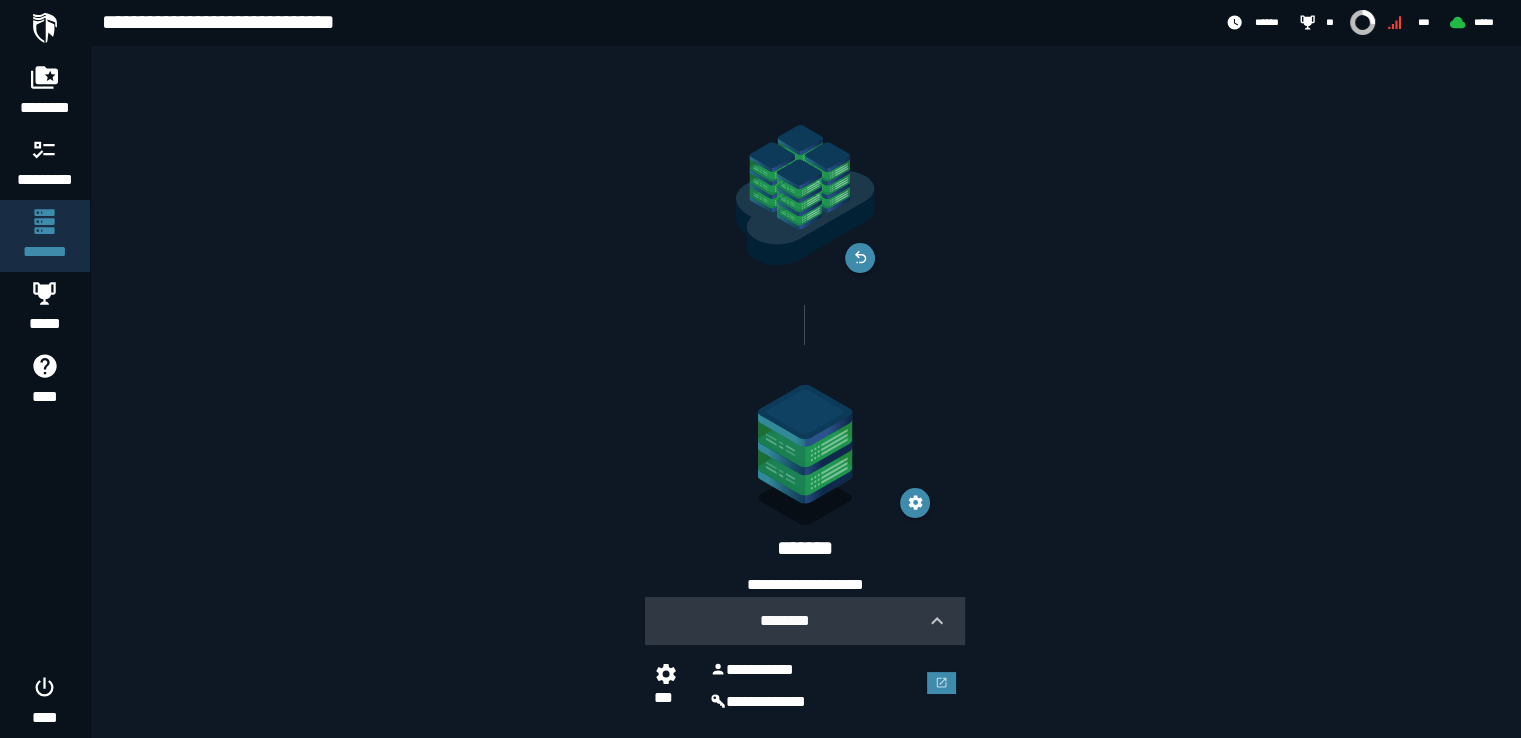 scroll, scrollTop: 33, scrollLeft: 0, axis: vertical 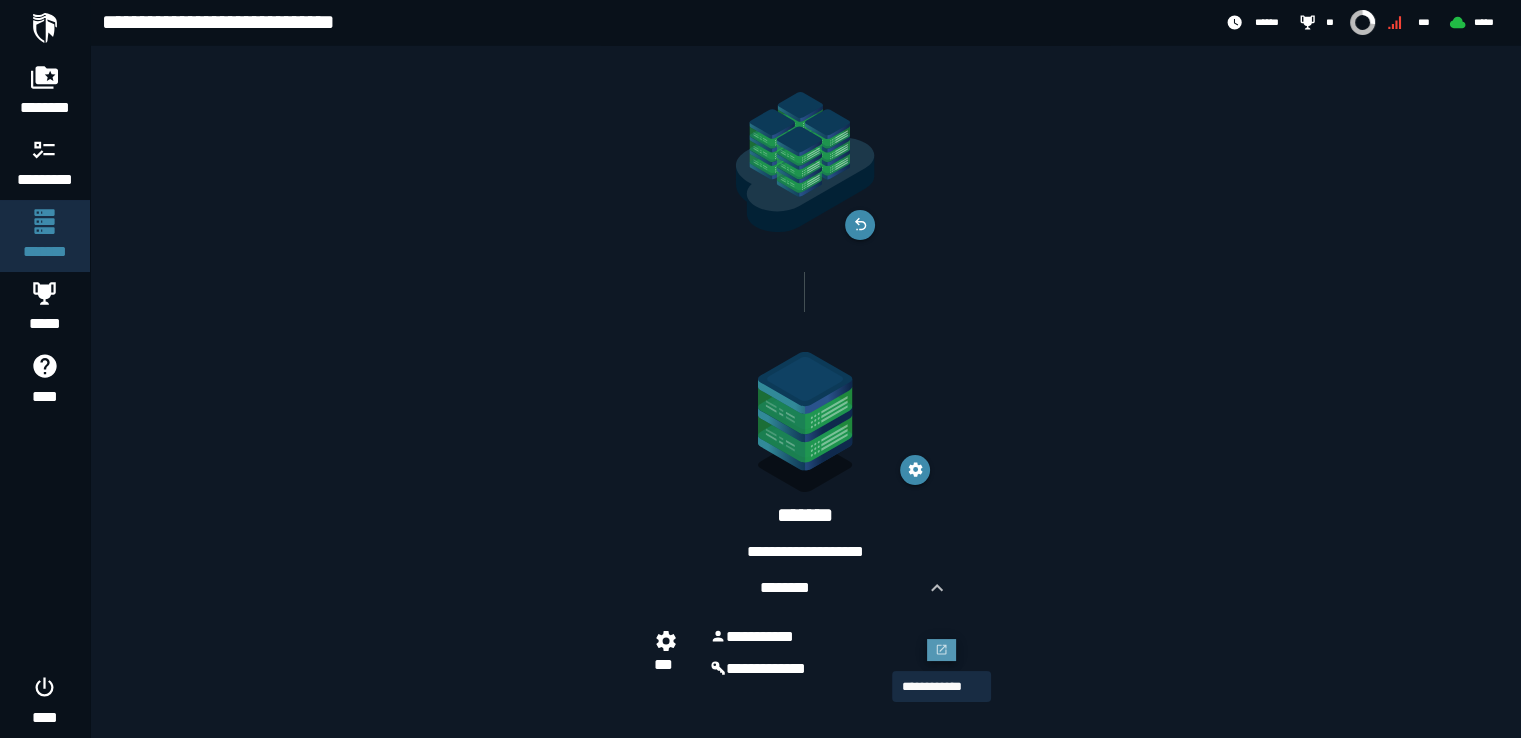 click 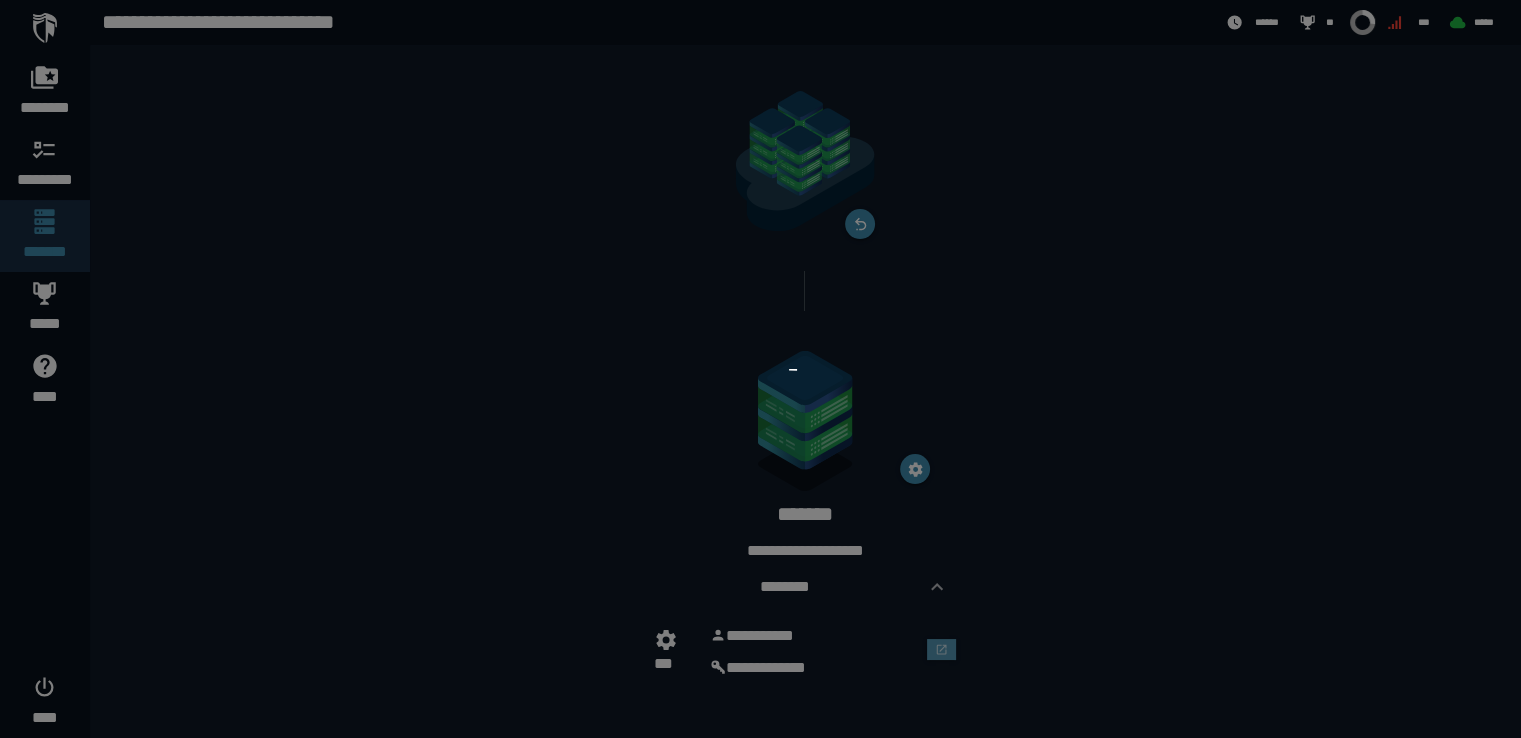 scroll, scrollTop: 0, scrollLeft: 0, axis: both 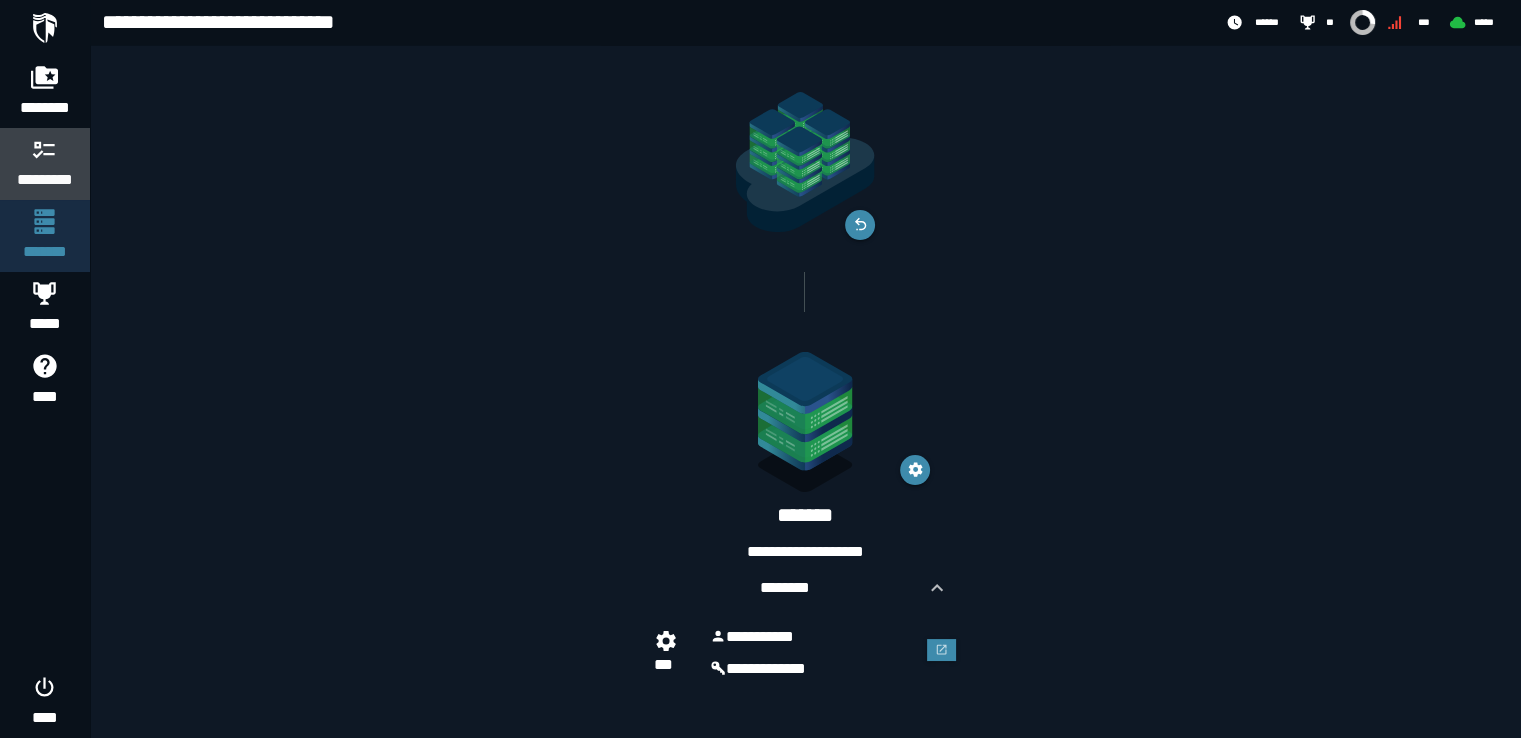 click 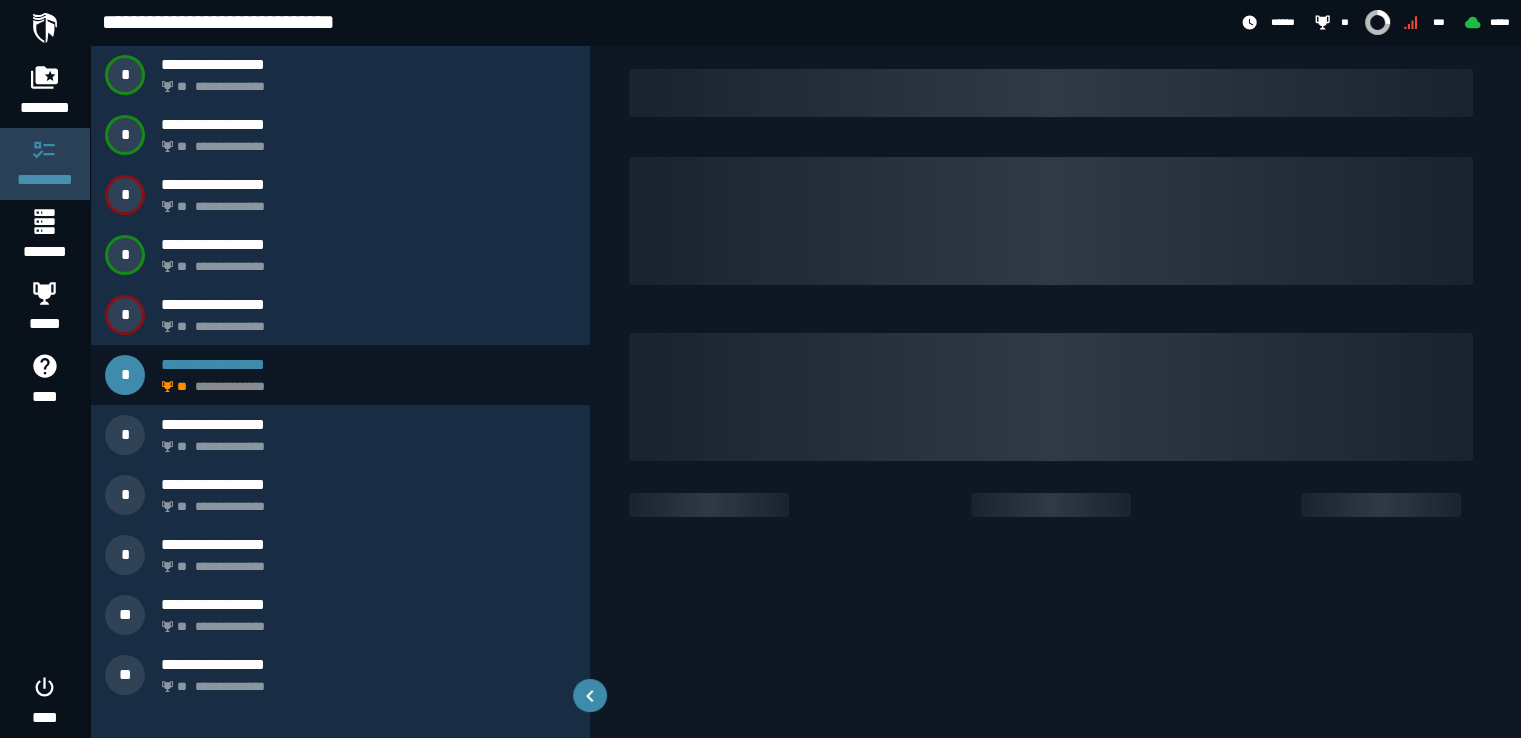 scroll, scrollTop: 0, scrollLeft: 0, axis: both 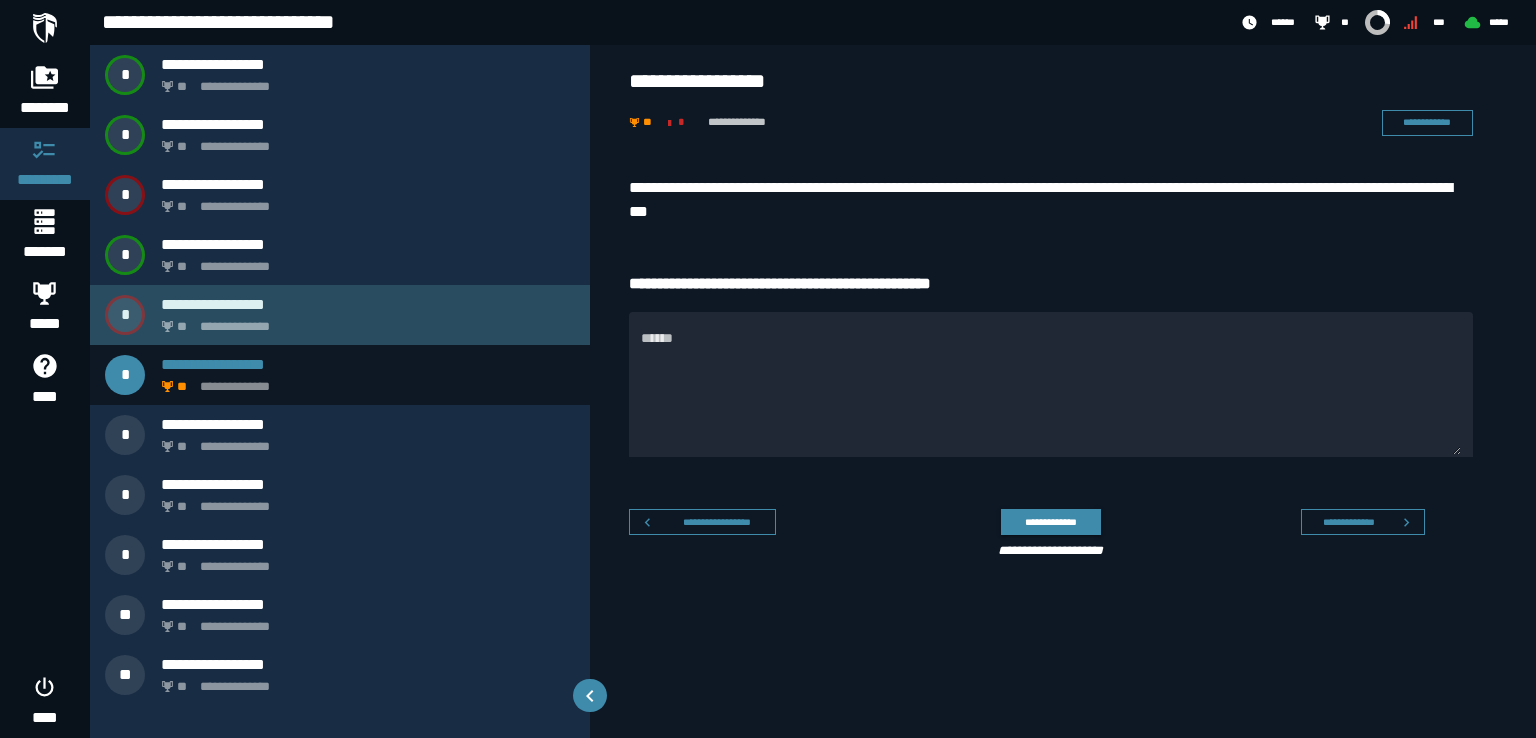 click on "**********" at bounding box center (364, 321) 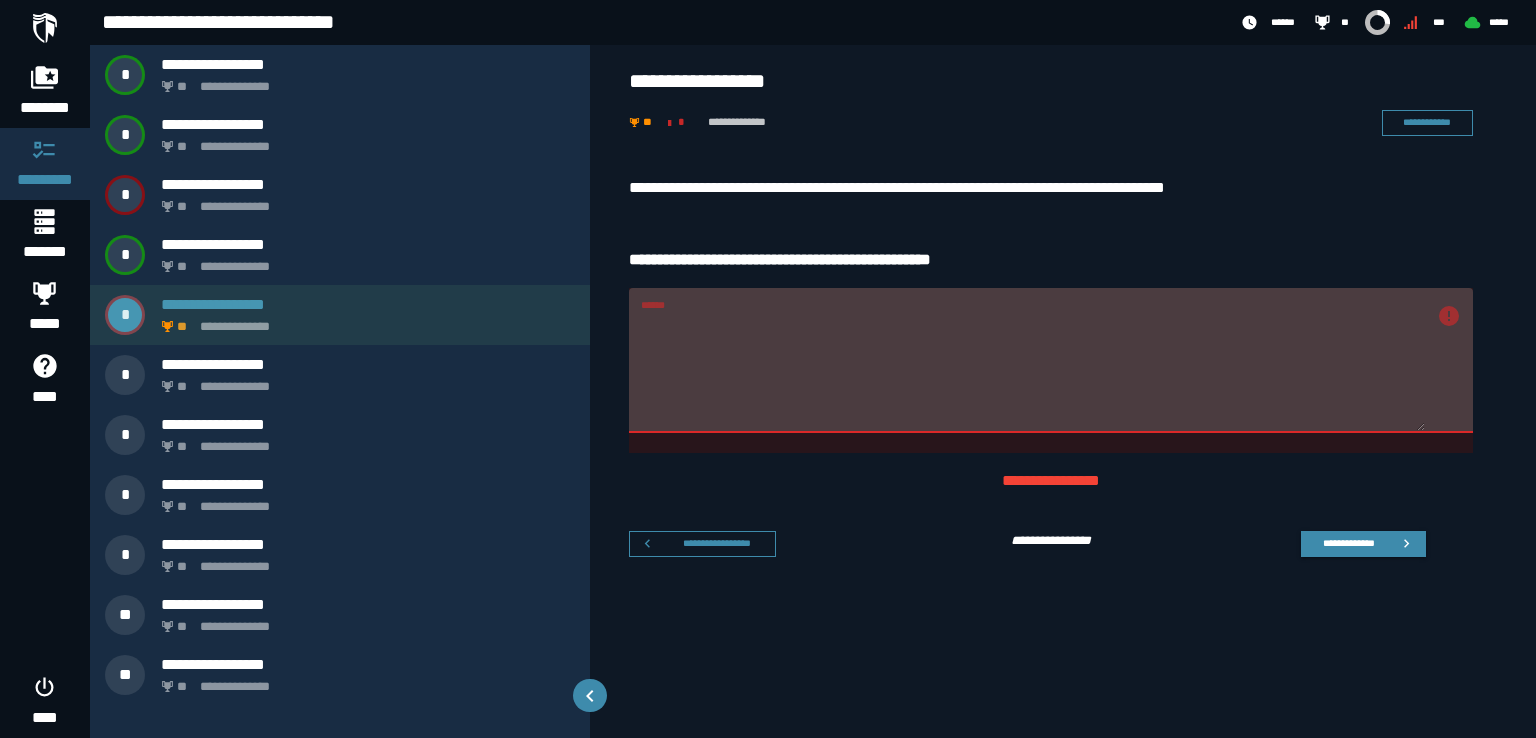 click on "**********" at bounding box center [368, 304] 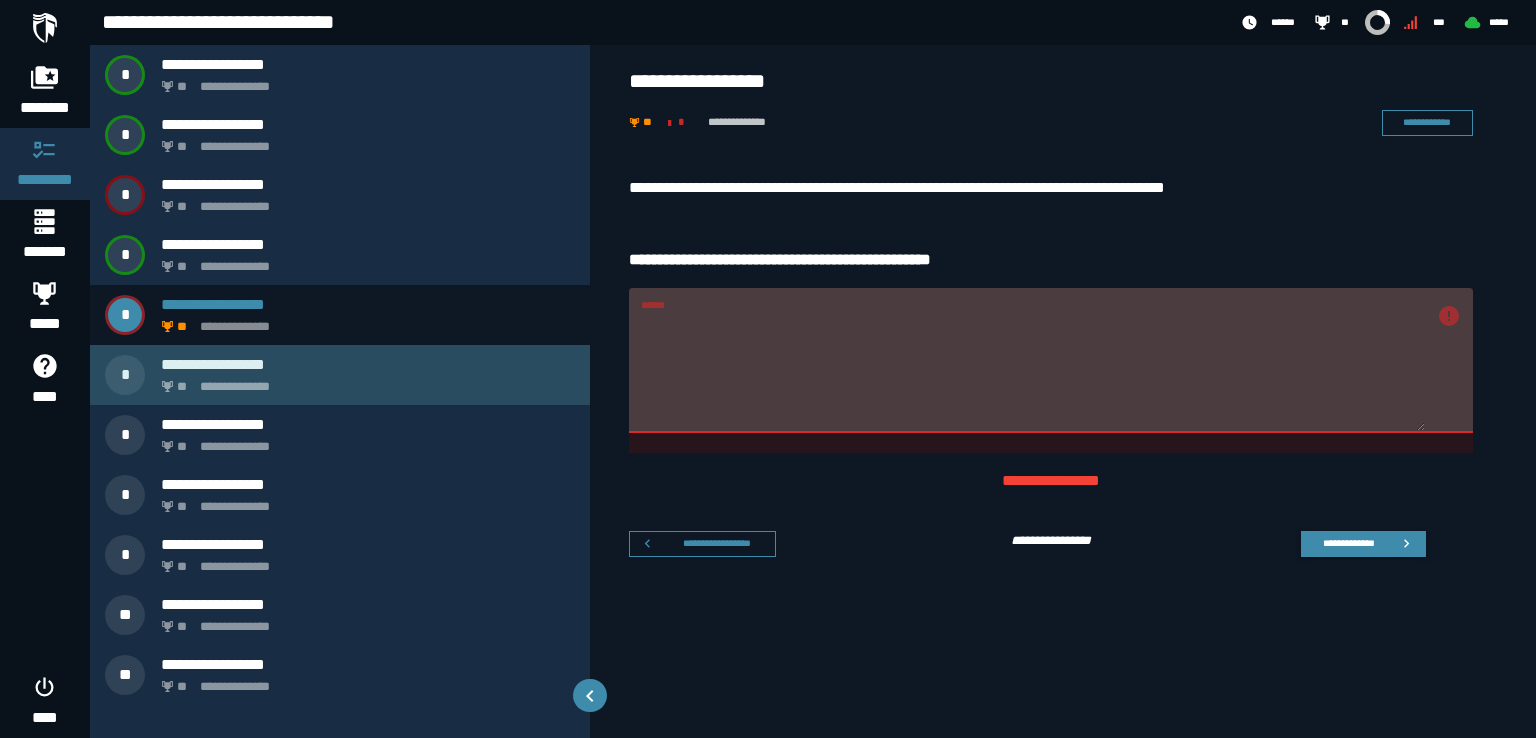 click on "**********" at bounding box center [364, 381] 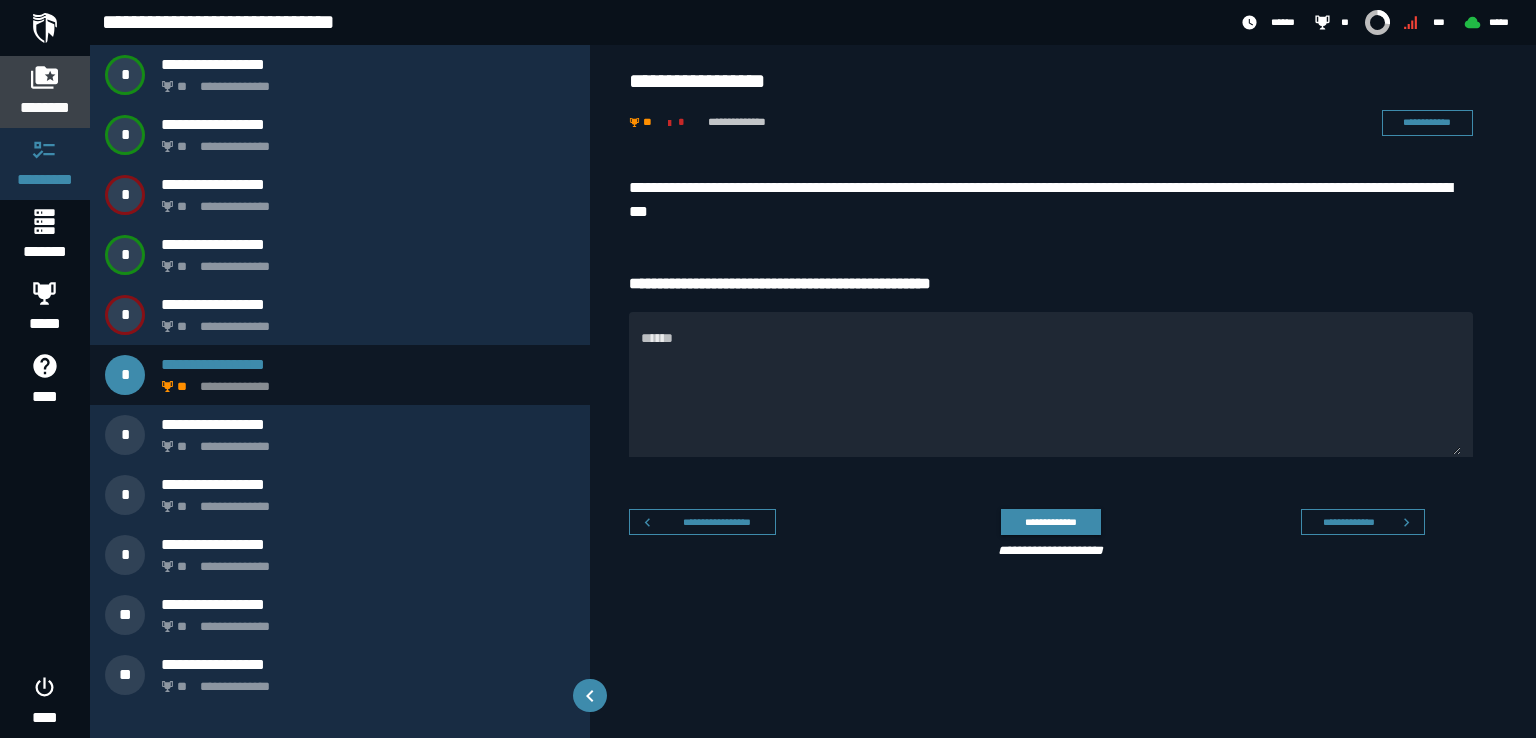 click 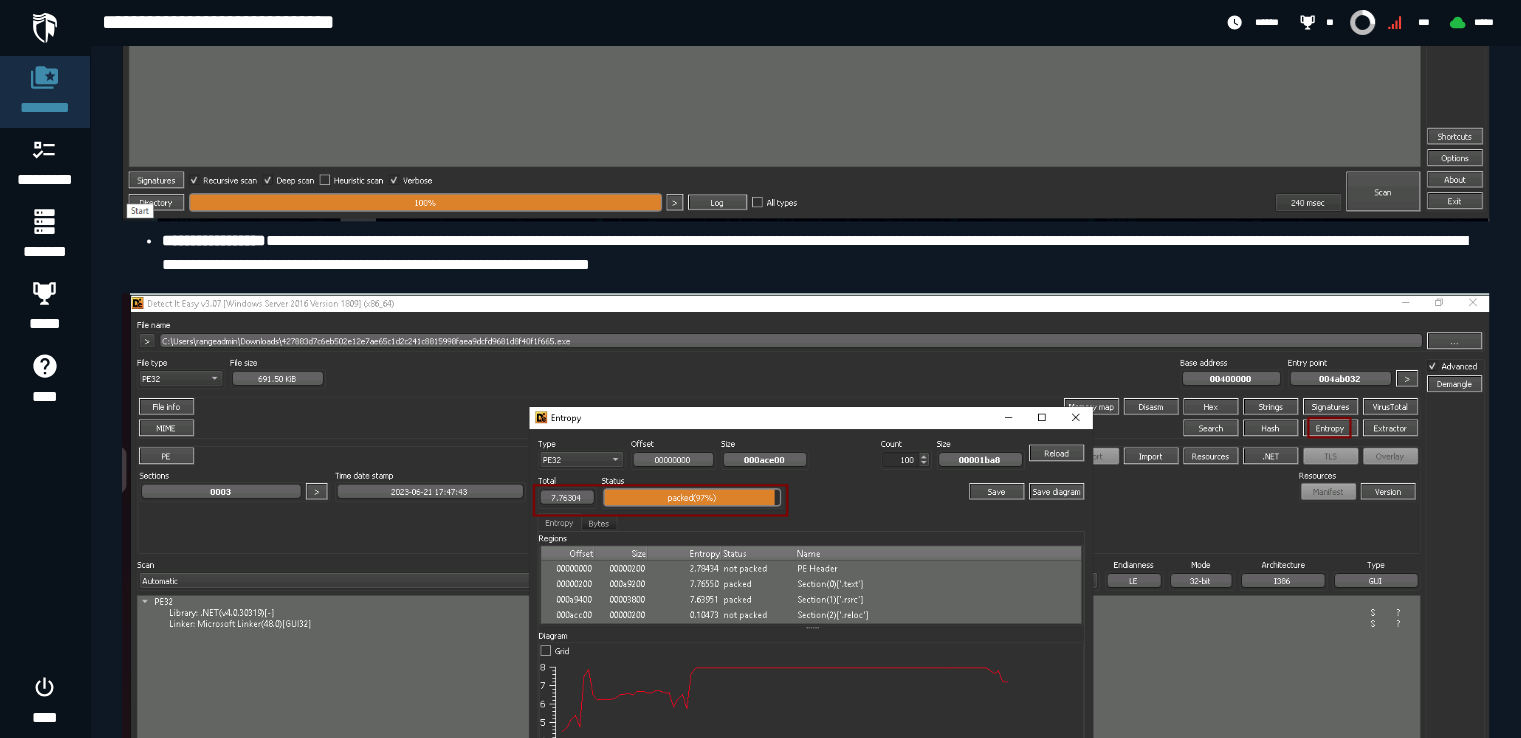 scroll, scrollTop: 17916, scrollLeft: 0, axis: vertical 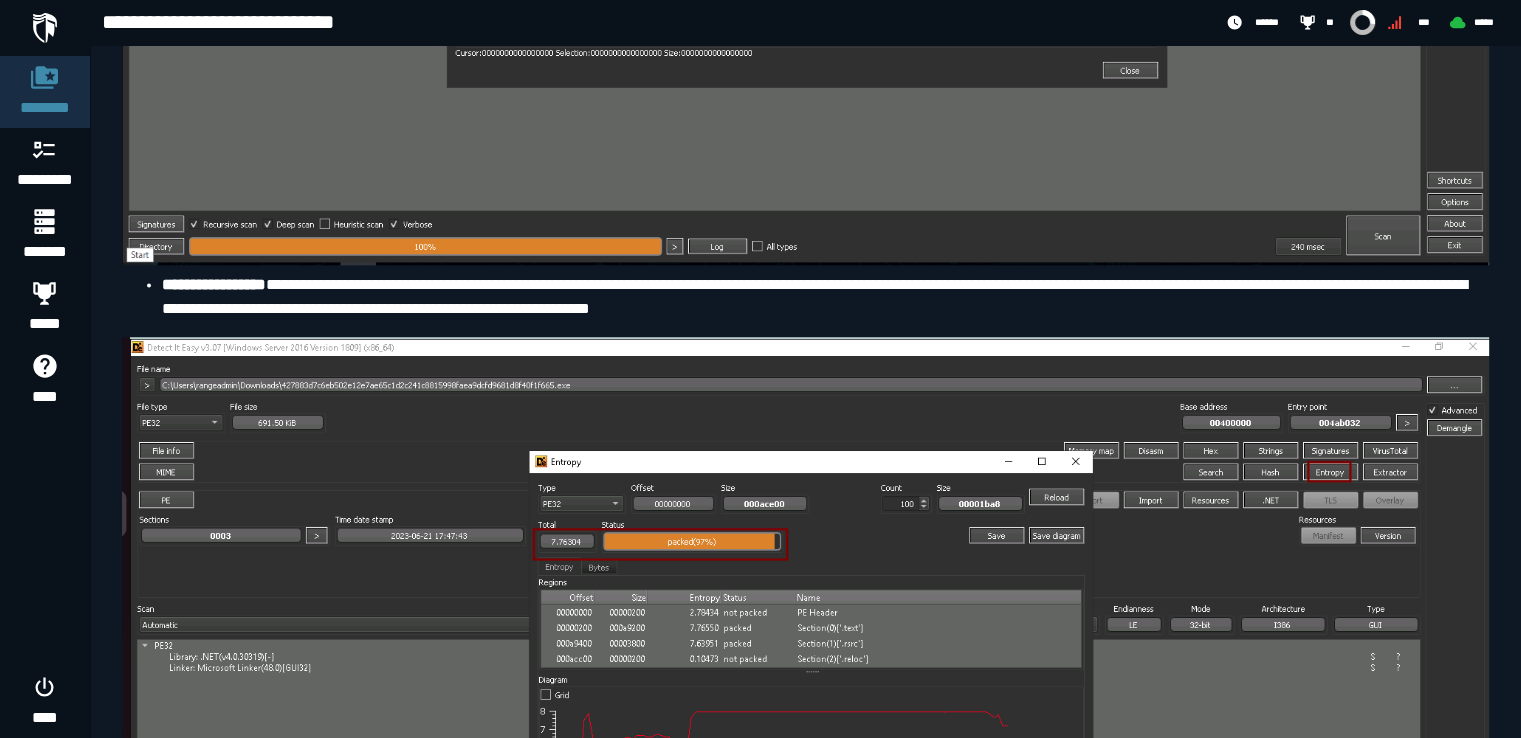 drag, startPoint x: 846, startPoint y: 569, endPoint x: 1275, endPoint y: 569, distance: 429 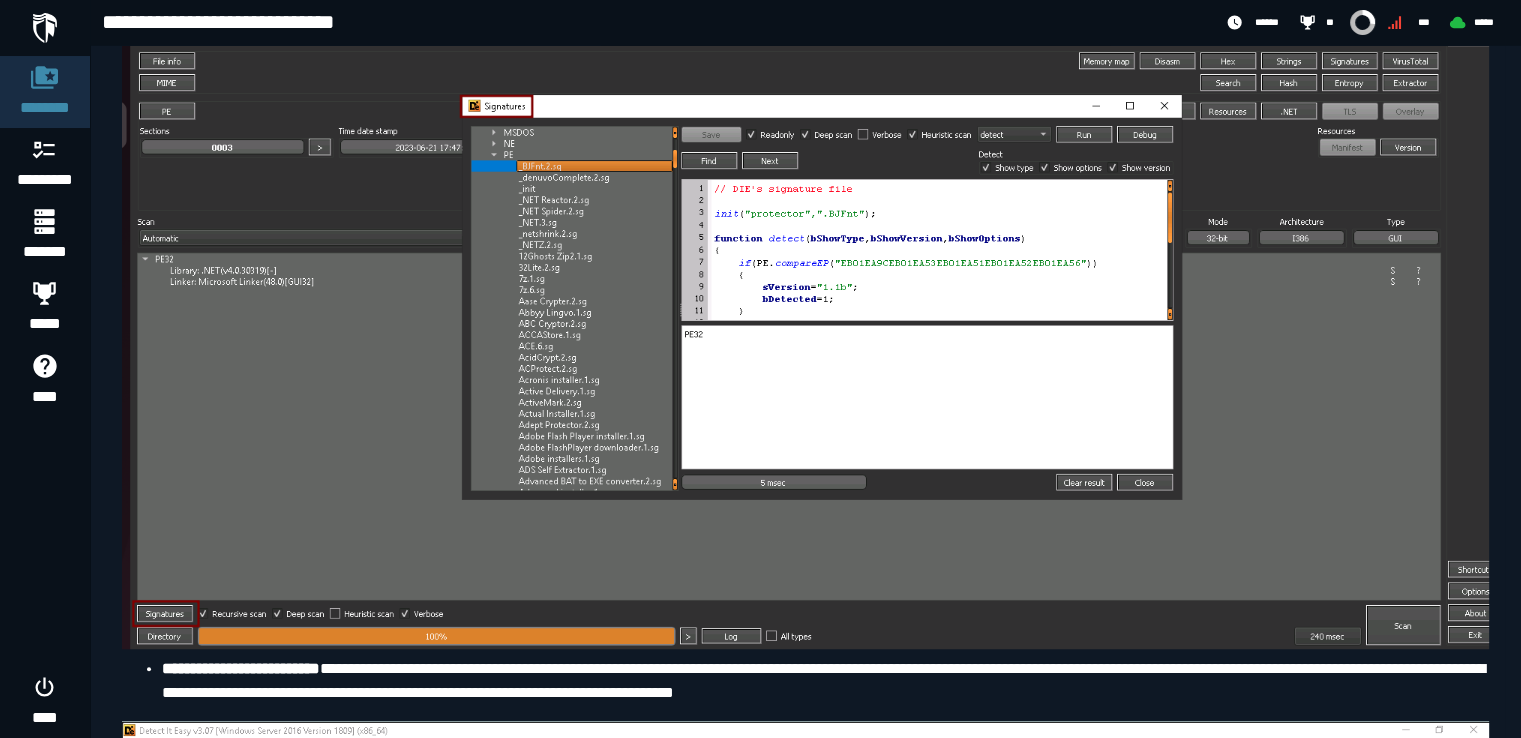 scroll, scrollTop: 16349, scrollLeft: 0, axis: vertical 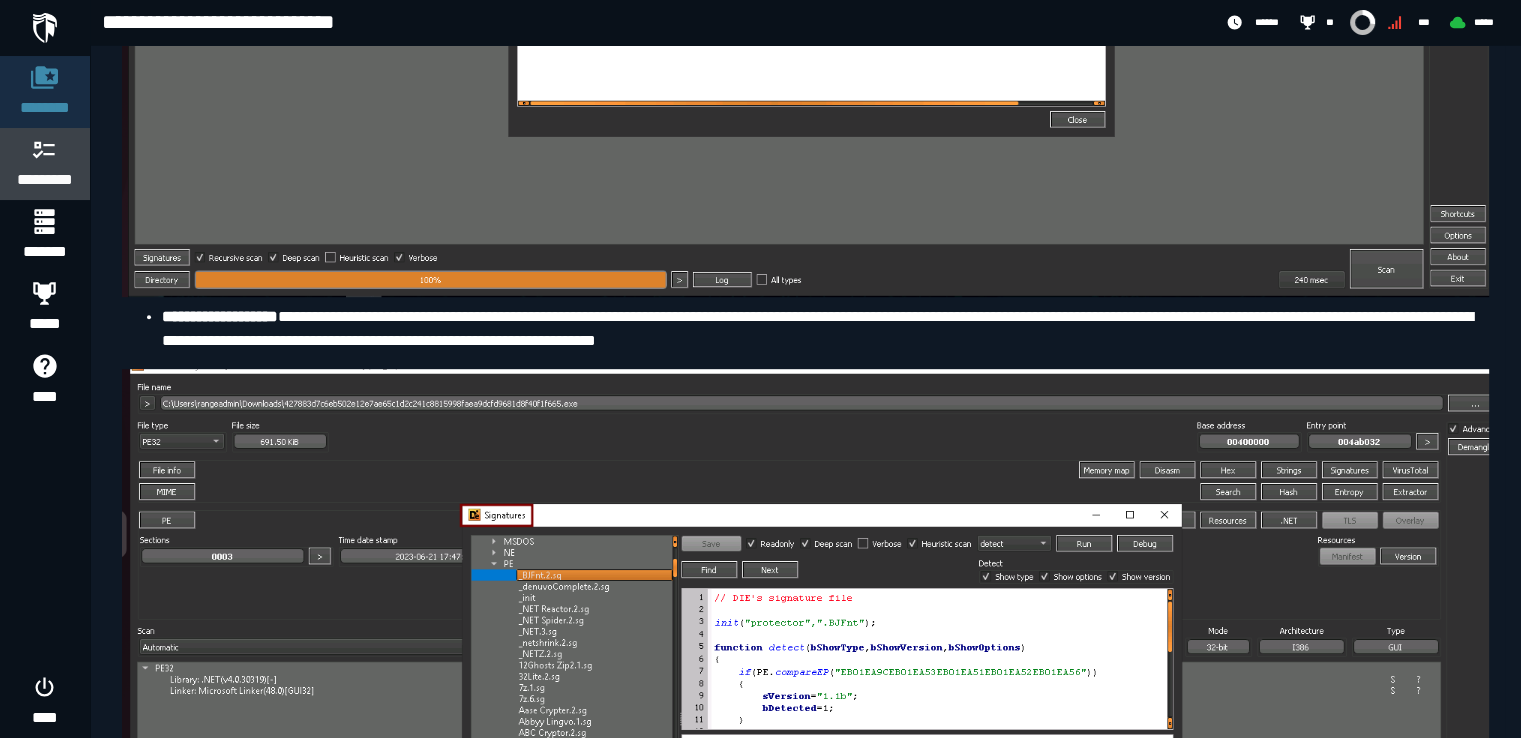 click on "*********" at bounding box center [45, 180] 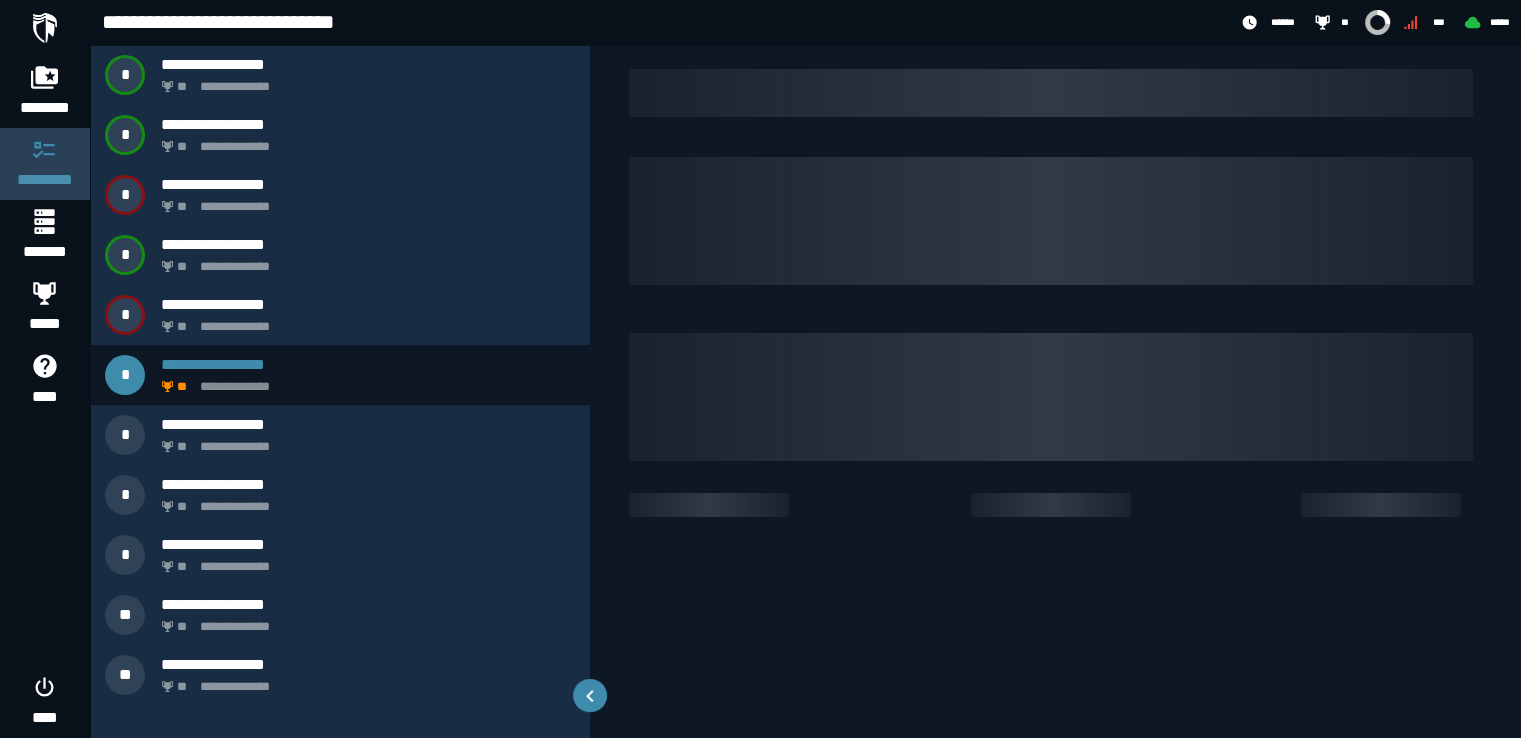 scroll, scrollTop: 0, scrollLeft: 0, axis: both 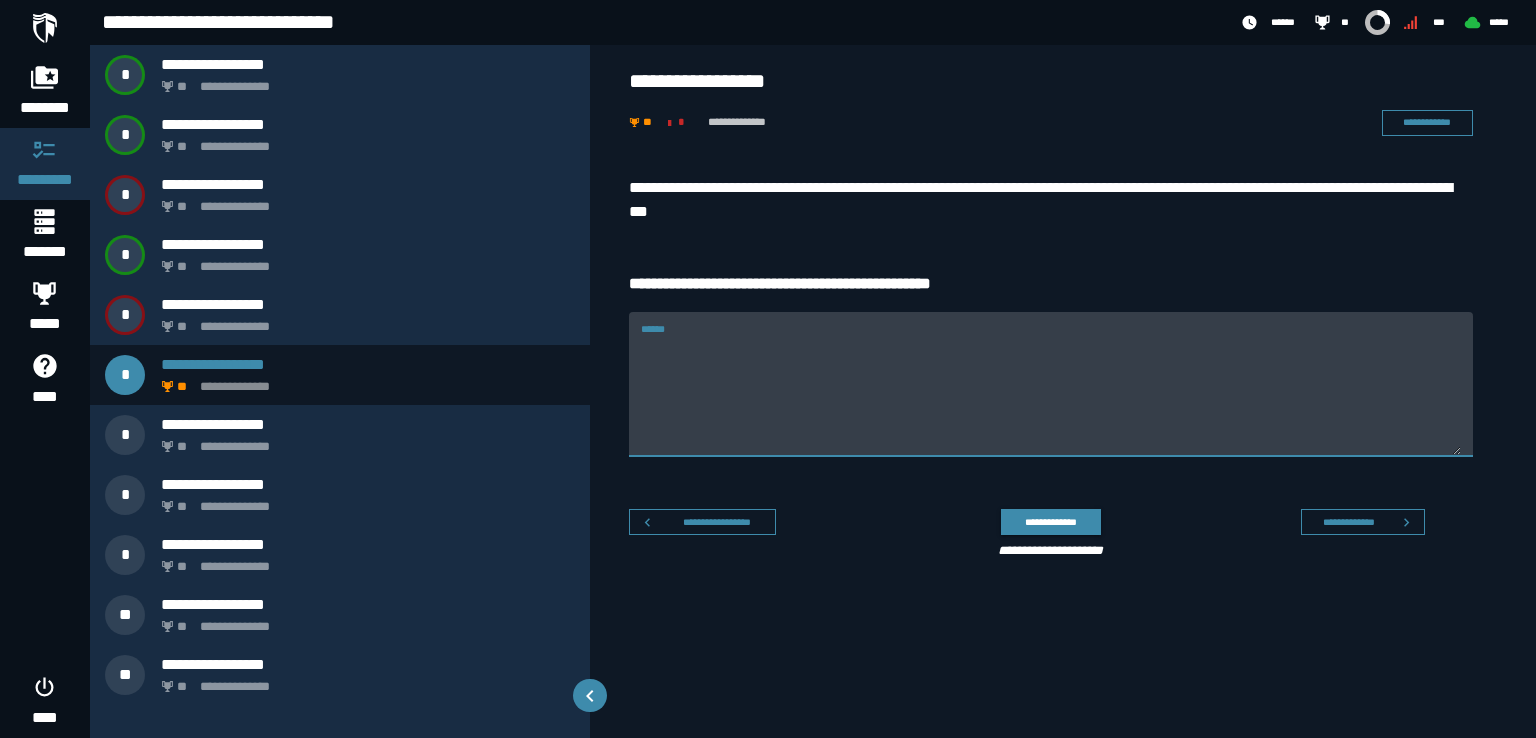 click on "******" at bounding box center (1051, 396) 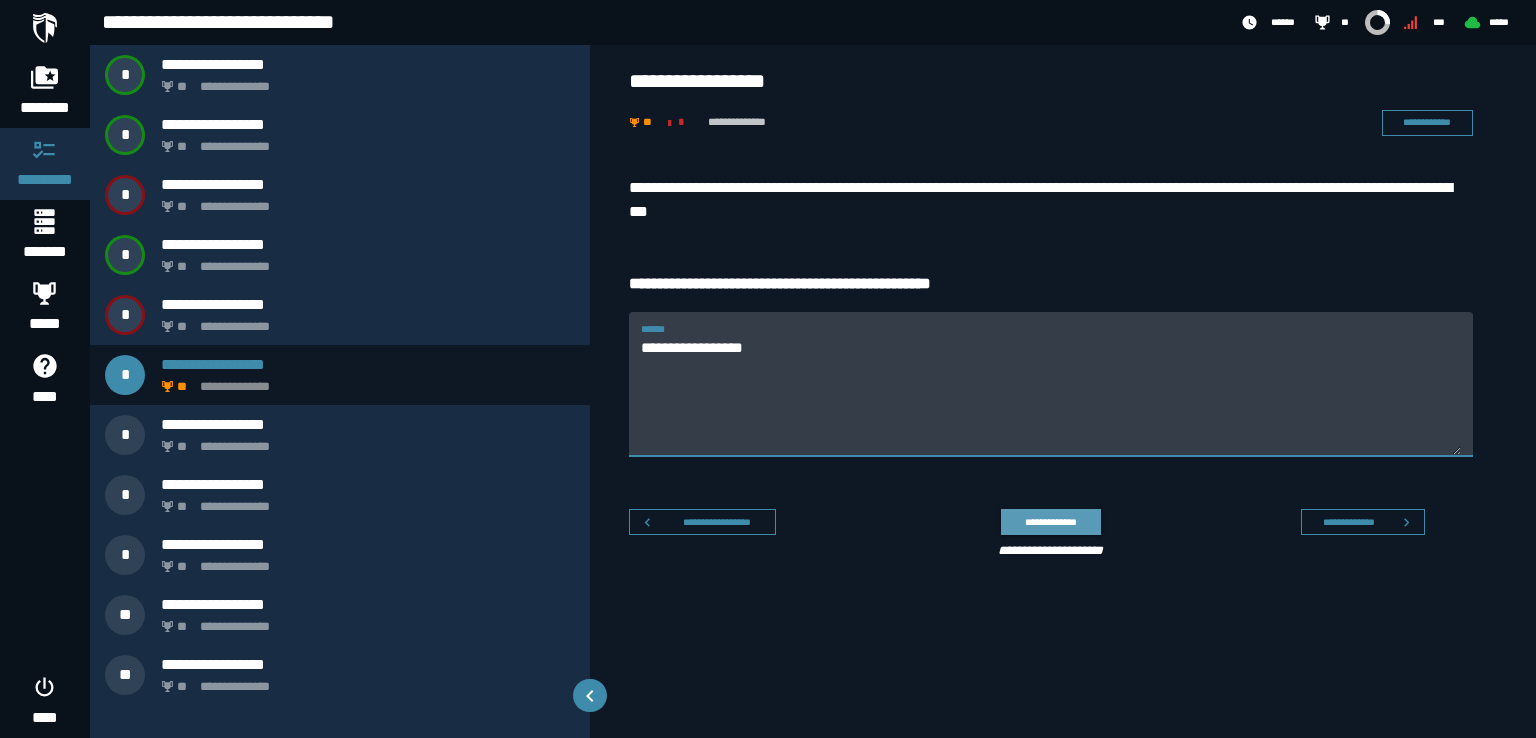type on "**********" 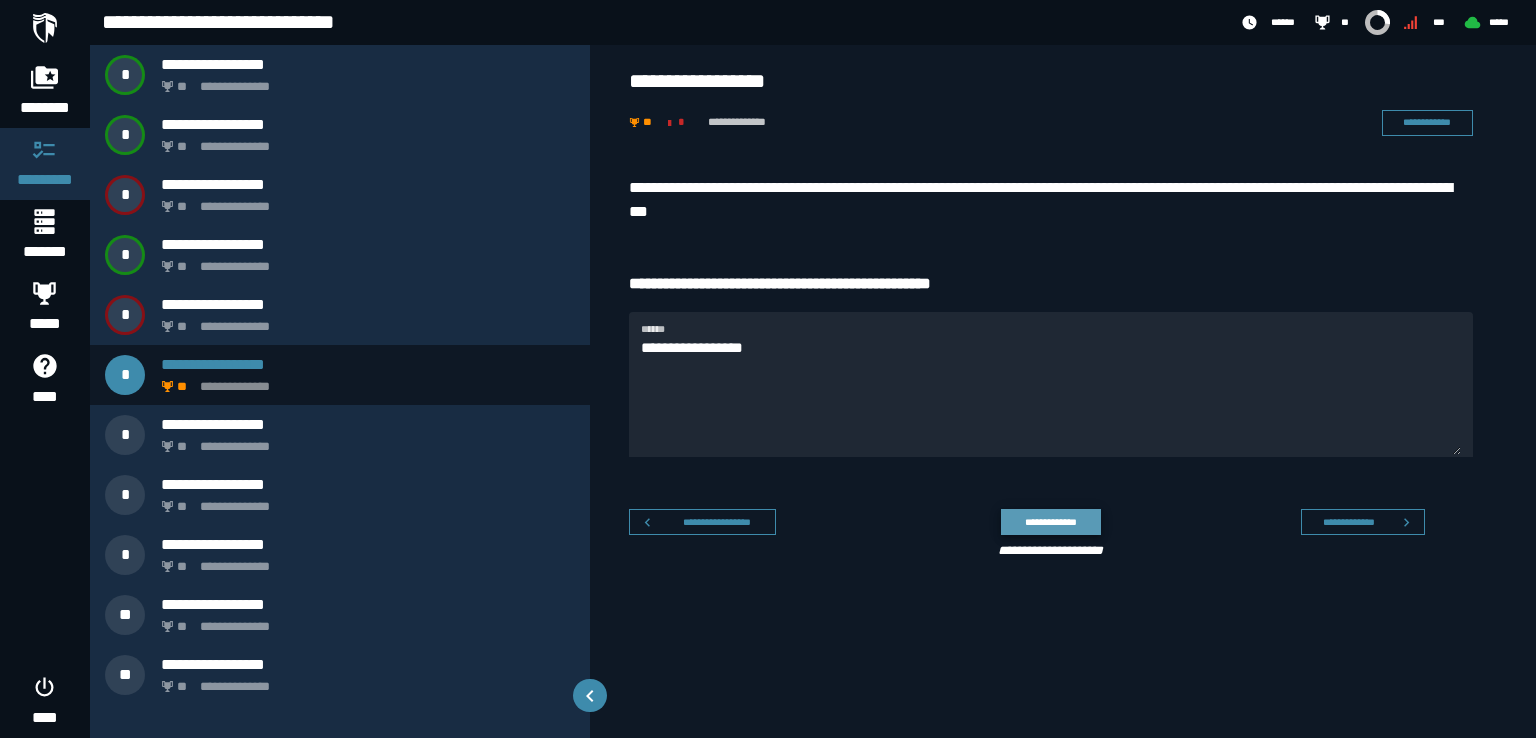 click on "**********" at bounding box center [1050, 522] 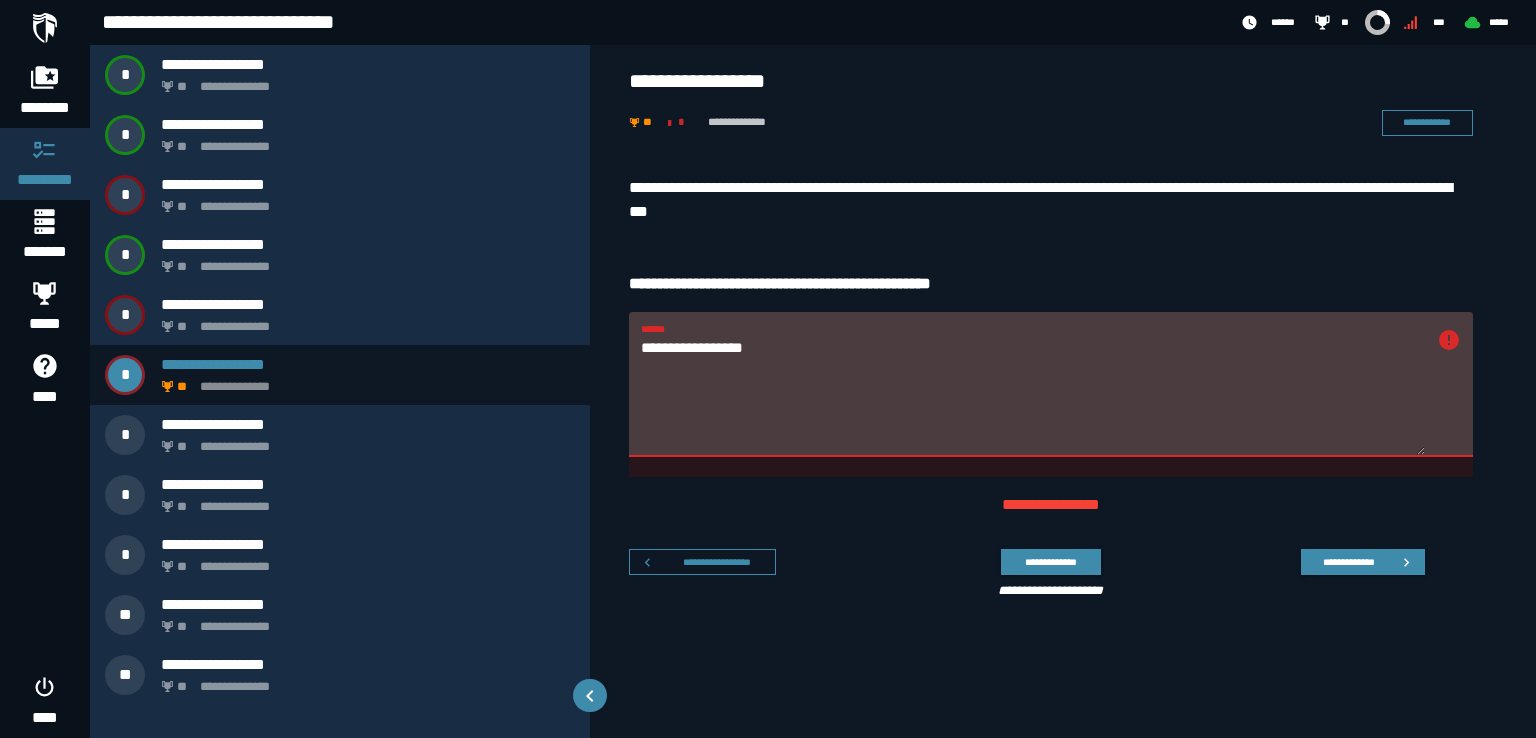 drag, startPoint x: 787, startPoint y: 349, endPoint x: 598, endPoint y: 337, distance: 189.38057 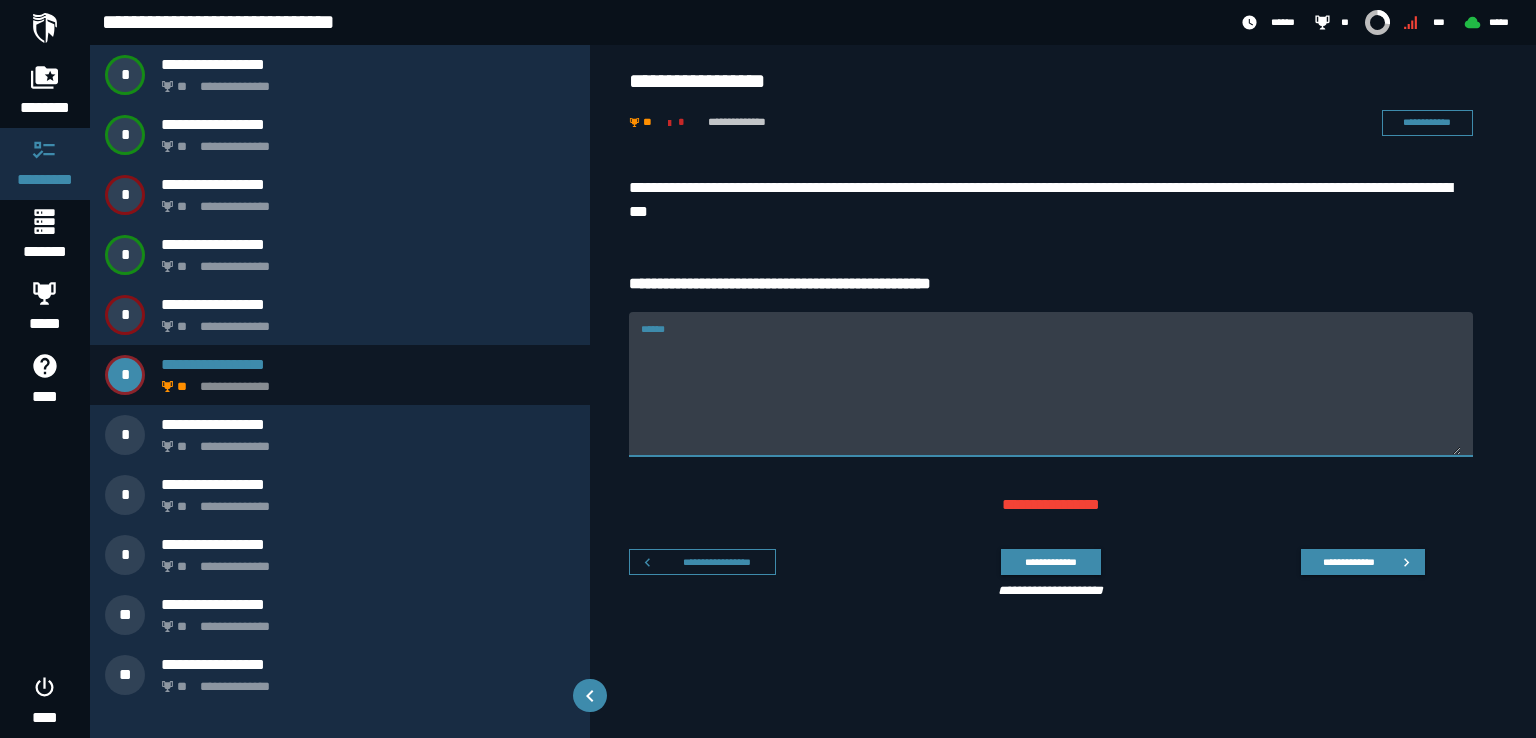 click on "******" at bounding box center (1051, 396) 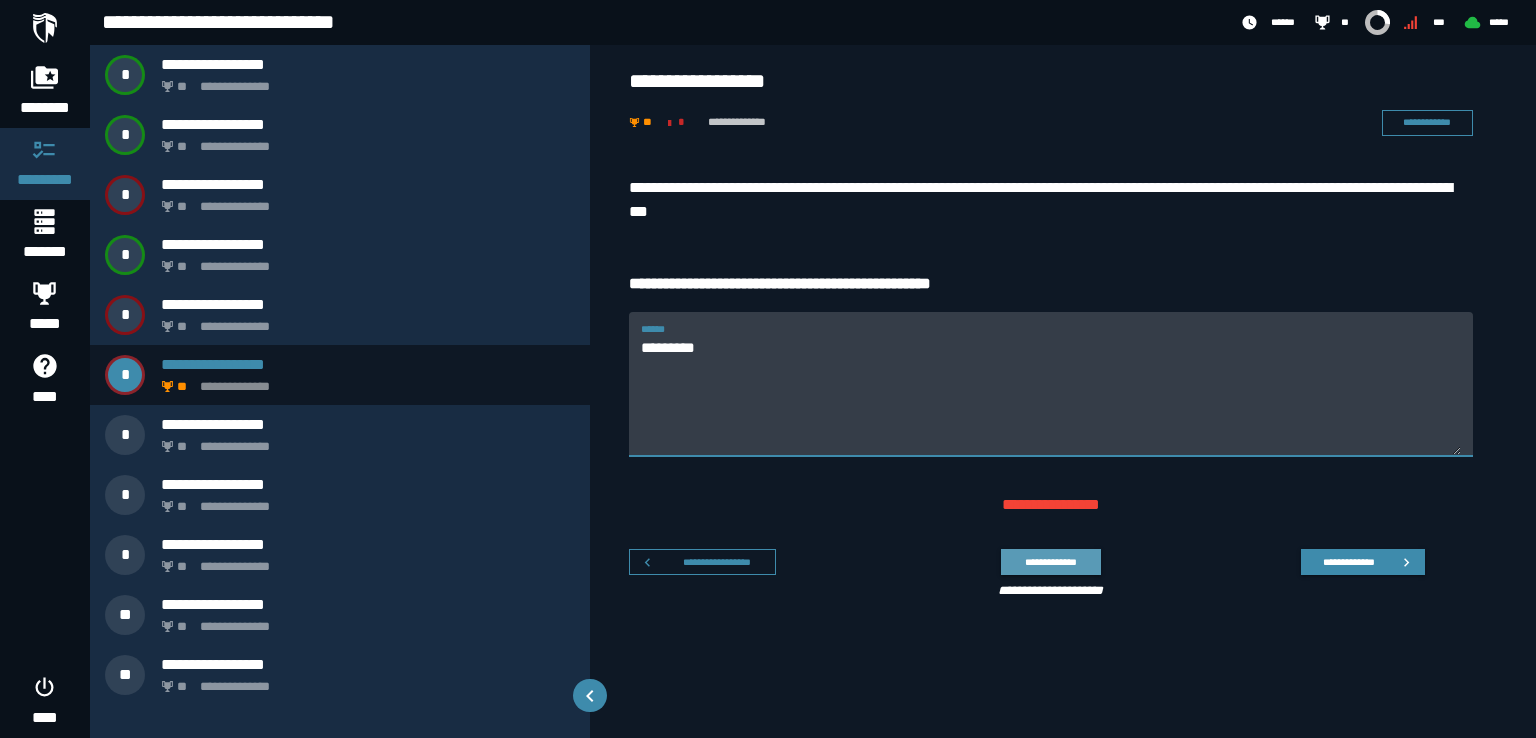 type on "********" 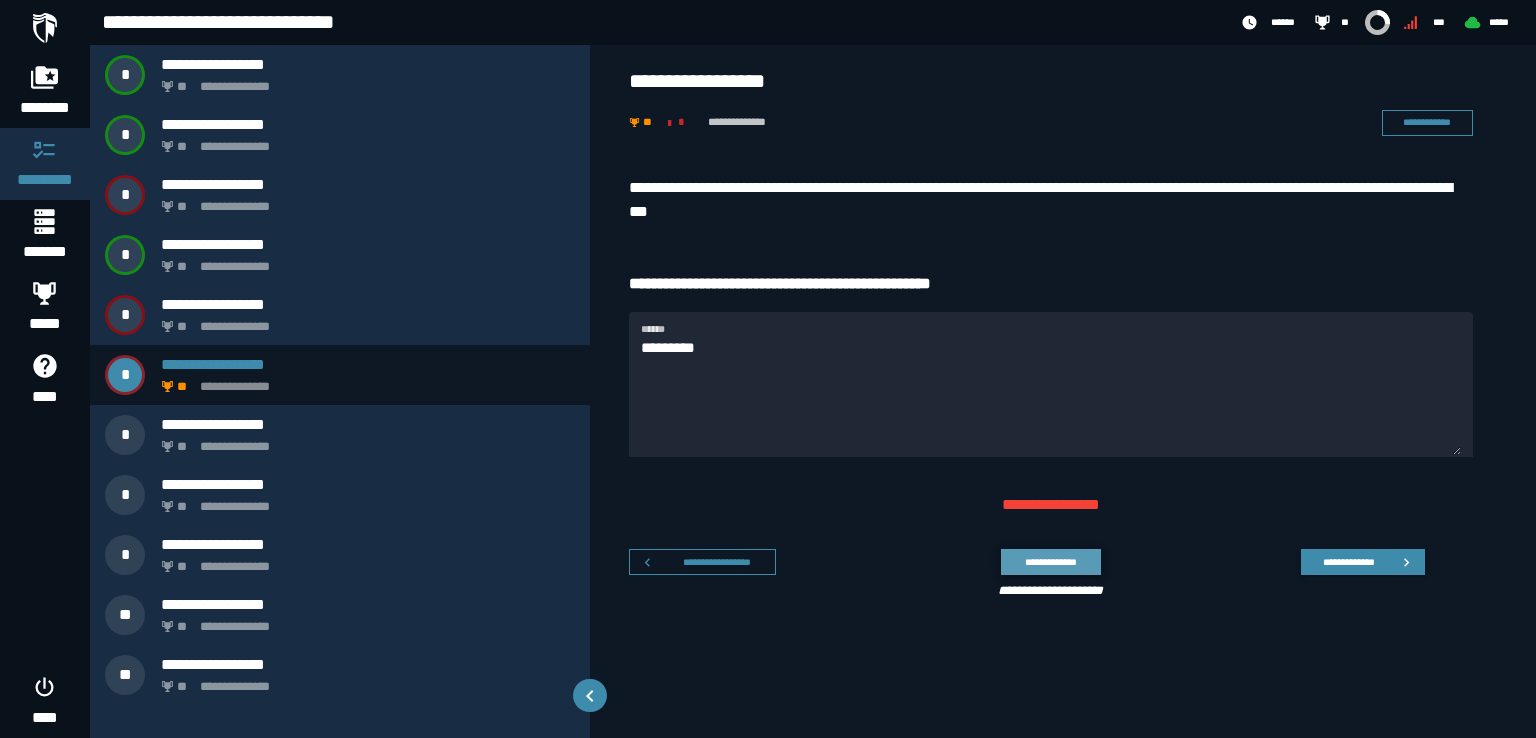 click on "**********" at bounding box center (1050, 562) 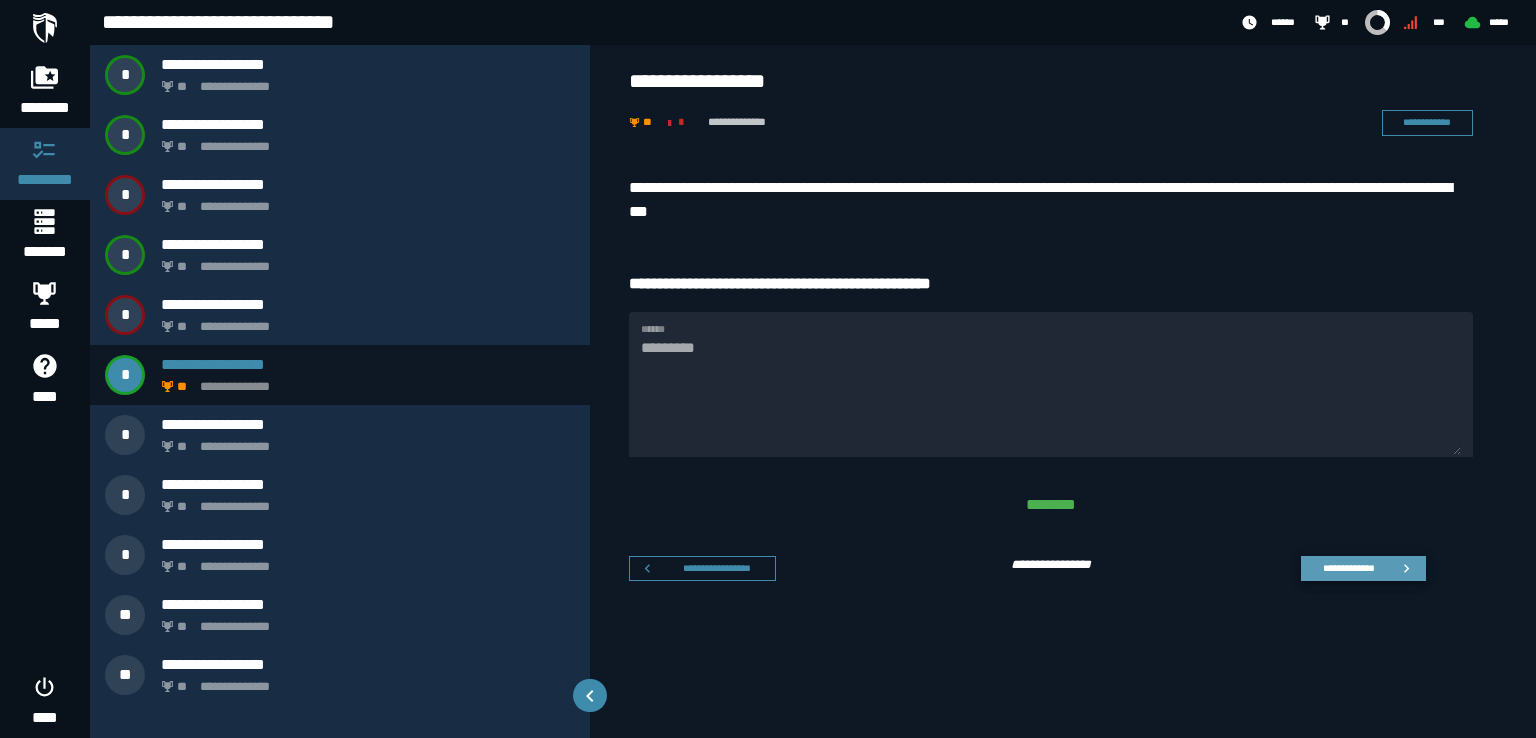 click on "**********" at bounding box center (1348, 568) 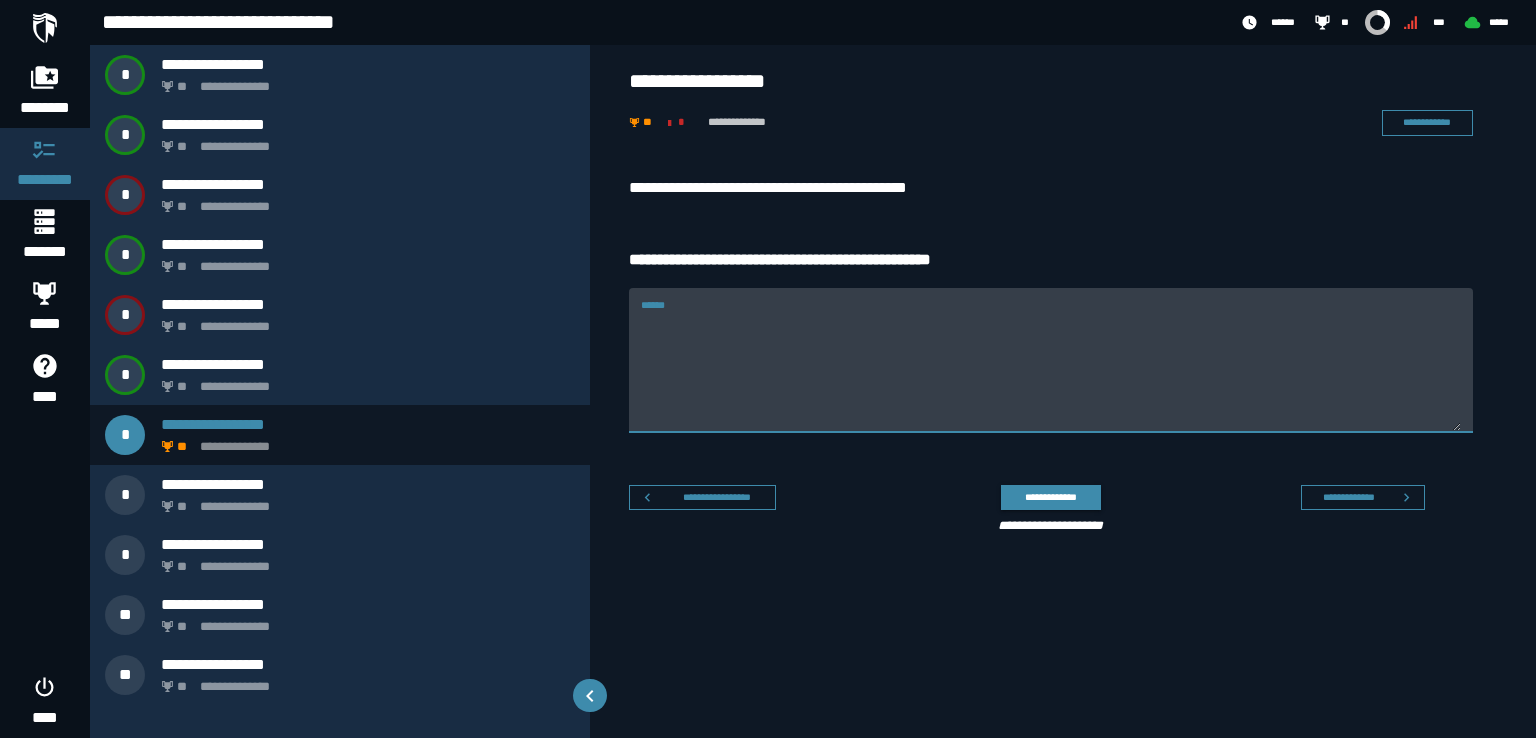 click on "******" at bounding box center (1051, 360) 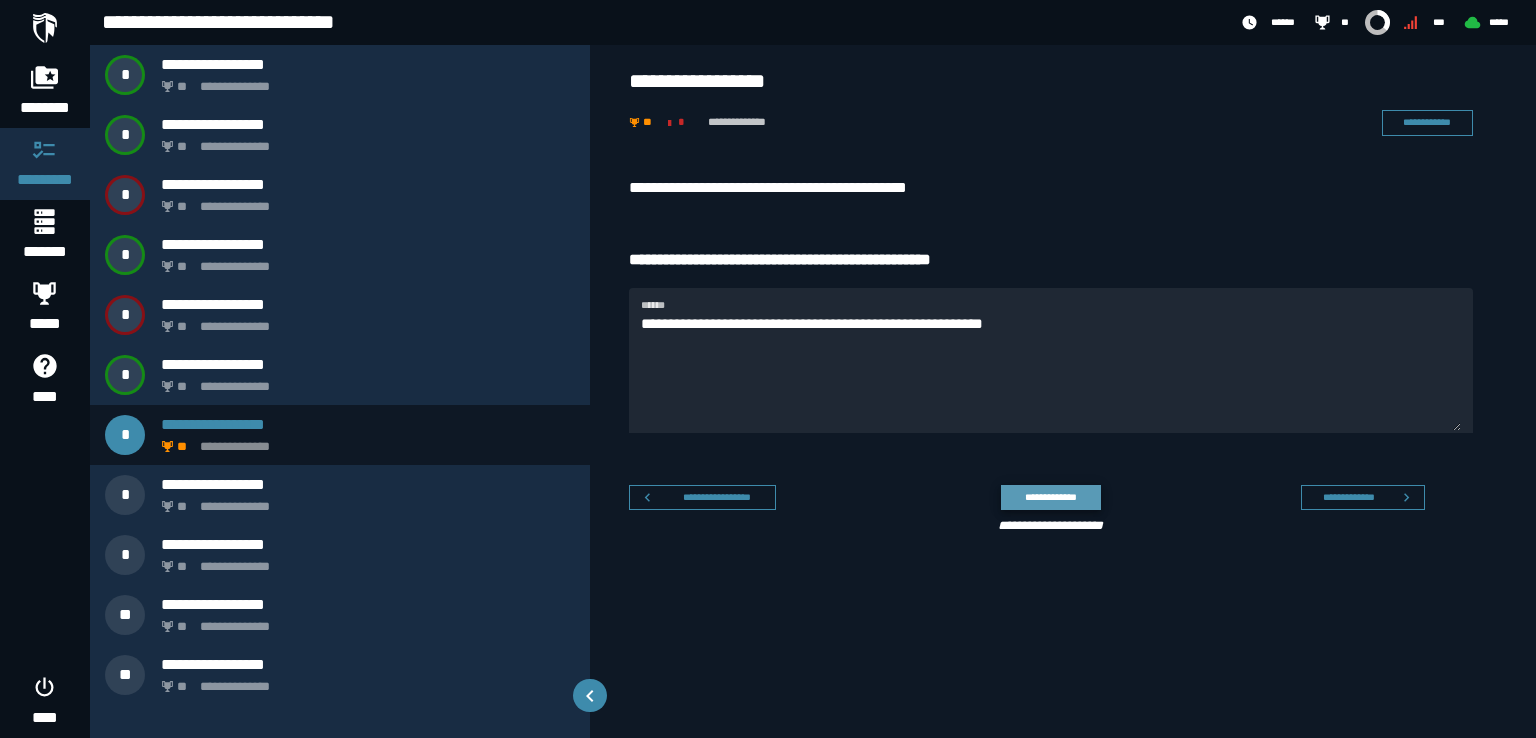 click on "**********" at bounding box center (1050, 497) 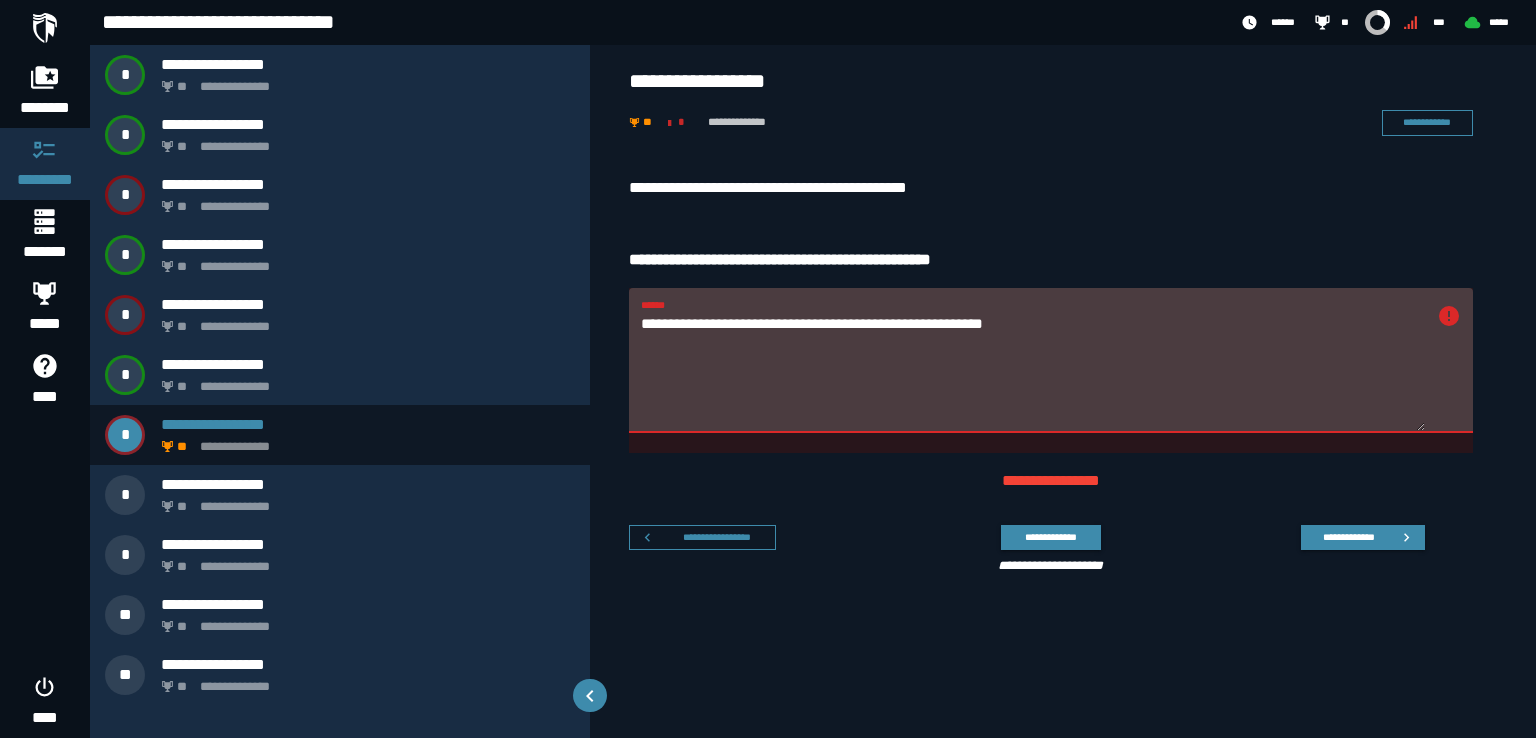 drag, startPoint x: 708, startPoint y: 325, endPoint x: 614, endPoint y: 321, distance: 94.08507 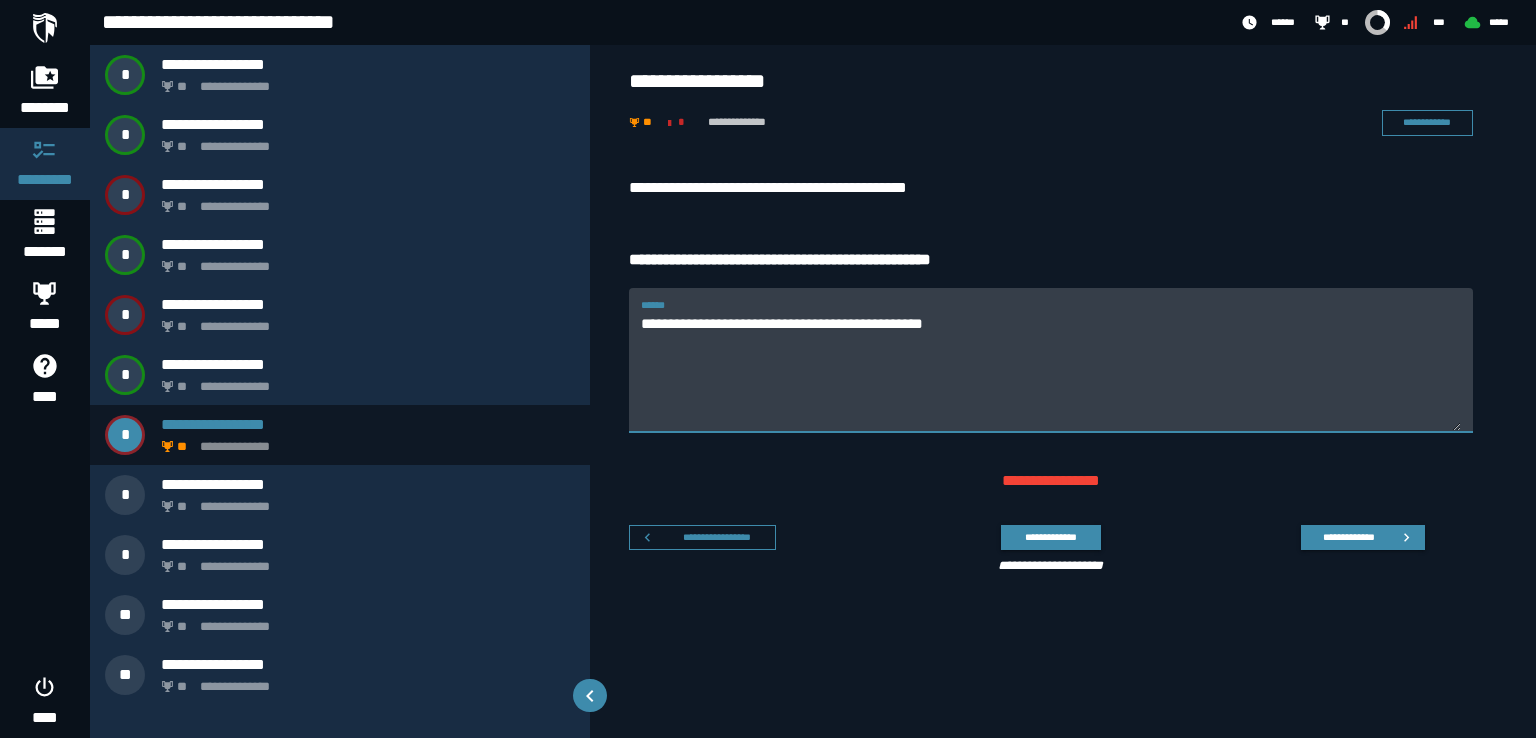 drag, startPoint x: 663, startPoint y: 324, endPoint x: 631, endPoint y: 317, distance: 32.75668 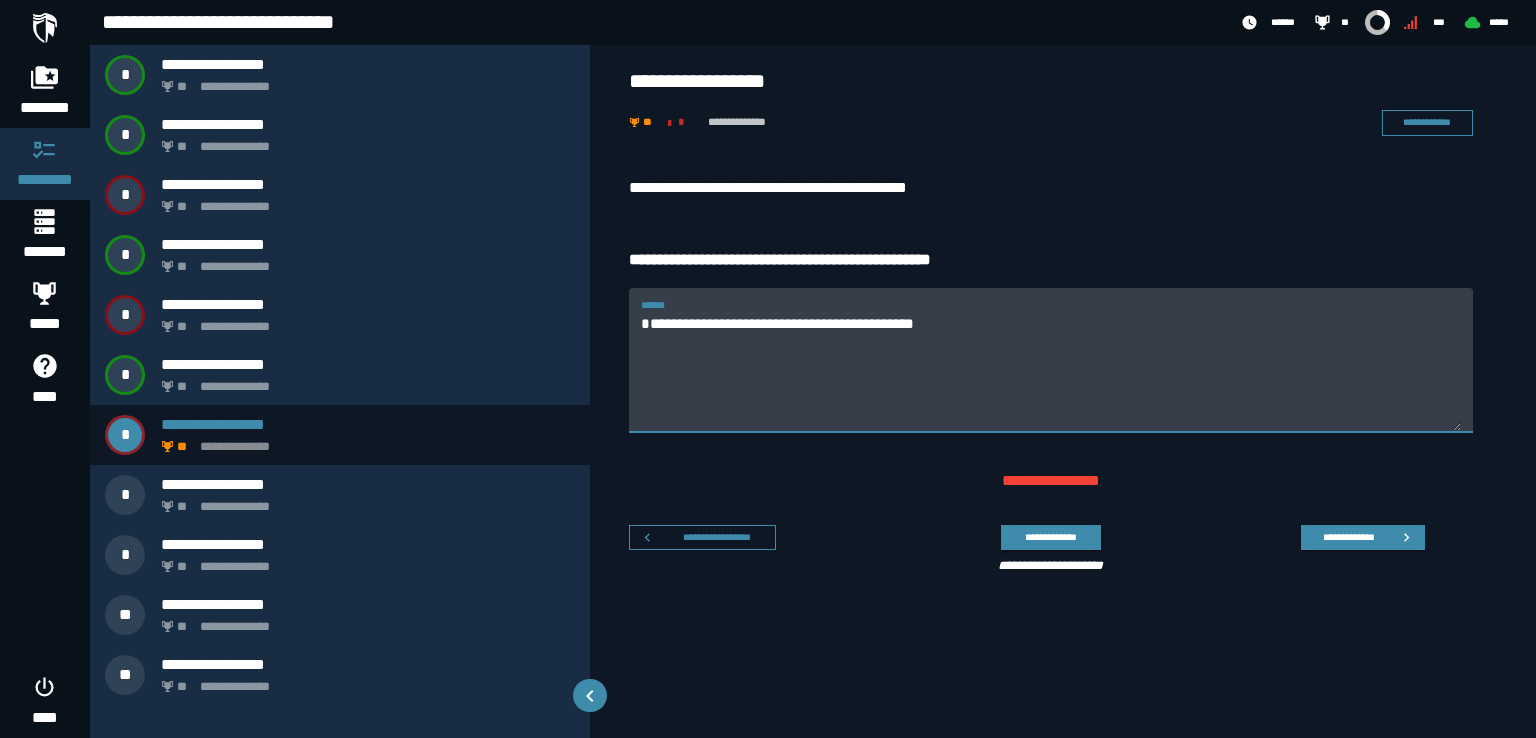 type on "**********" 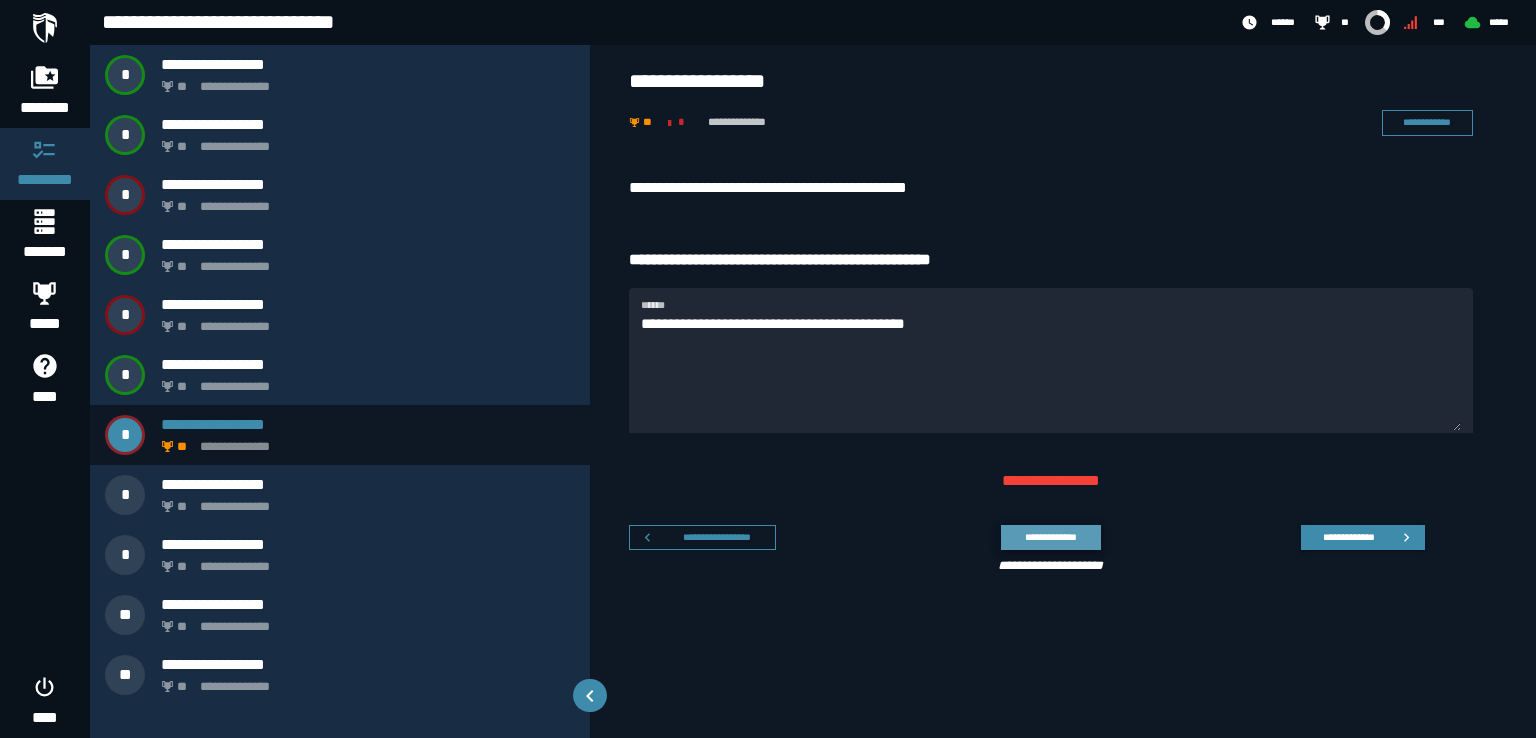 click on "**********" at bounding box center (1050, 537) 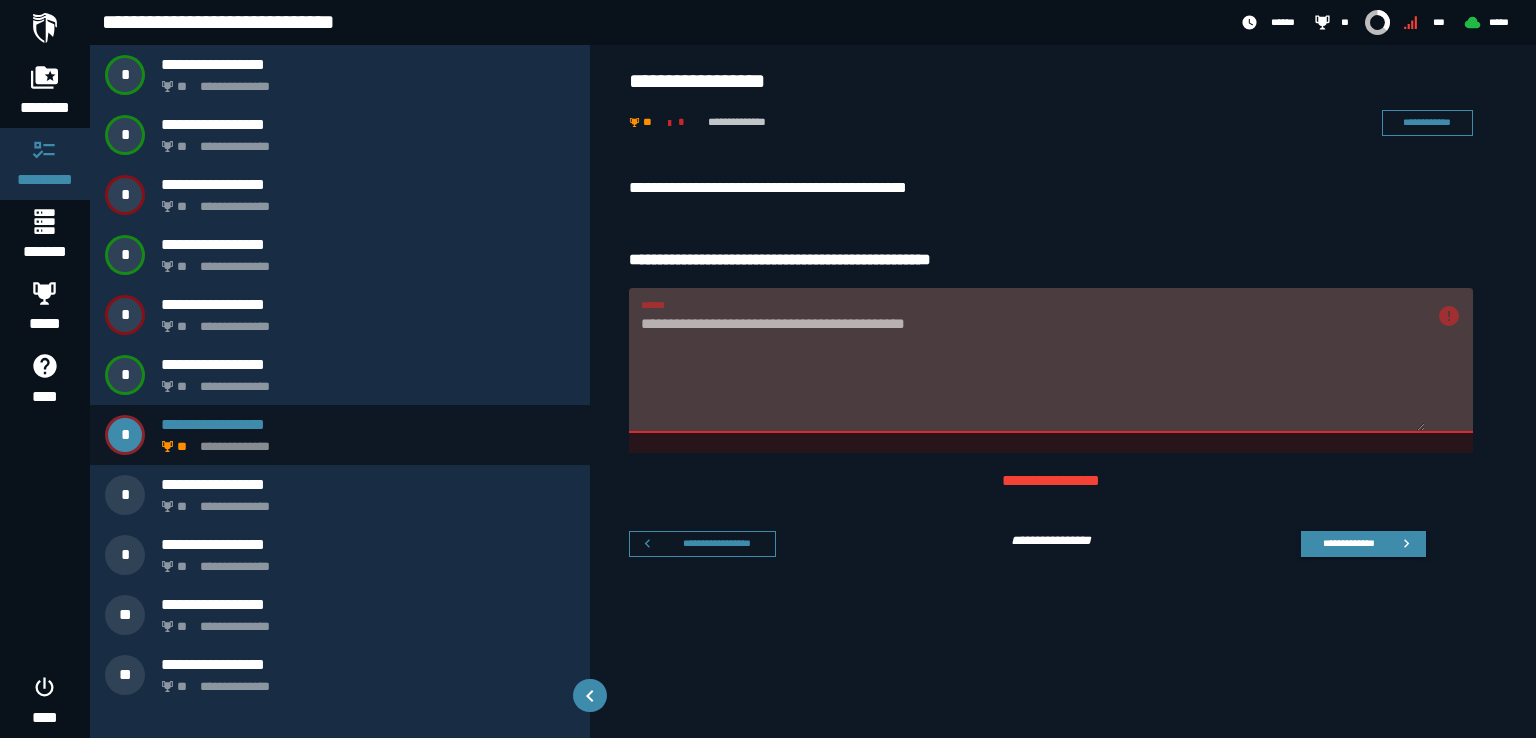 click on "**********" at bounding box center (1051, 360) 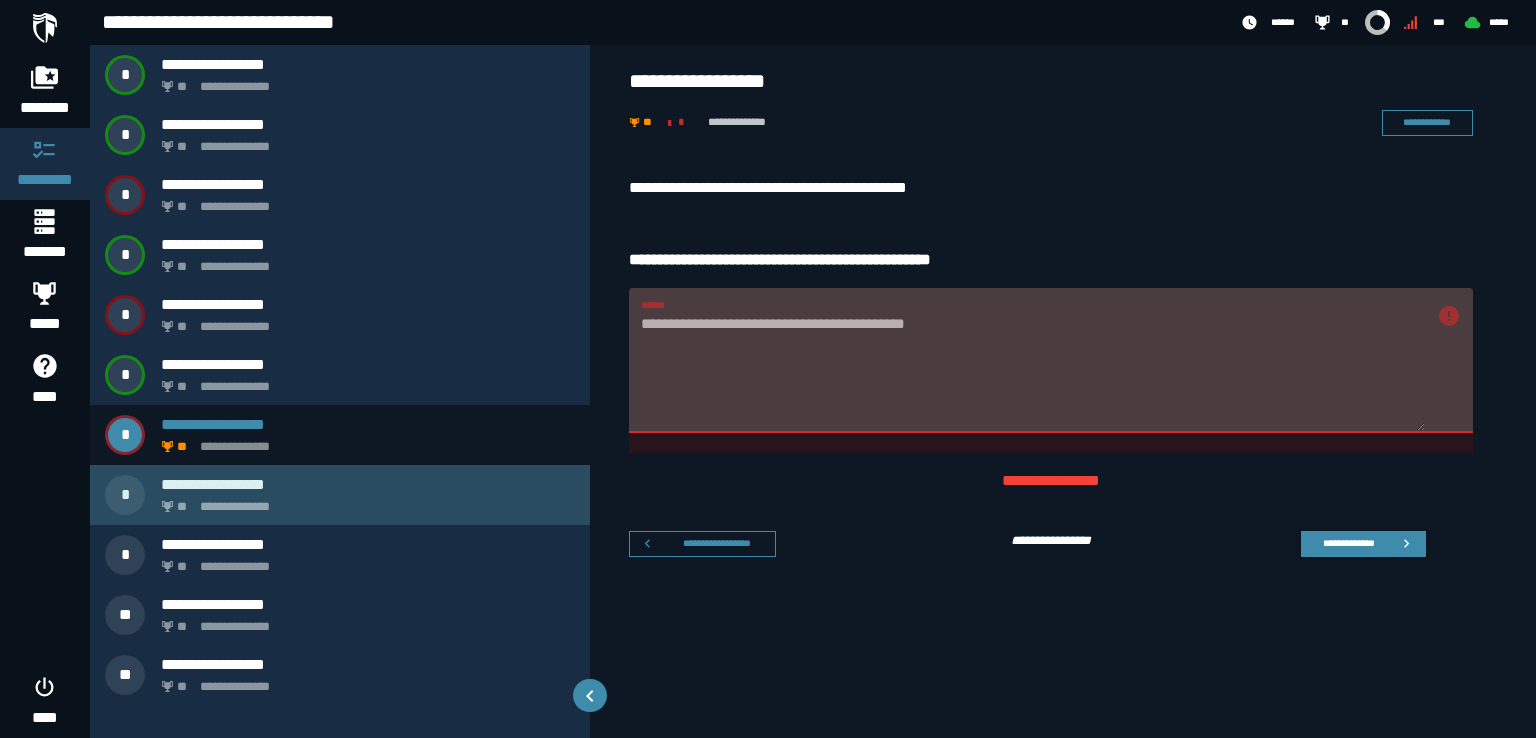 click on "**********" at bounding box center [364, 501] 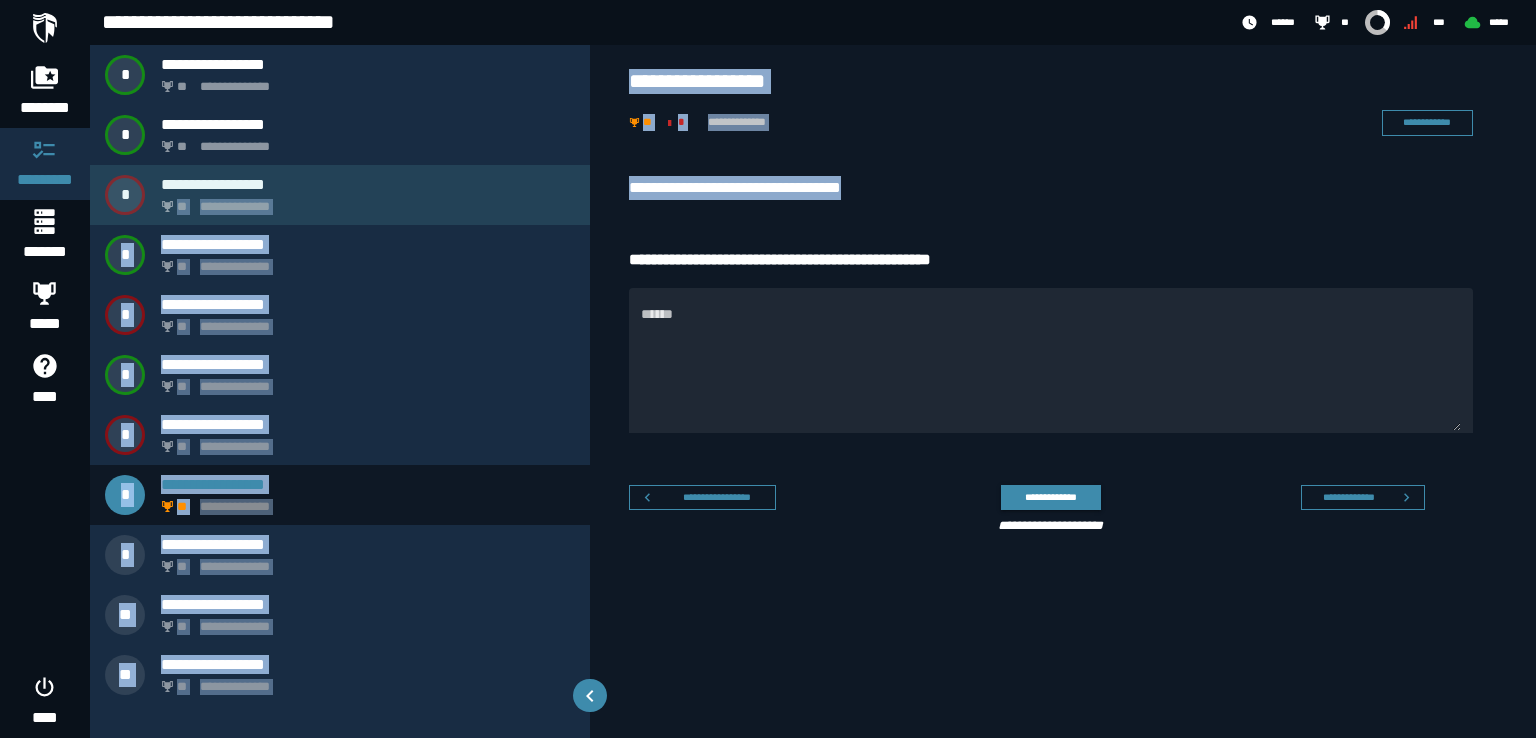 drag, startPoint x: 888, startPoint y: 179, endPoint x: 589, endPoint y: 177, distance: 299.00668 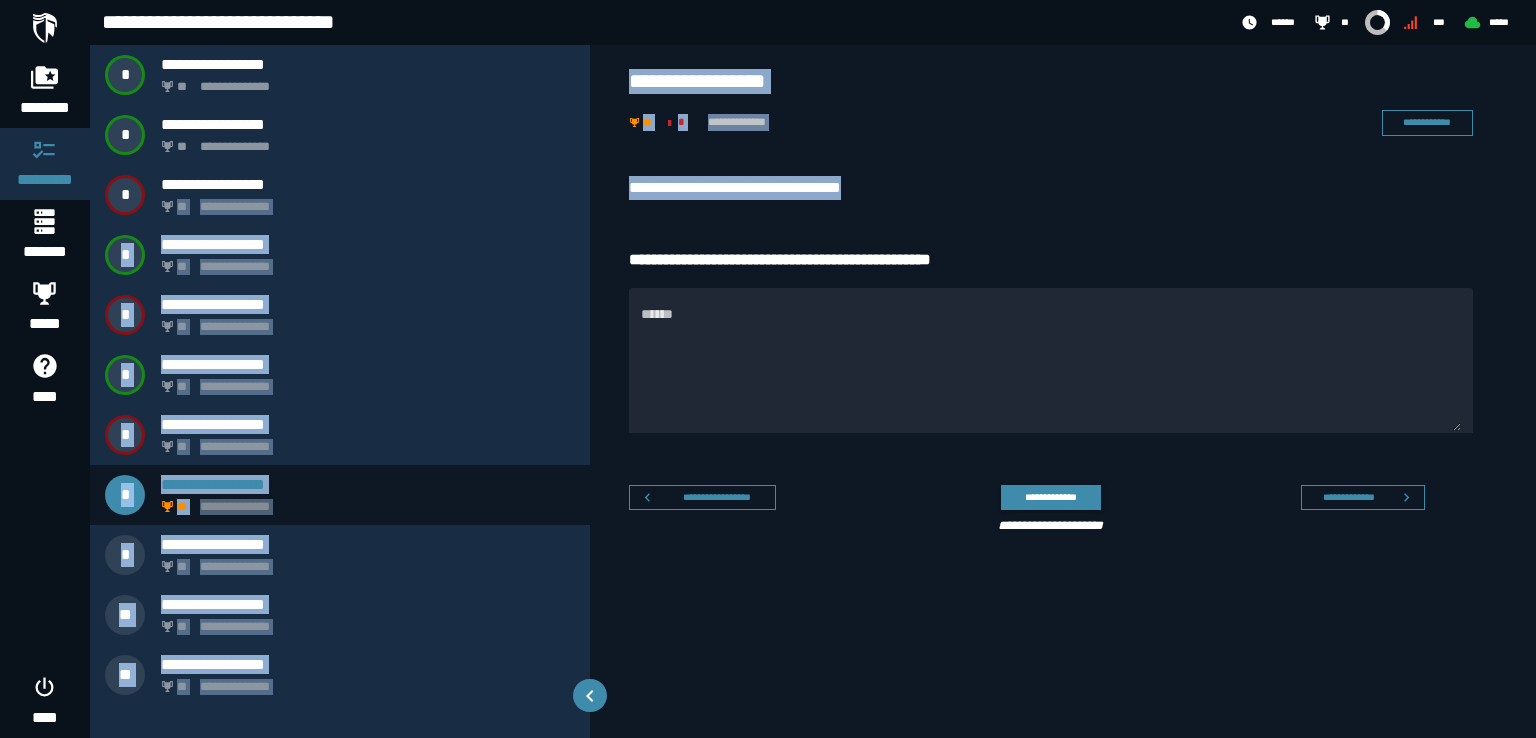 click on "**********" at bounding box center (1051, 188) 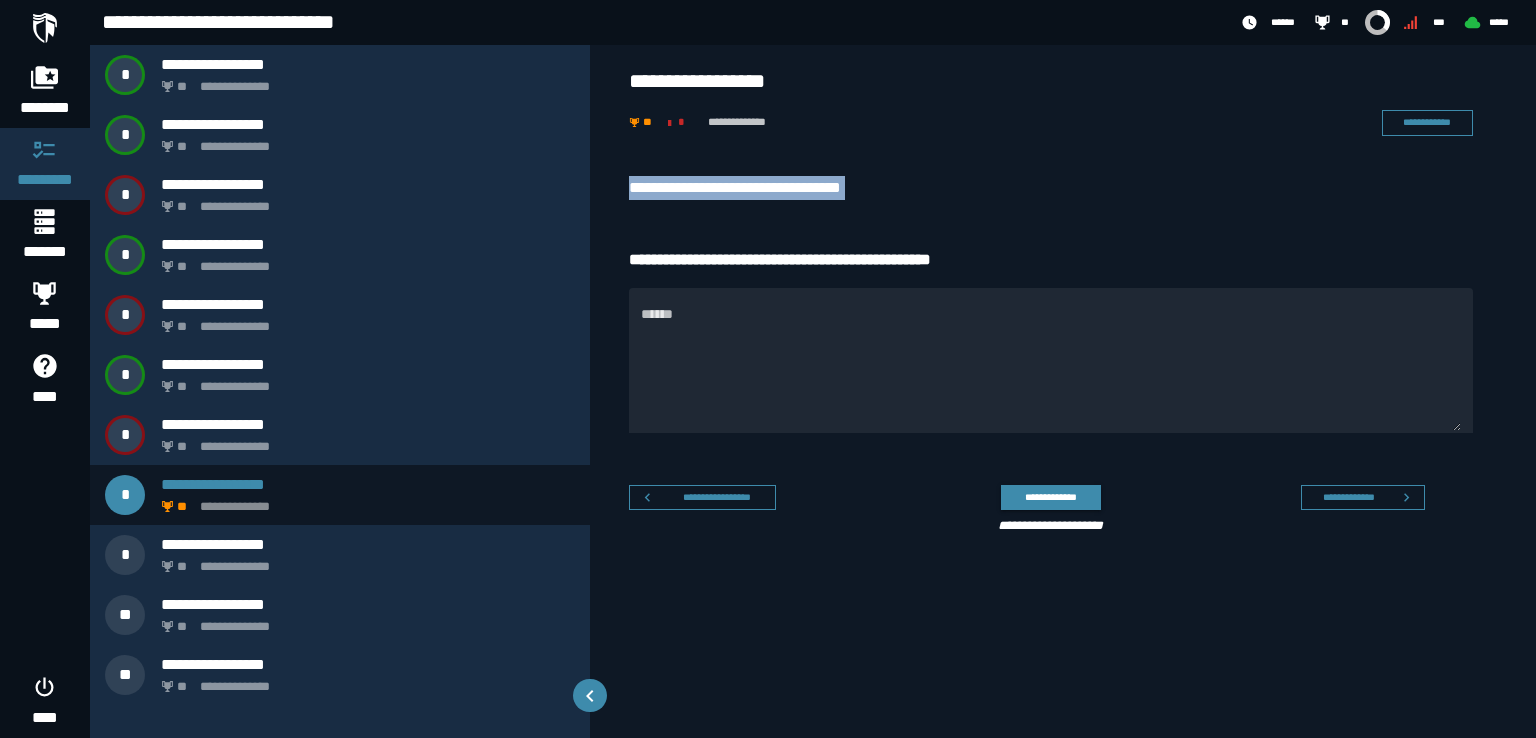 drag, startPoint x: 926, startPoint y: 199, endPoint x: 648, endPoint y: 182, distance: 278.5193 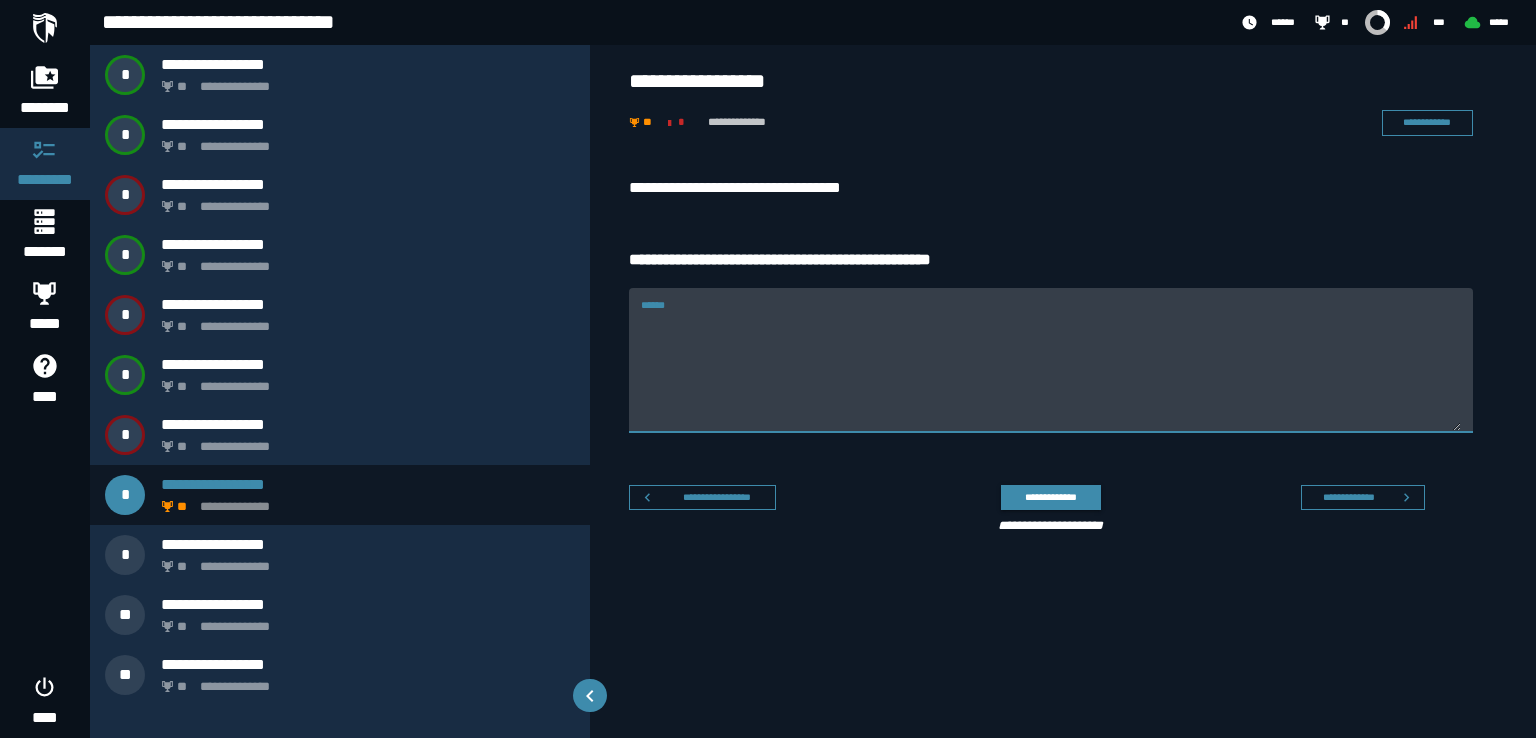 click on "******" at bounding box center [1051, 372] 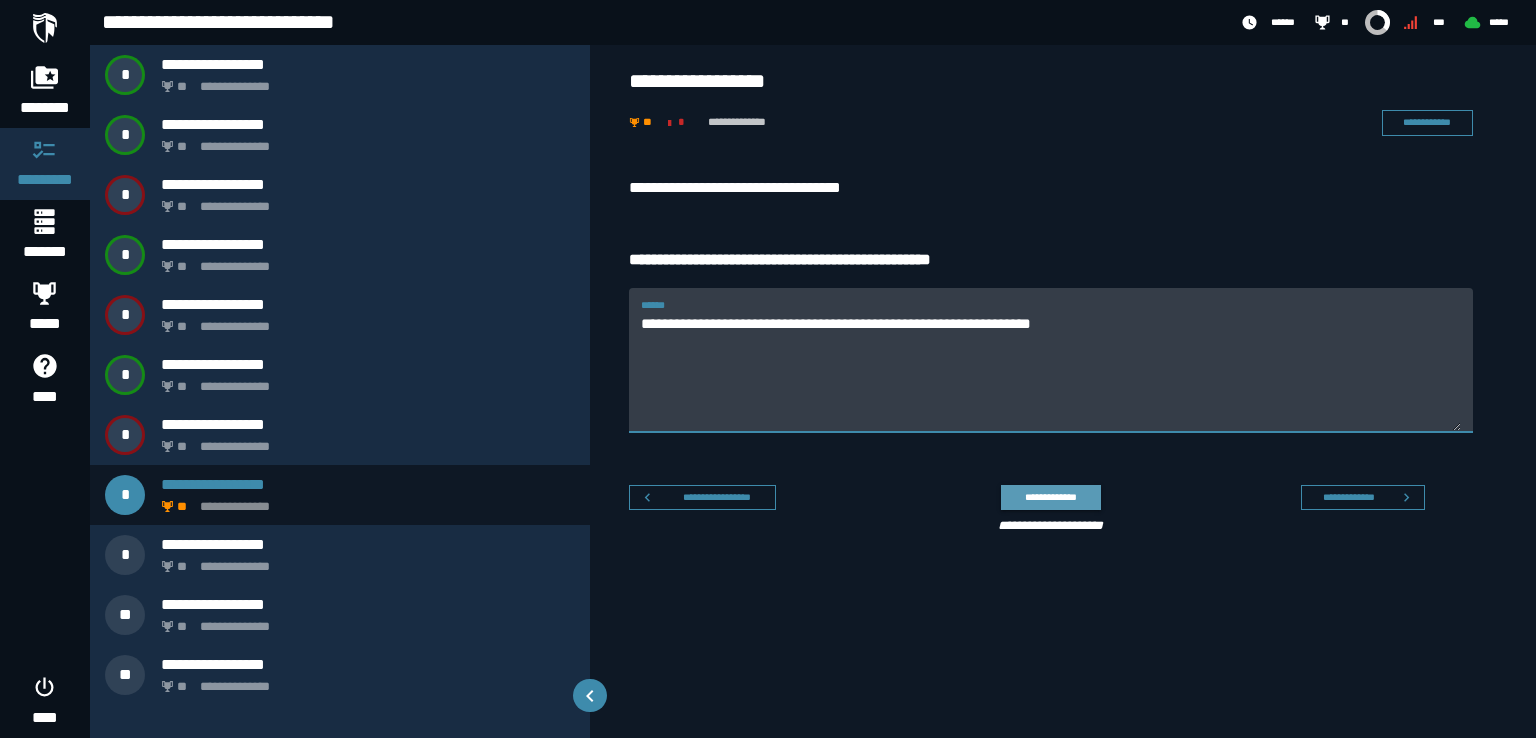 type on "**********" 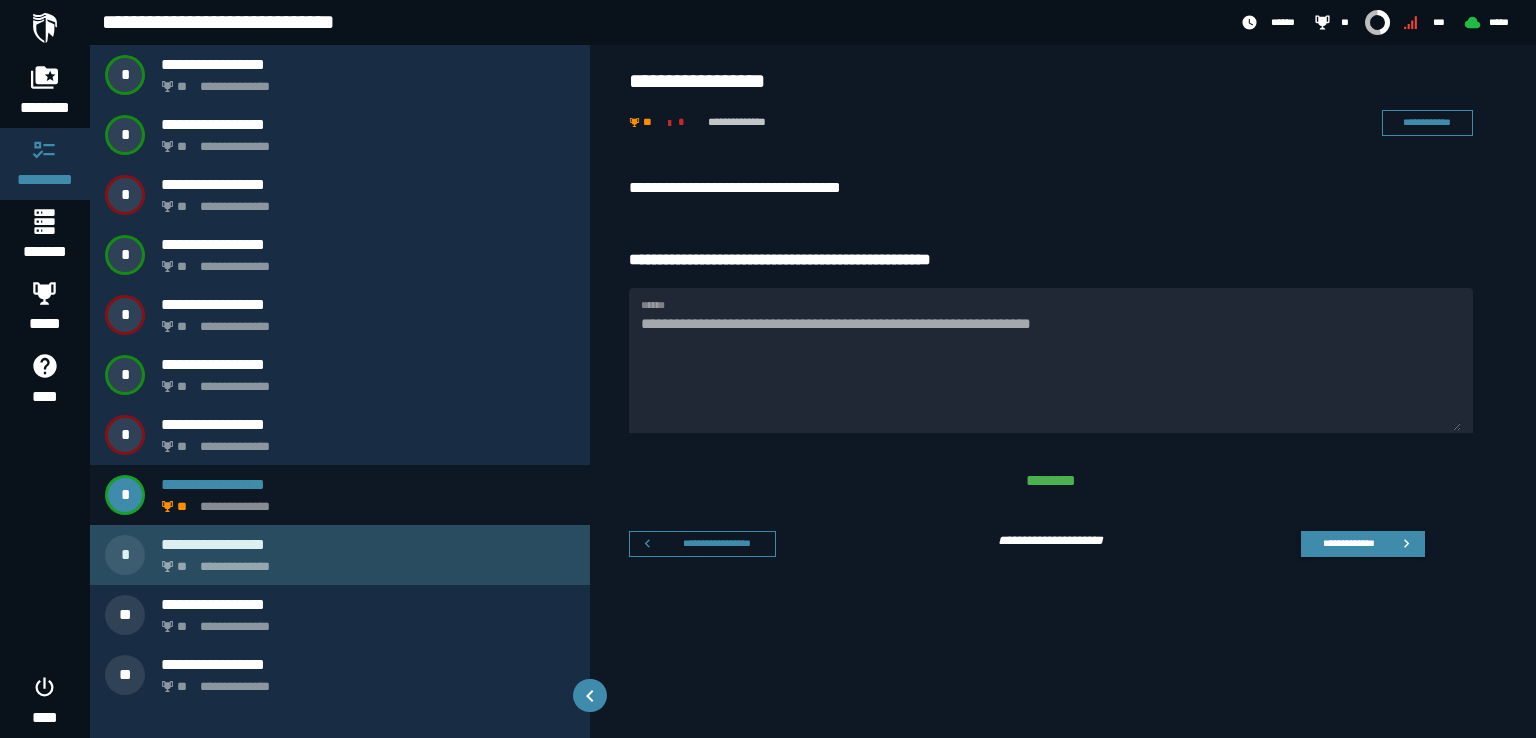 click on "**********" at bounding box center (364, 561) 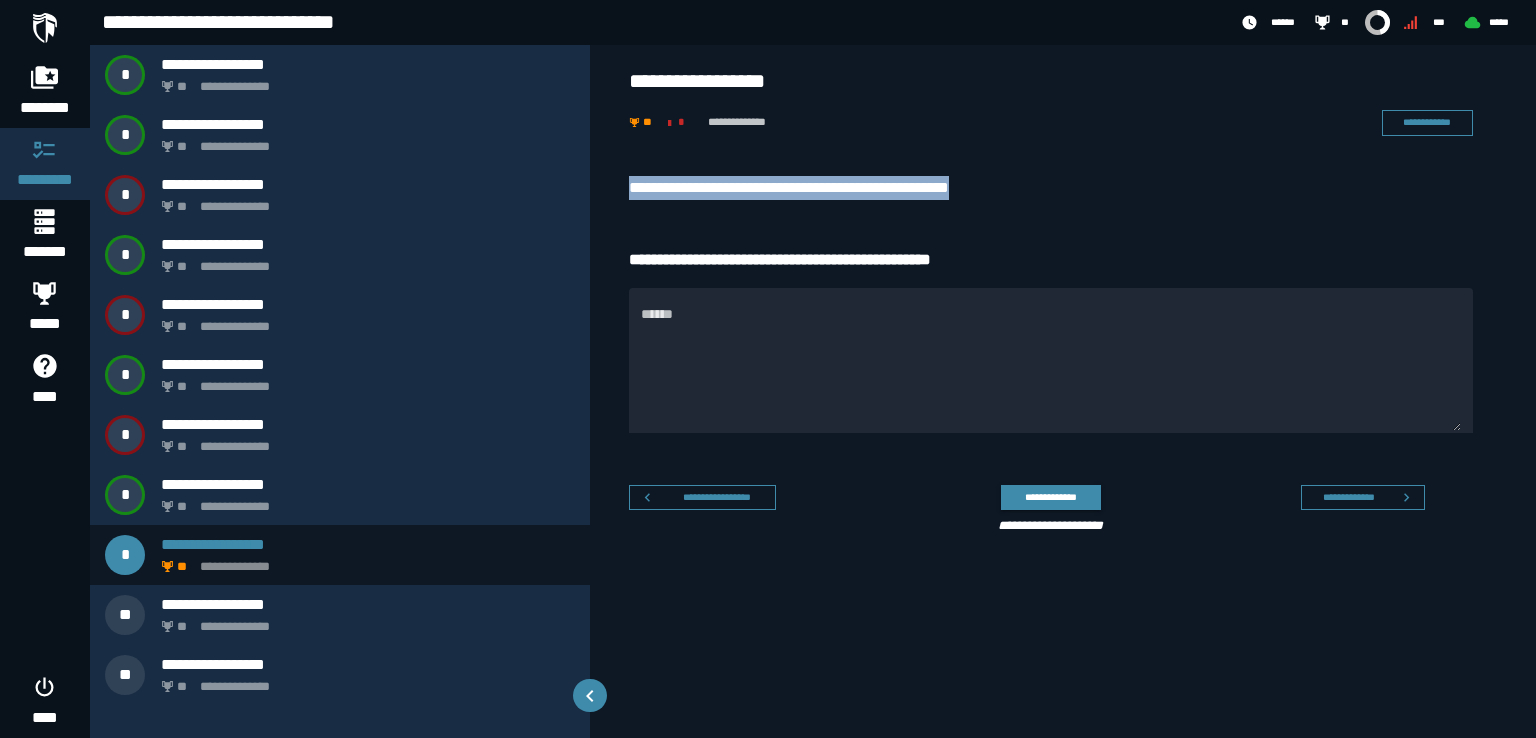 drag, startPoint x: 1020, startPoint y: 182, endPoint x: 630, endPoint y: 185, distance: 390.01154 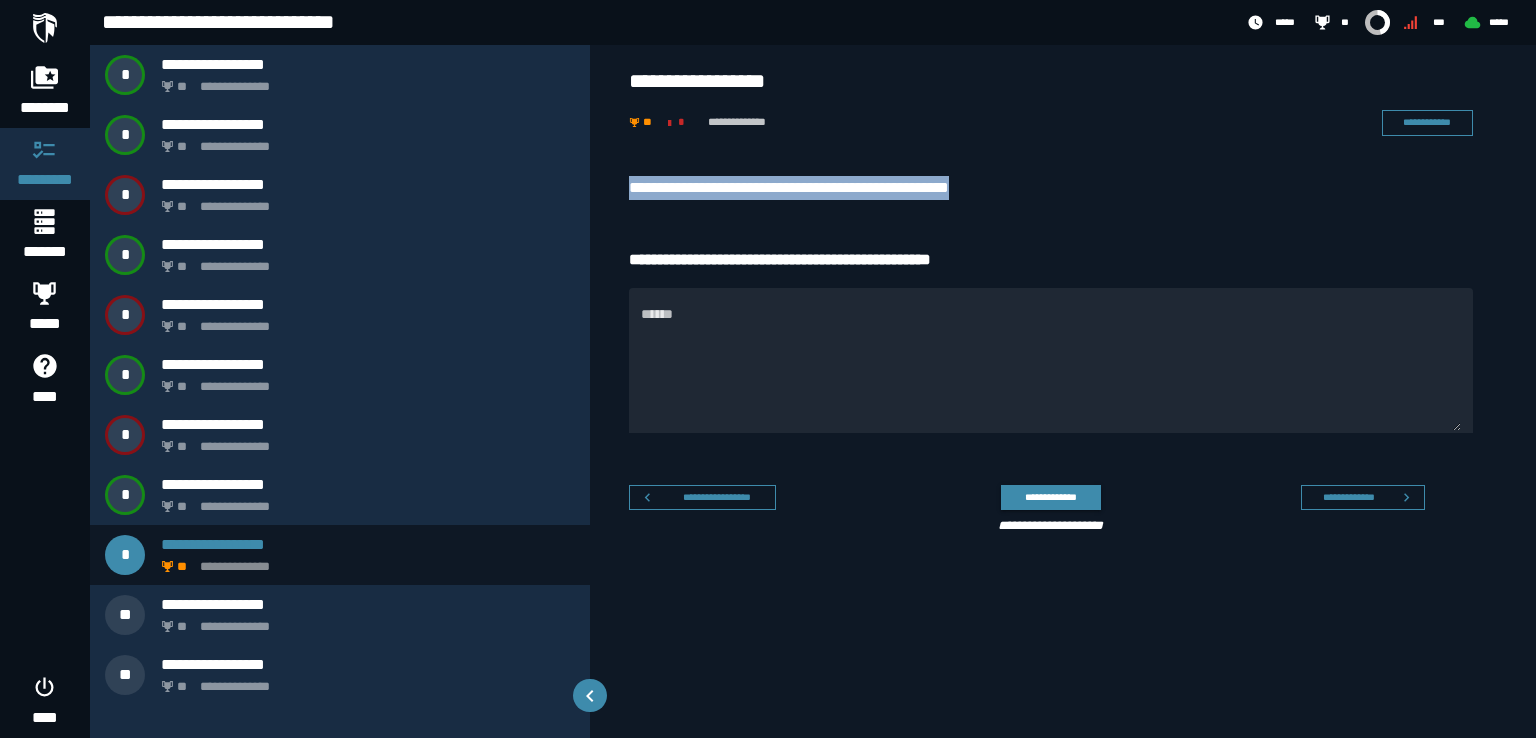 copy on "**********" 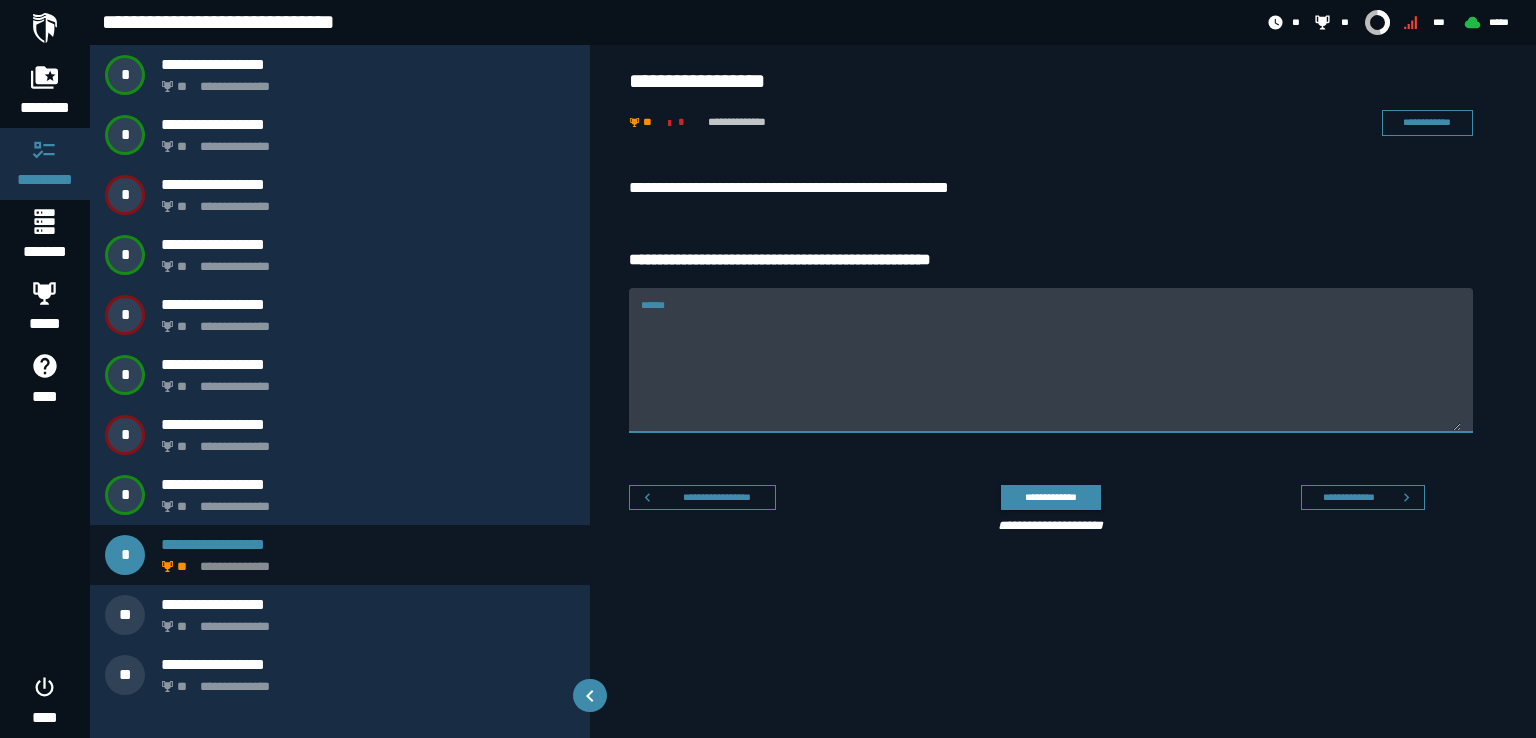 click on "******" at bounding box center (1051, 372) 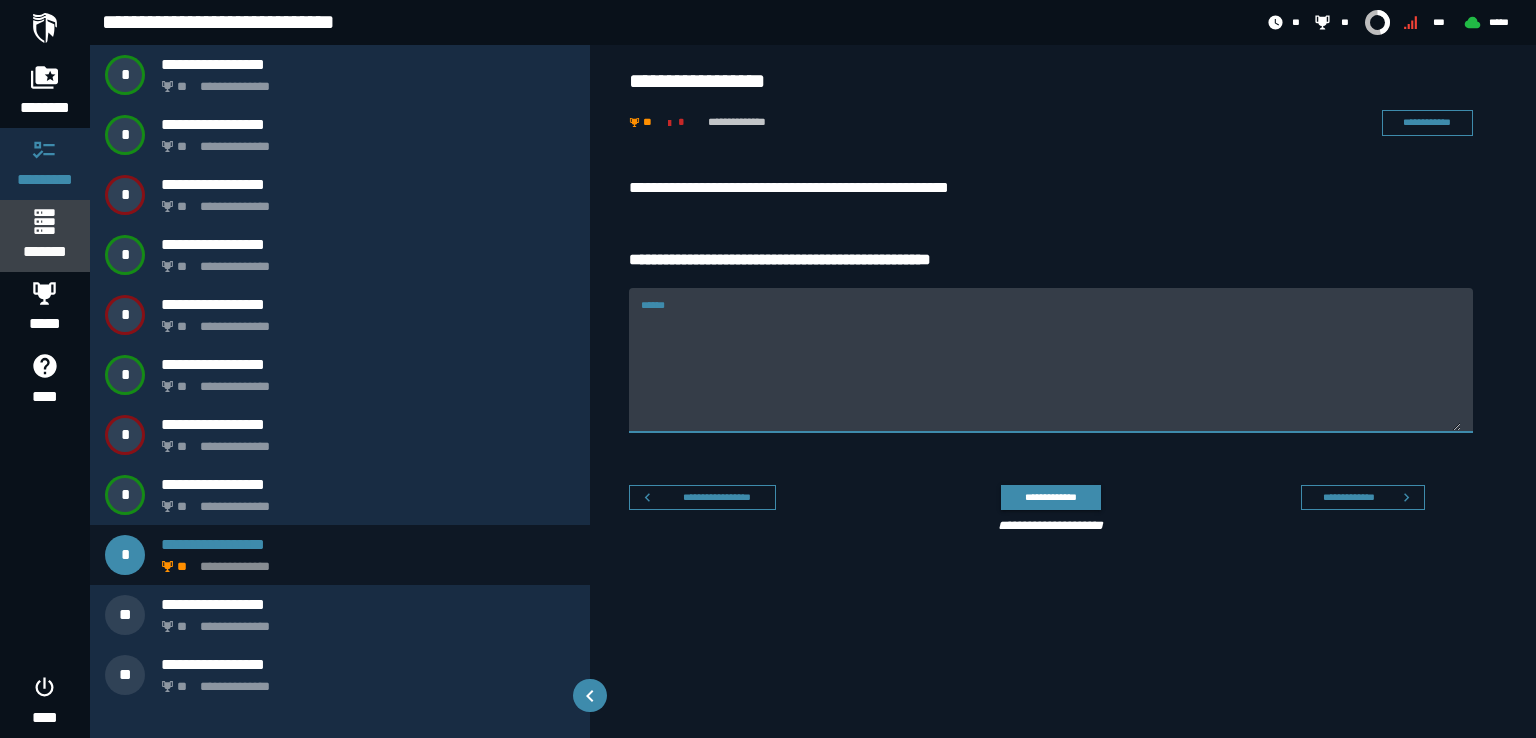 click on "*******" 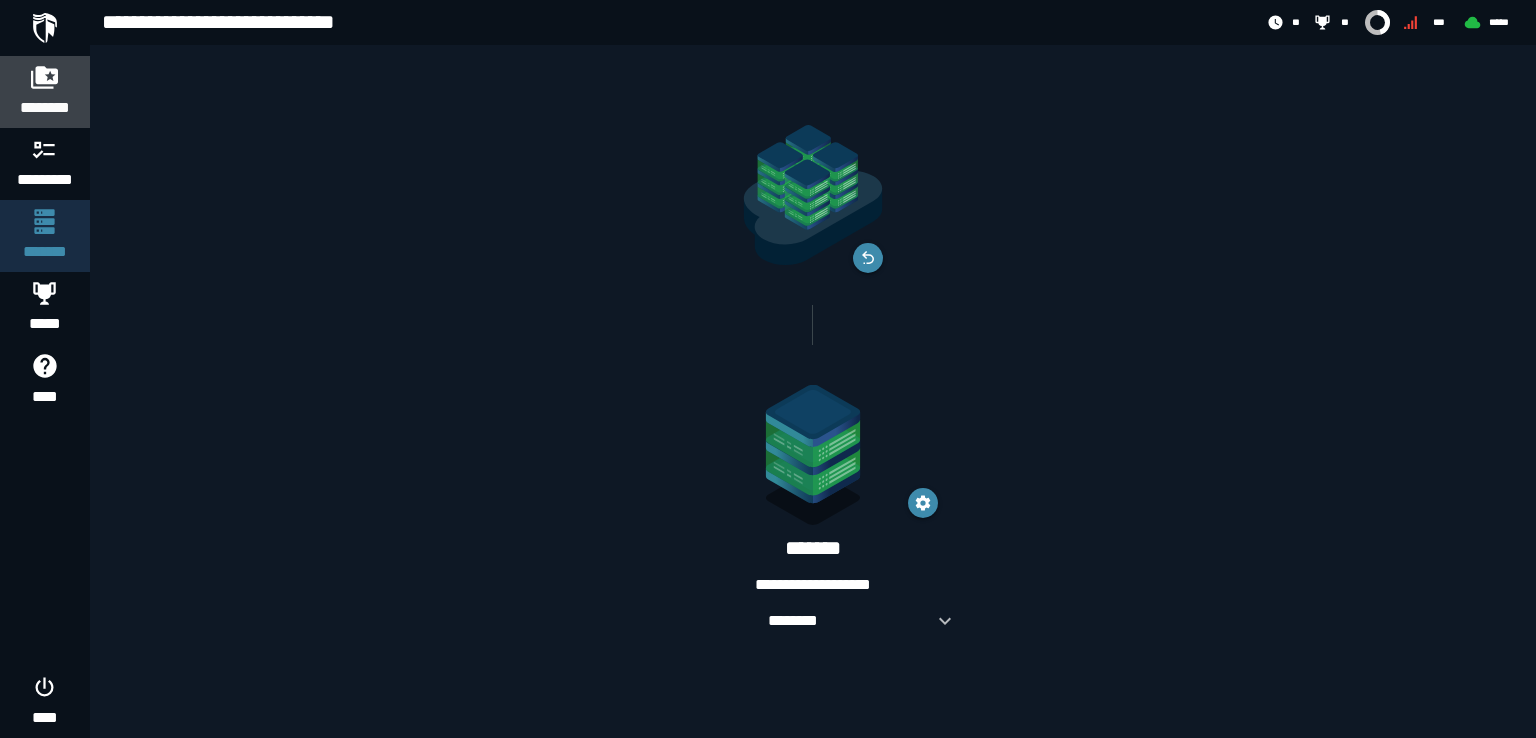 click 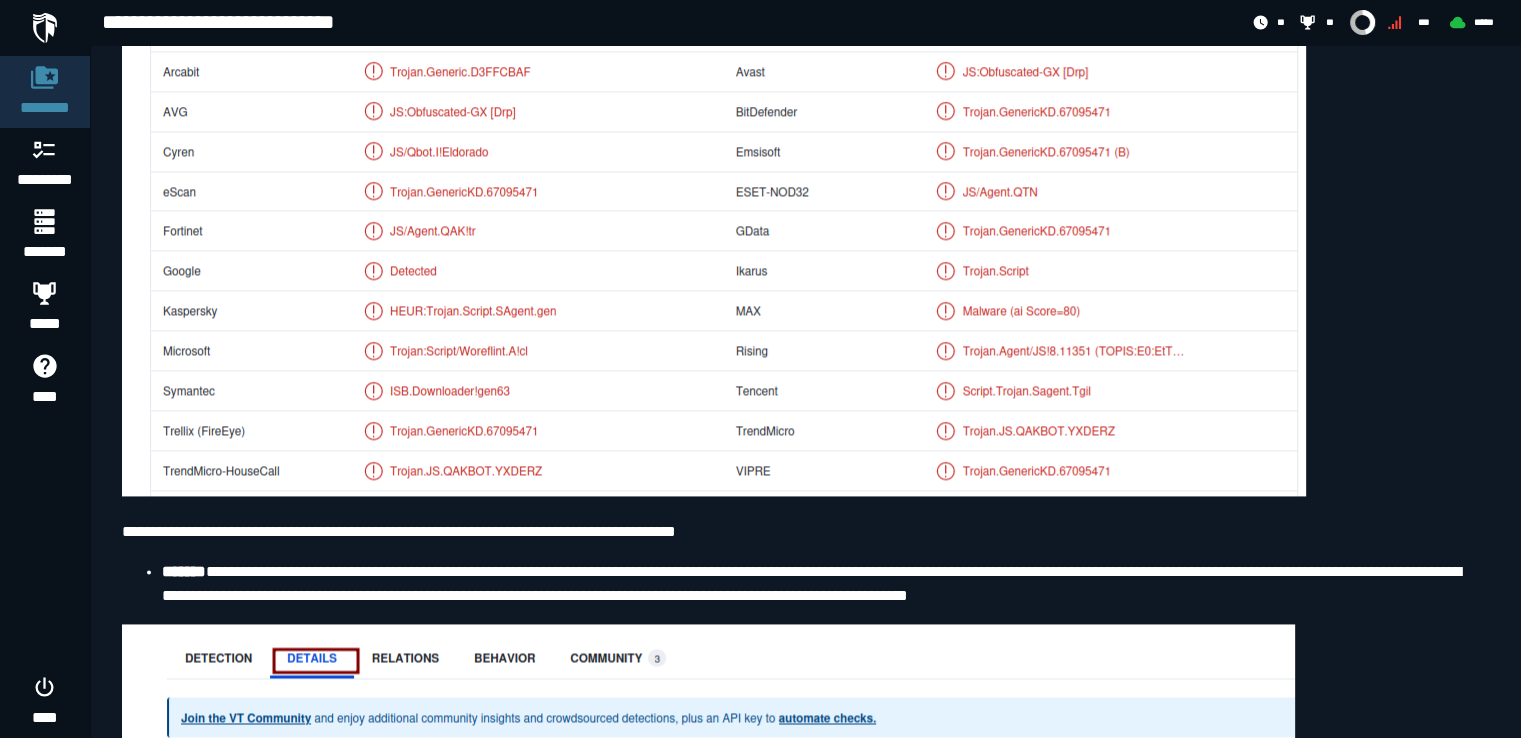 scroll, scrollTop: 2948, scrollLeft: 0, axis: vertical 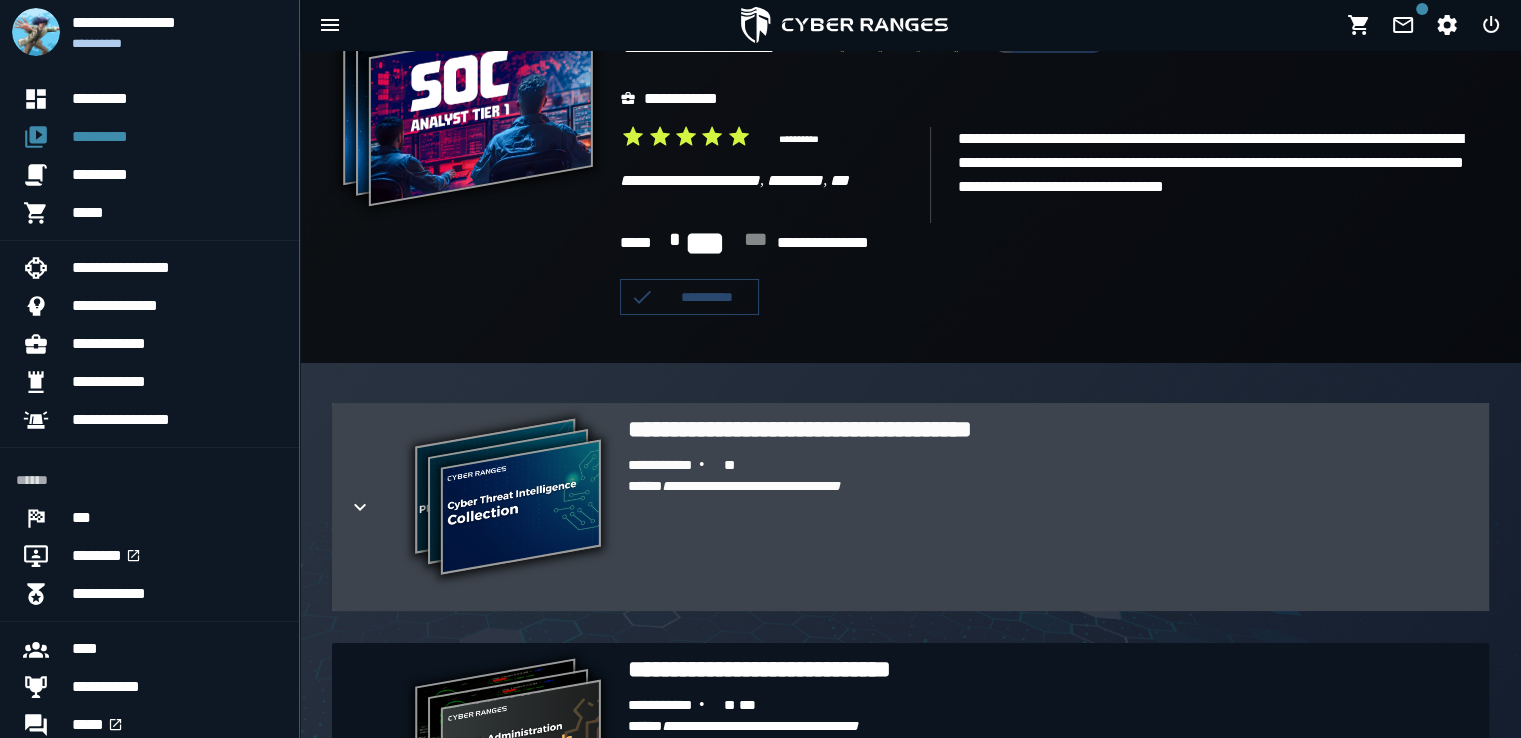 click 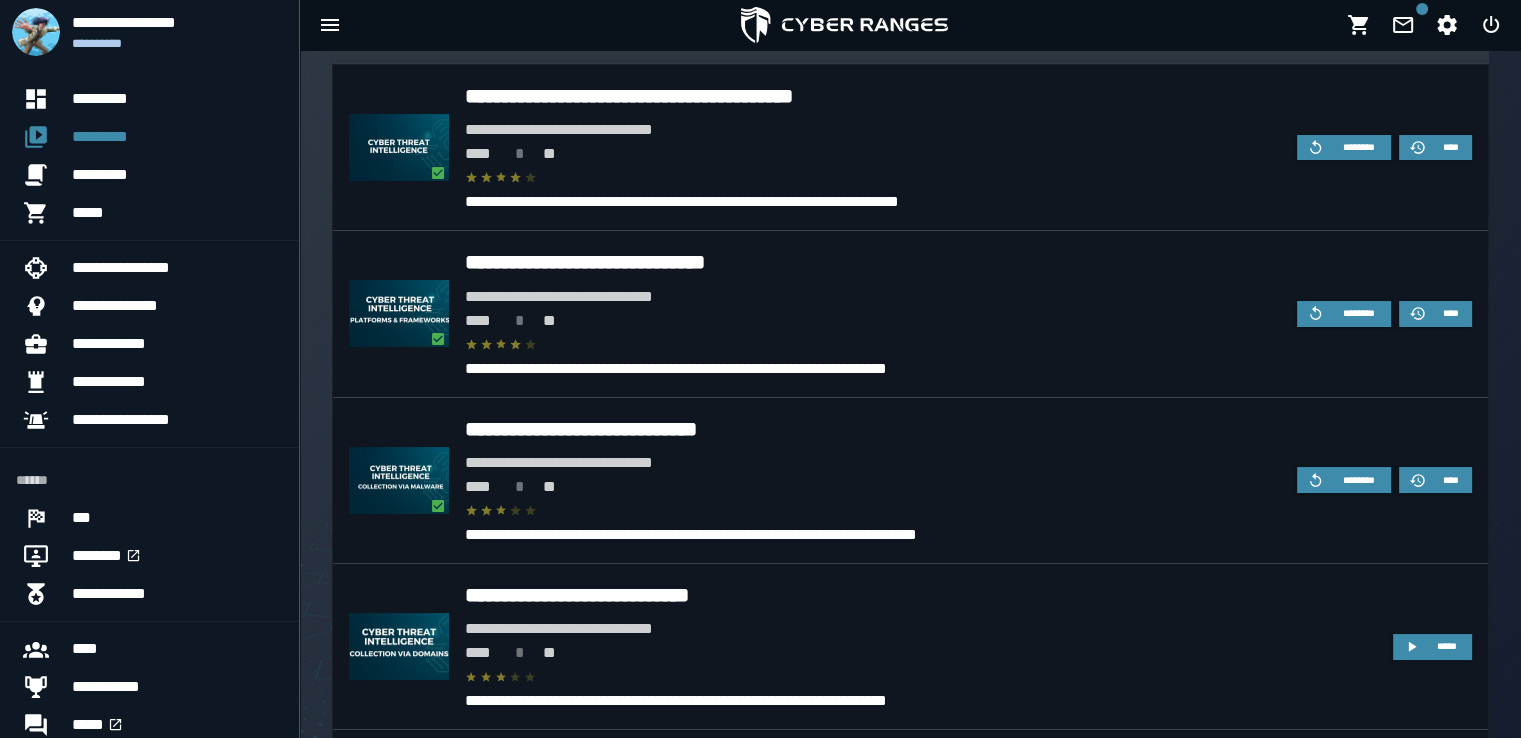scroll, scrollTop: 724, scrollLeft: 0, axis: vertical 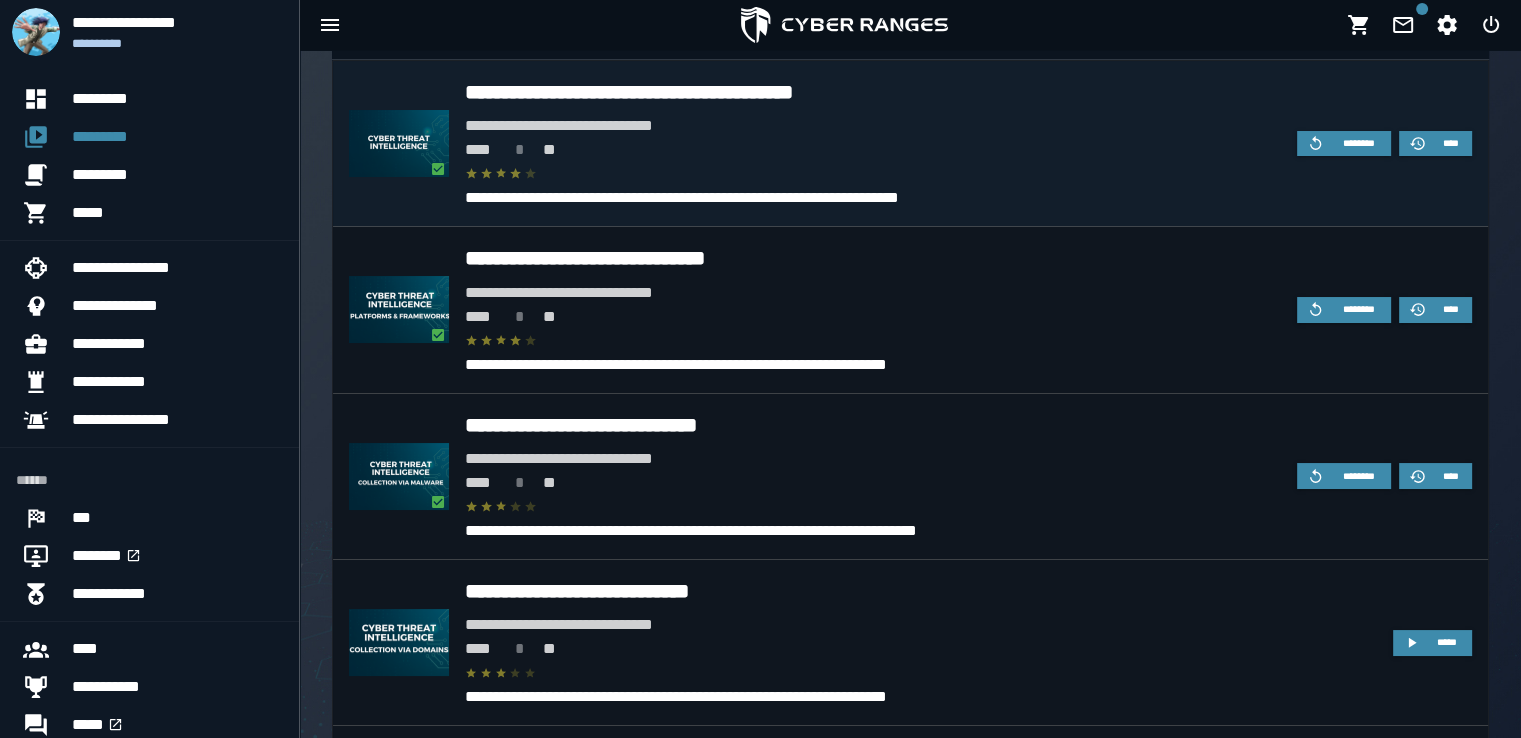 click on "**********" at bounding box center [873, 92] 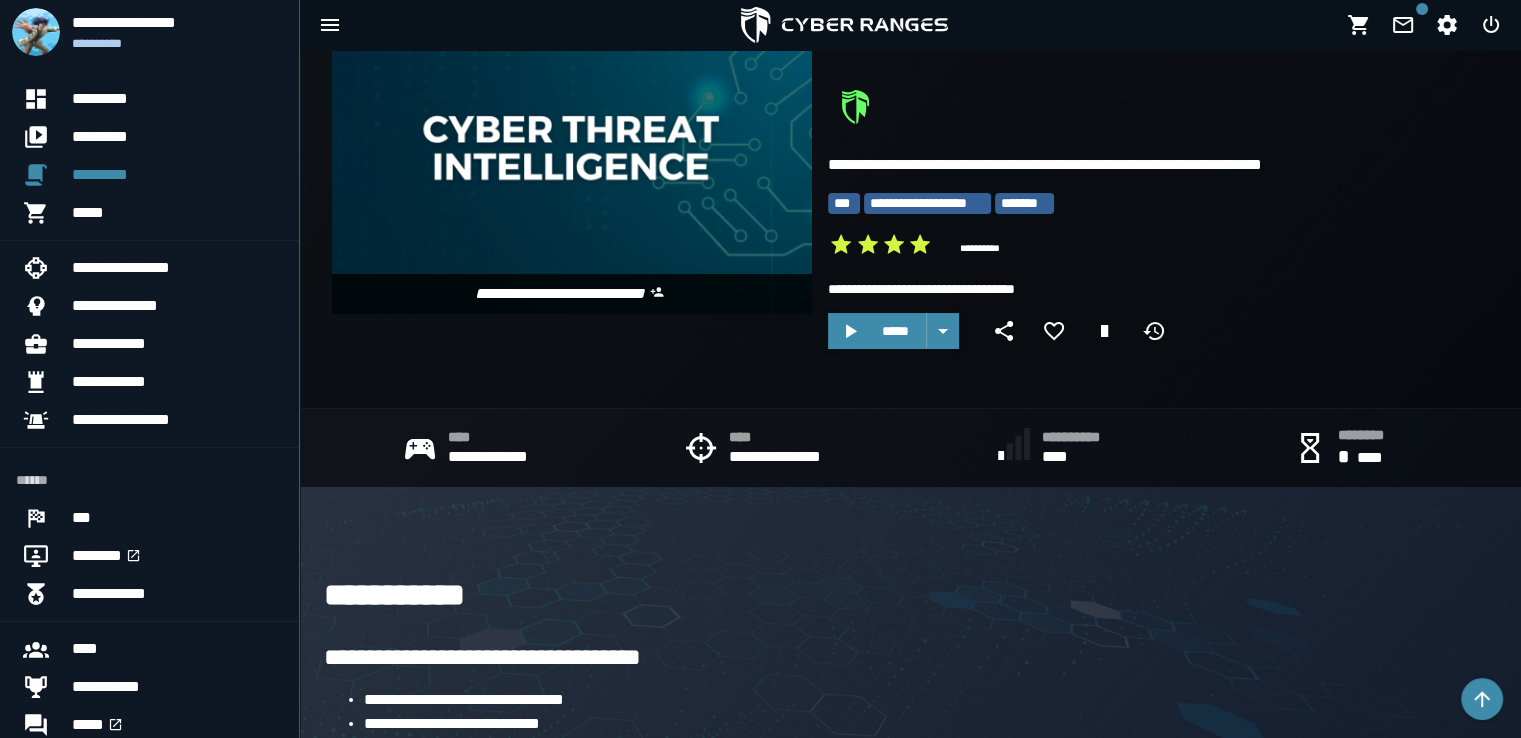 scroll, scrollTop: 0, scrollLeft: 0, axis: both 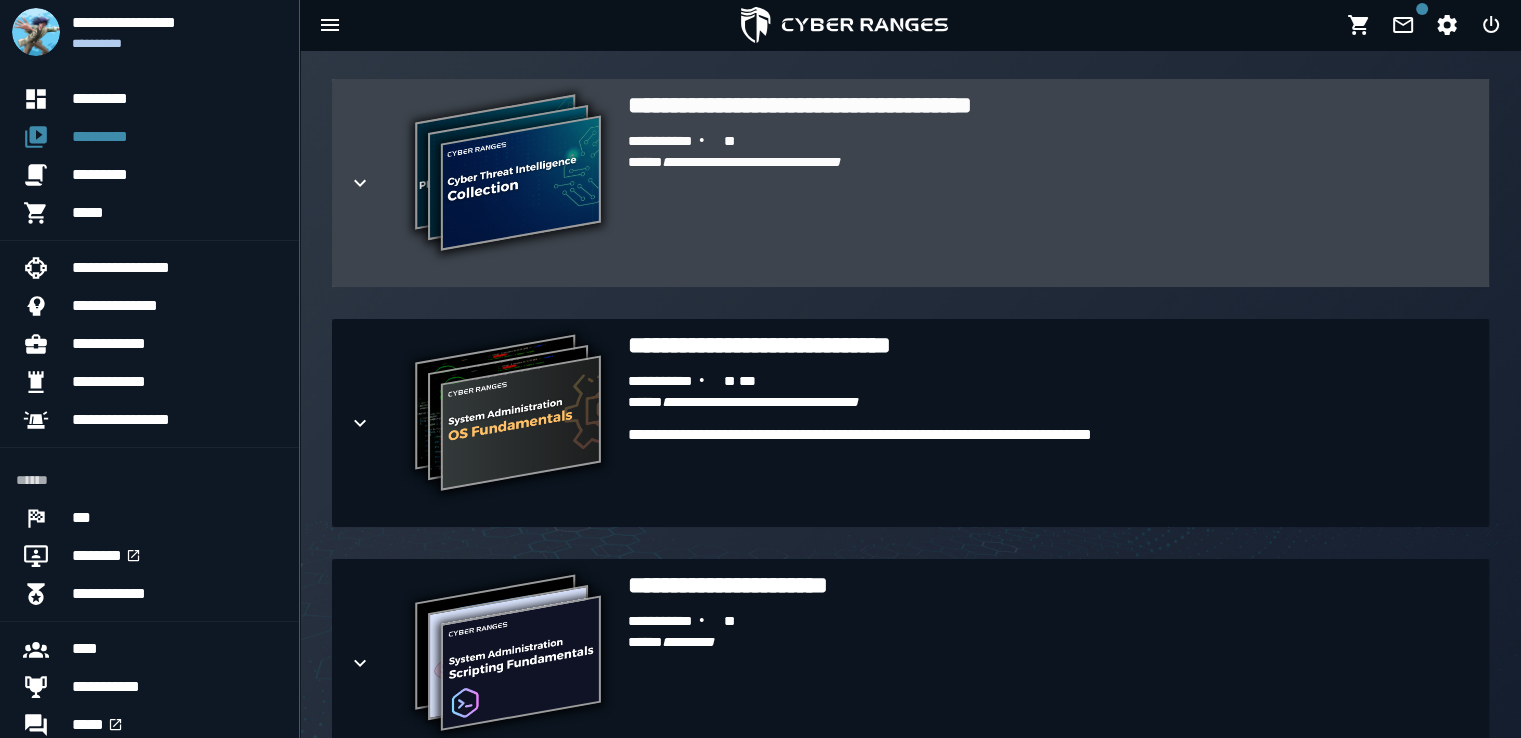click at bounding box center (376, 183) 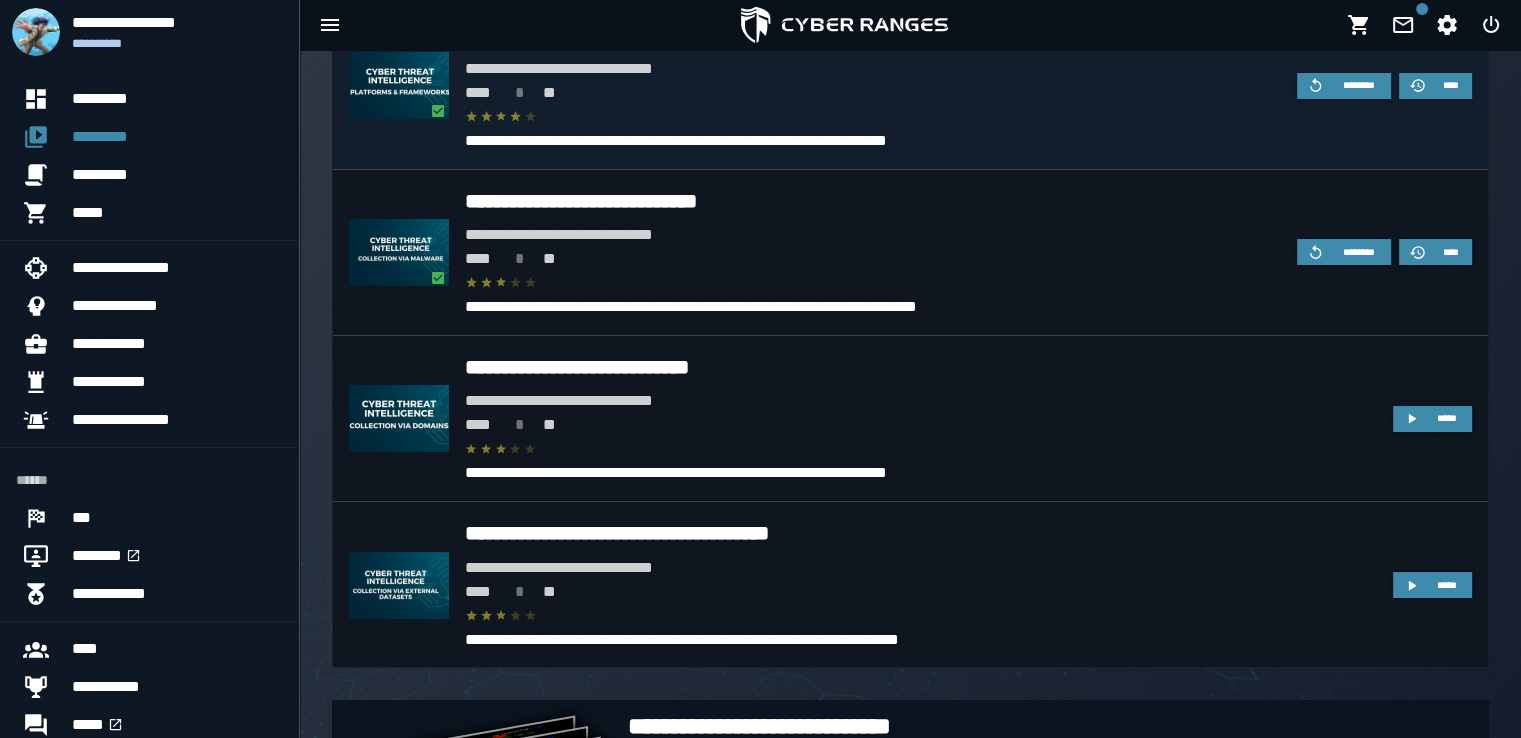 scroll, scrollTop: 948, scrollLeft: 0, axis: vertical 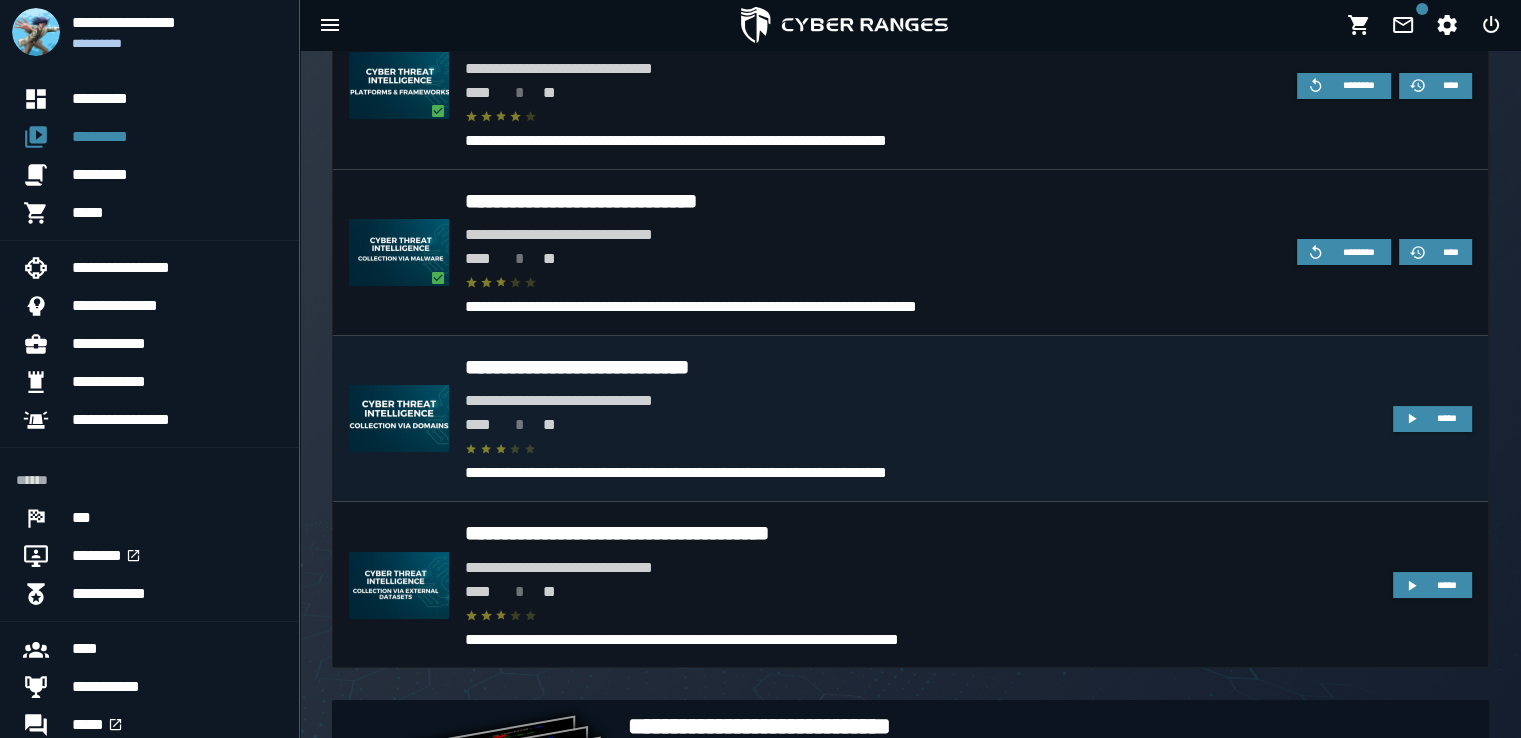 click on "**********" at bounding box center [921, 367] 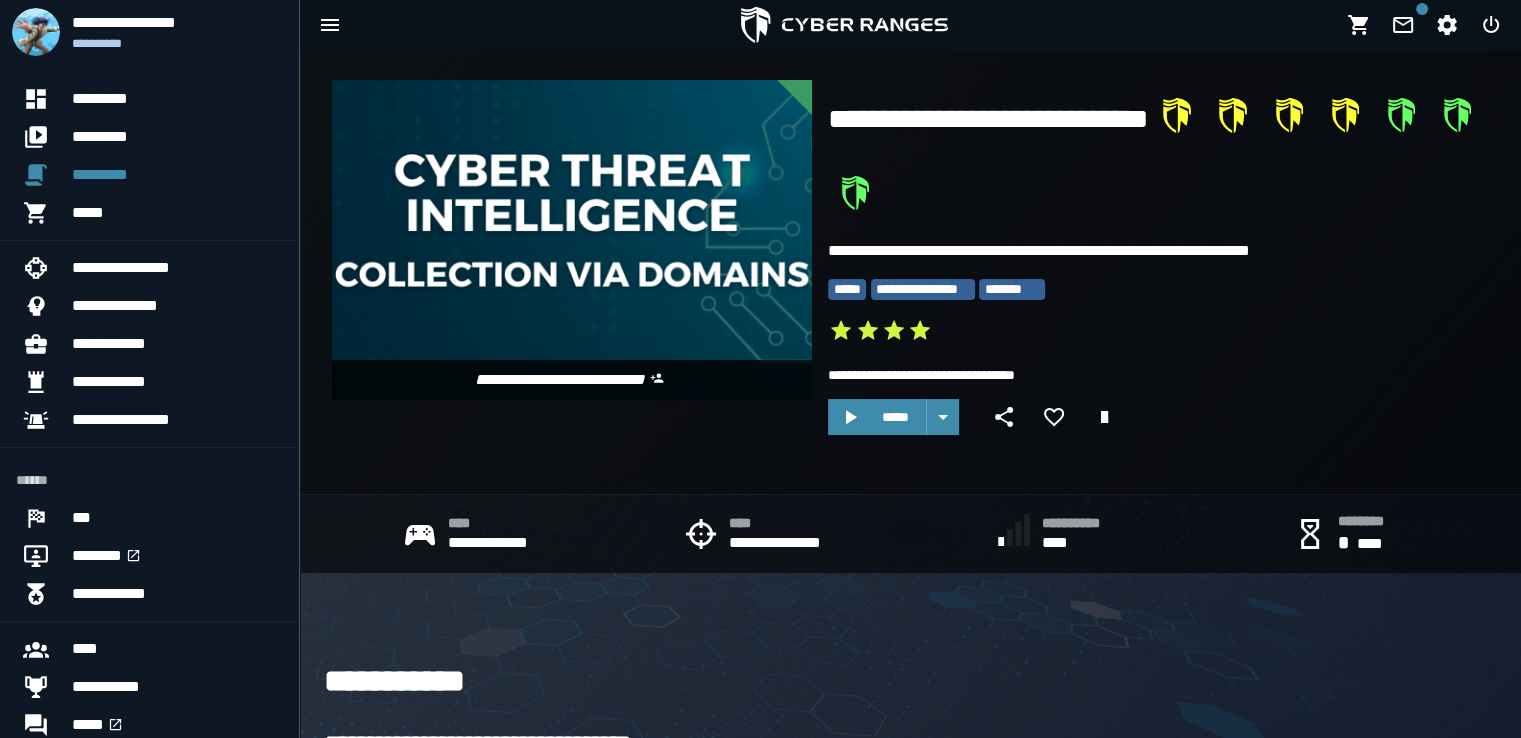scroll, scrollTop: 19, scrollLeft: 0, axis: vertical 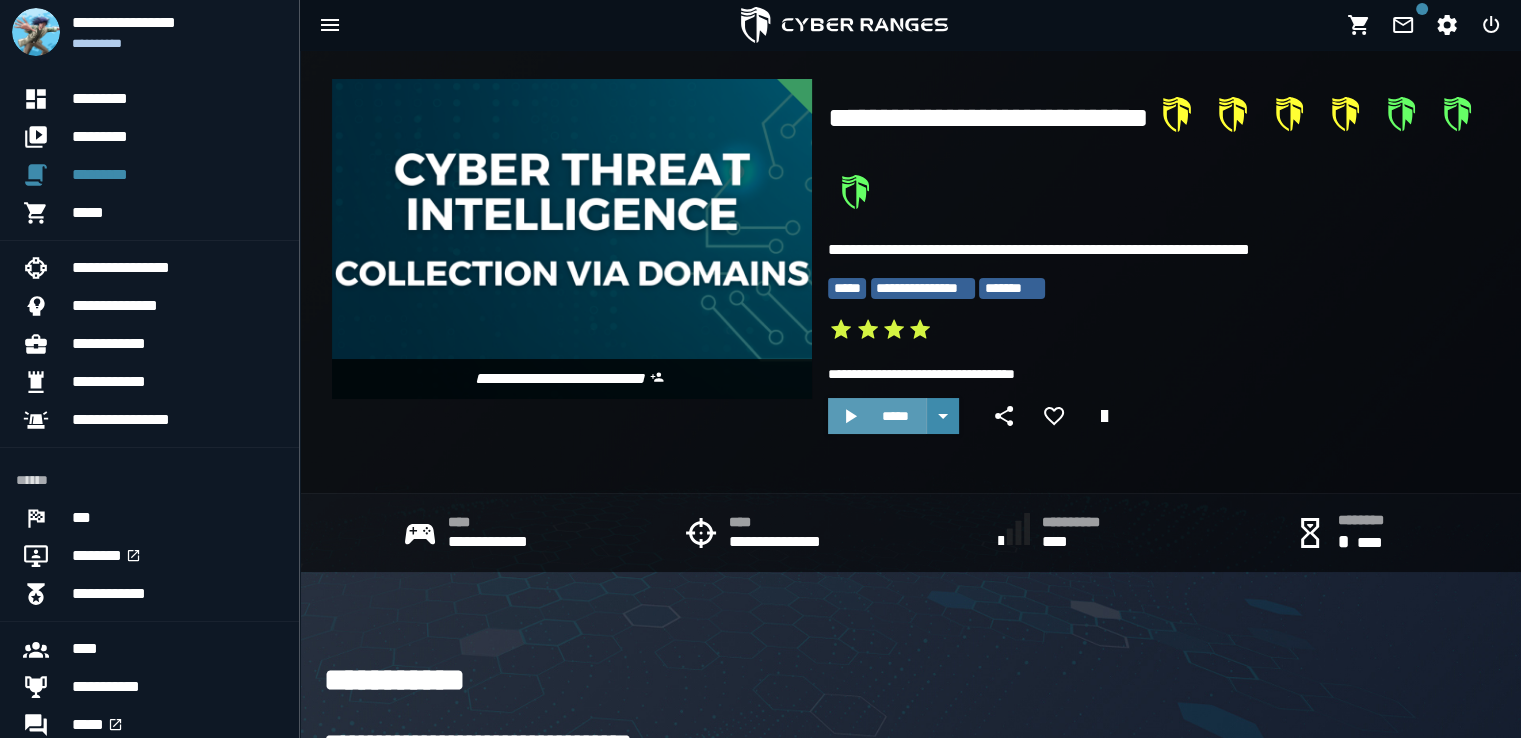 click on "*****" at bounding box center (895, 416) 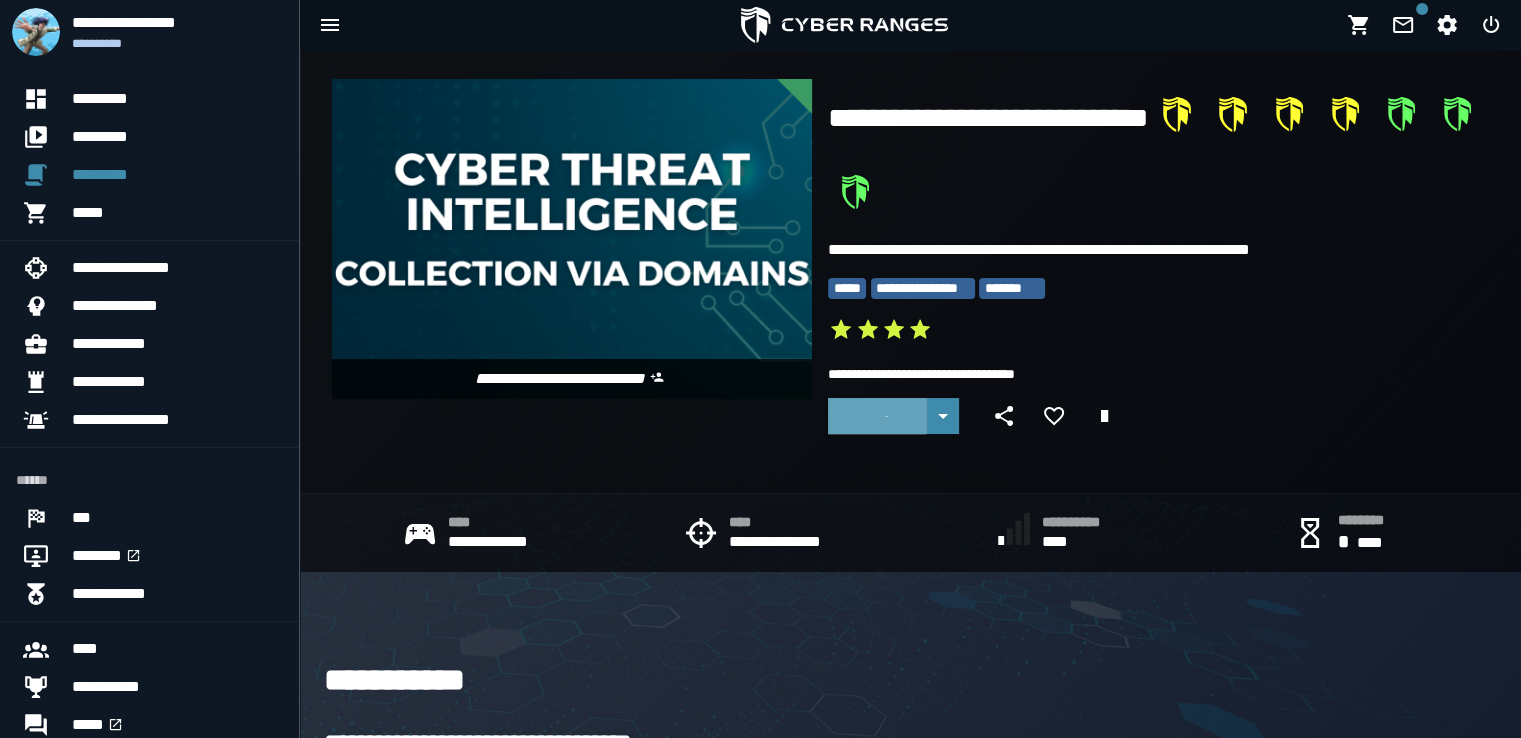 scroll, scrollTop: 0, scrollLeft: 0, axis: both 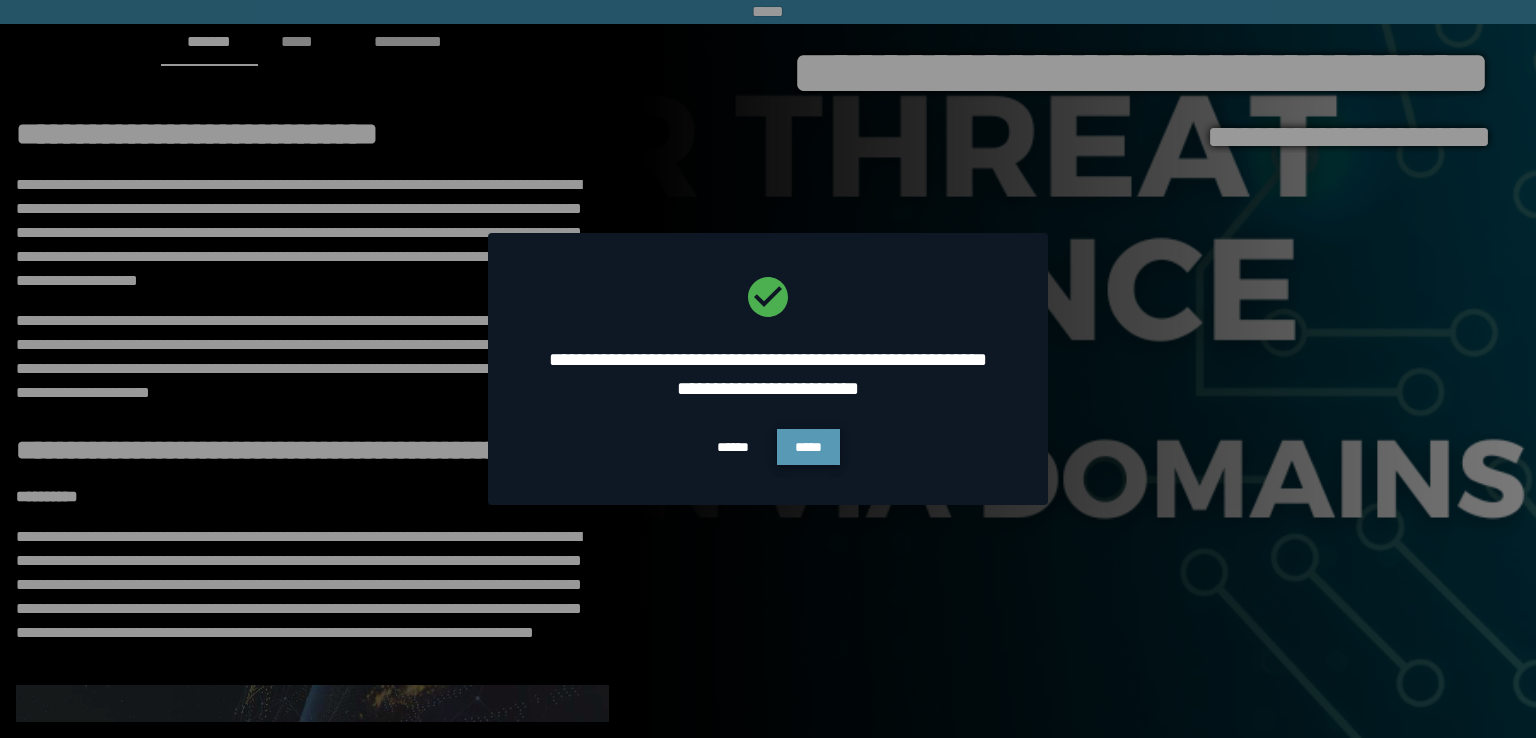 click on "*****" at bounding box center [808, 447] 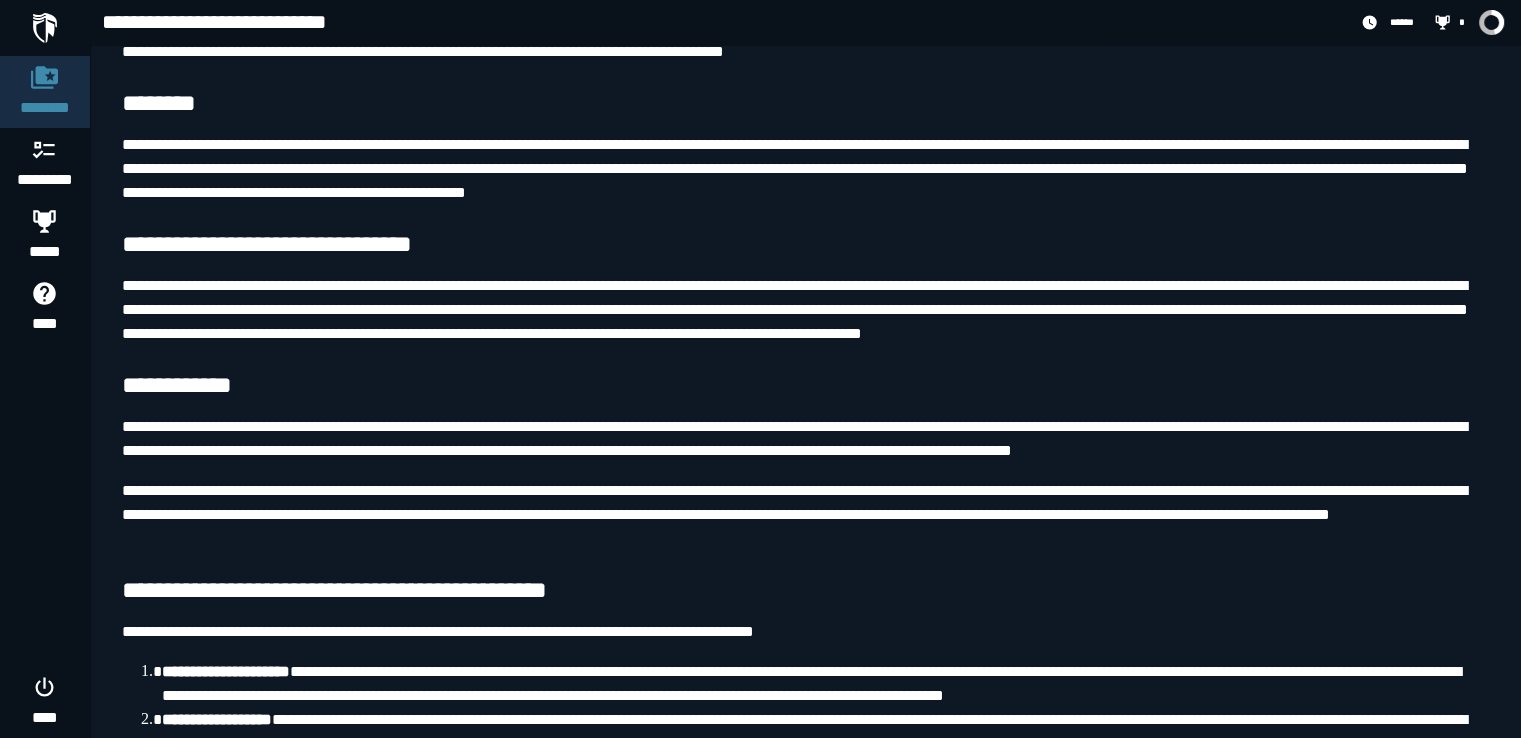scroll, scrollTop: 9243, scrollLeft: 0, axis: vertical 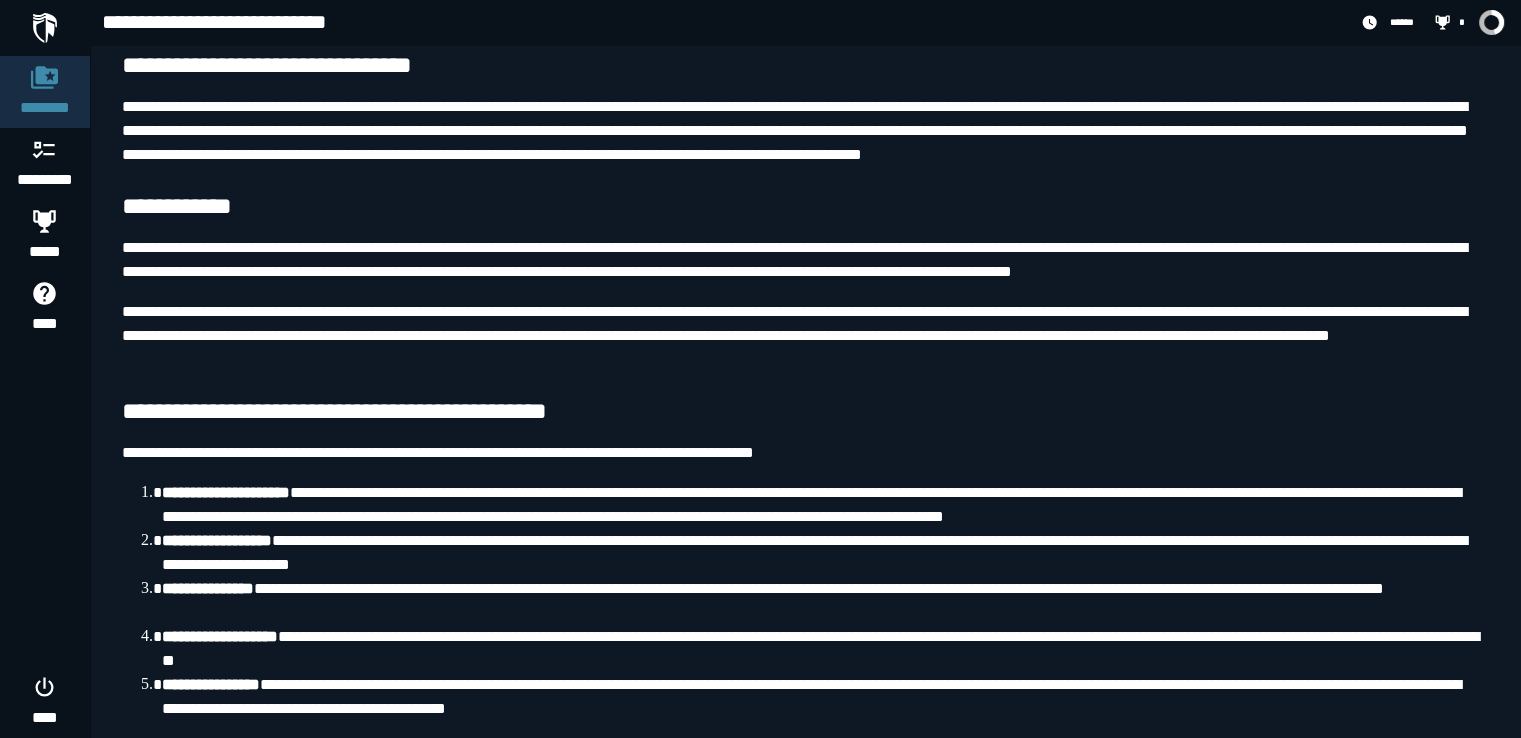 click on "**********" at bounding box center [805, 207] 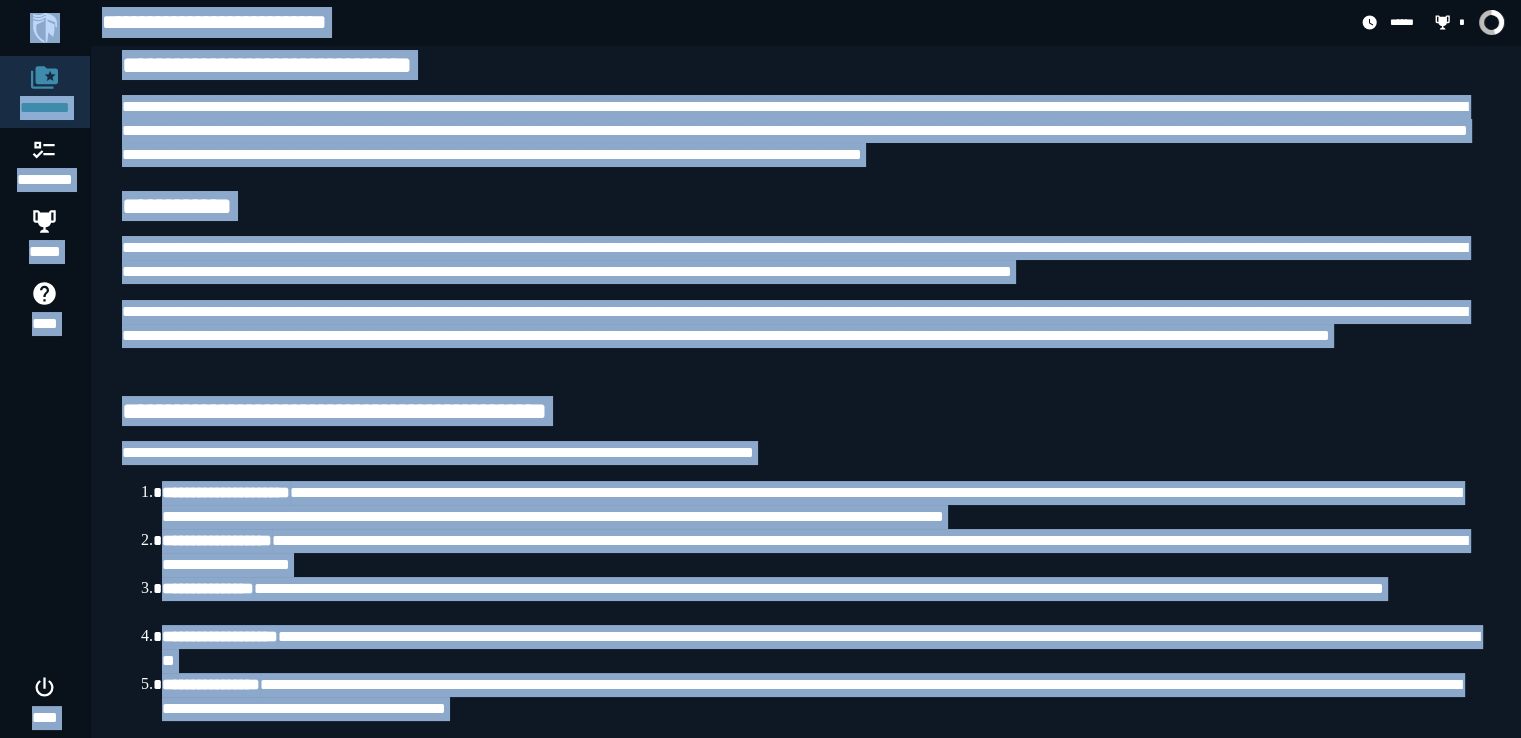 click on "**********" at bounding box center [805, 336] 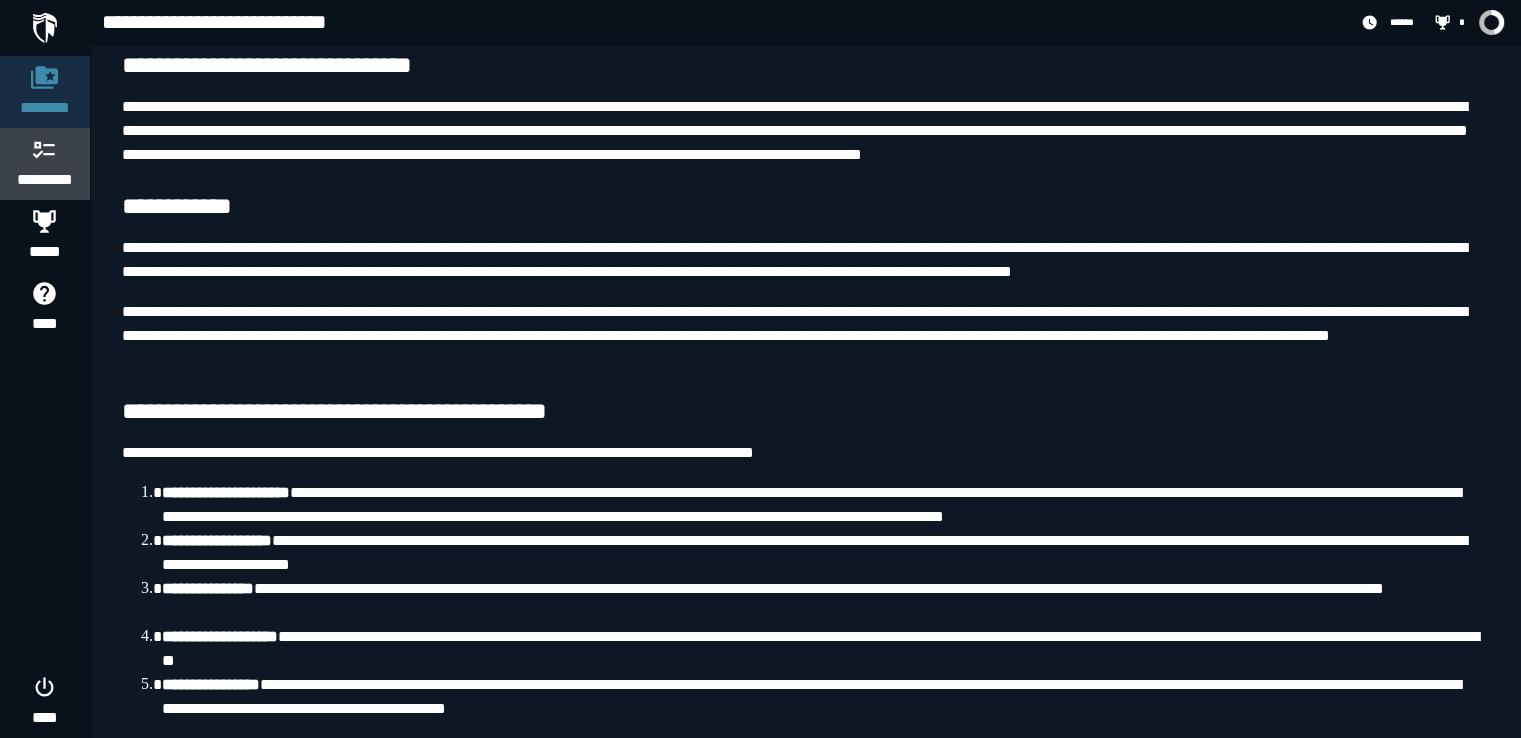 click at bounding box center (45, 149) 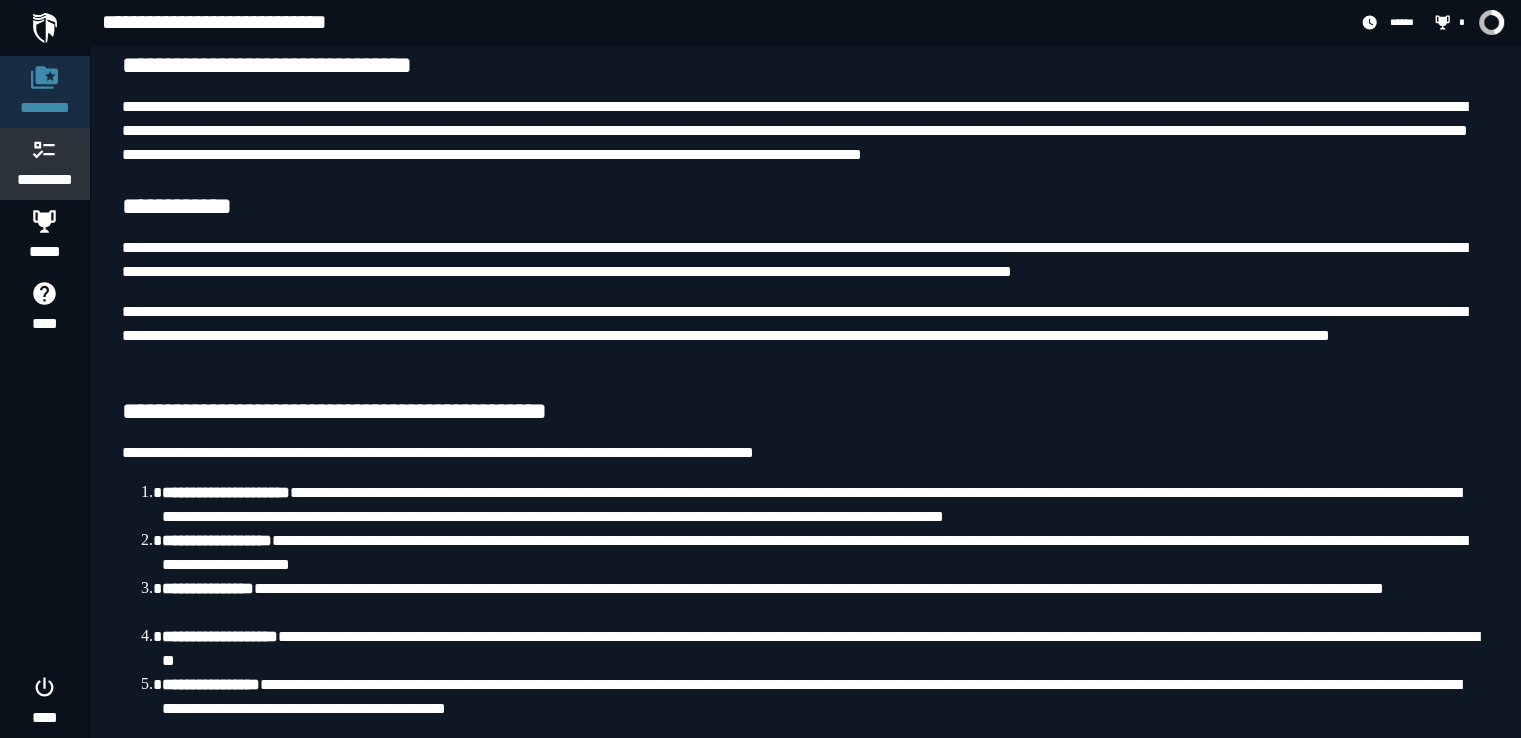 scroll, scrollTop: 0, scrollLeft: 0, axis: both 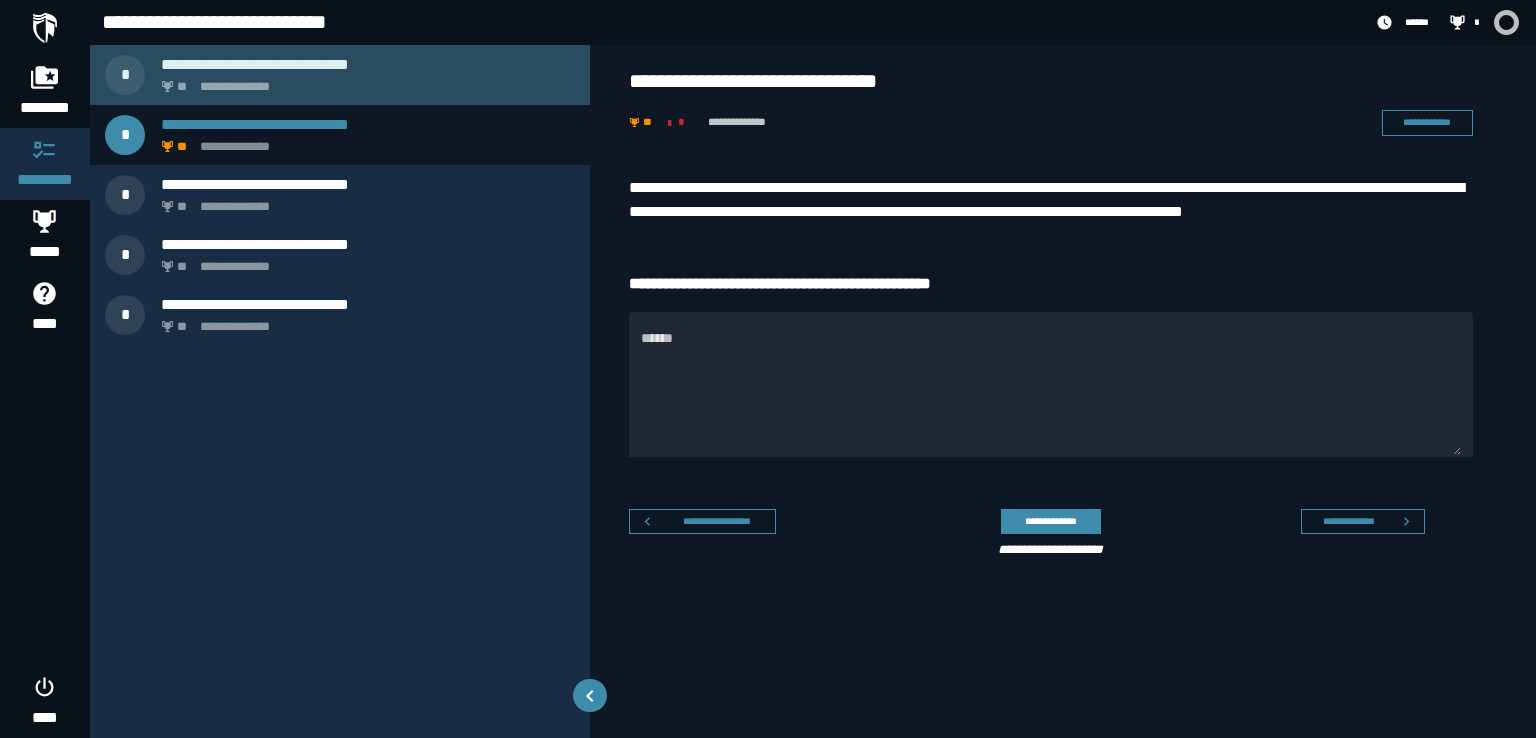click on "**********" at bounding box center [364, 81] 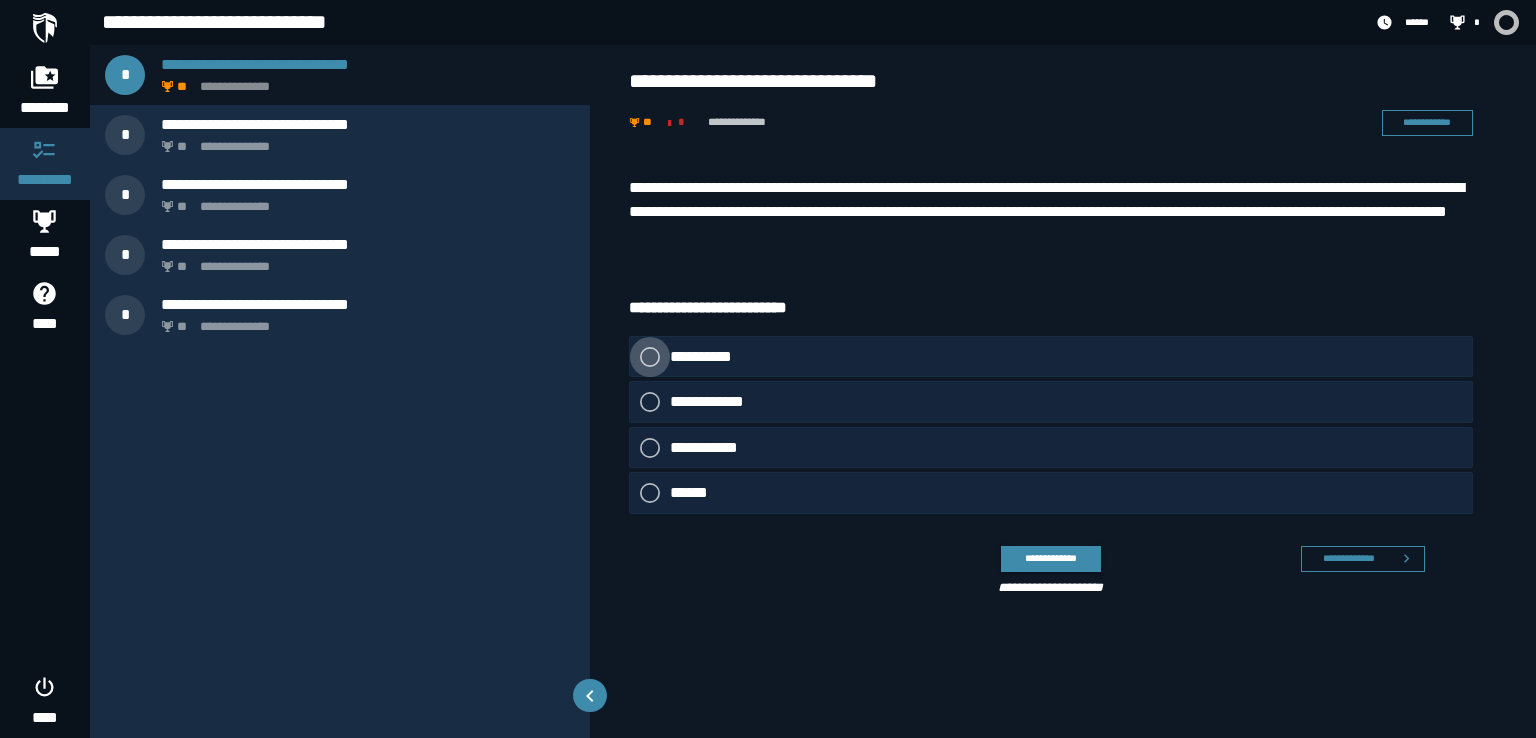 click 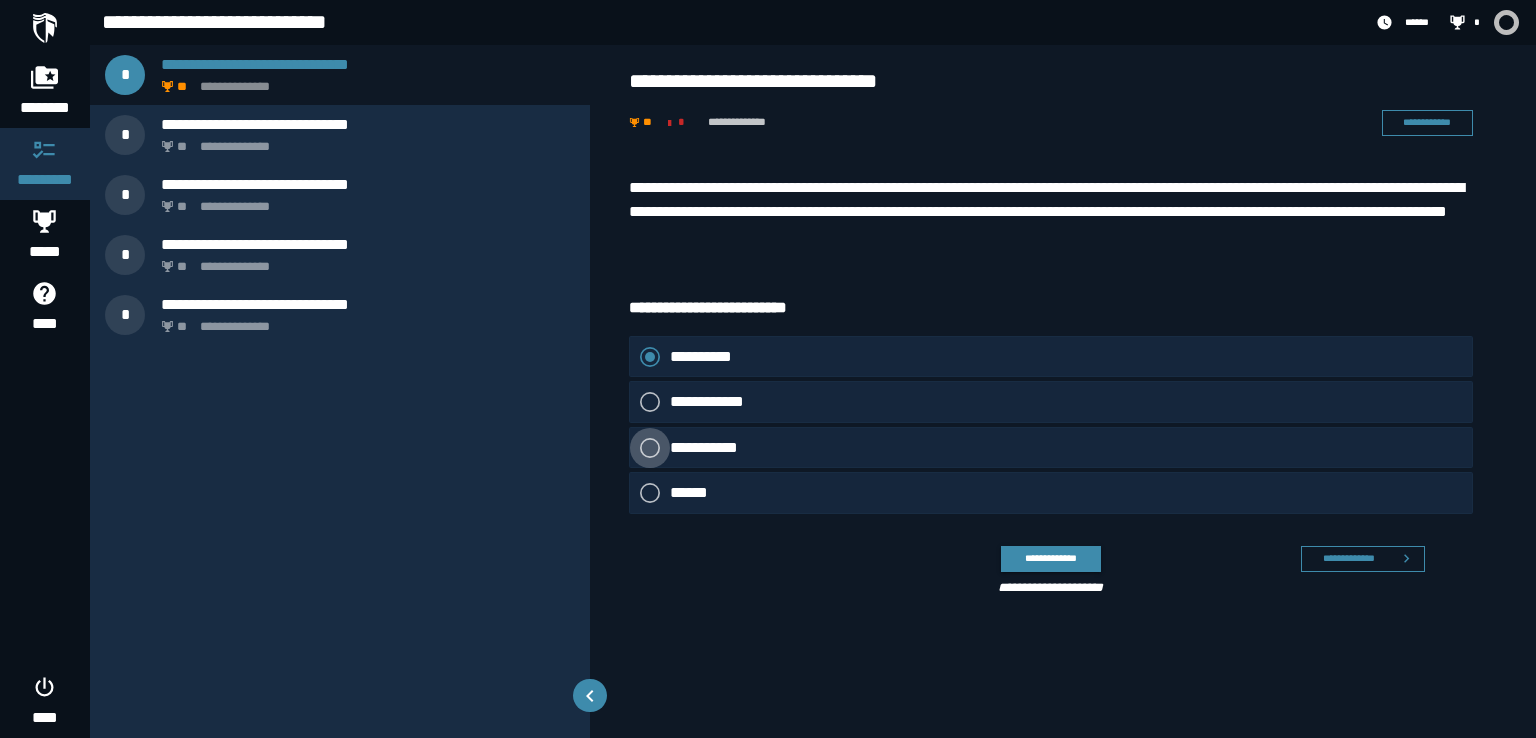 click 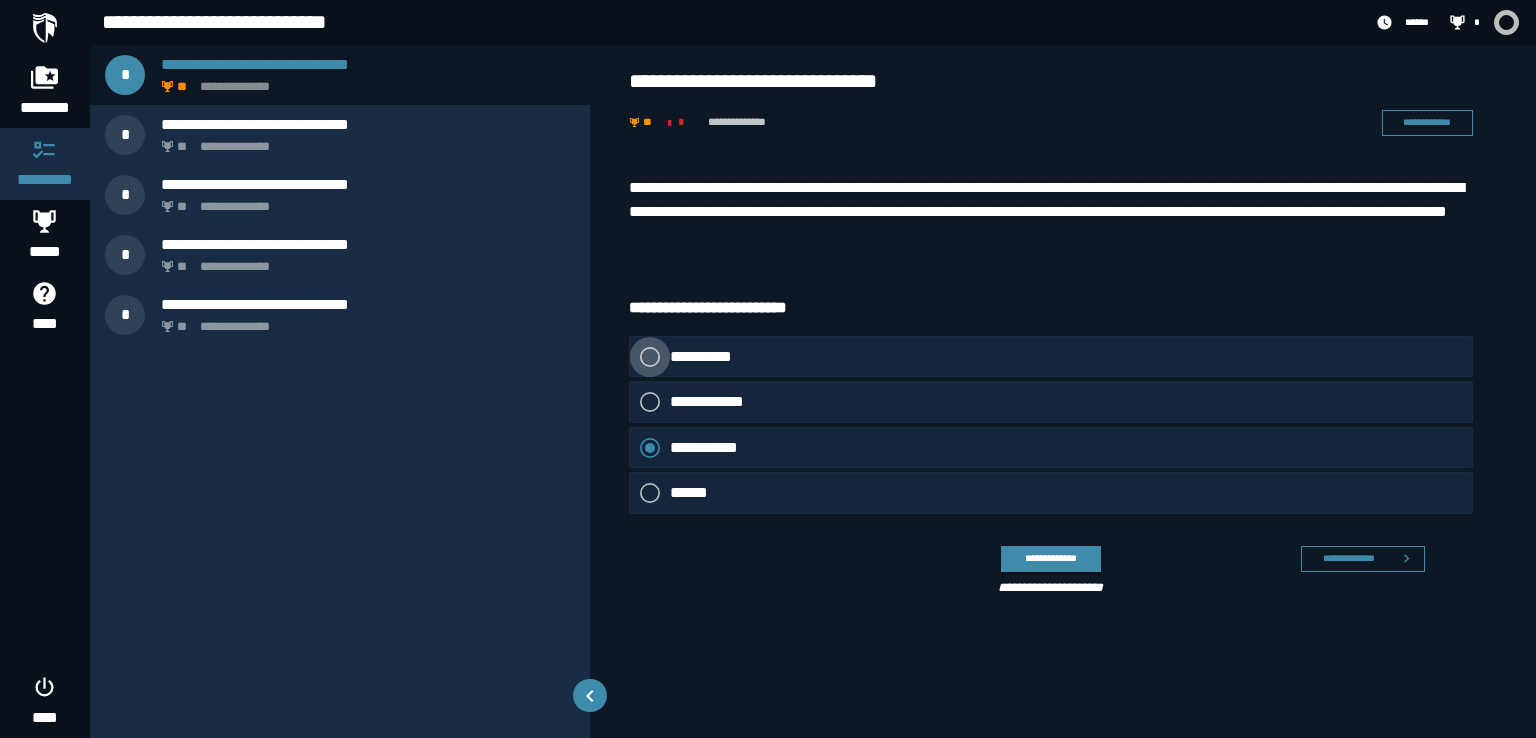 click at bounding box center (650, 357) 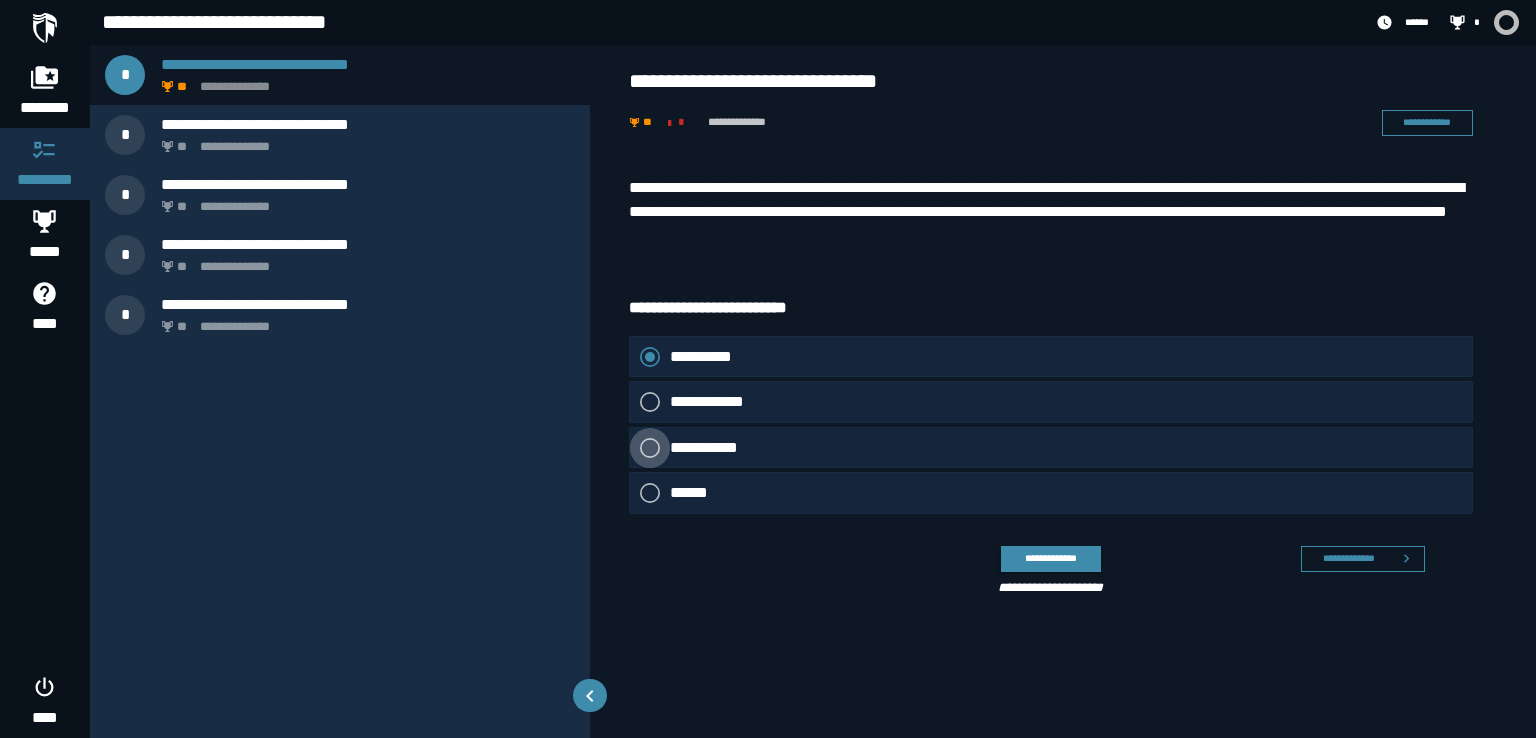click 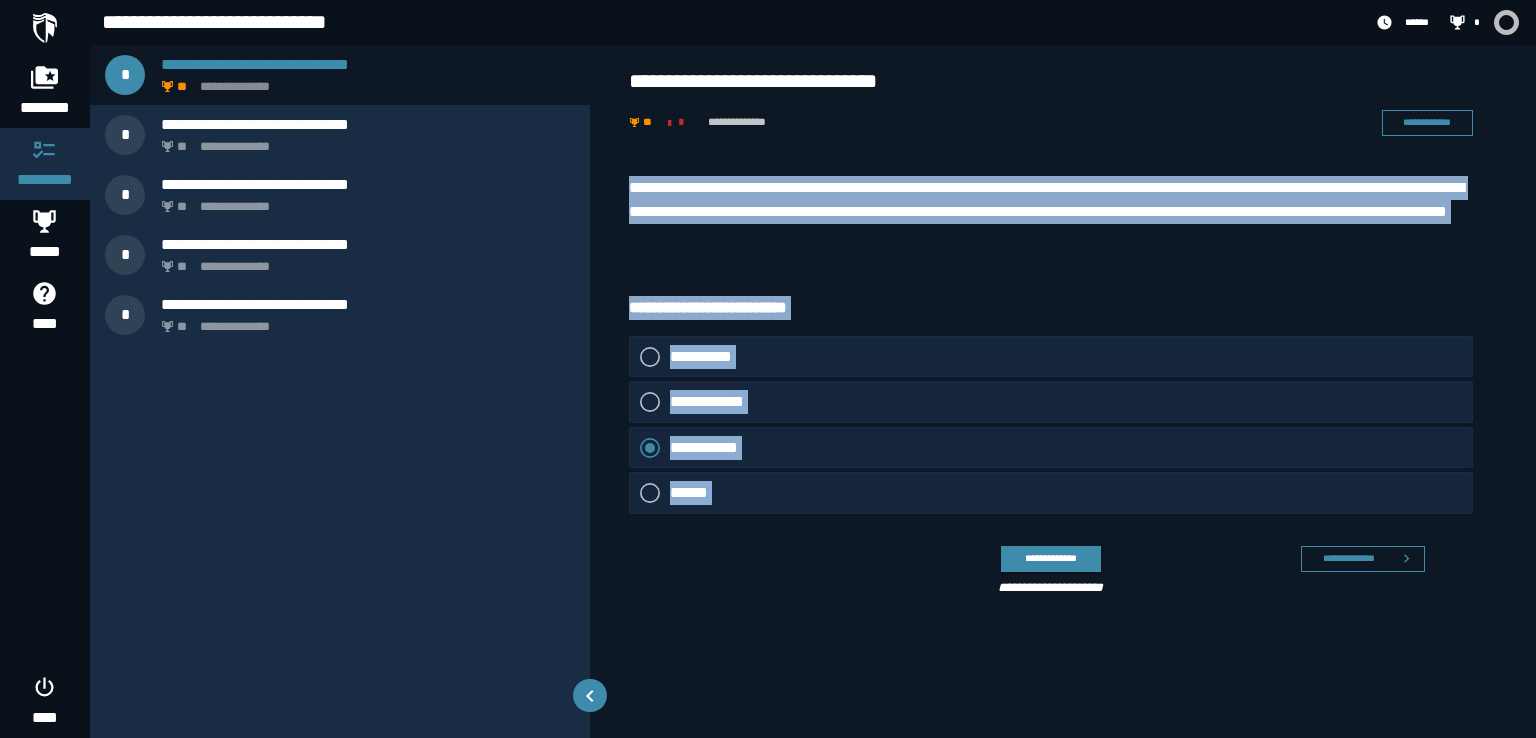 drag, startPoint x: 776, startPoint y: 569, endPoint x: 613, endPoint y: 190, distance: 412.56516 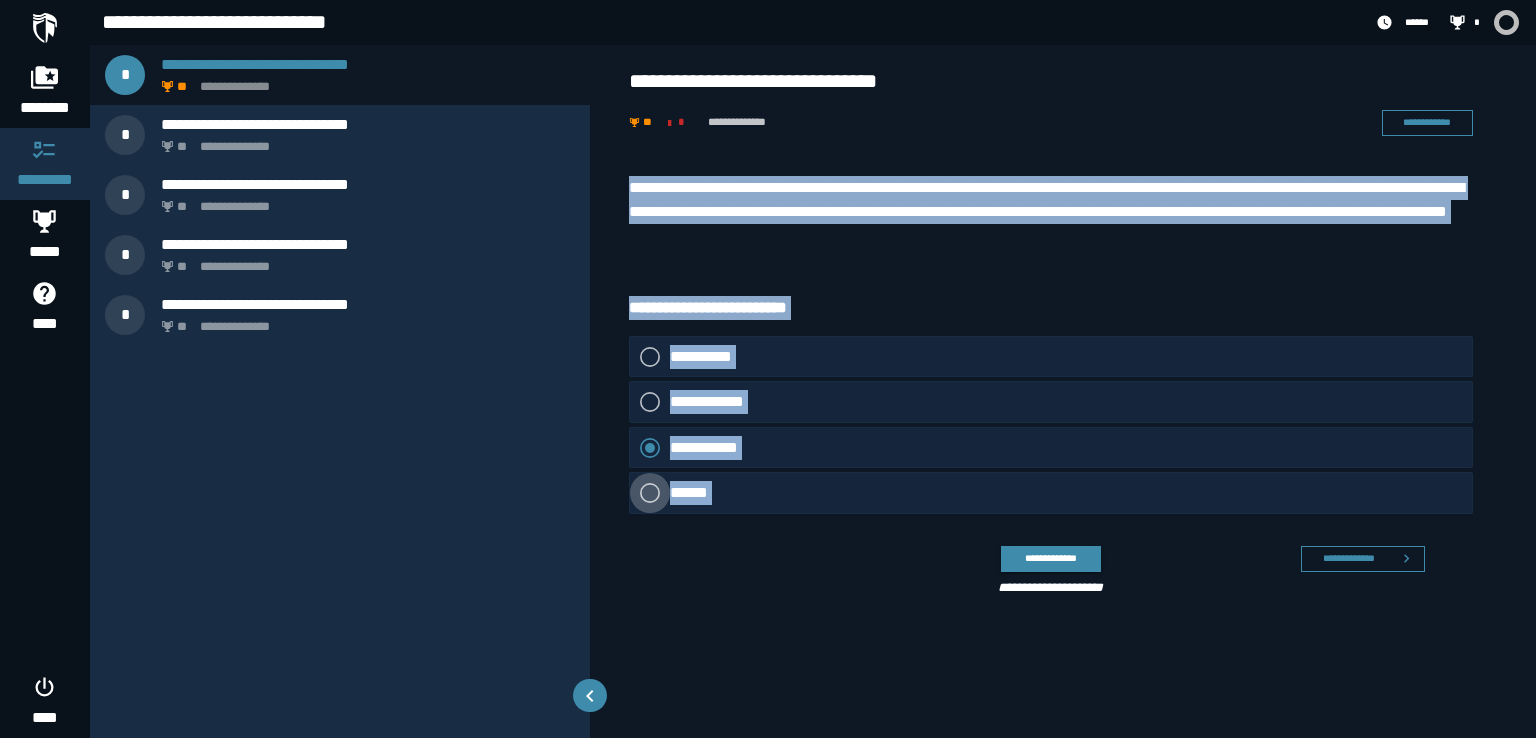 click 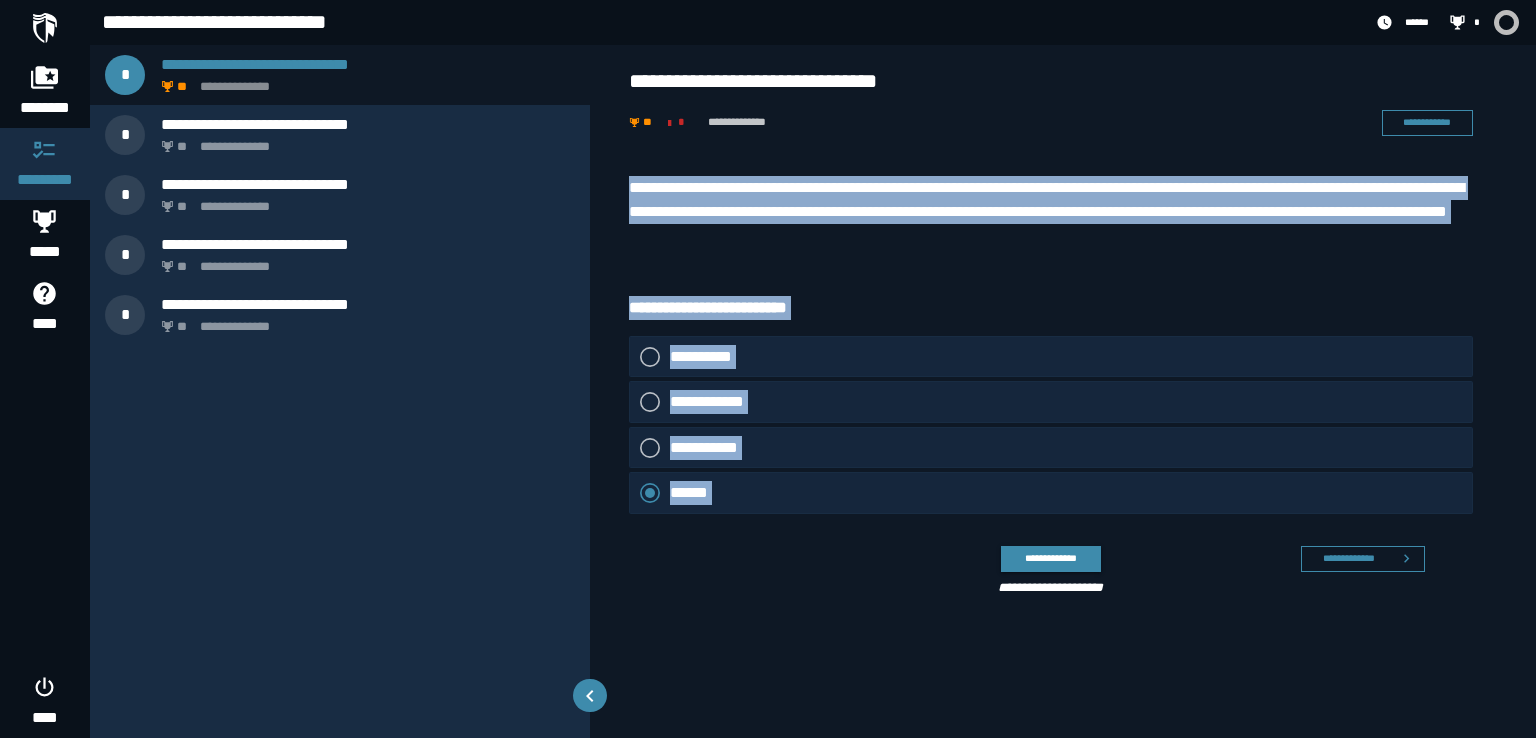 copy on "**********" 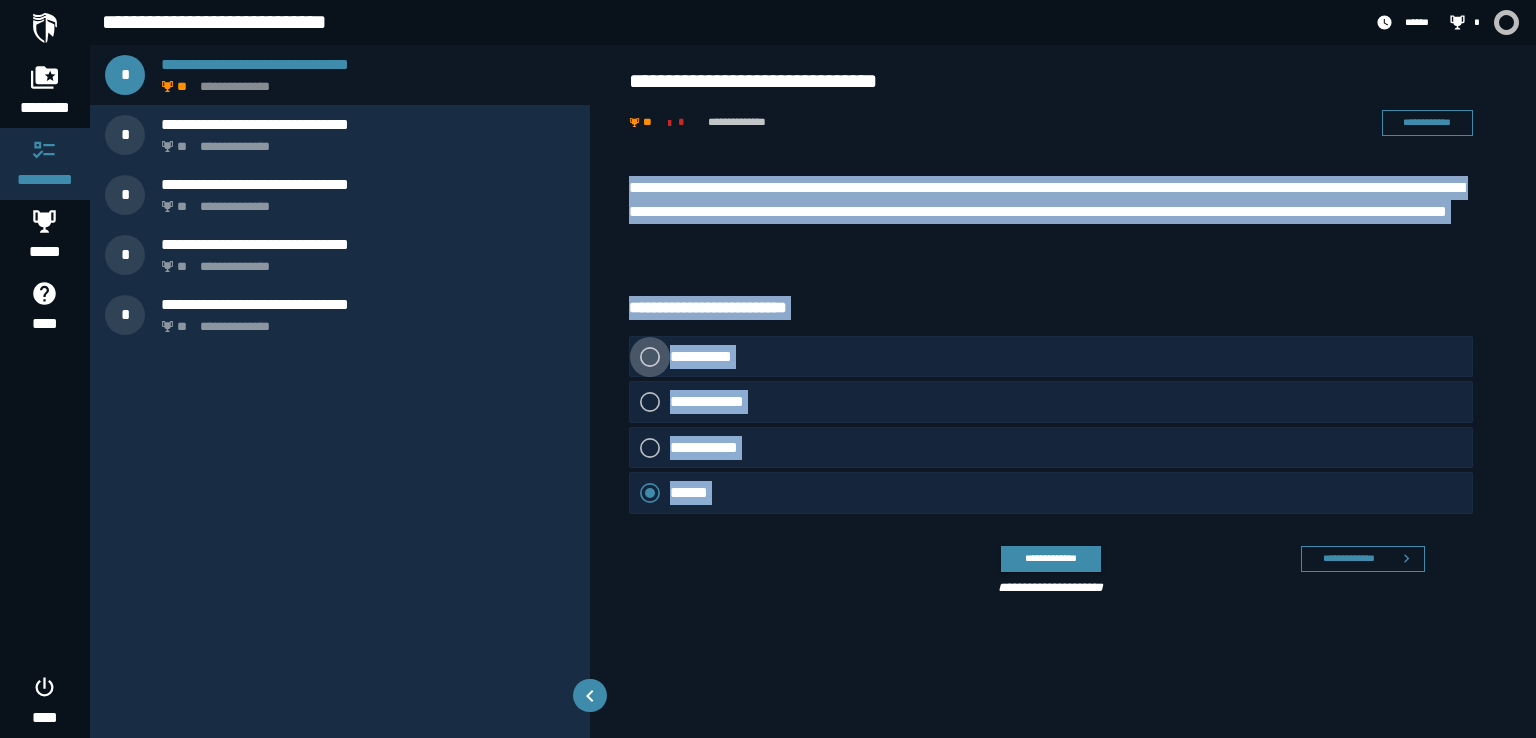 click at bounding box center (650, 357) 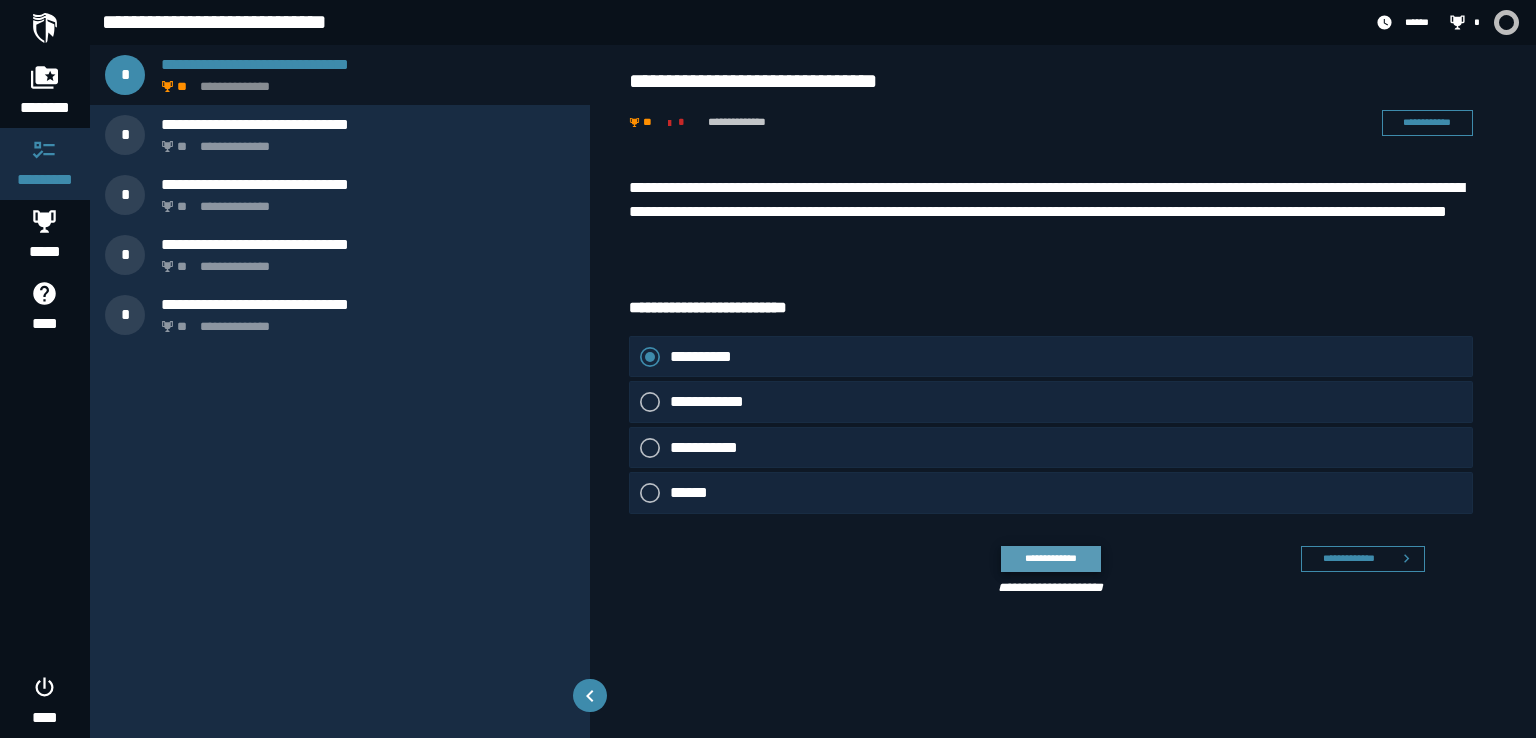 click on "**********" at bounding box center [1050, 558] 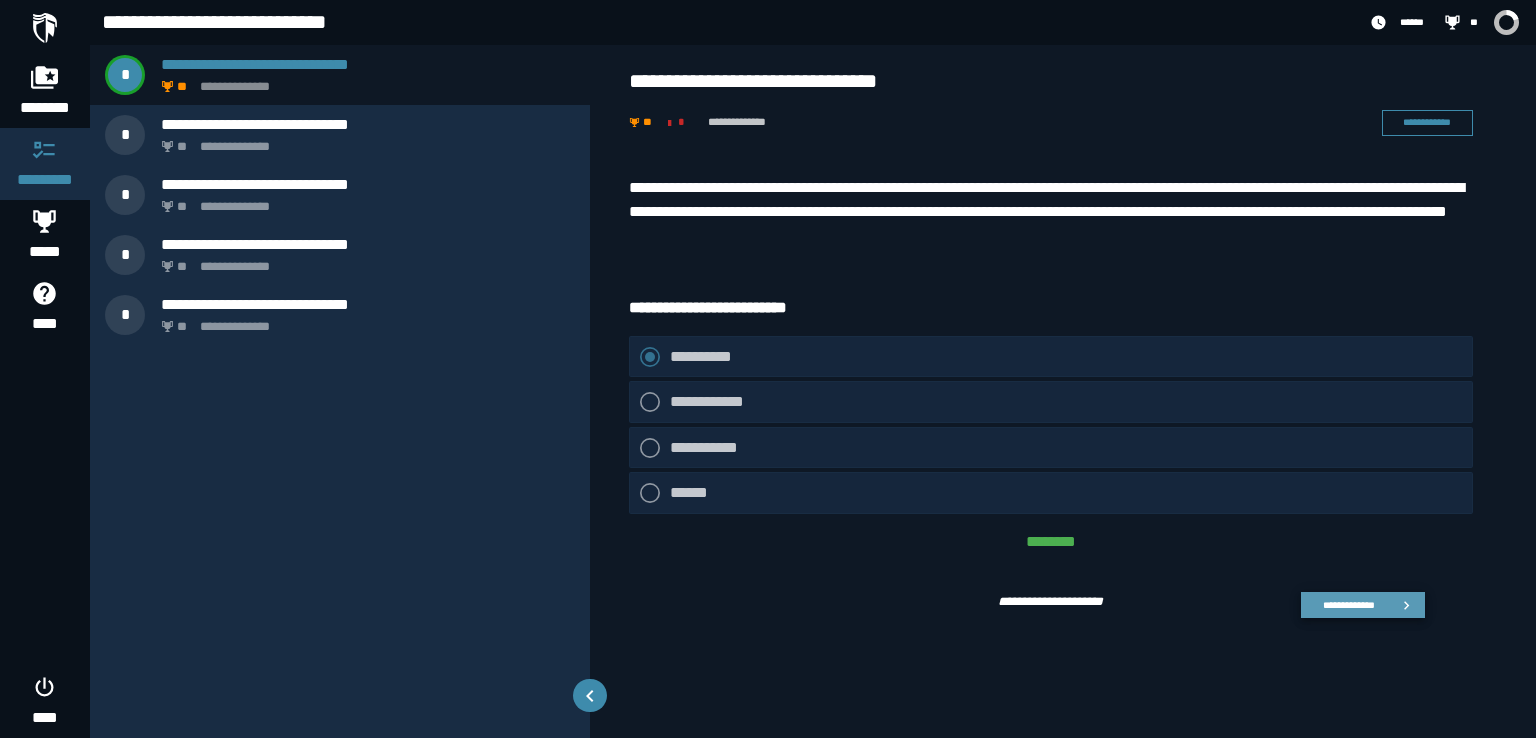 click on "**********" at bounding box center [1348, 605] 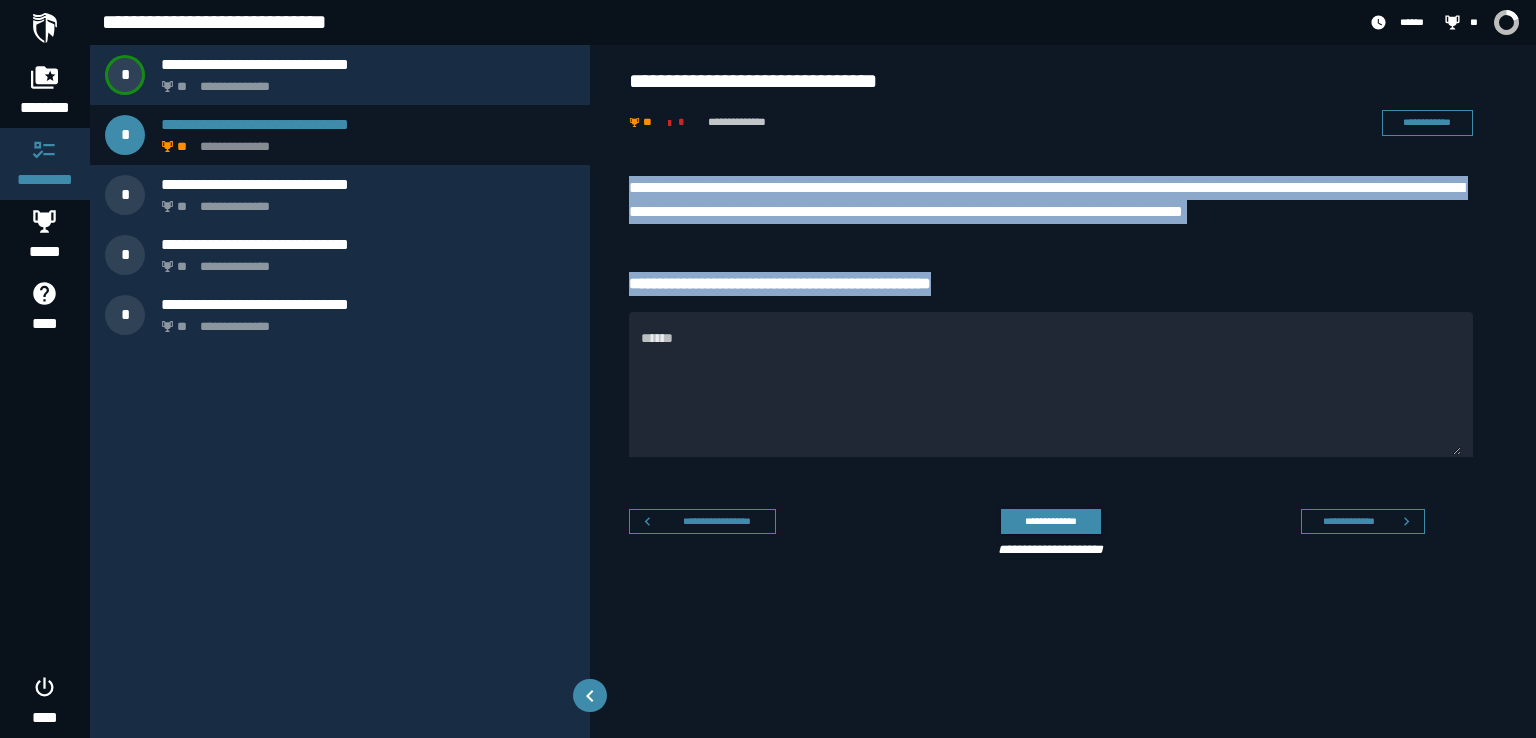 drag, startPoint x: 999, startPoint y: 285, endPoint x: 622, endPoint y: 178, distance: 391.8903 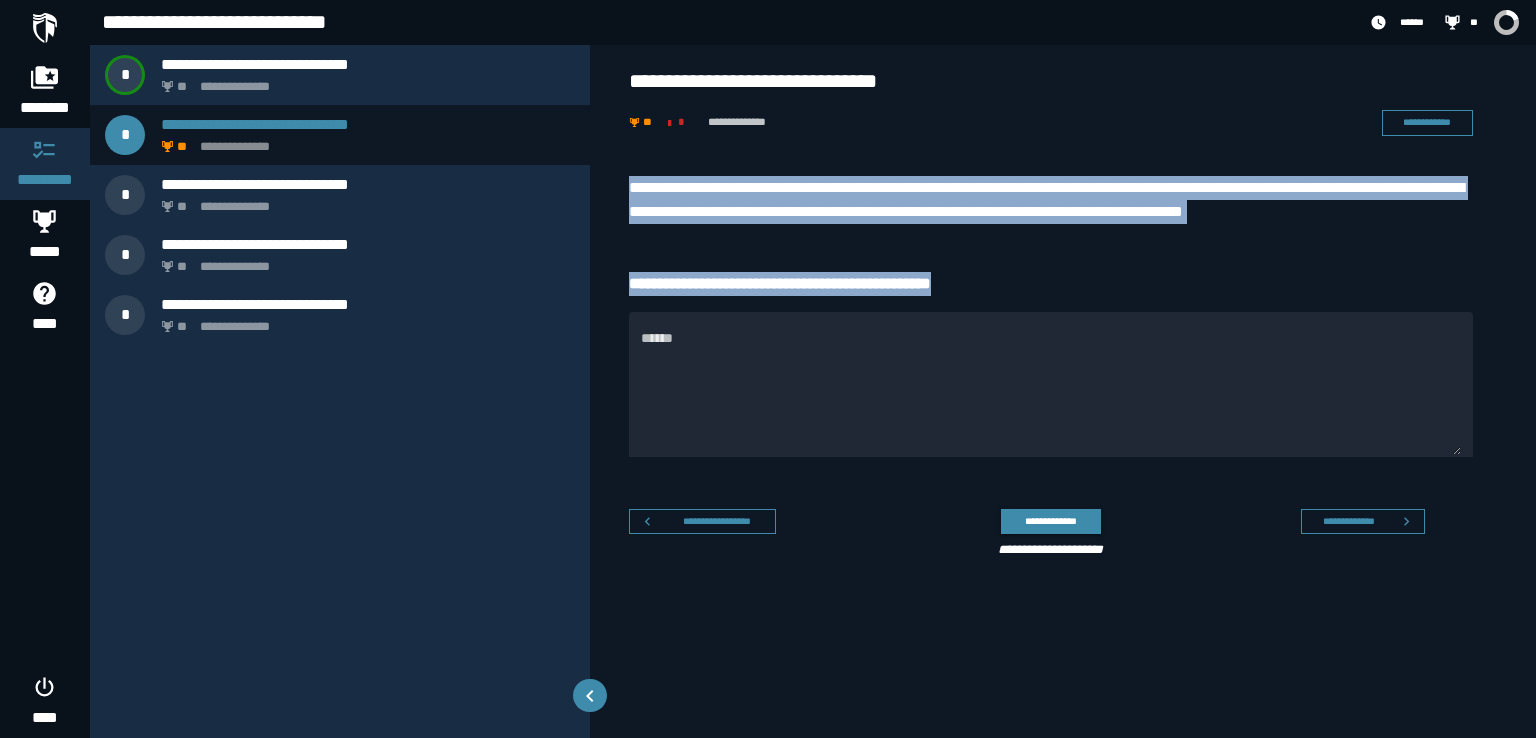 copy on "**********" 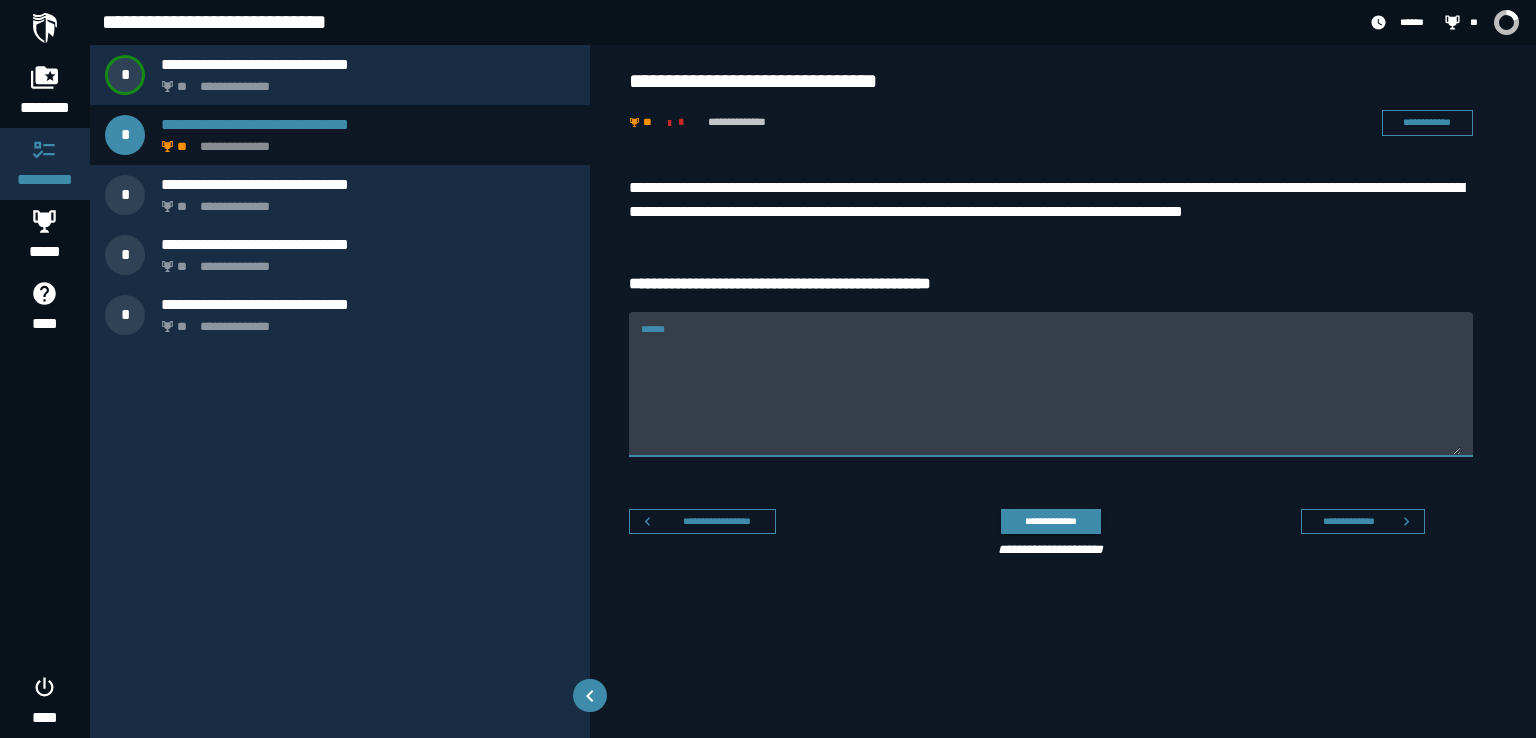 click on "******" at bounding box center [1051, 396] 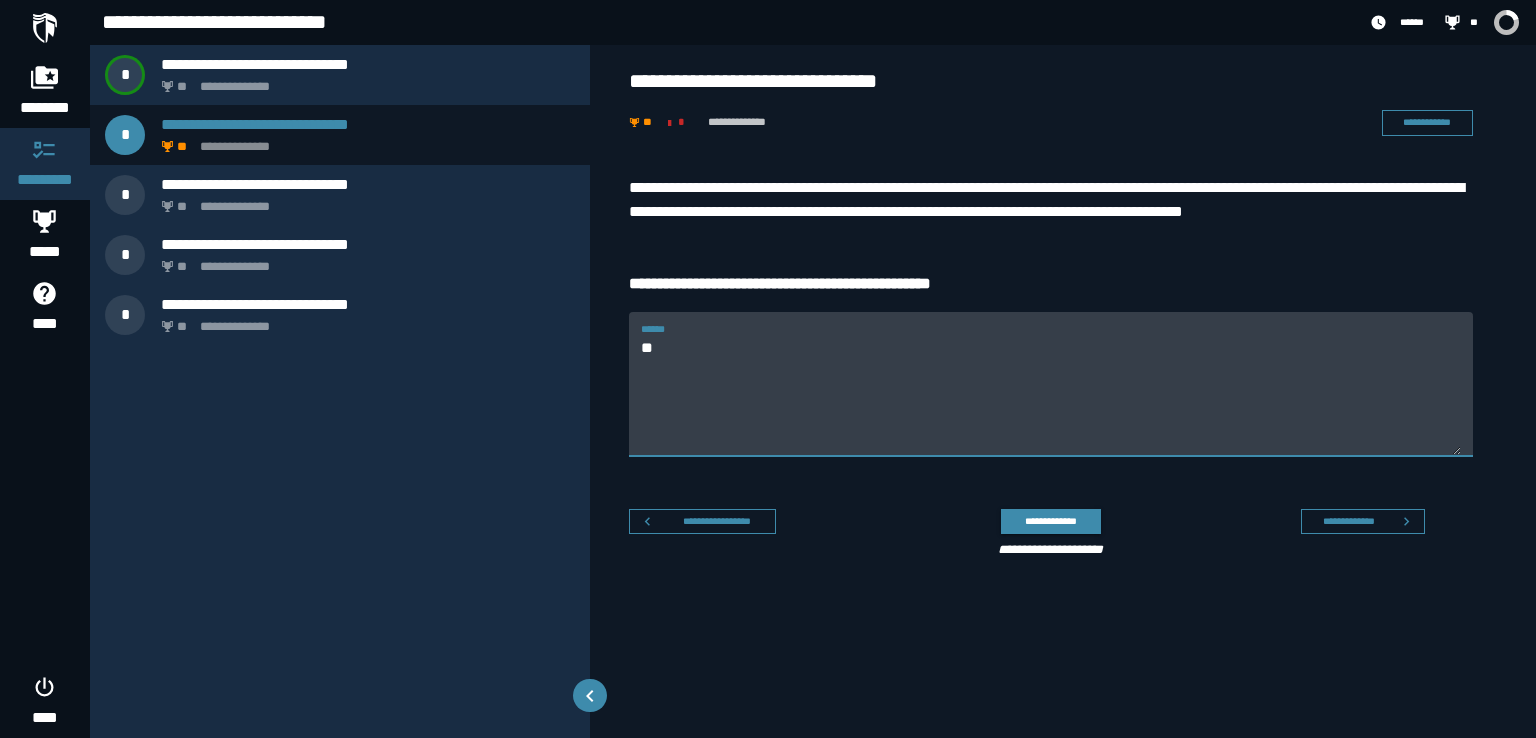 type on "*" 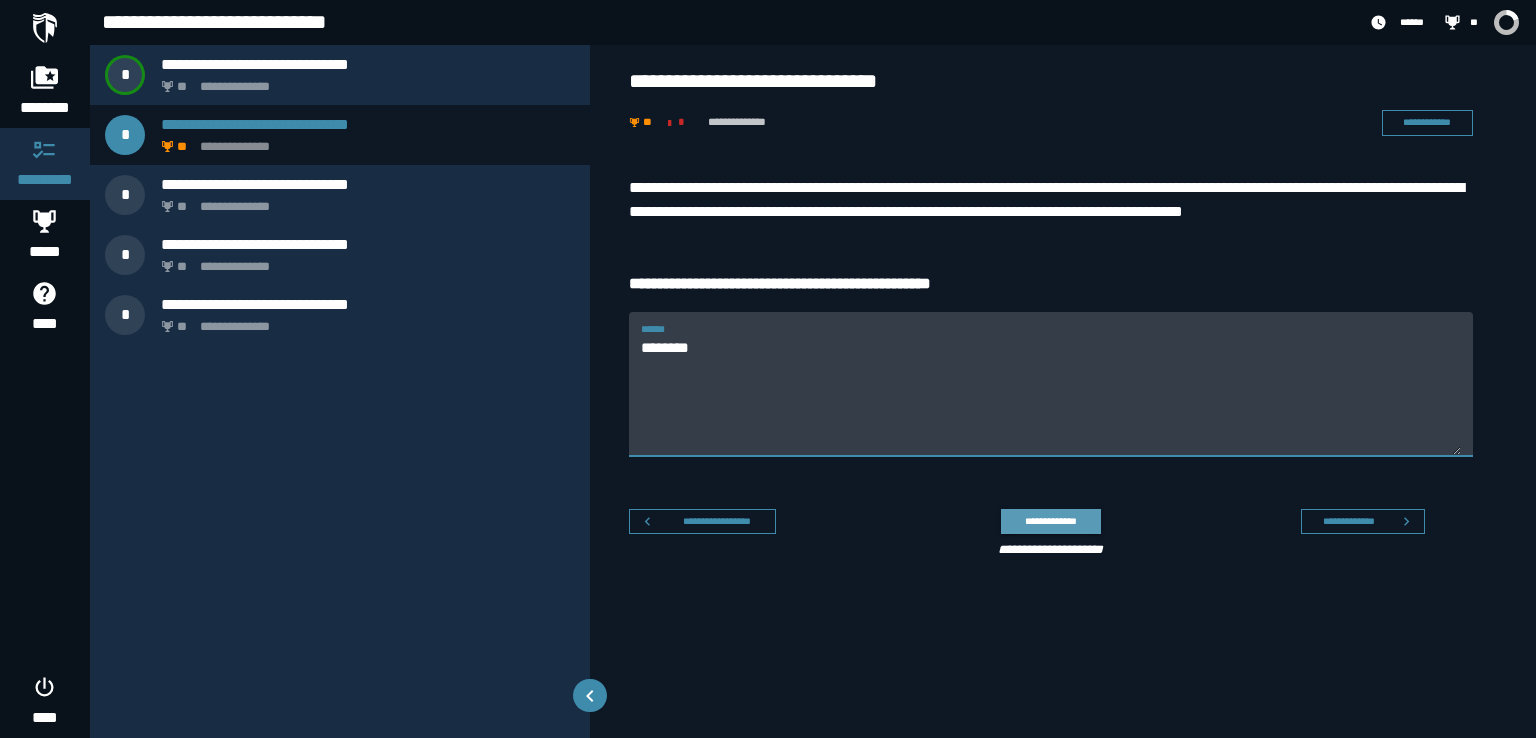 type on "*******" 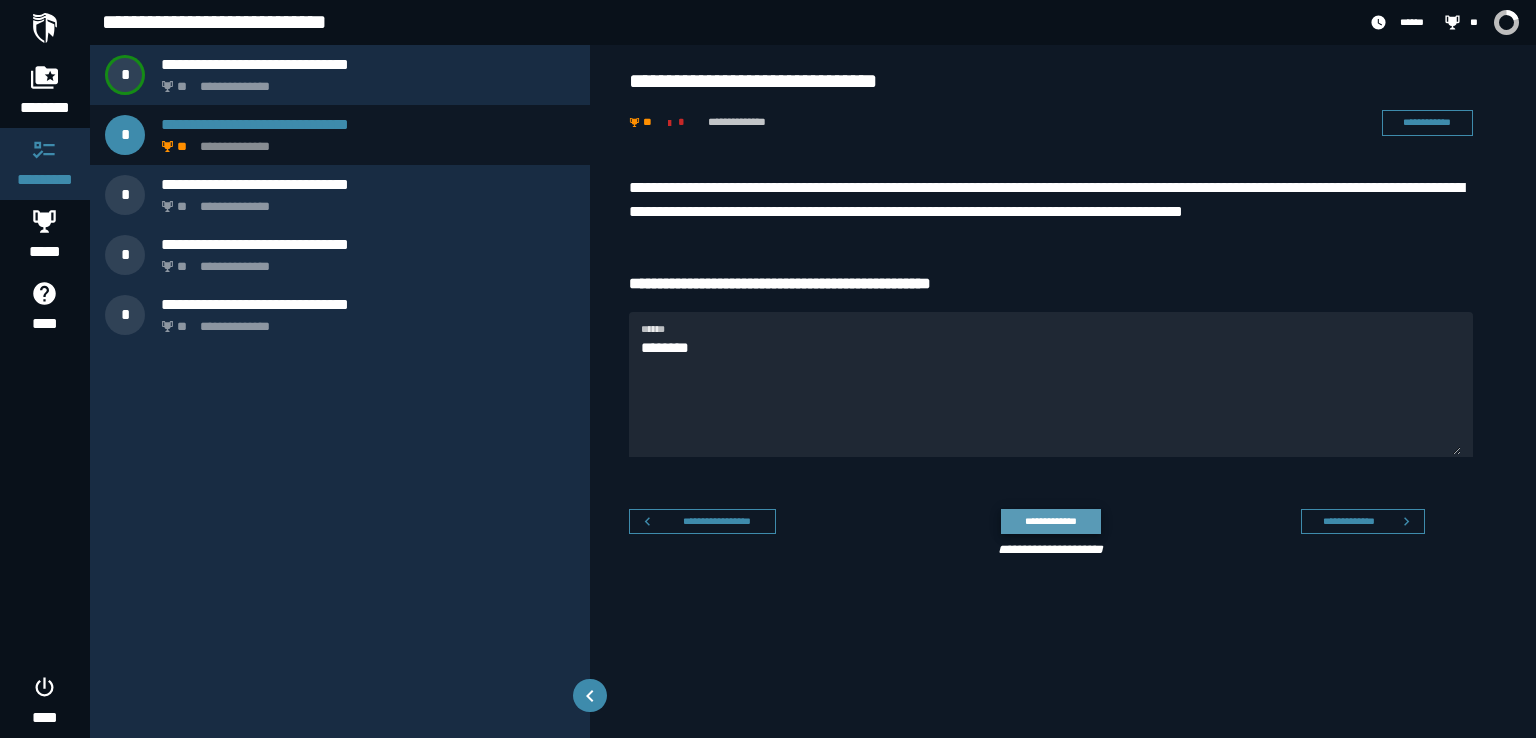 click on "**********" 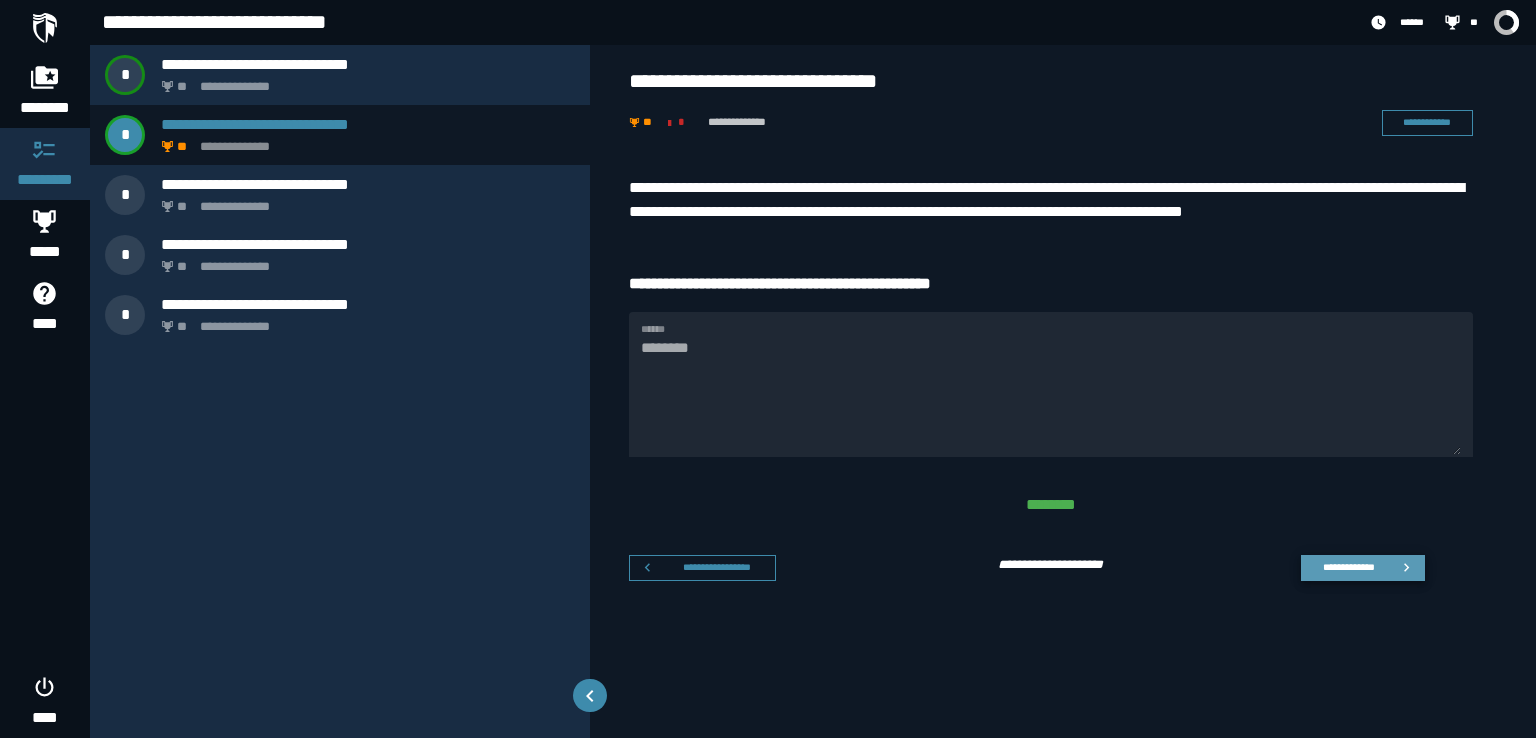 click 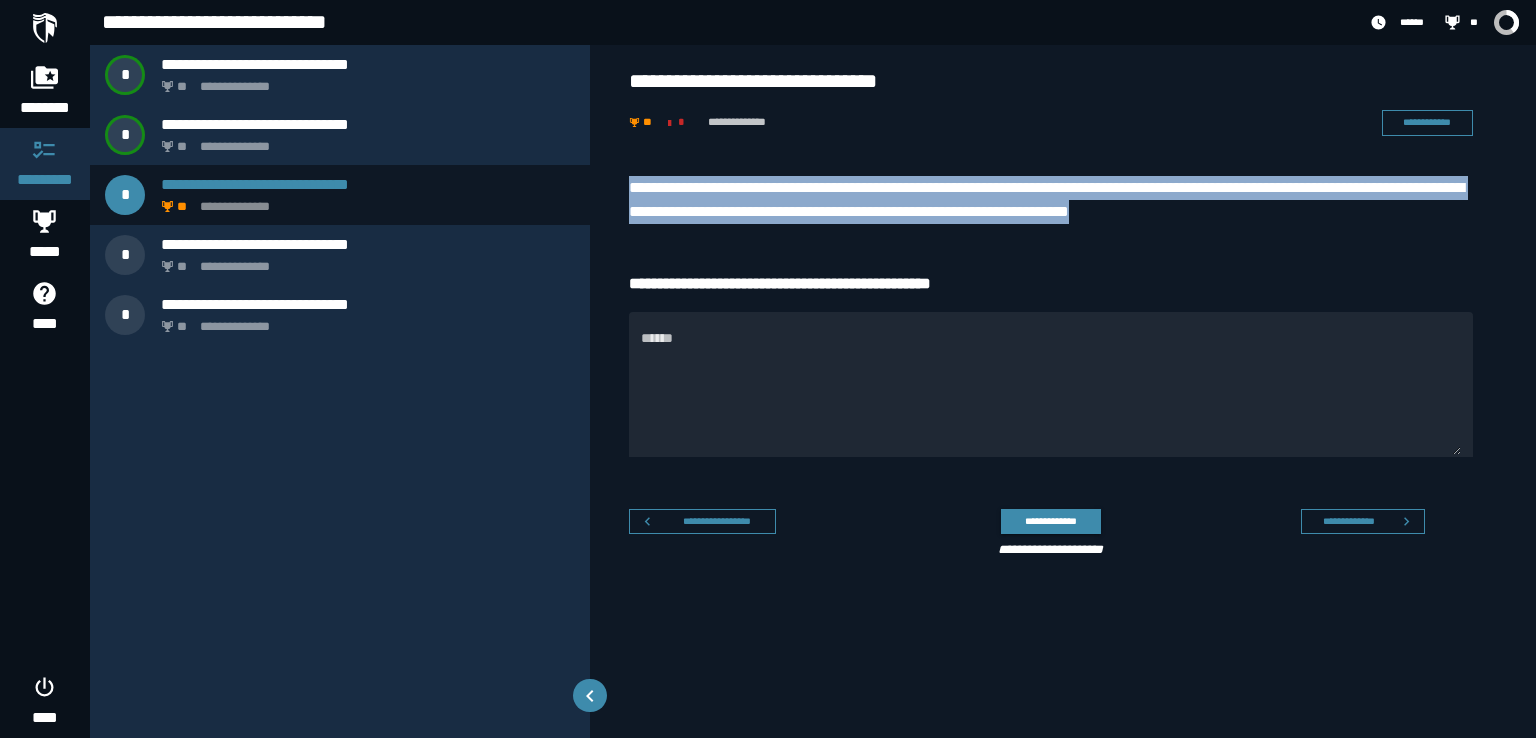 drag, startPoint x: 1300, startPoint y: 217, endPoint x: 604, endPoint y: 186, distance: 696.69 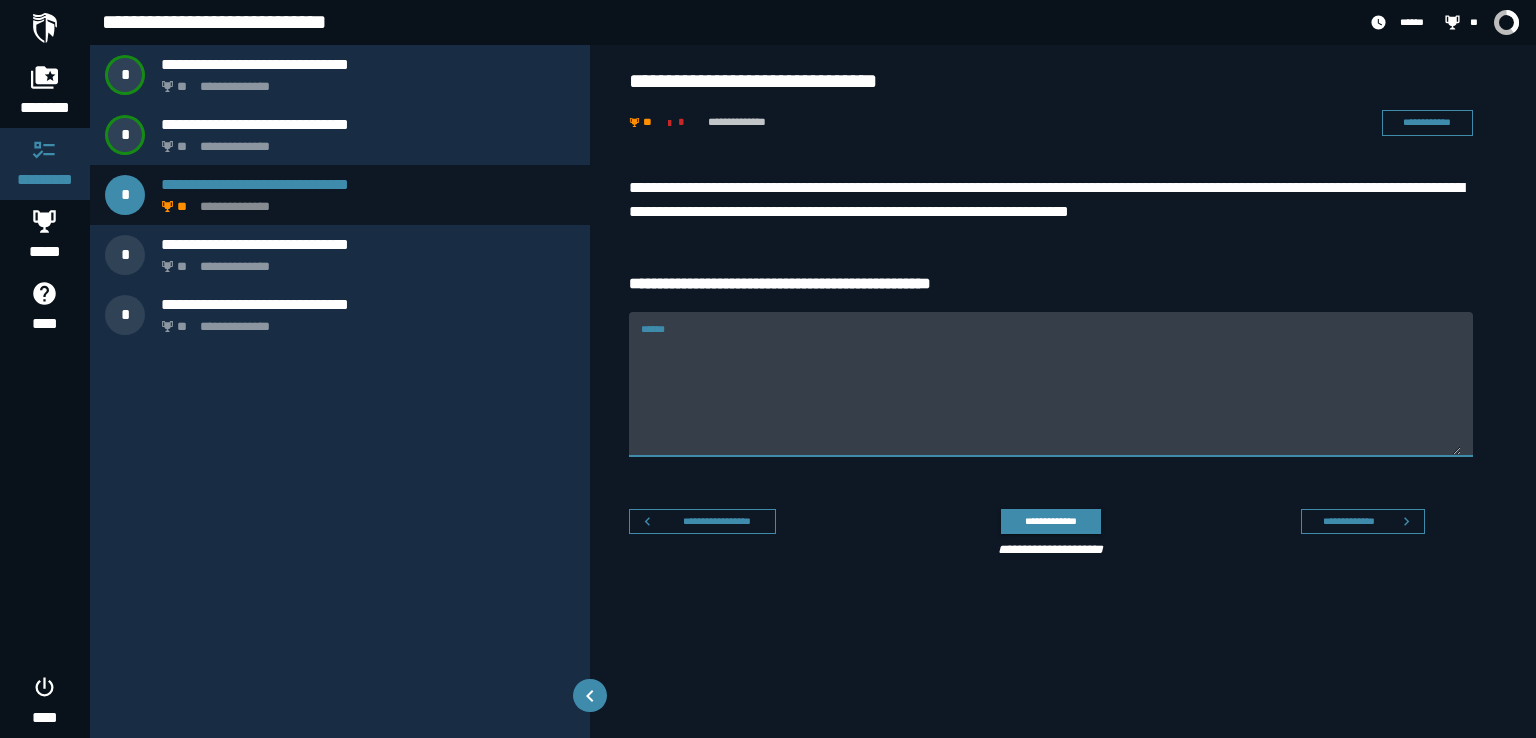 click on "******" at bounding box center [1051, 396] 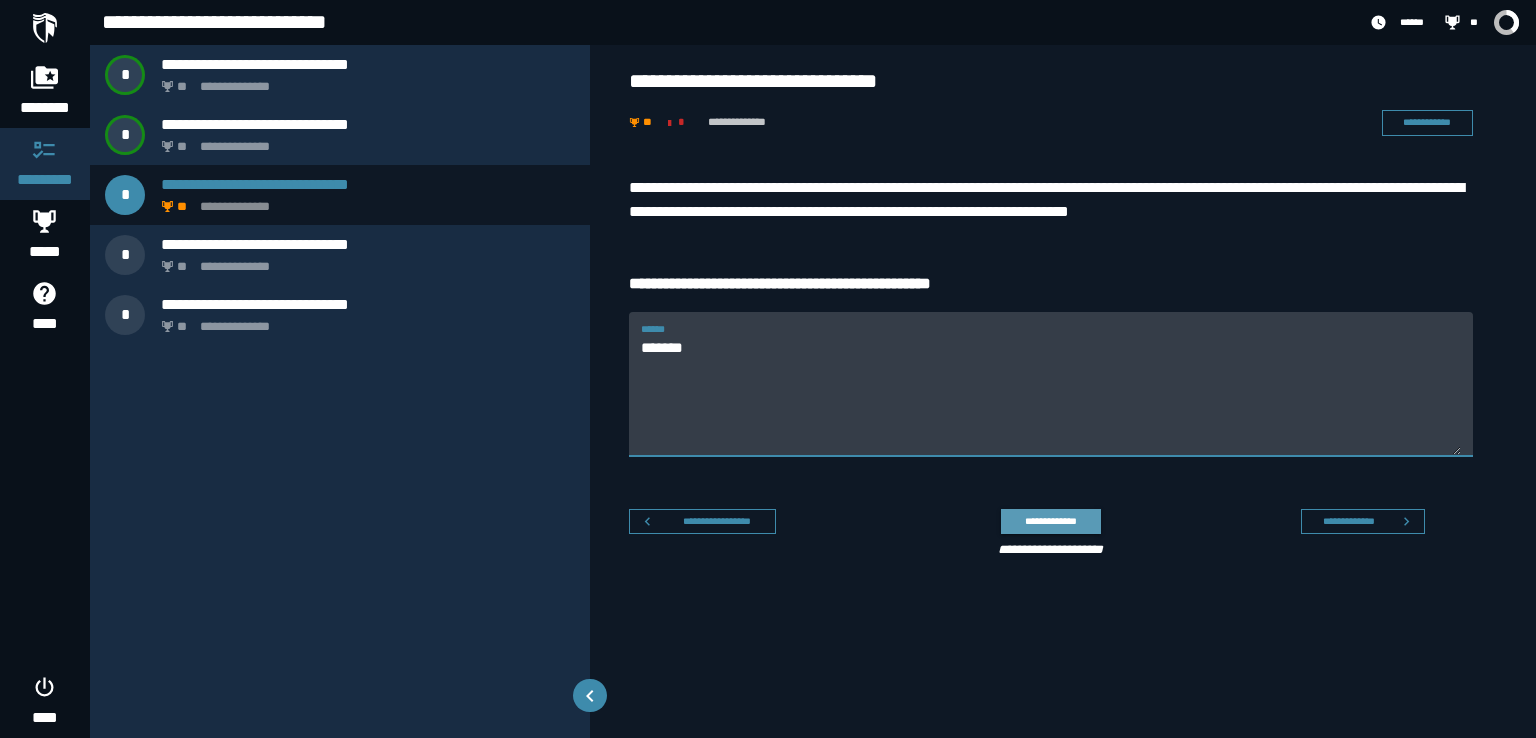 type on "******" 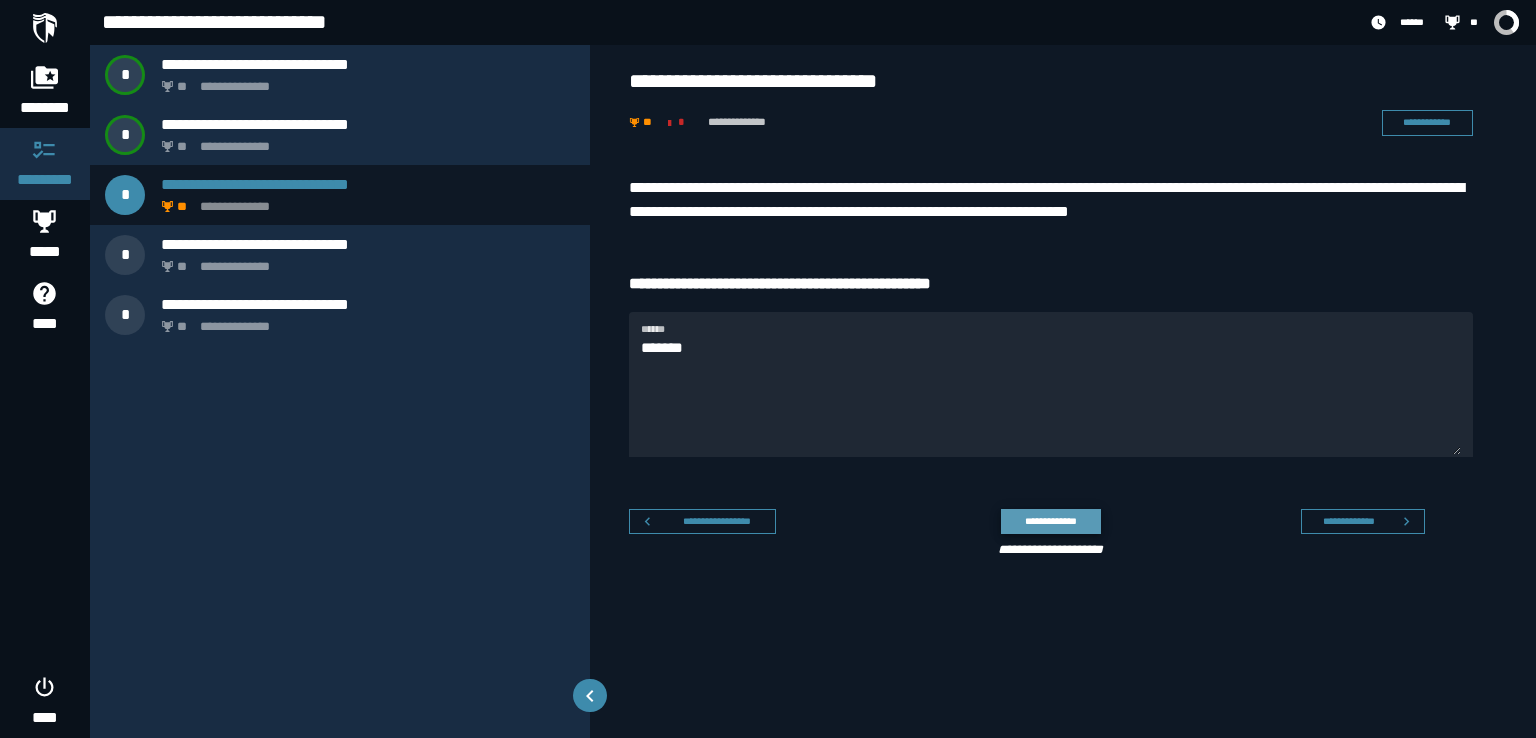click on "**********" at bounding box center (1050, 521) 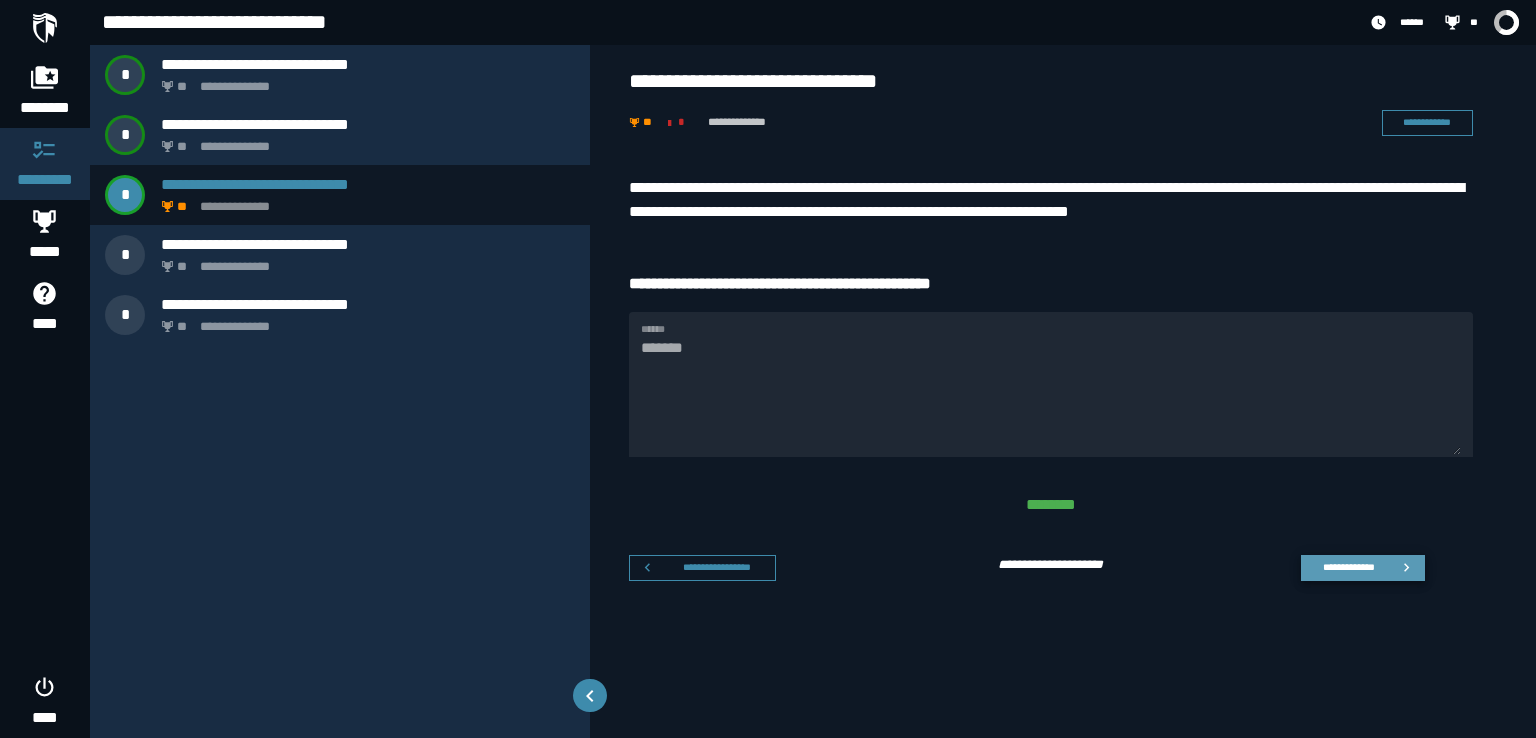click on "**********" at bounding box center [1348, 567] 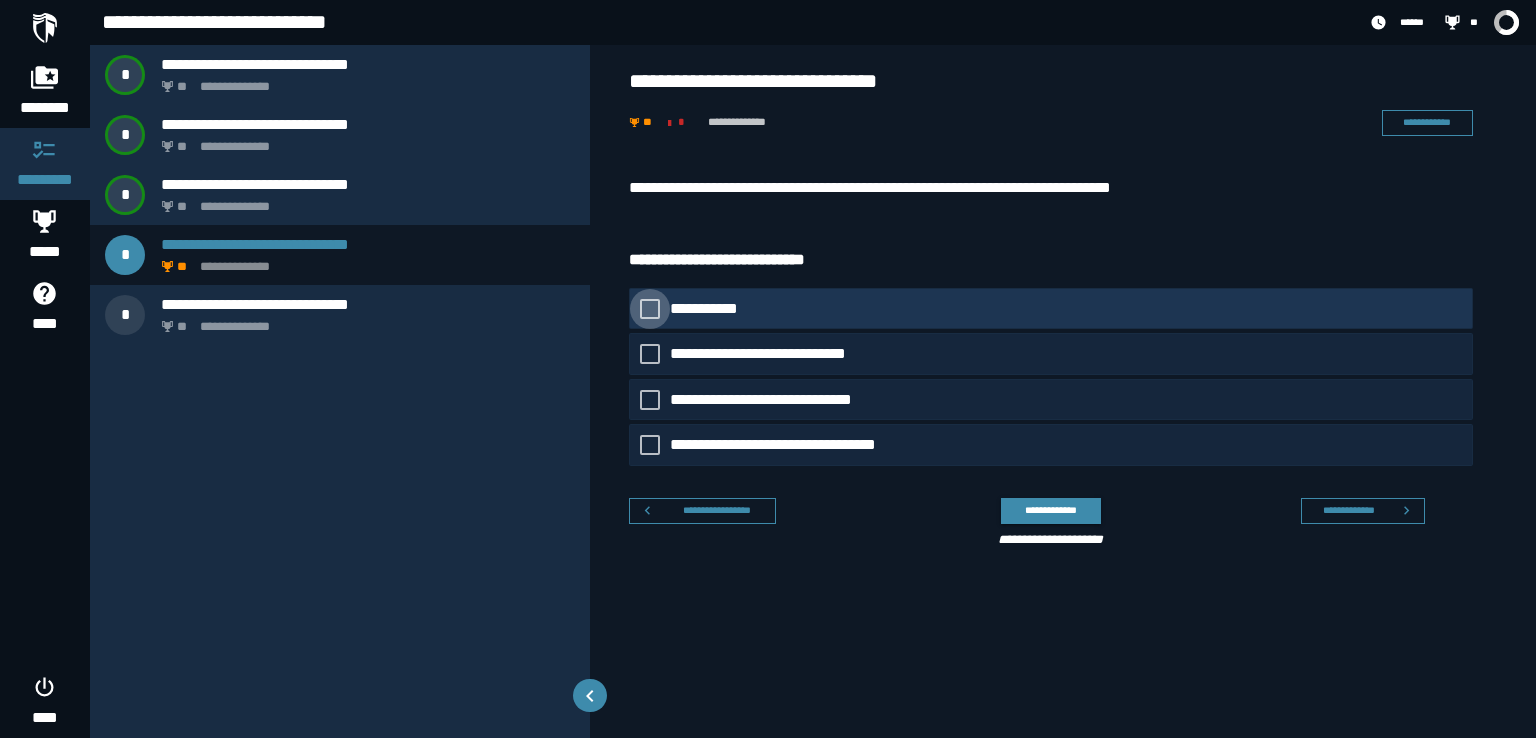 click 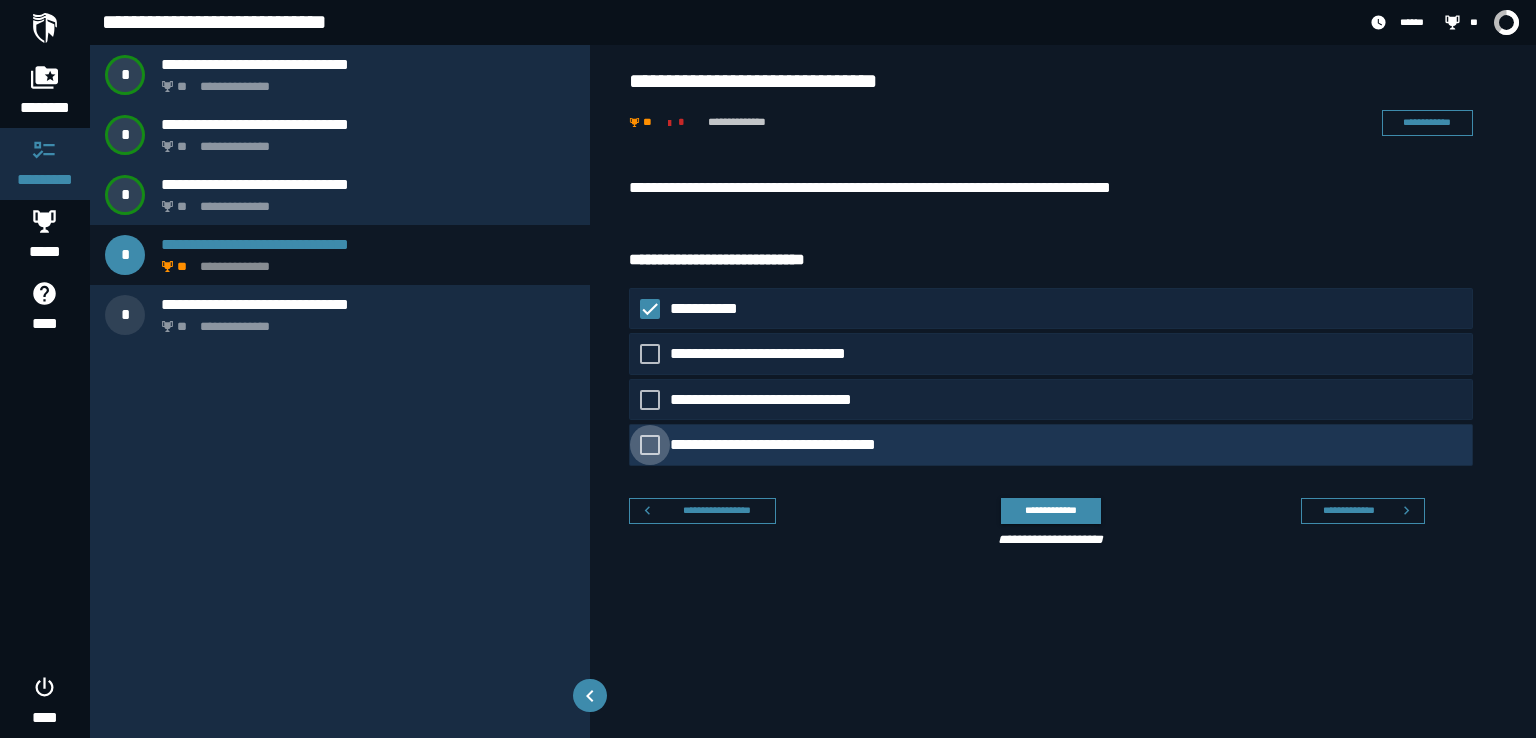 click at bounding box center (650, 445) 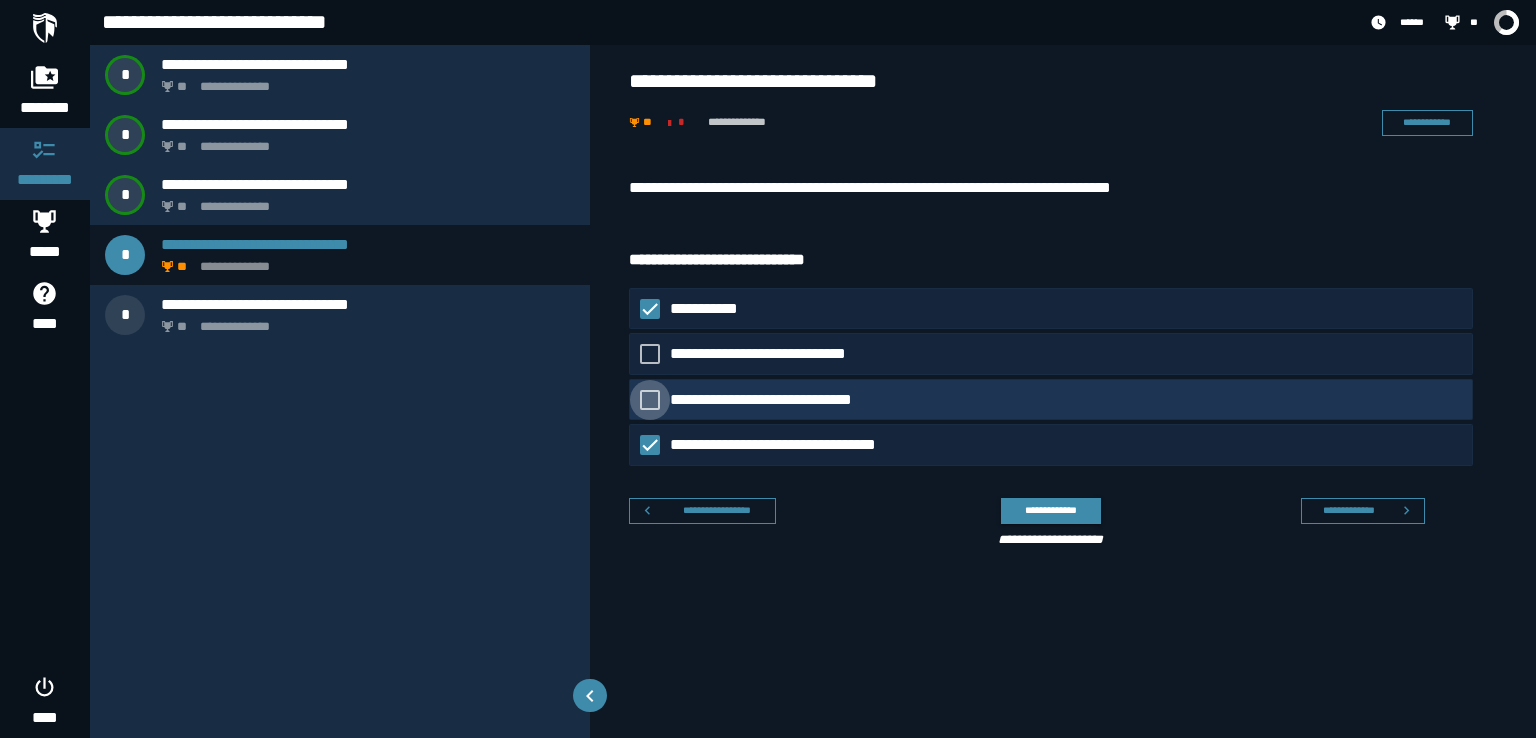 click at bounding box center [650, 400] 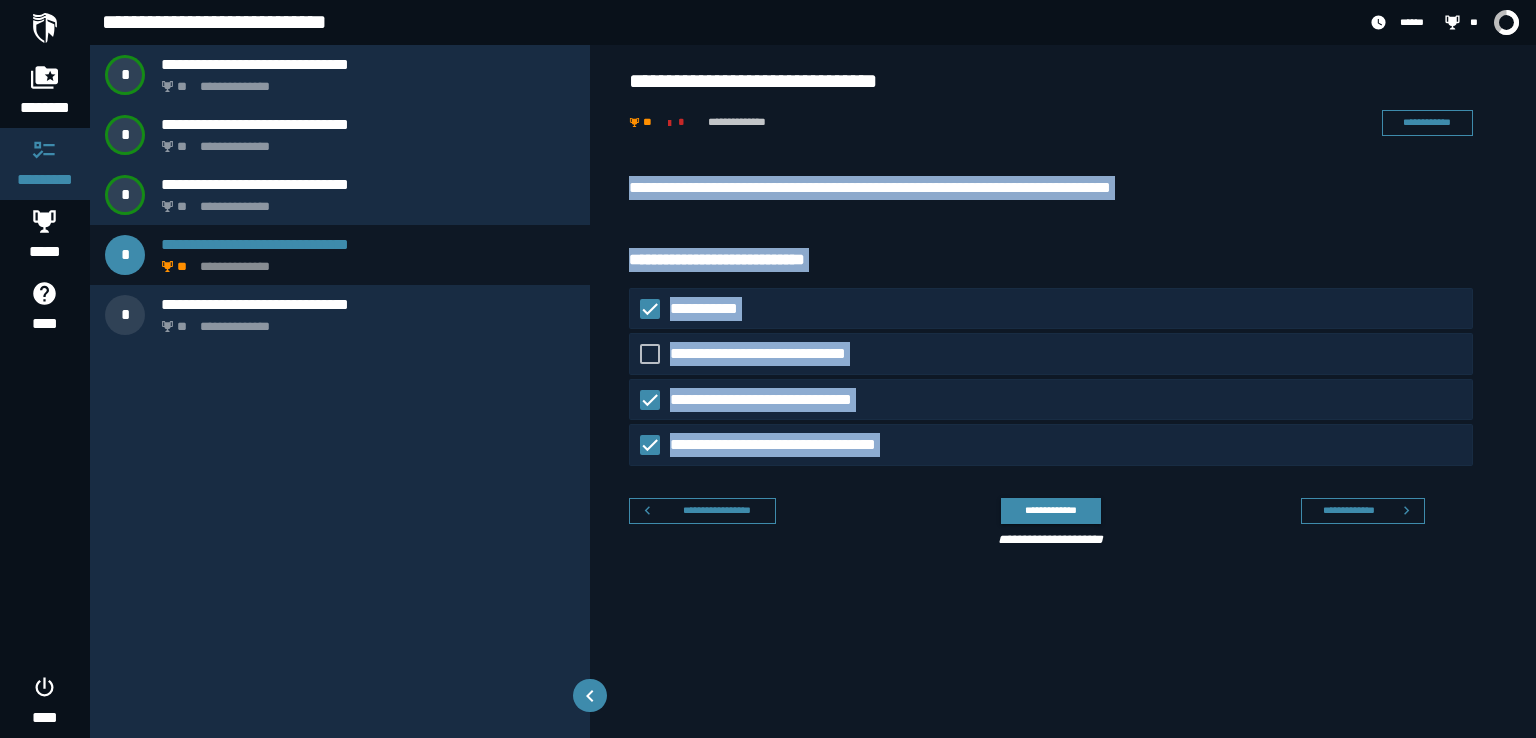 drag, startPoint x: 944, startPoint y: 495, endPoint x: 618, endPoint y: 176, distance: 456.11072 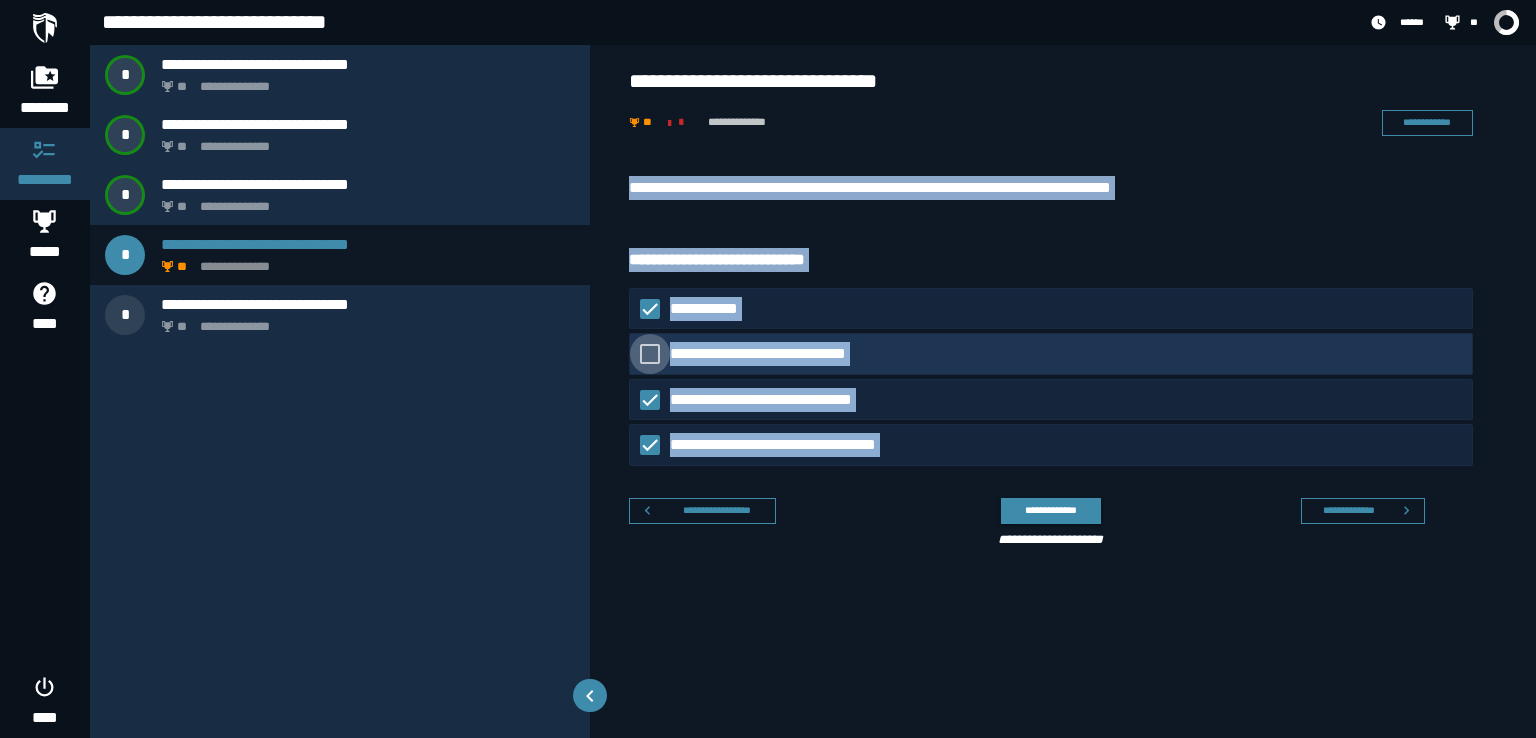 click at bounding box center [650, 354] 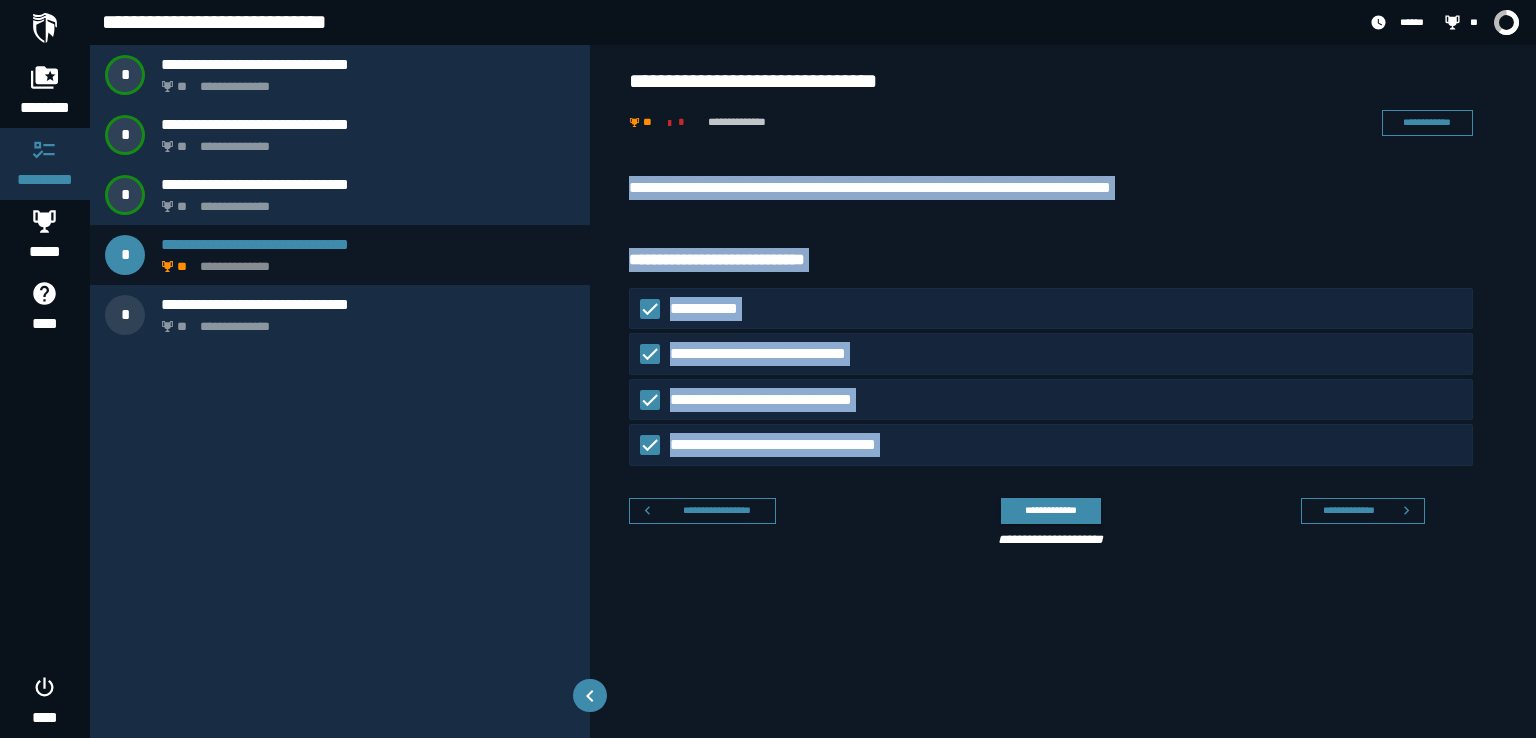 click on "**********" at bounding box center (1063, 437) 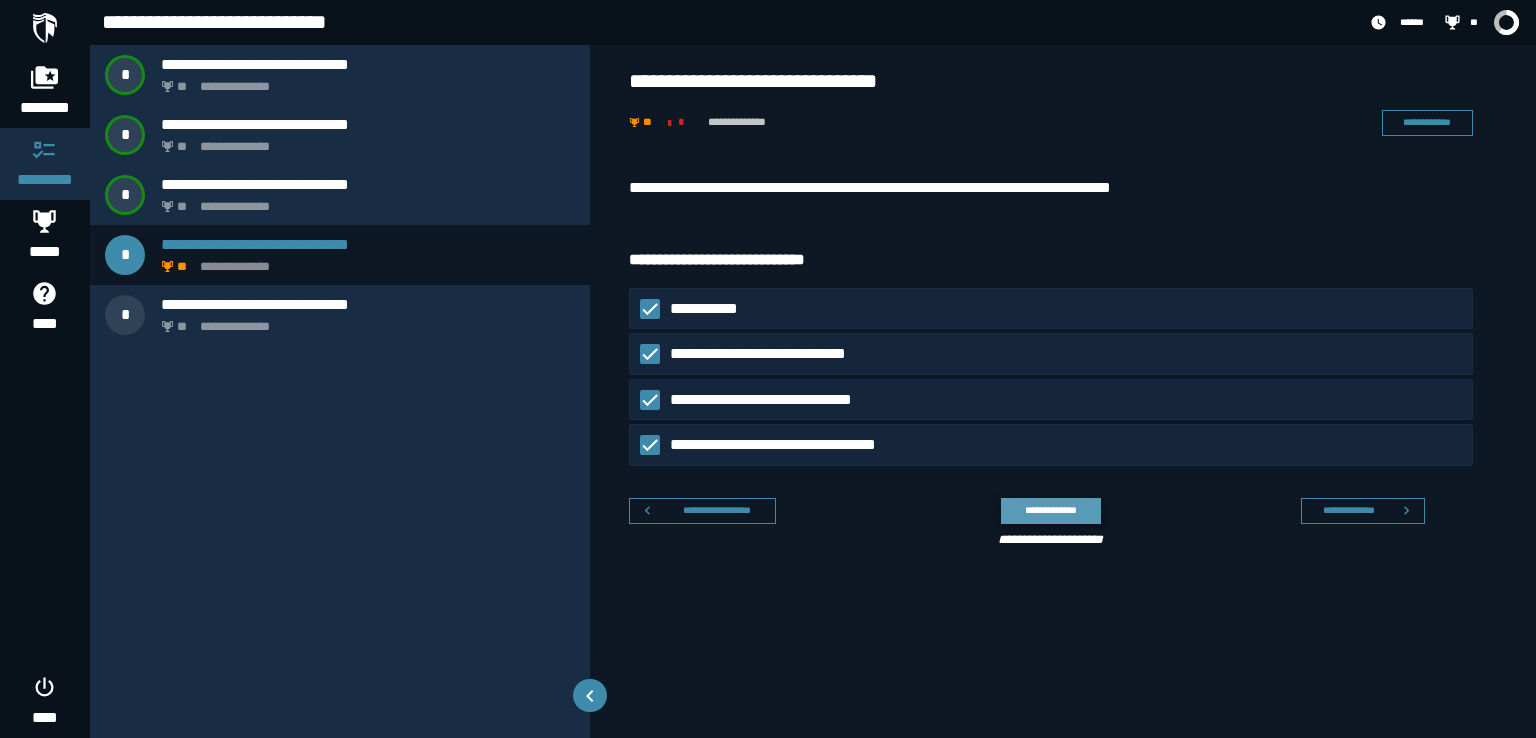 click on "**********" at bounding box center (1050, 510) 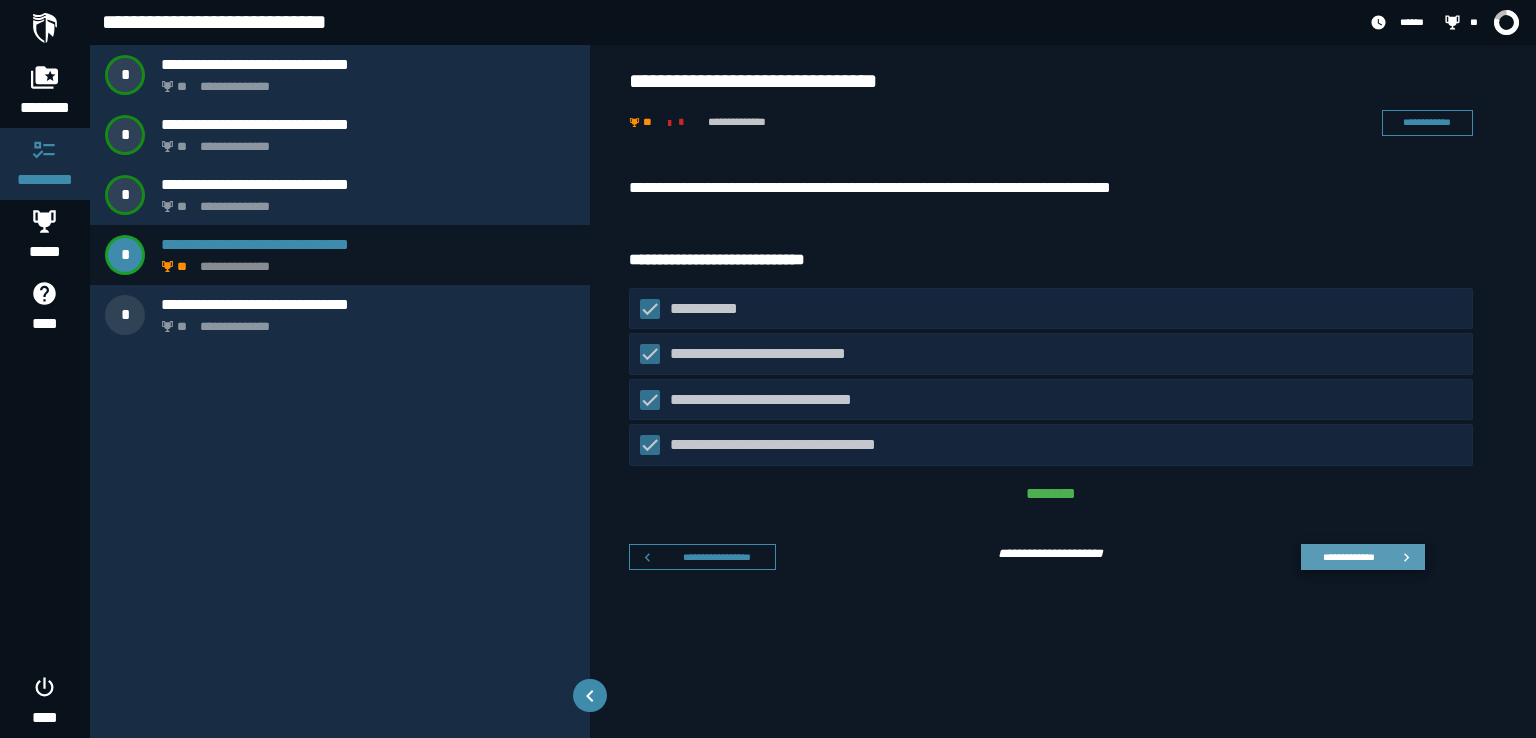 click on "**********" at bounding box center [1348, 557] 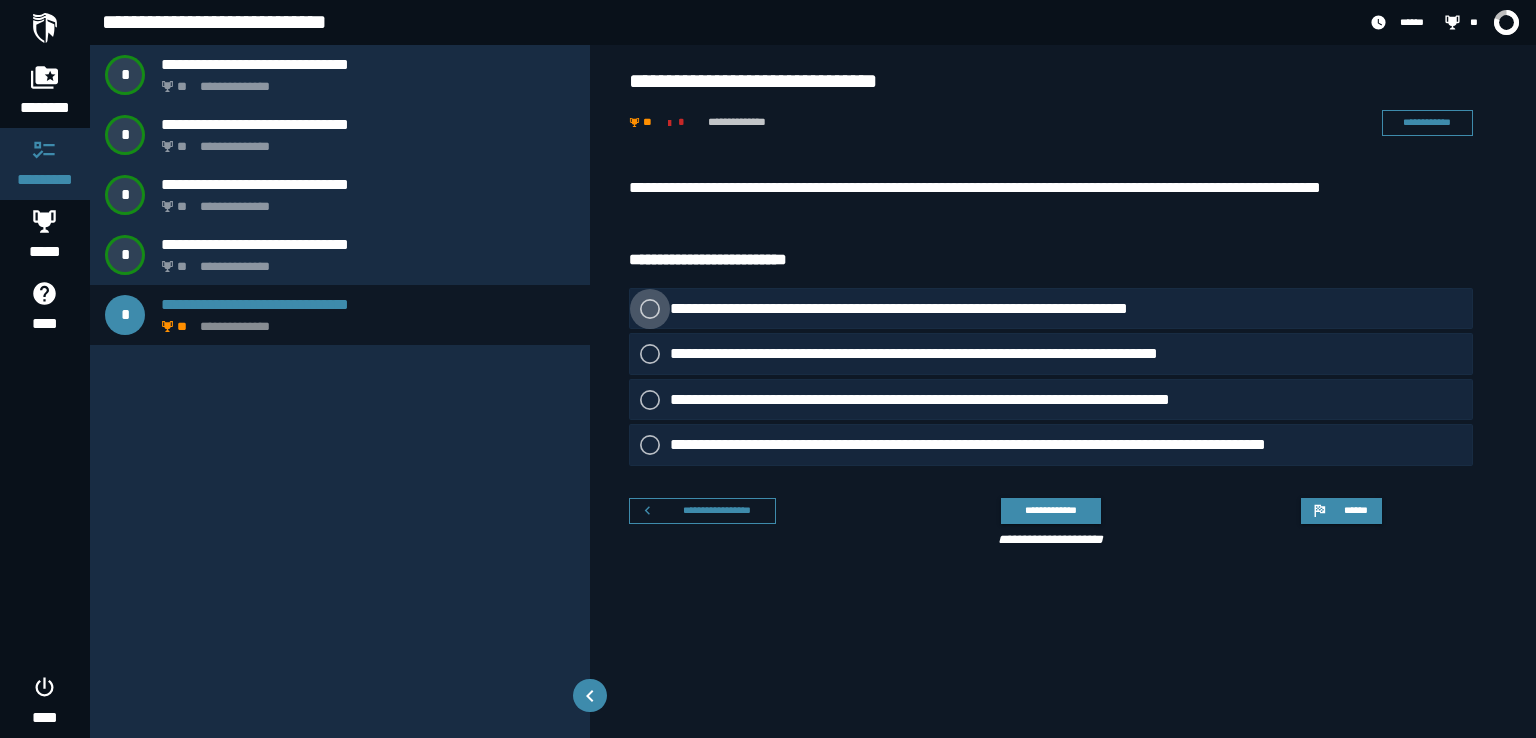 click 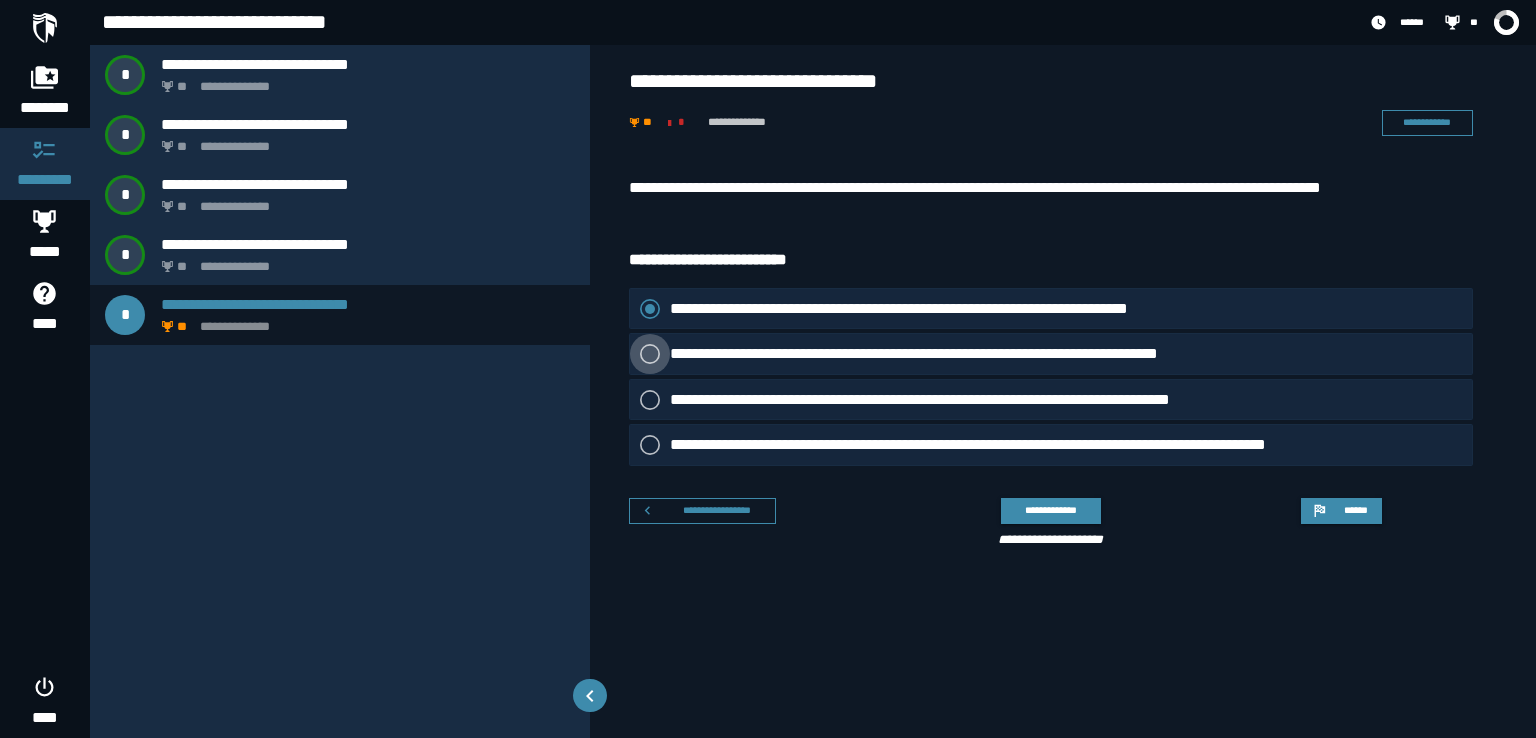 click 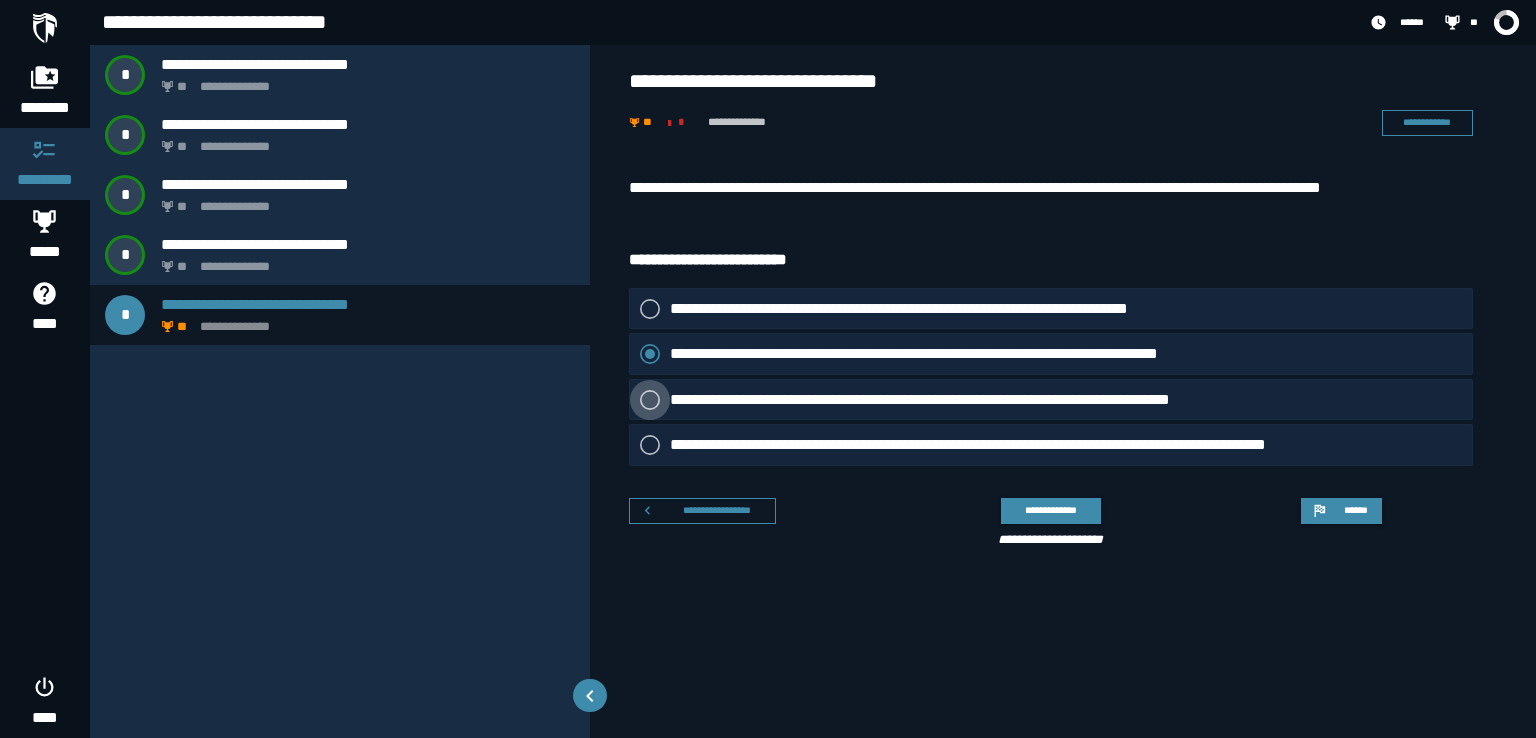 click 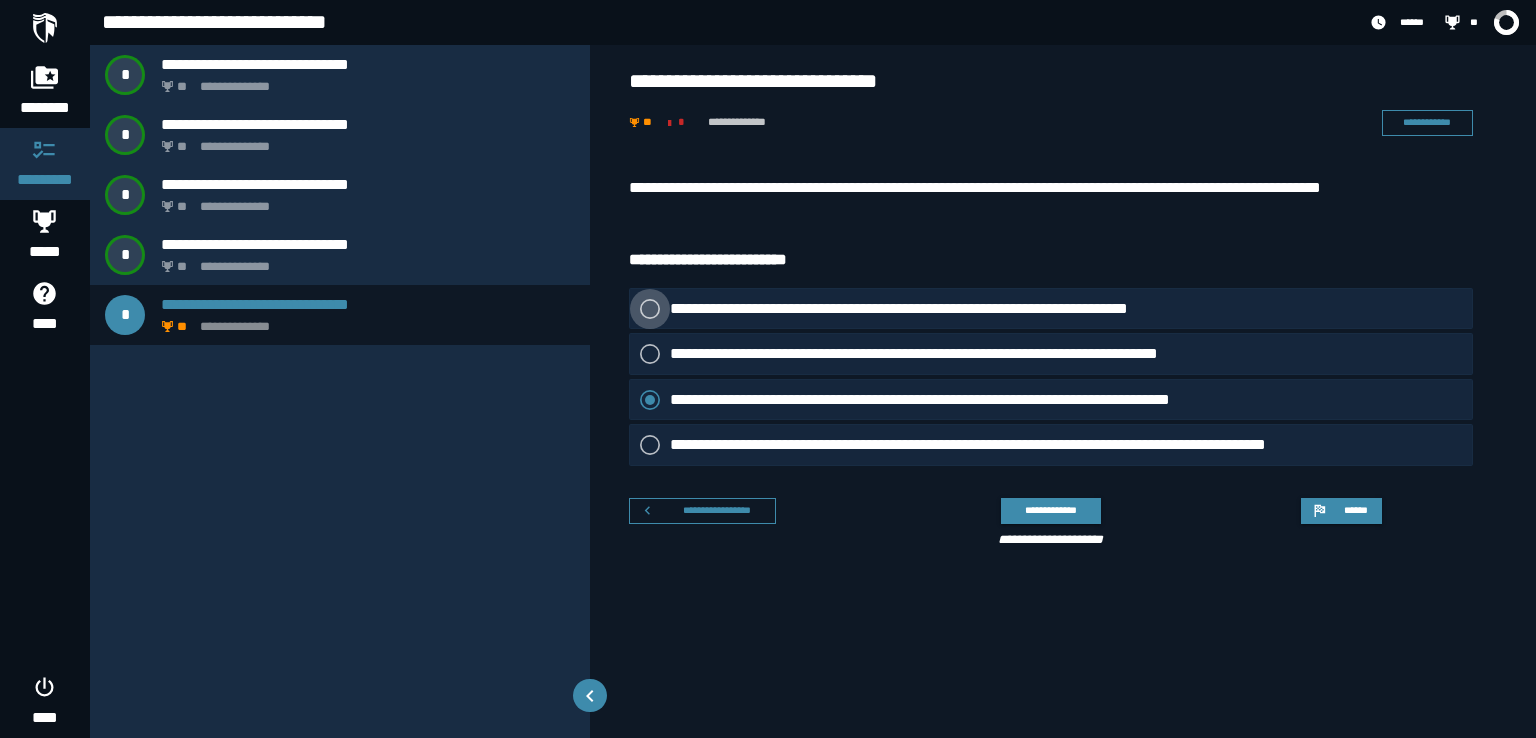 click at bounding box center [650, 309] 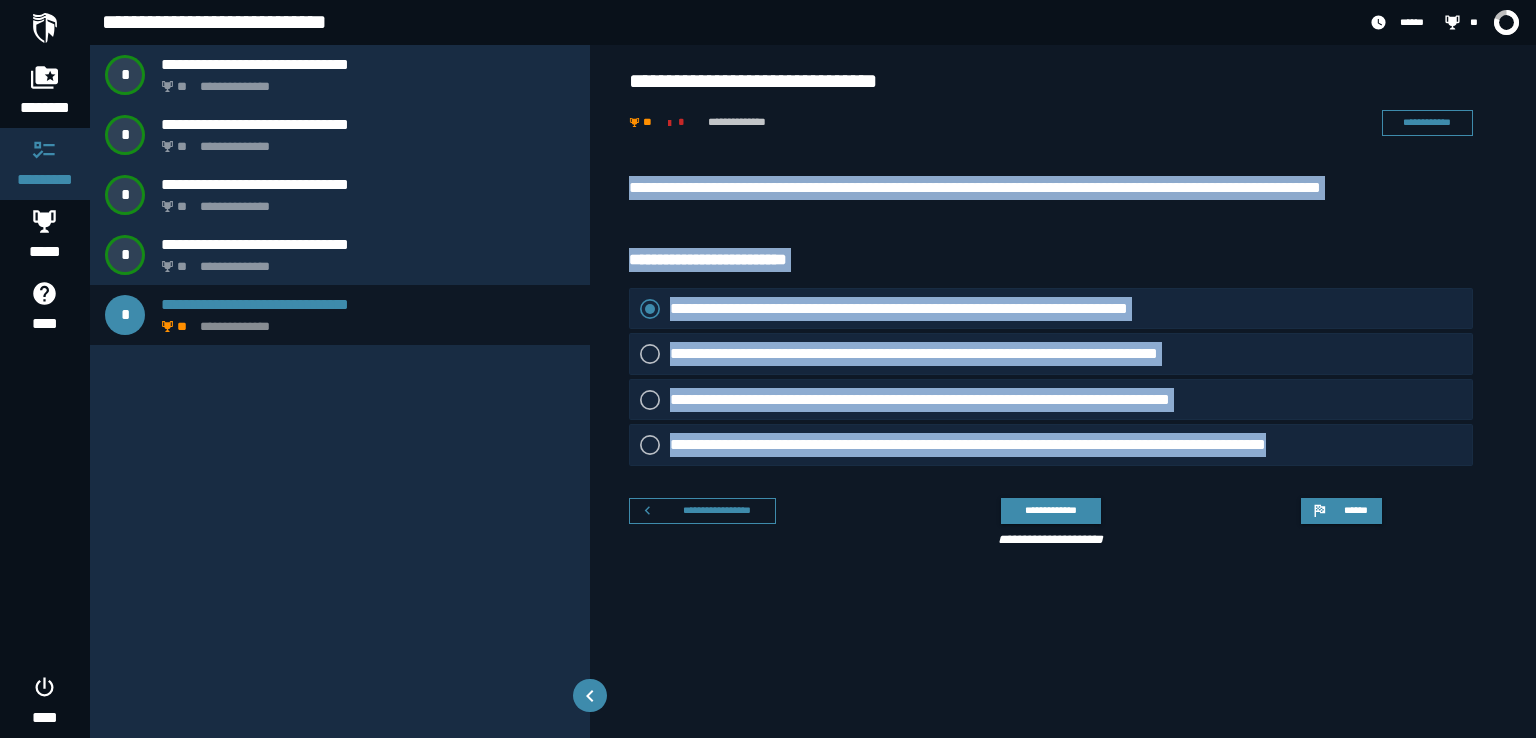 drag, startPoint x: 1370, startPoint y: 446, endPoint x: 621, endPoint y: 167, distance: 799.27594 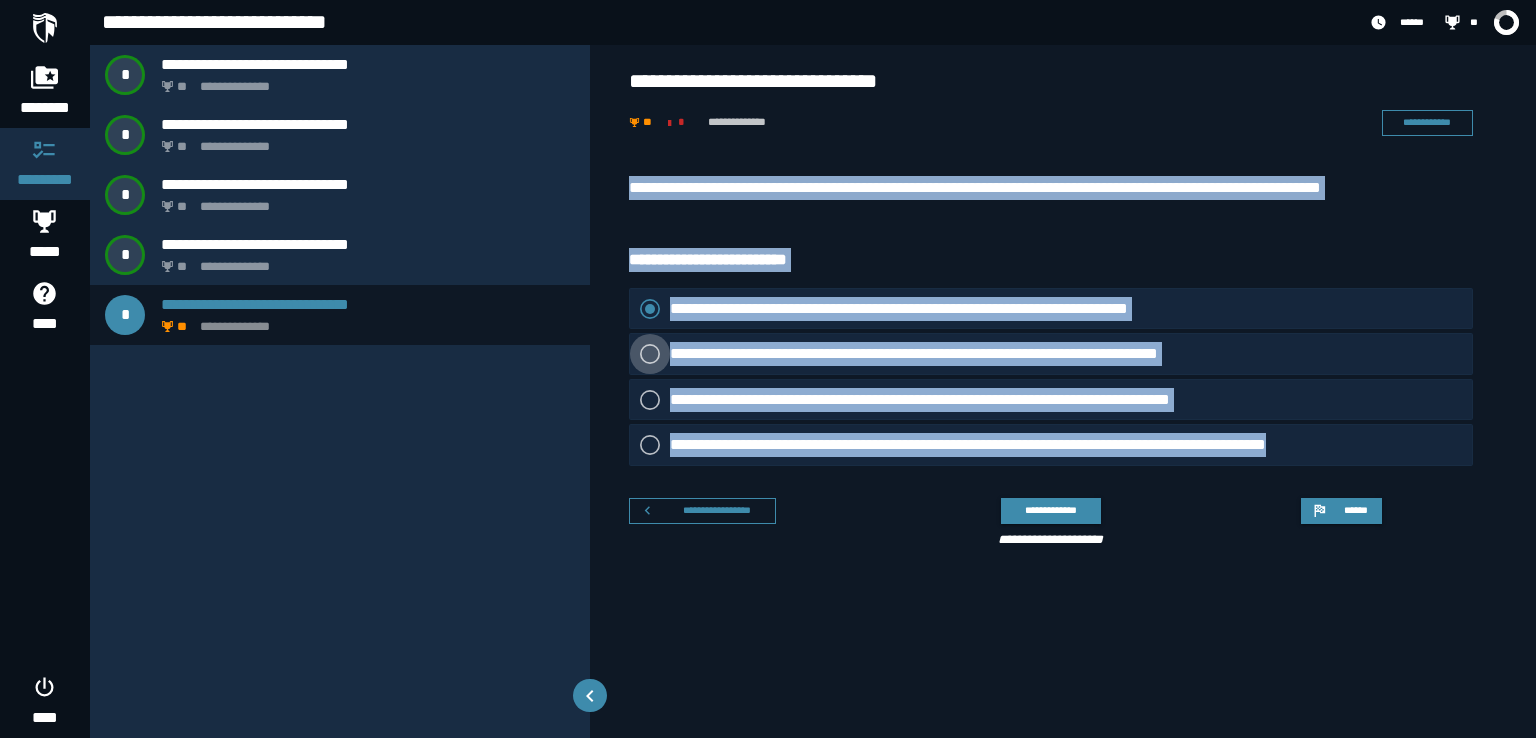 click 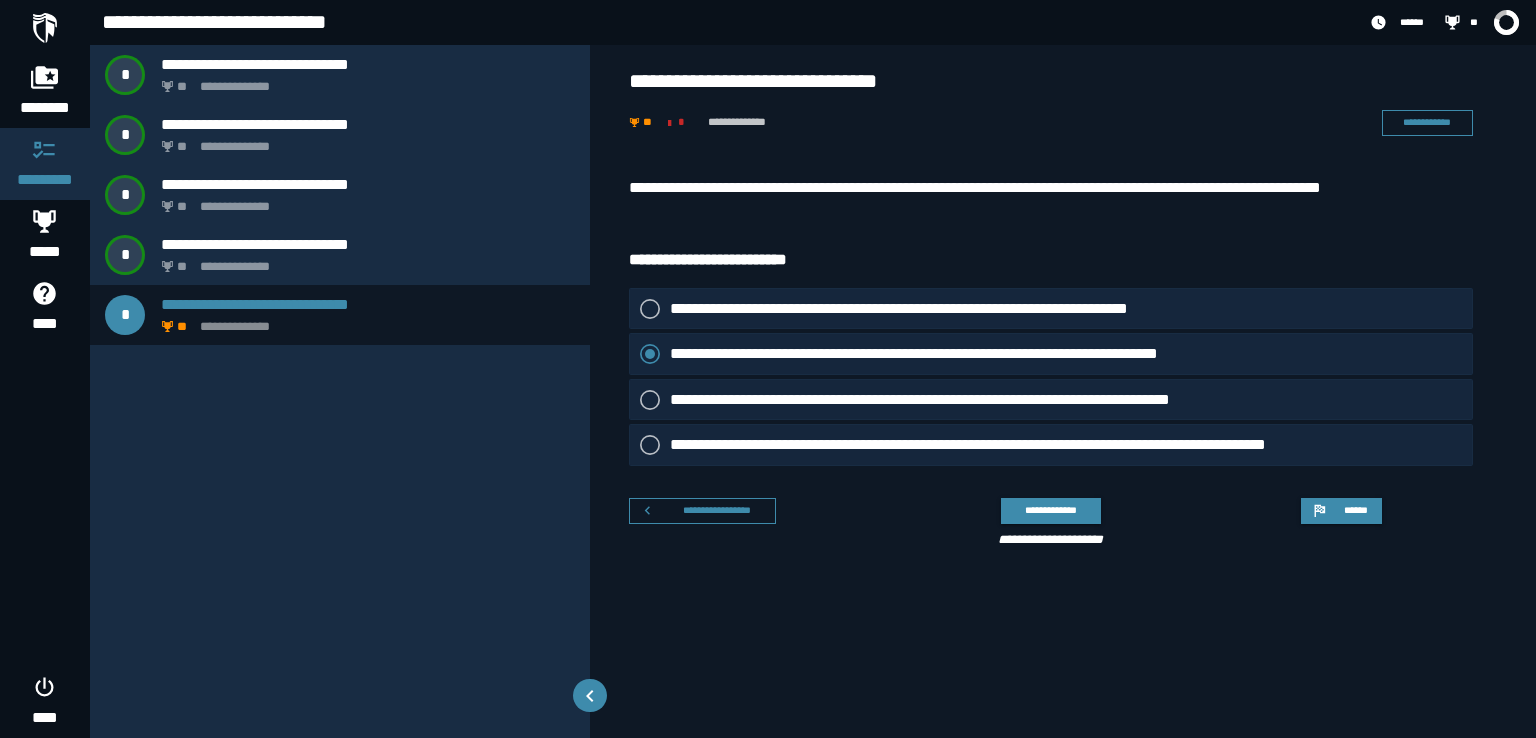 click on "**********" at bounding box center (1063, 366) 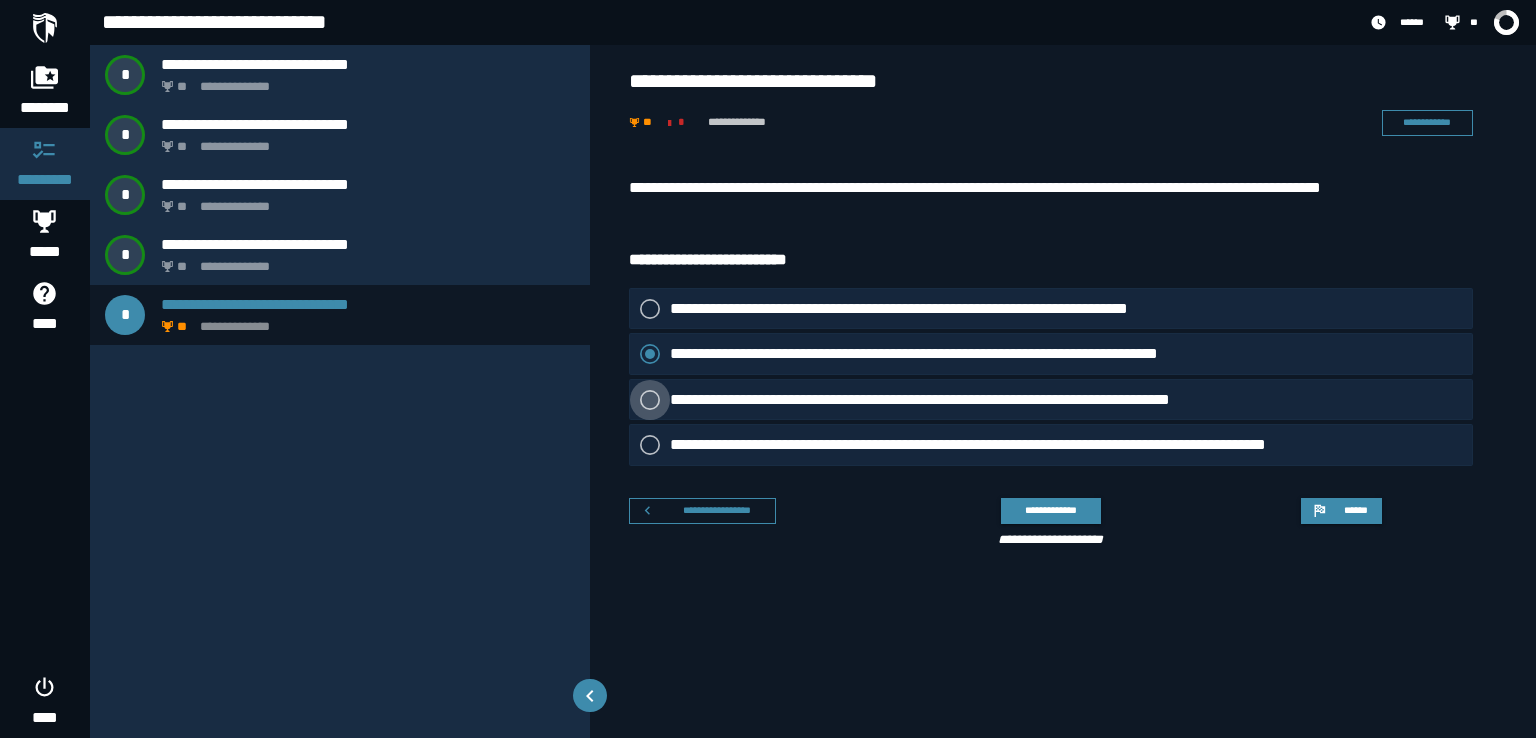 click 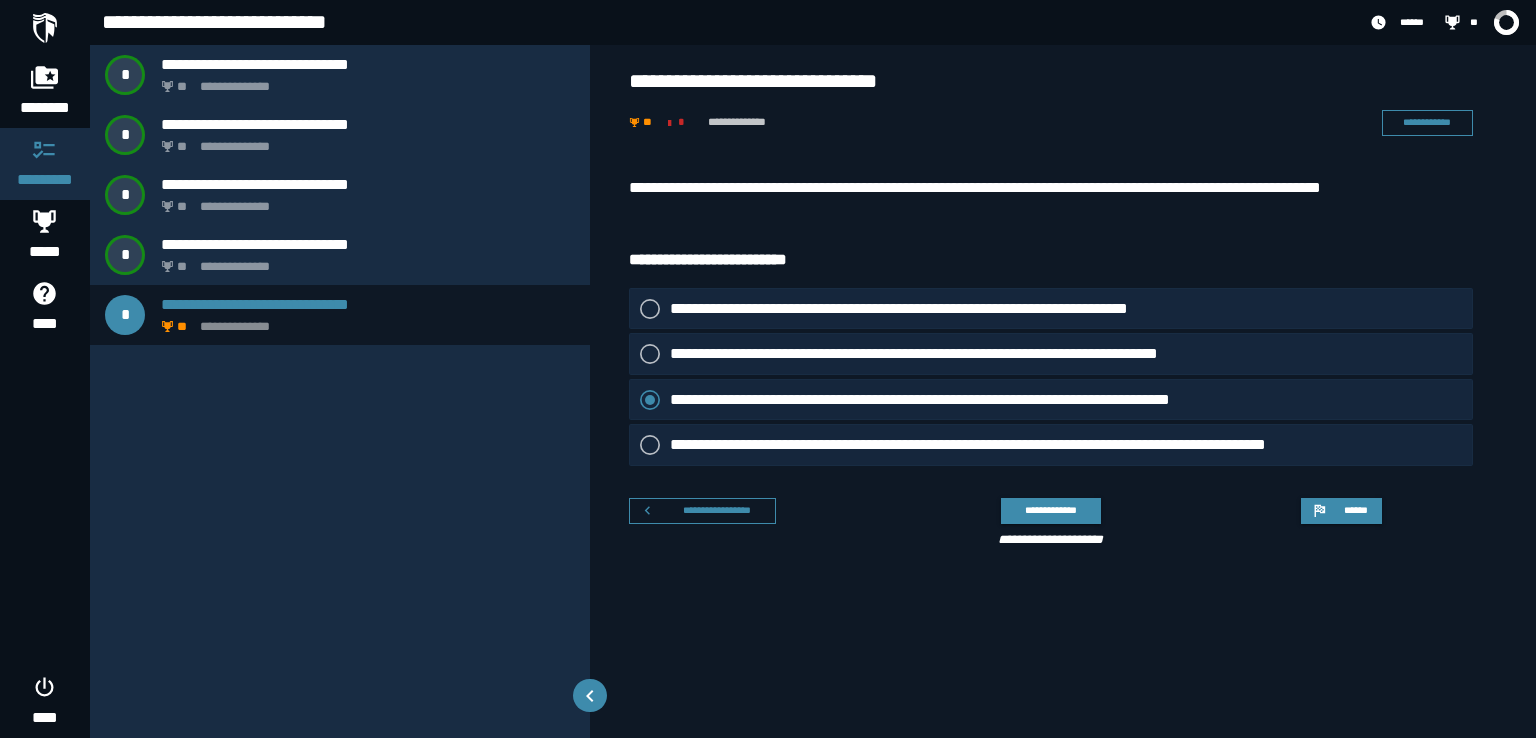 click on "**********" at bounding box center [1051, 527] 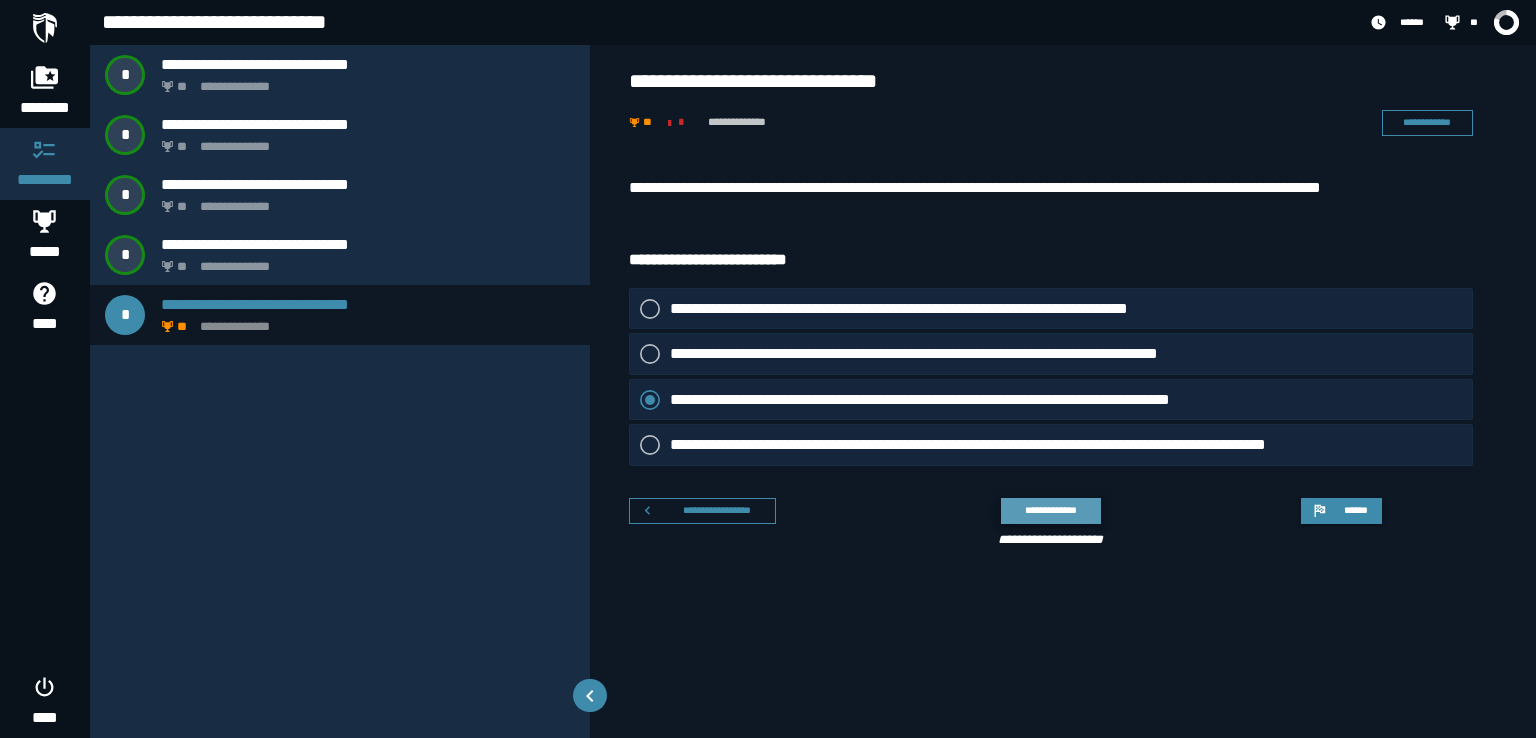 click on "**********" at bounding box center (1050, 510) 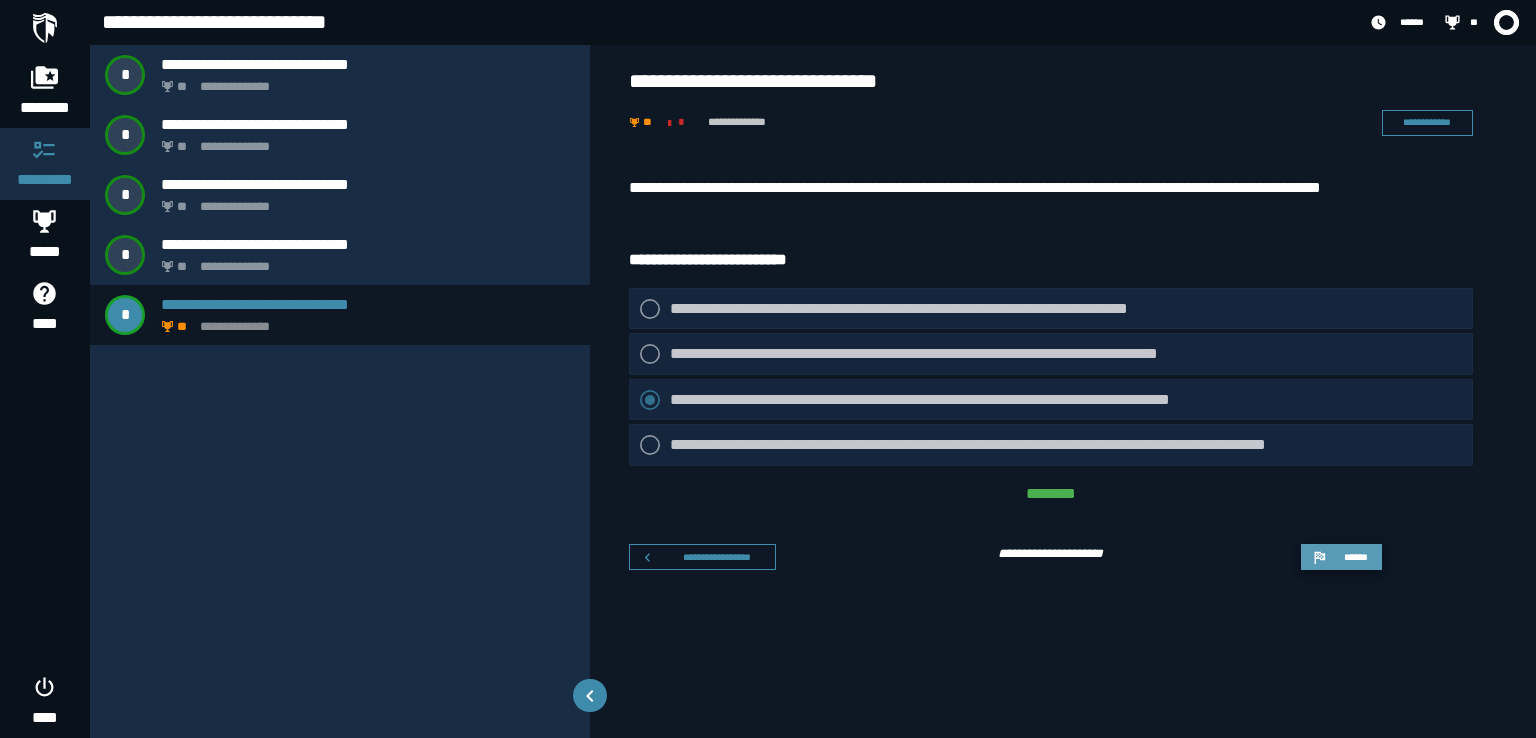 click on "******" at bounding box center (1341, 557) 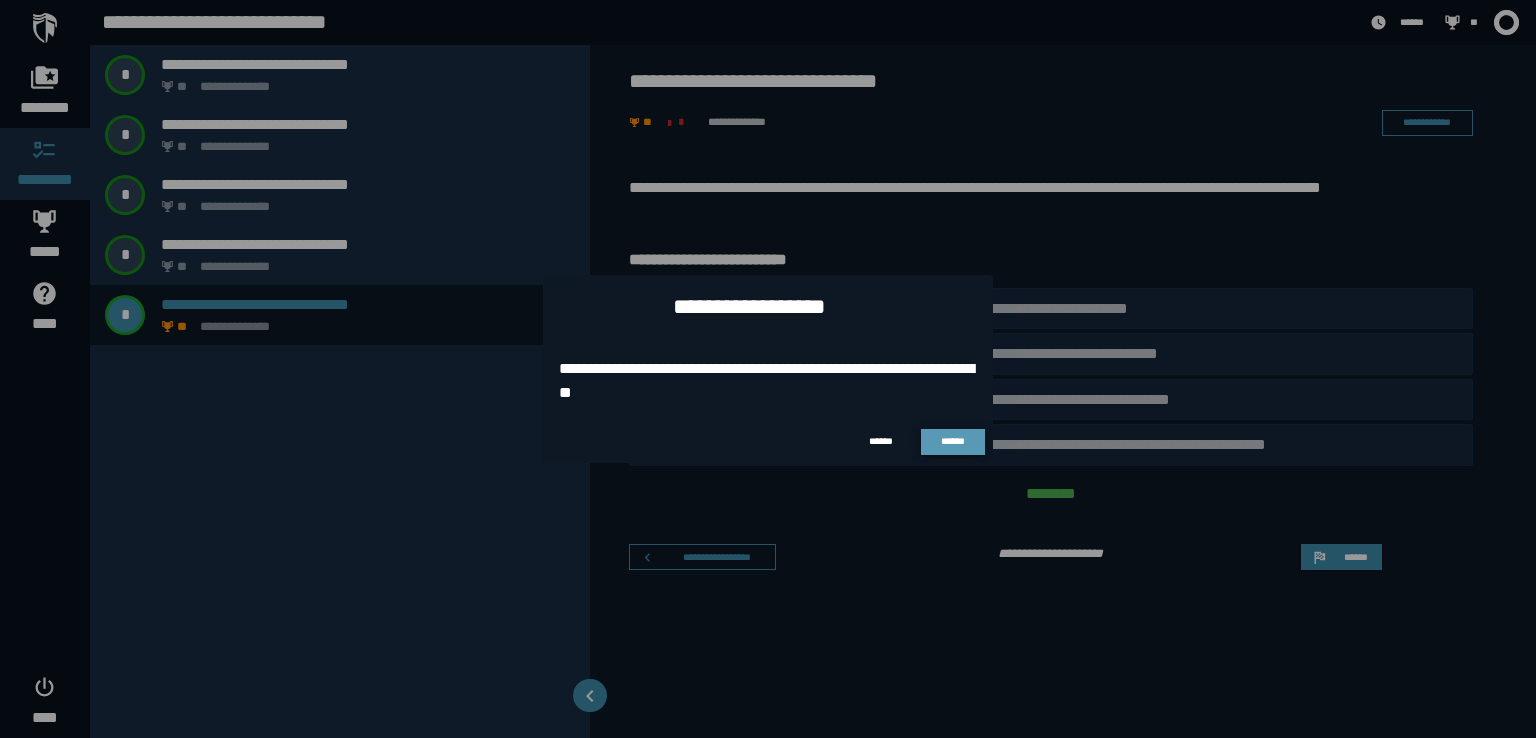 click on "******" at bounding box center (953, 441) 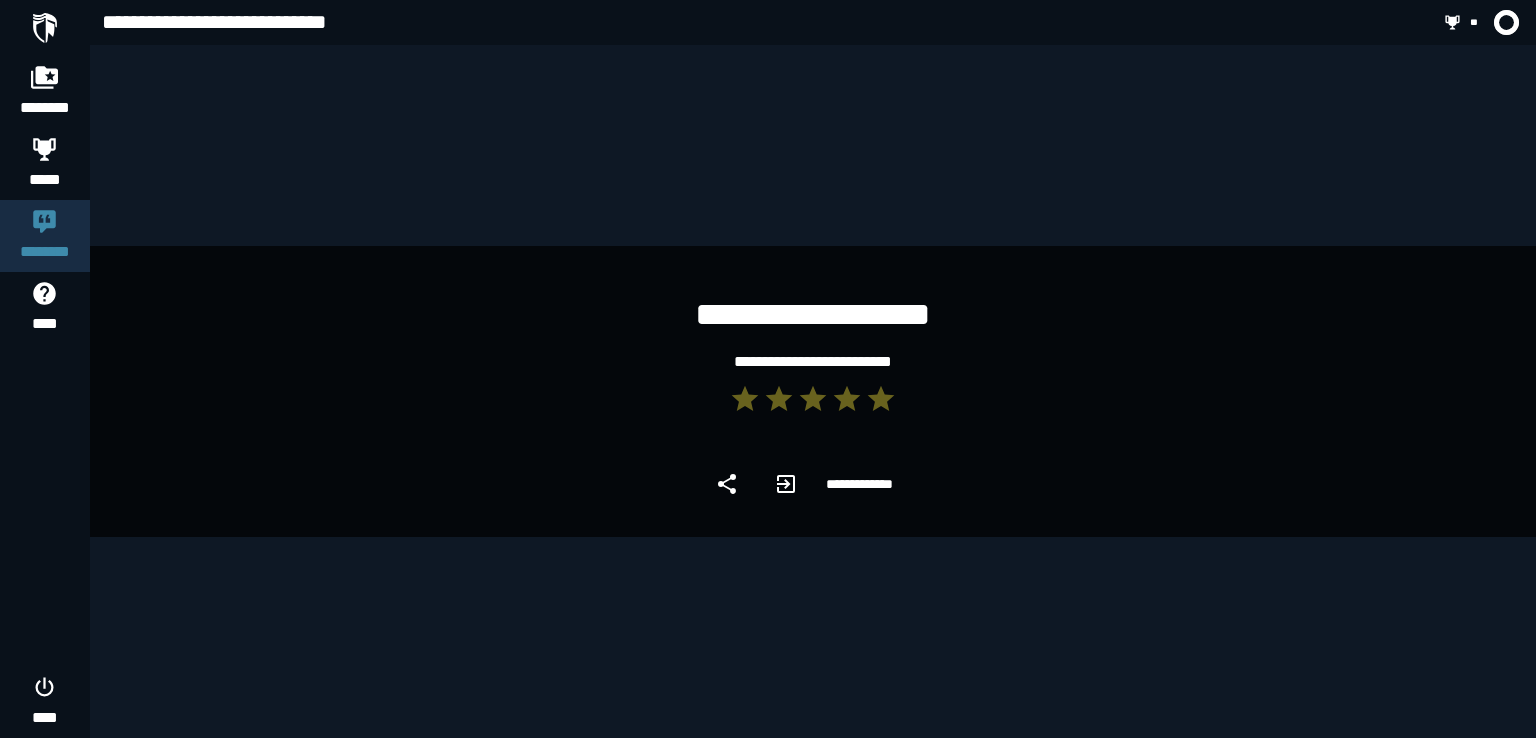 click on "**********" at bounding box center (813, 399) 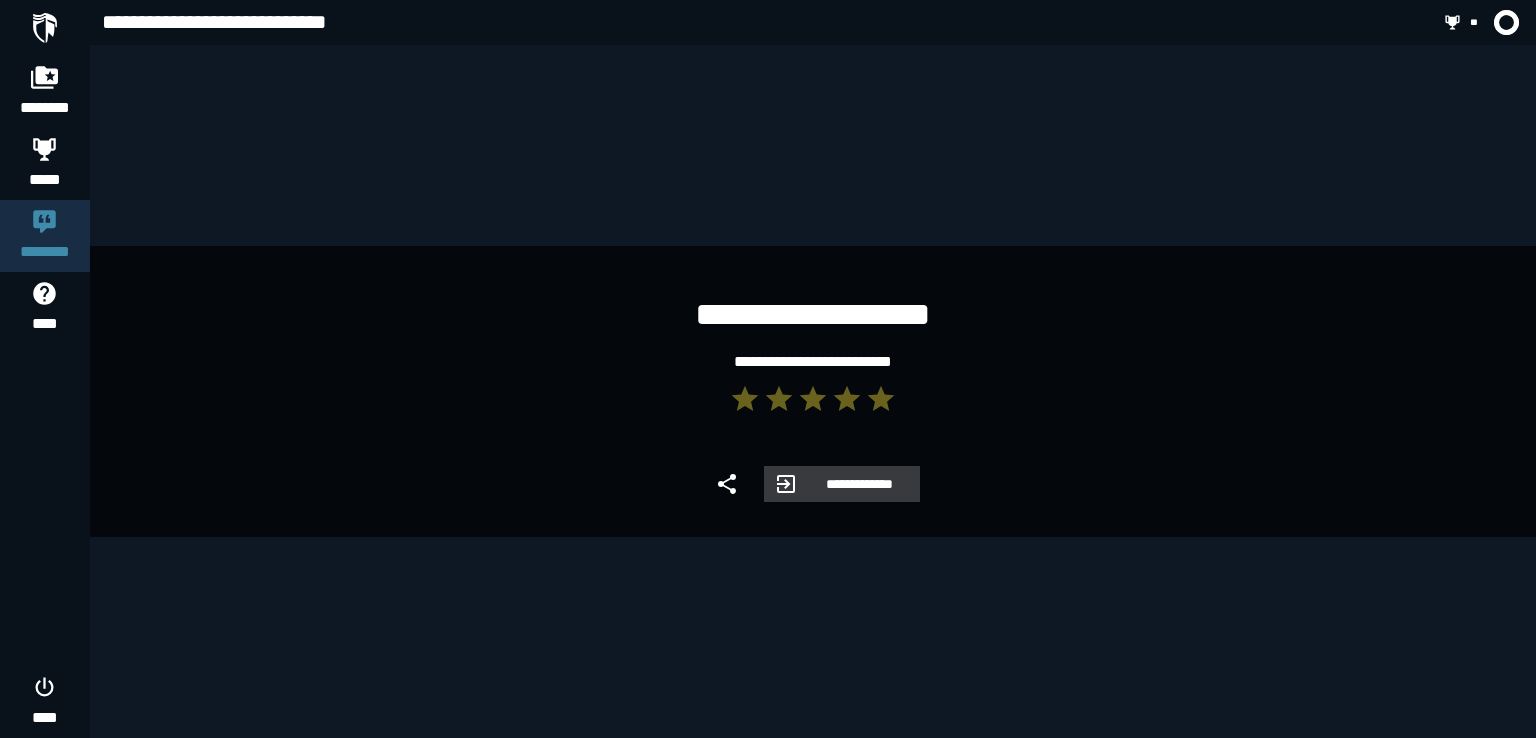 click on "**********" at bounding box center [859, 484] 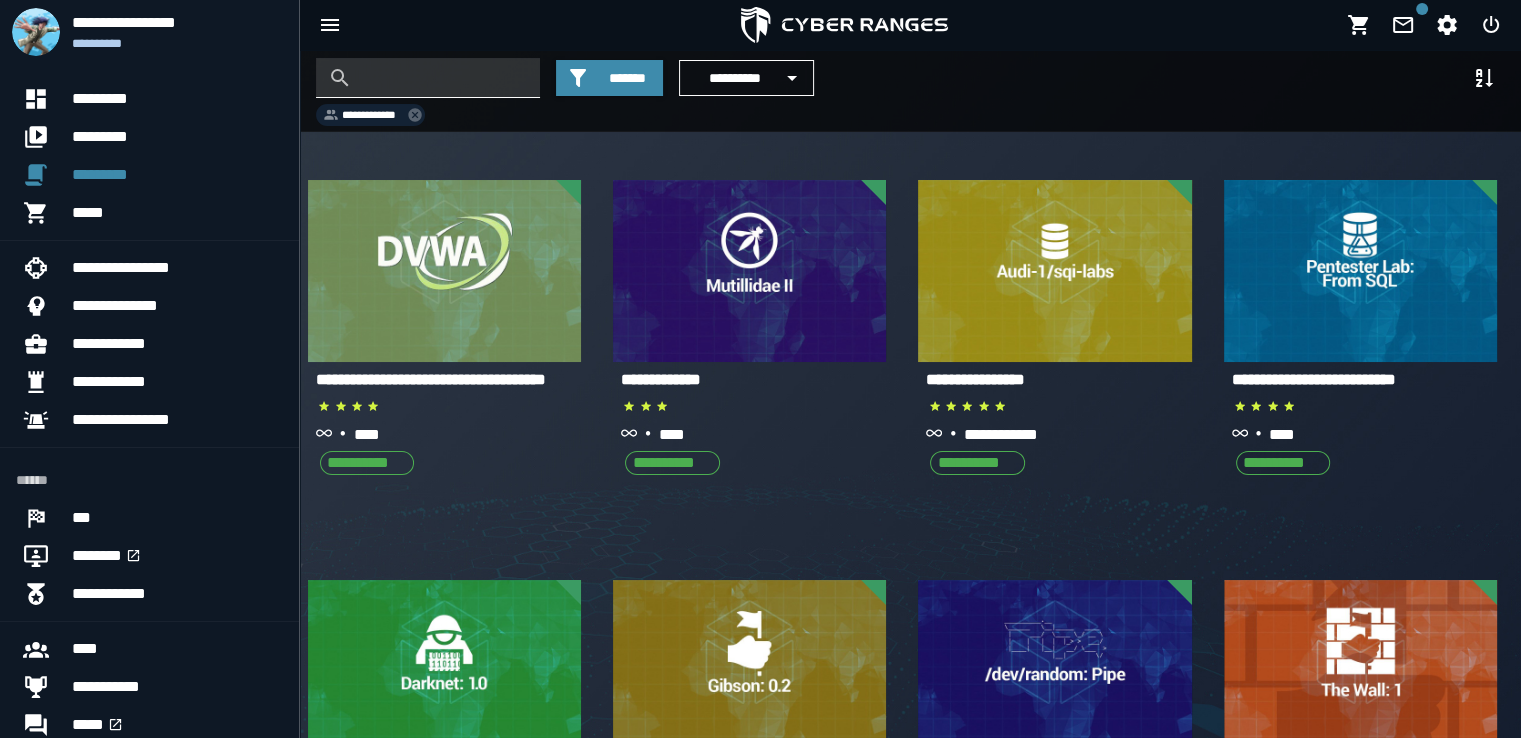 click at bounding box center [443, 78] 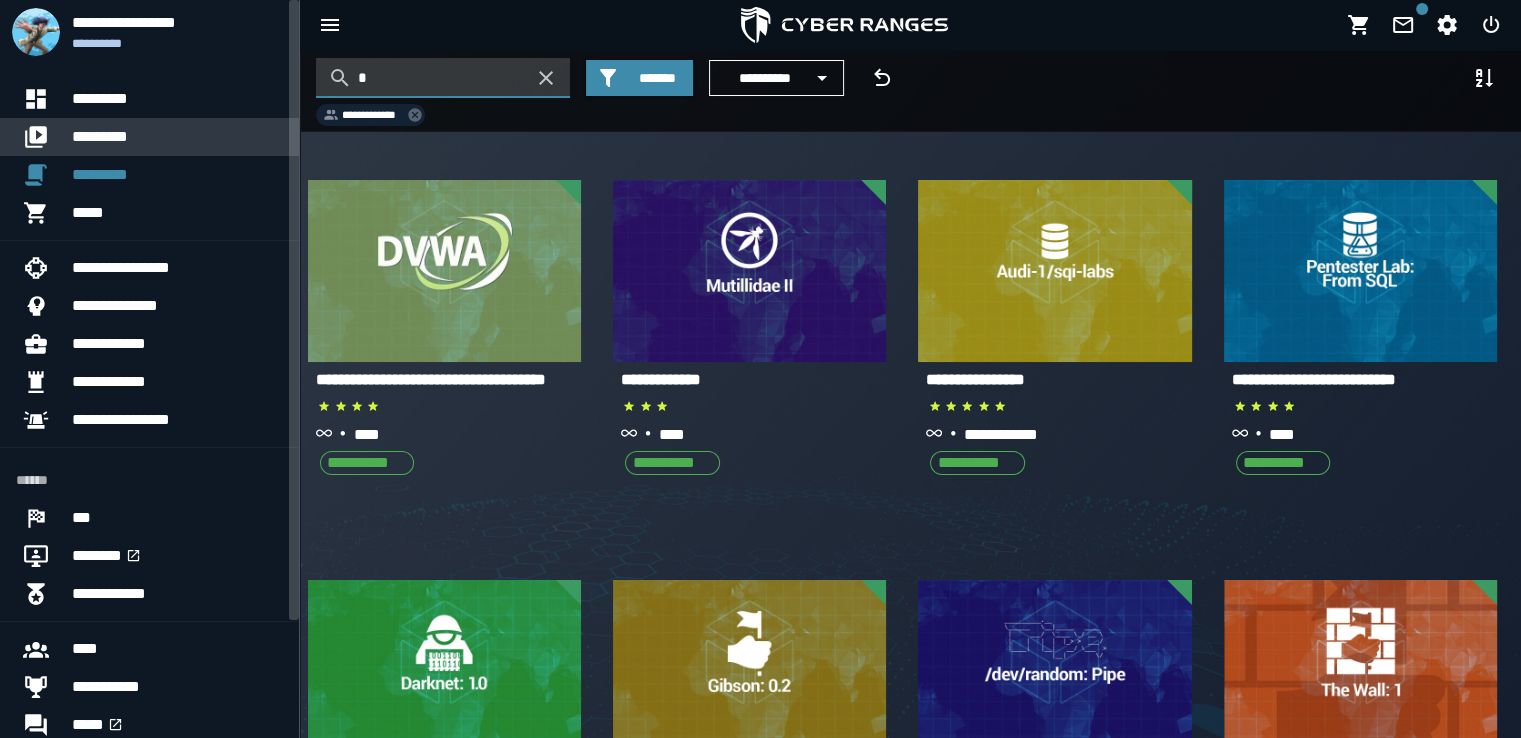 type on "*" 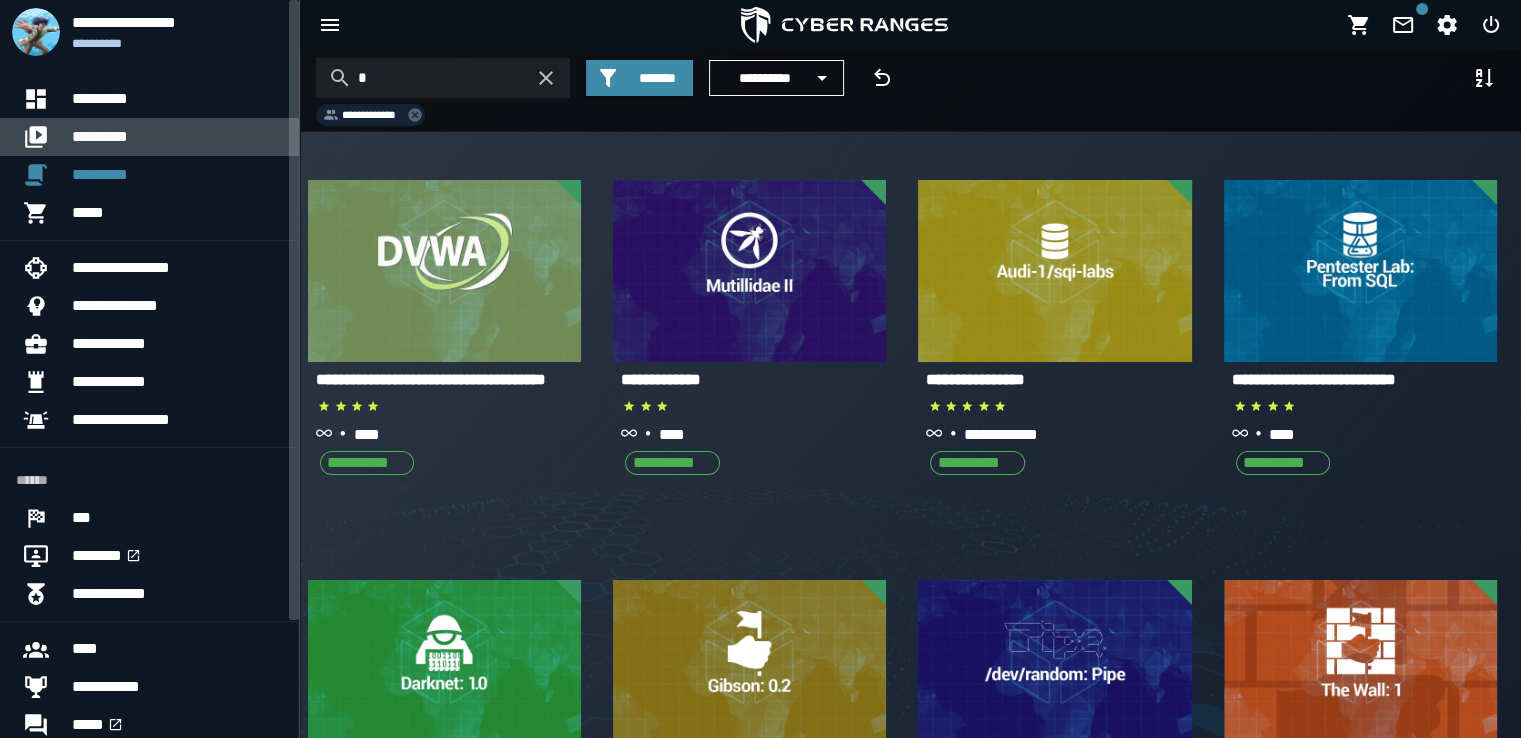 click on "*********" at bounding box center [177, 137] 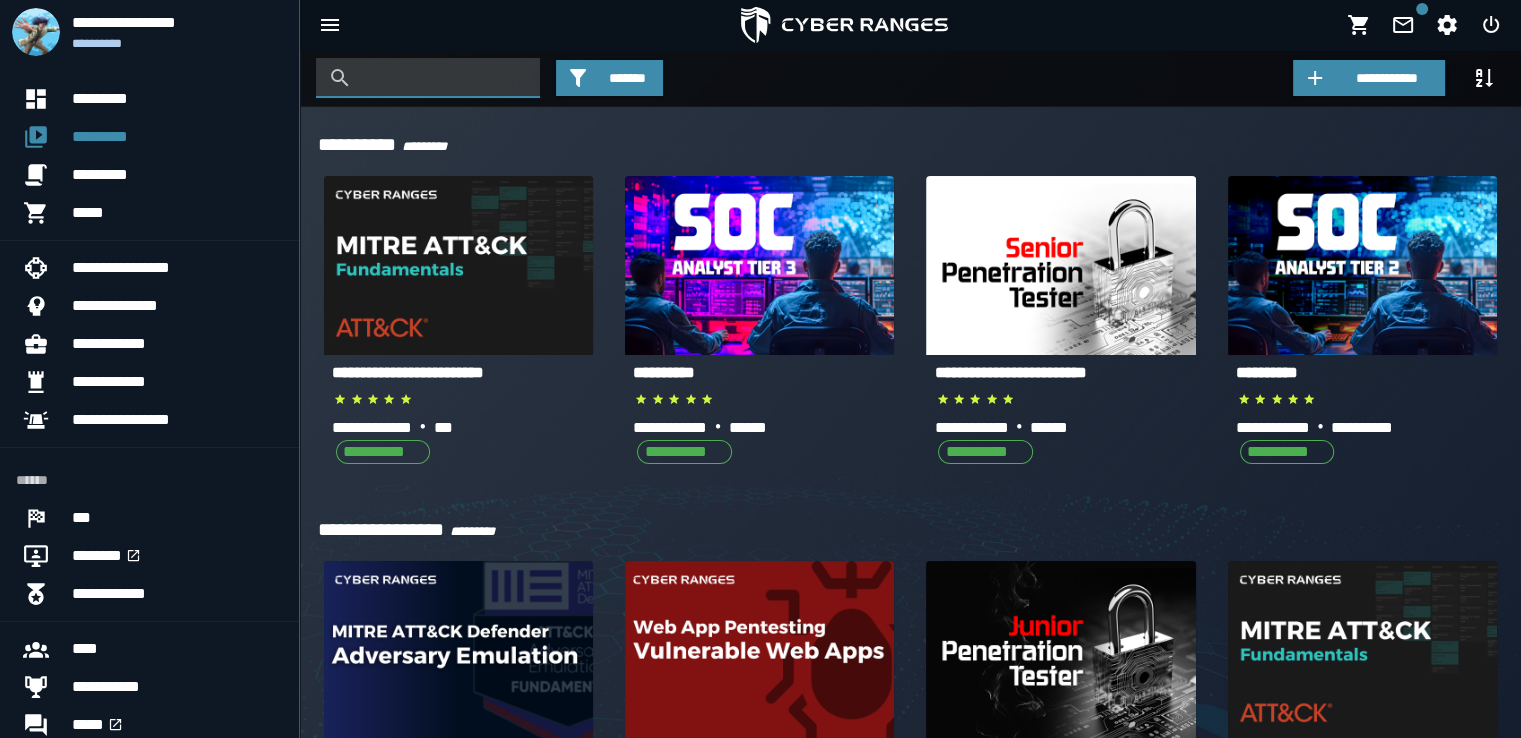 click at bounding box center [443, 78] 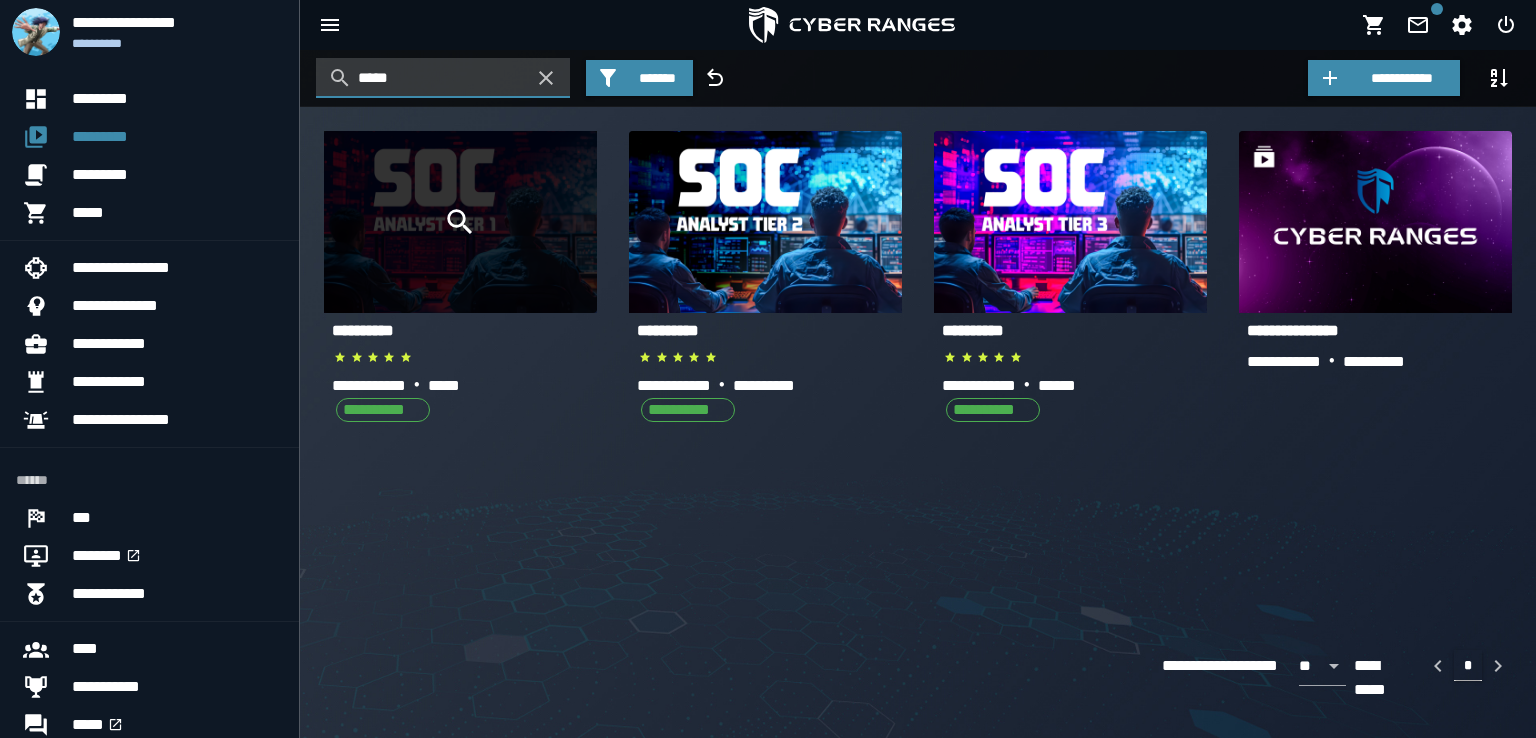 type on "*****" 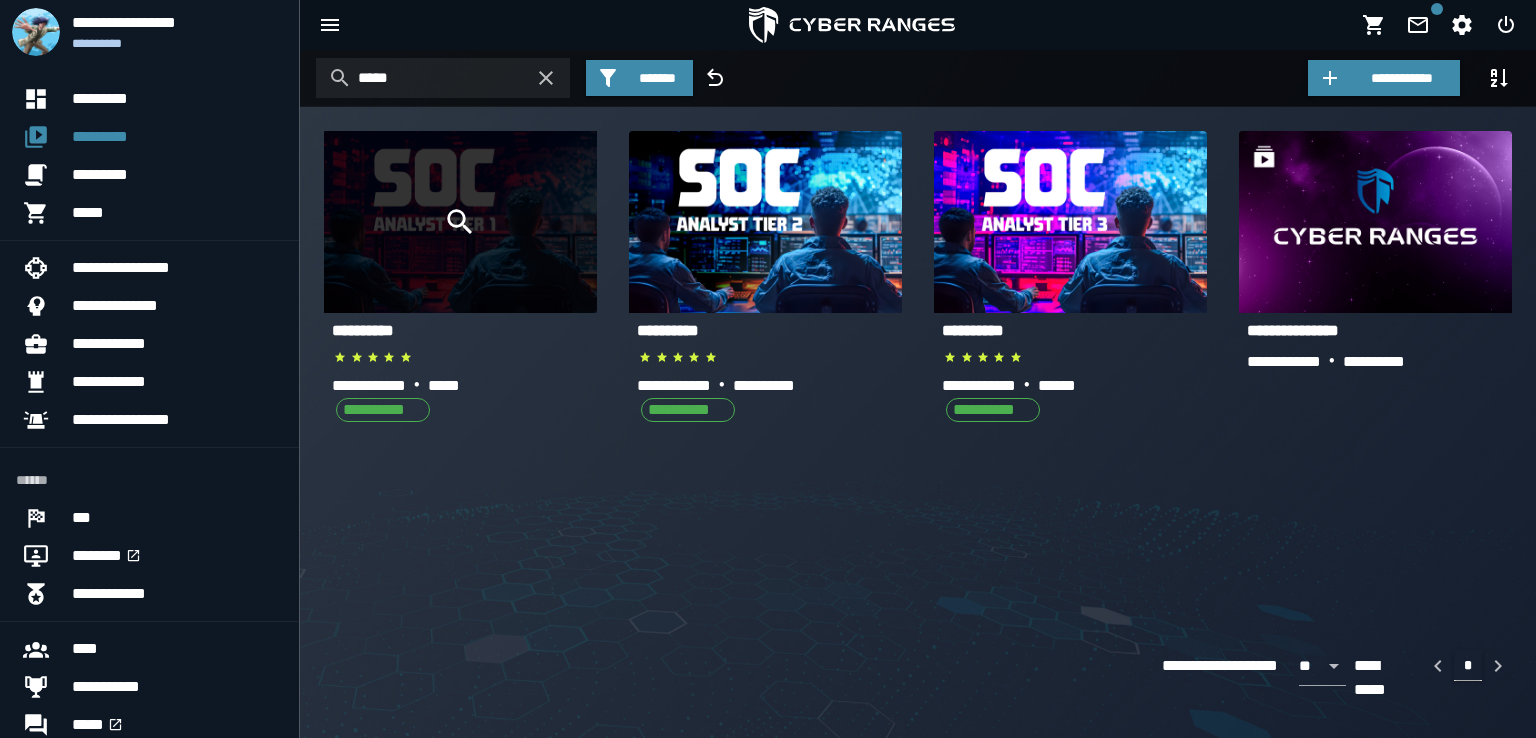click 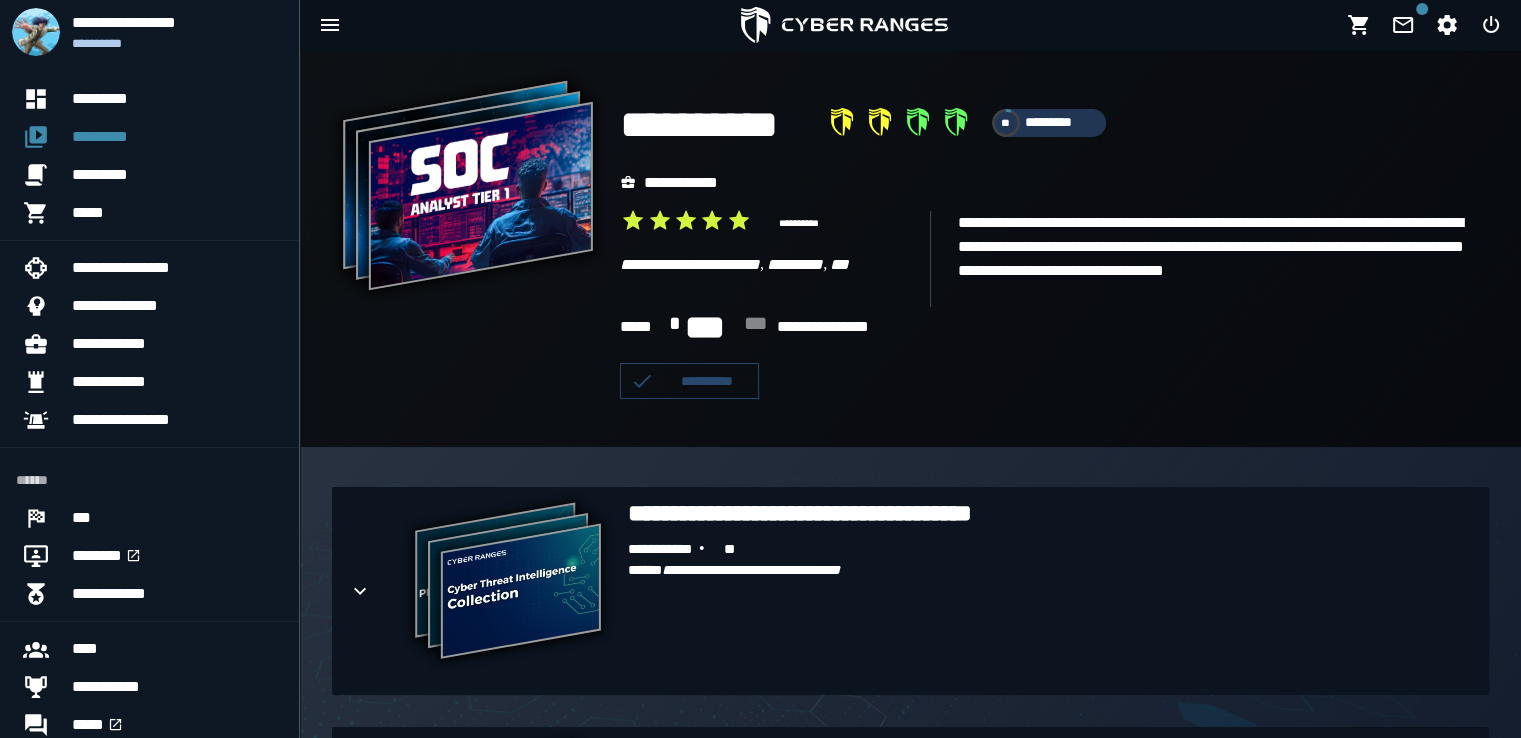 scroll, scrollTop: 87, scrollLeft: 0, axis: vertical 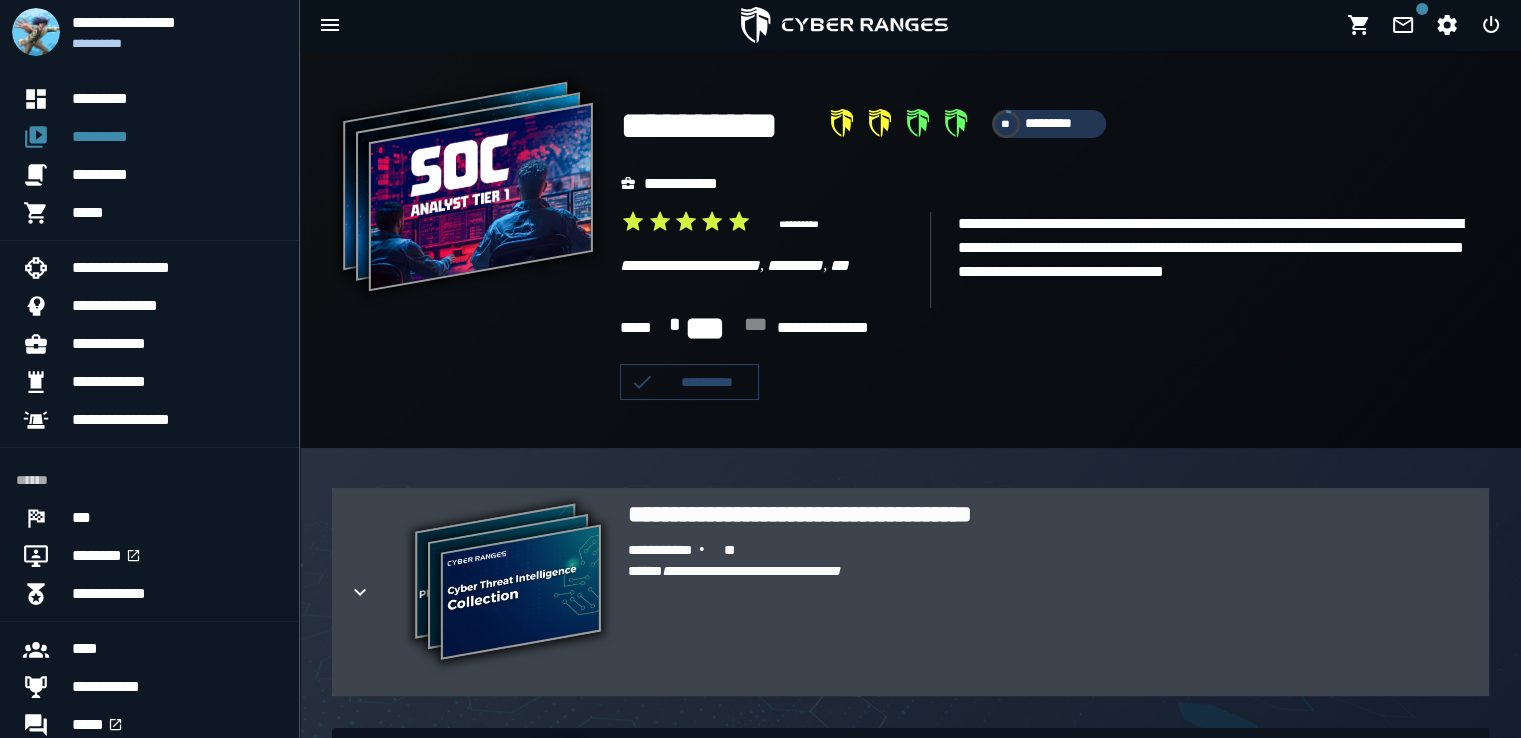 click on "**********" at bounding box center [1050, 514] 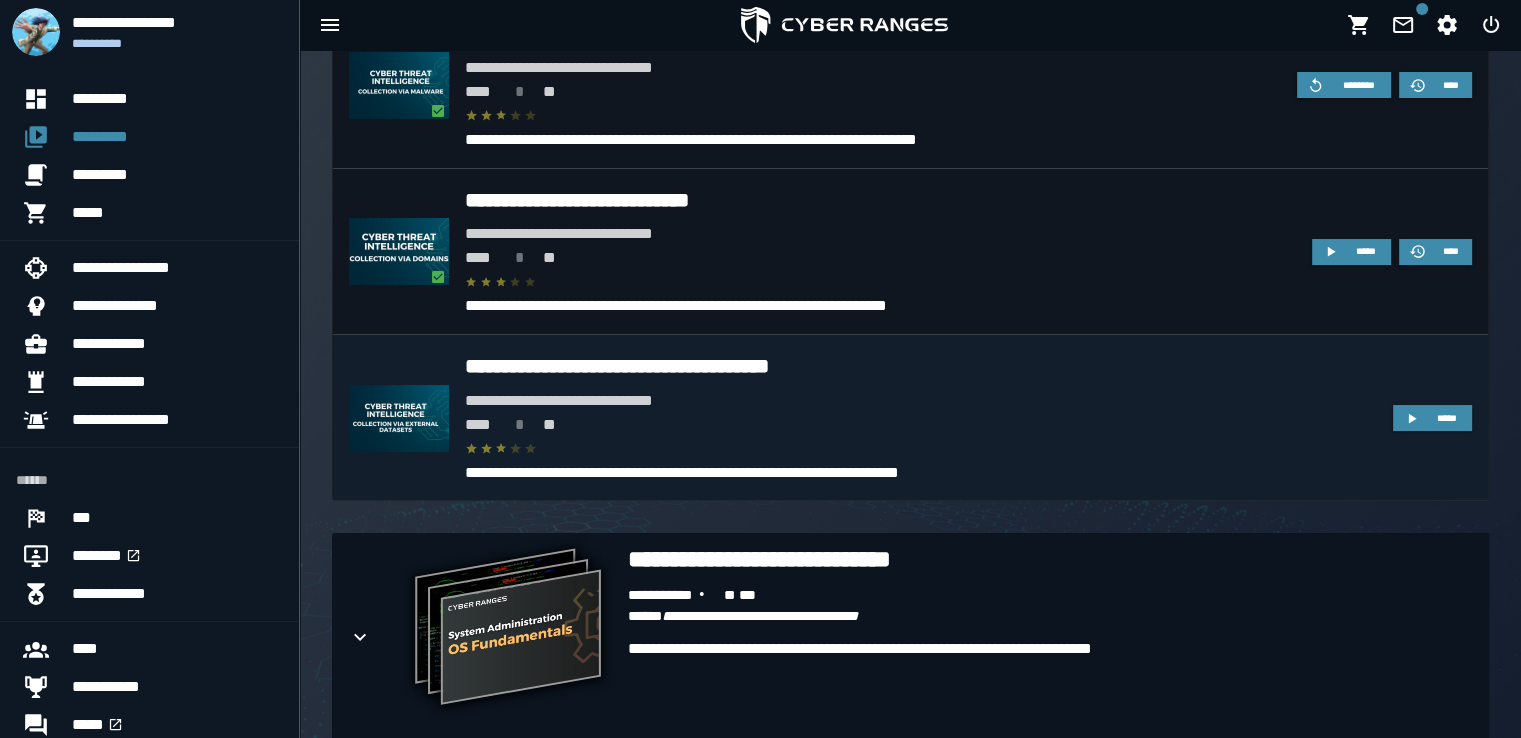 scroll, scrollTop: 1114, scrollLeft: 0, axis: vertical 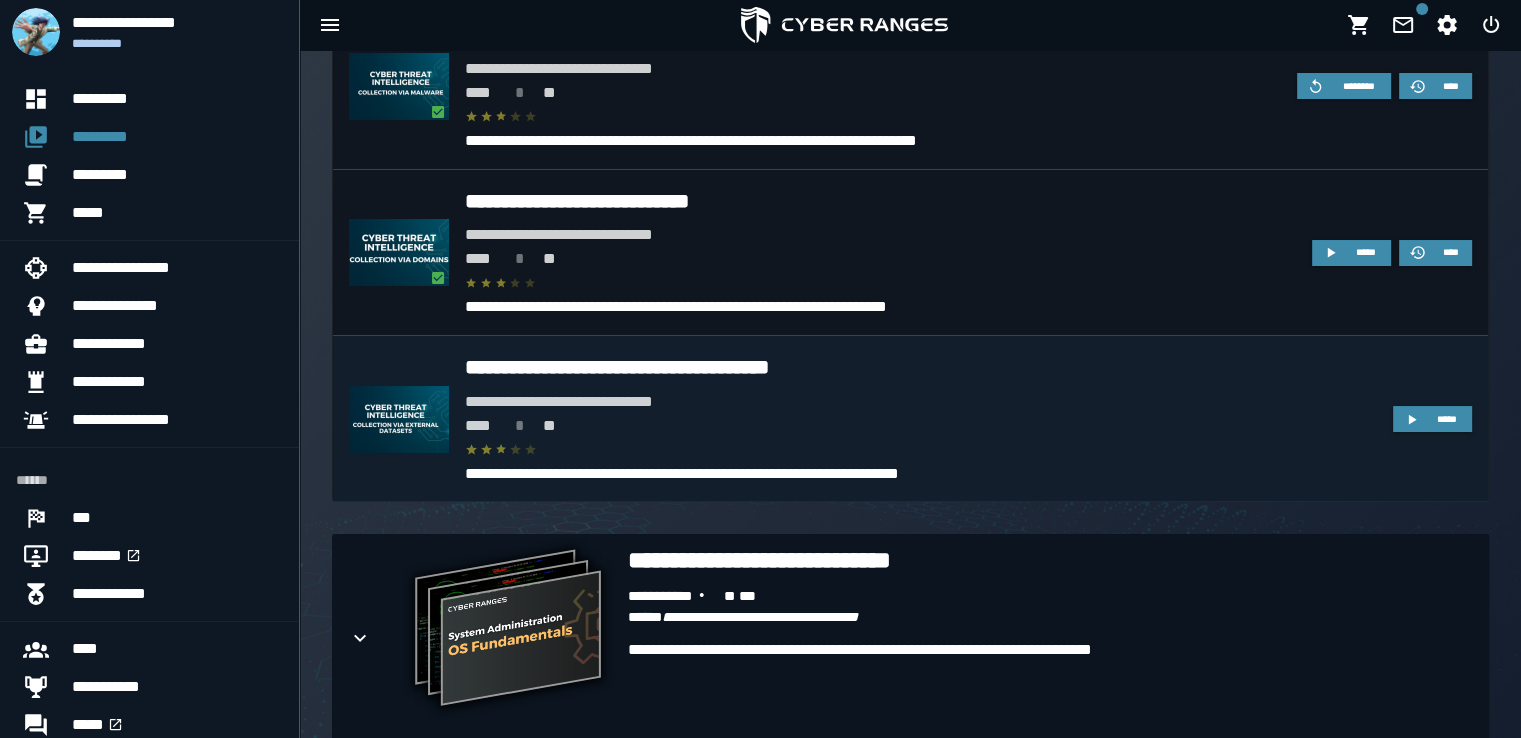 click on "**********" at bounding box center [921, 367] 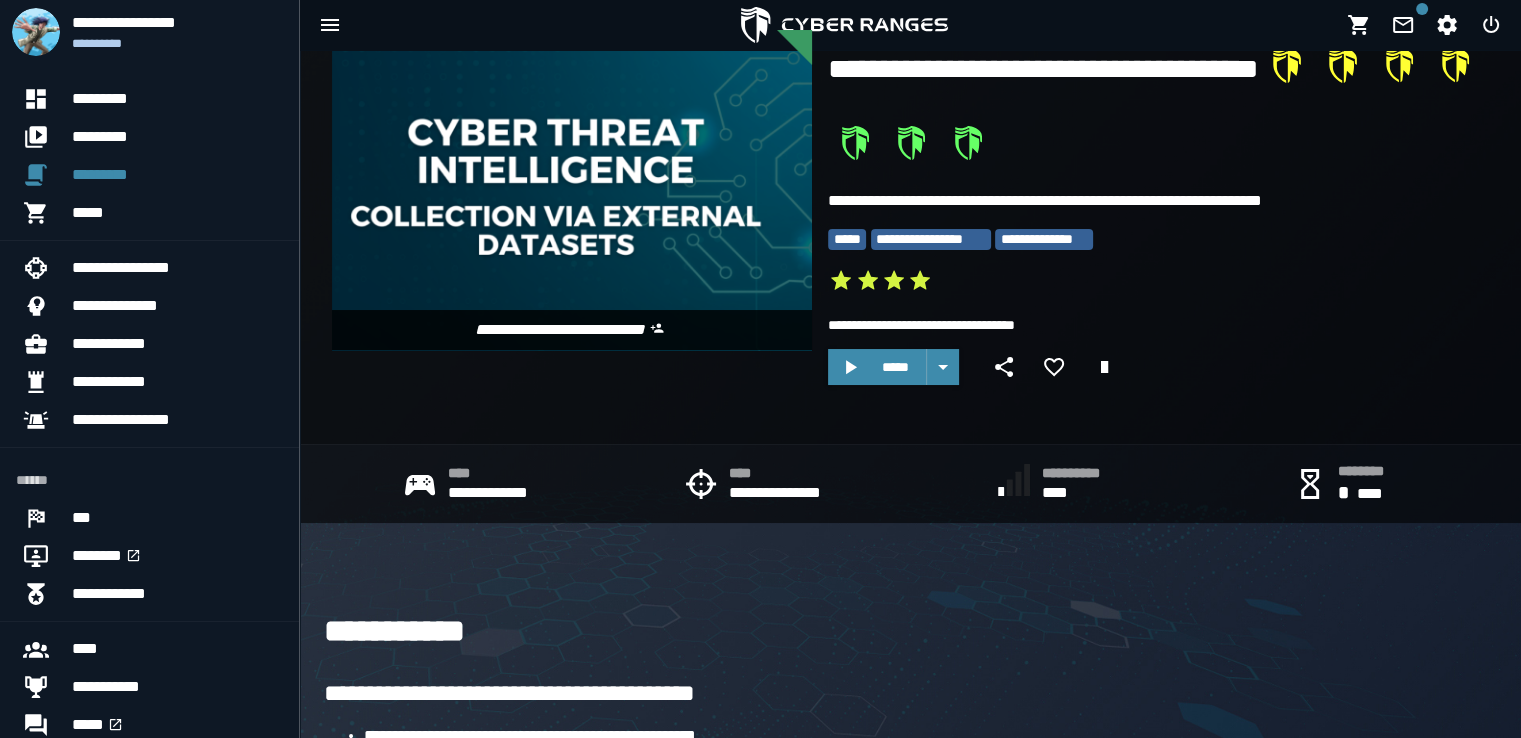 scroll, scrollTop: 68, scrollLeft: 0, axis: vertical 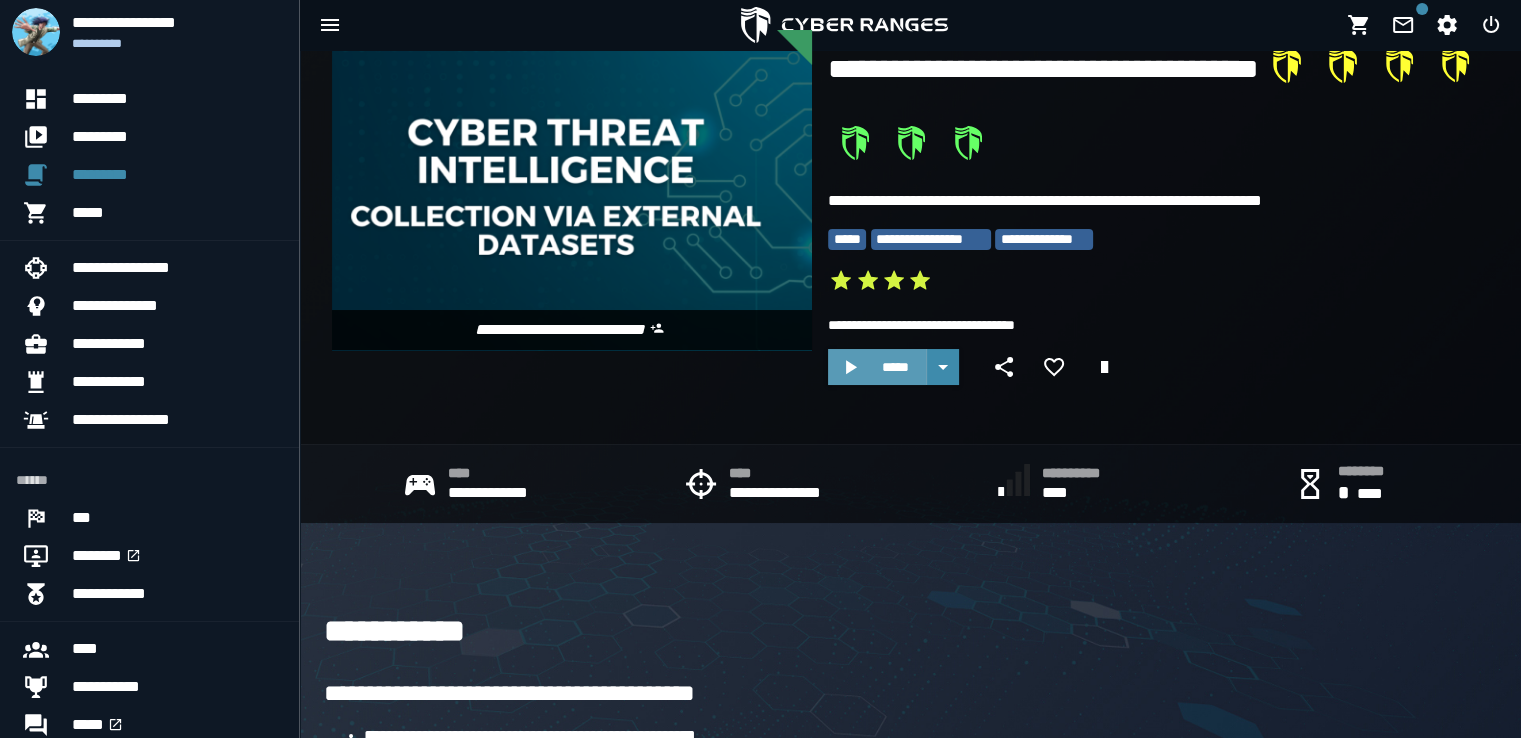 click on "*****" at bounding box center [895, 367] 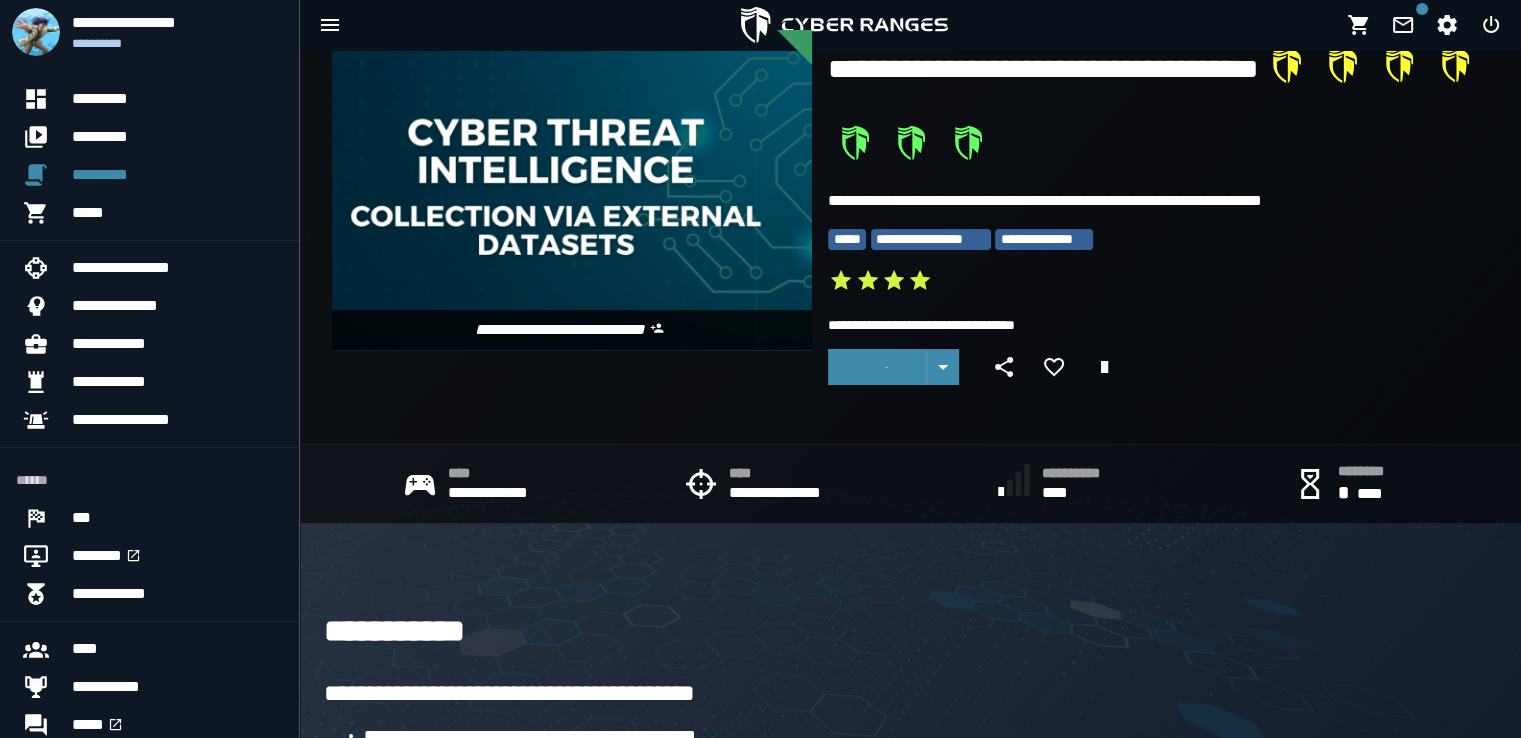 scroll, scrollTop: 0, scrollLeft: 0, axis: both 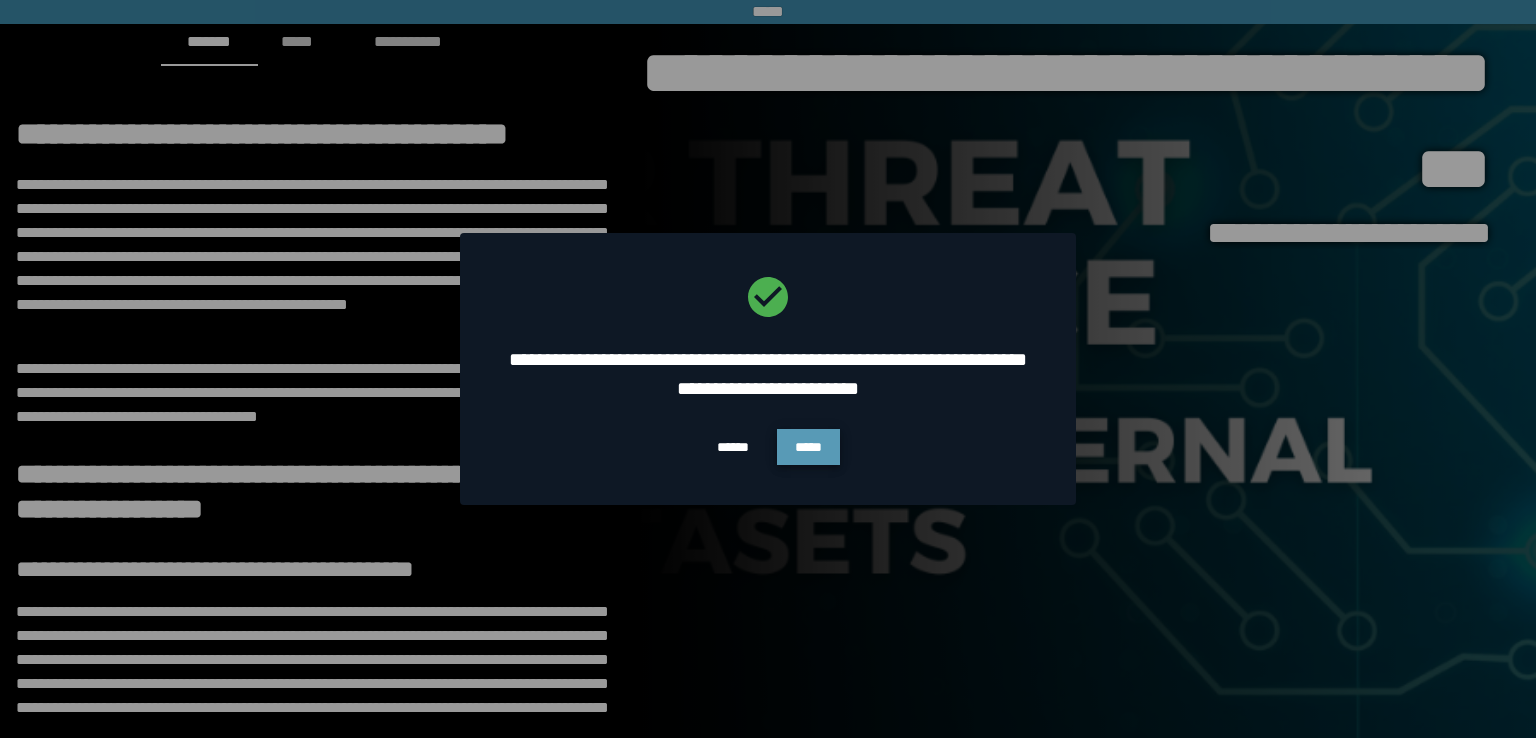 click on "*****" at bounding box center (808, 447) 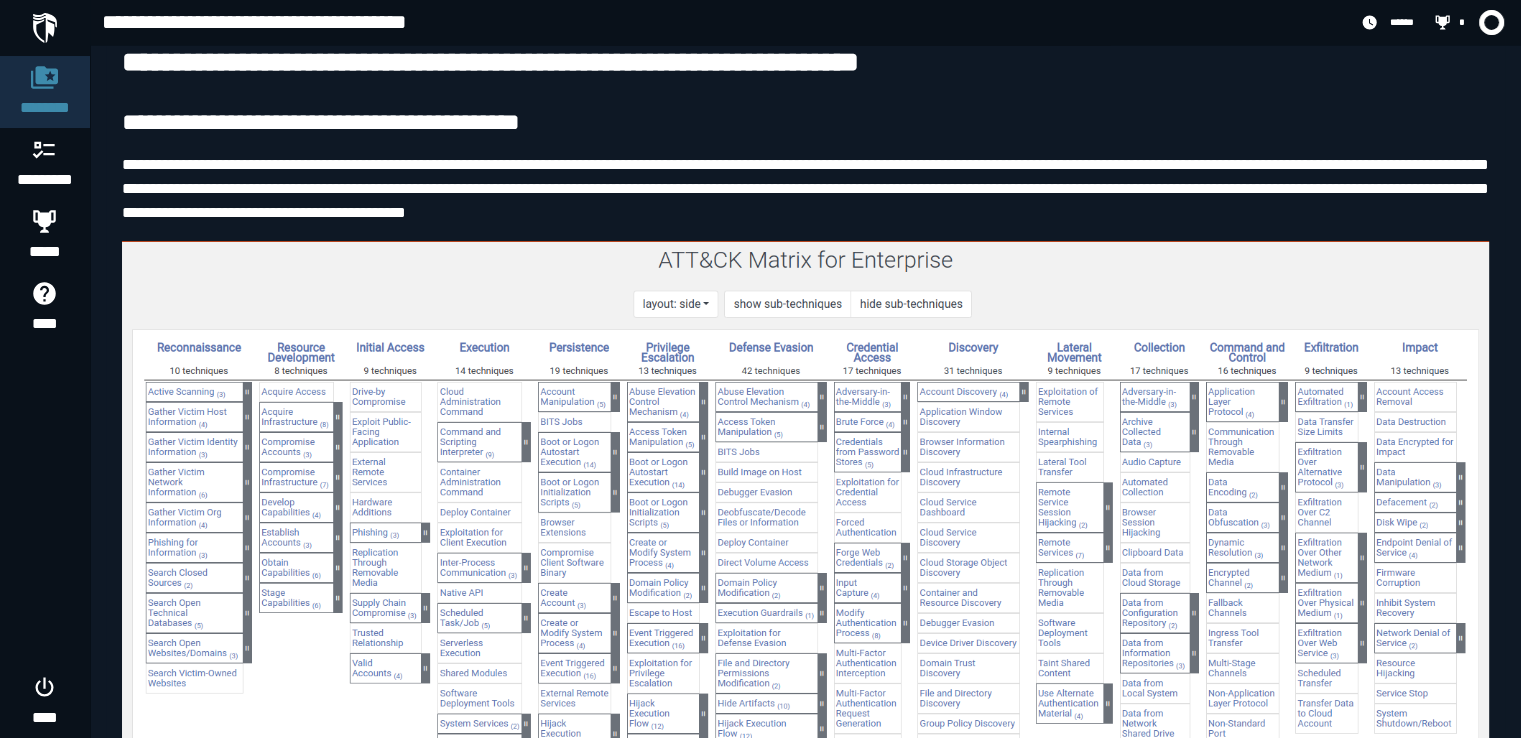 scroll, scrollTop: 352, scrollLeft: 0, axis: vertical 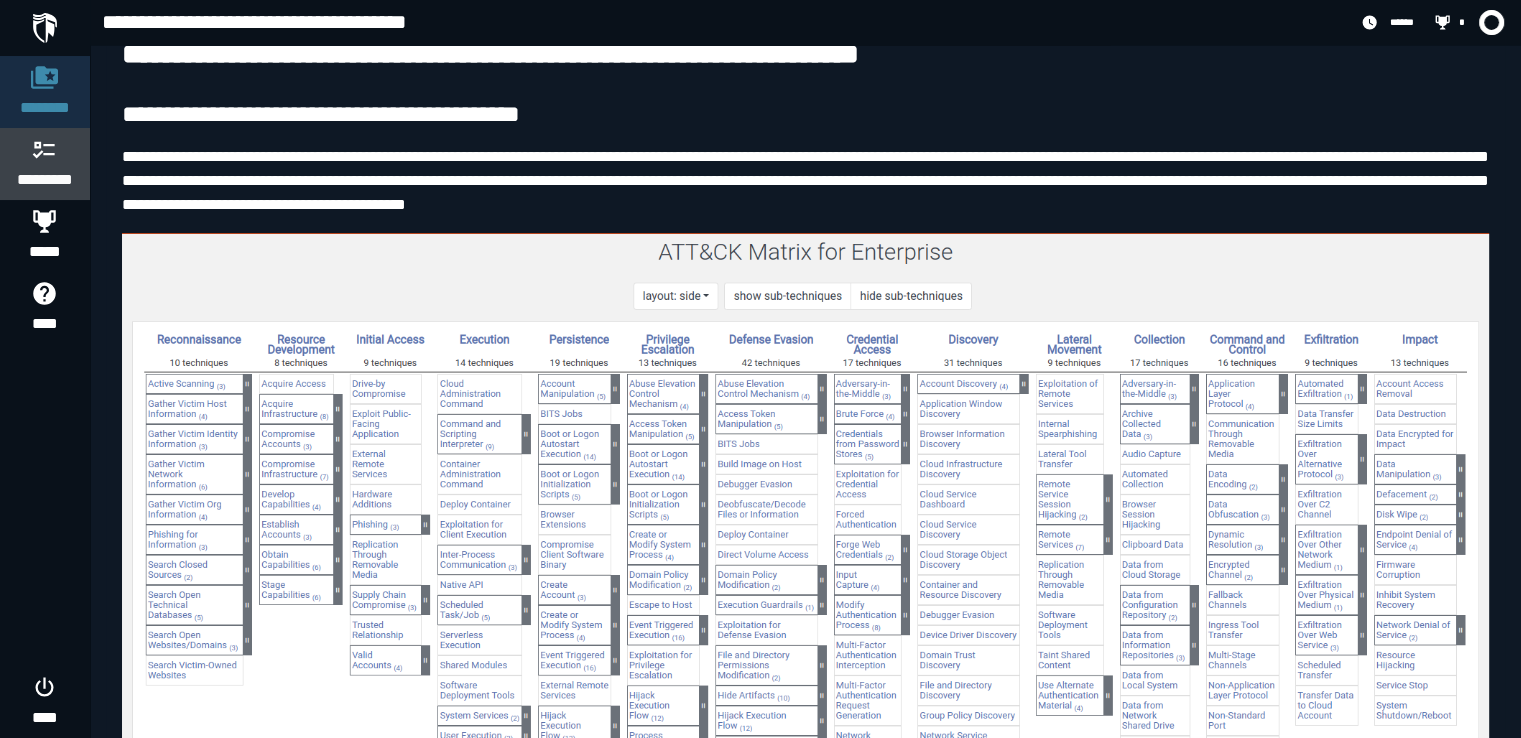 click on "*********" at bounding box center (45, 164) 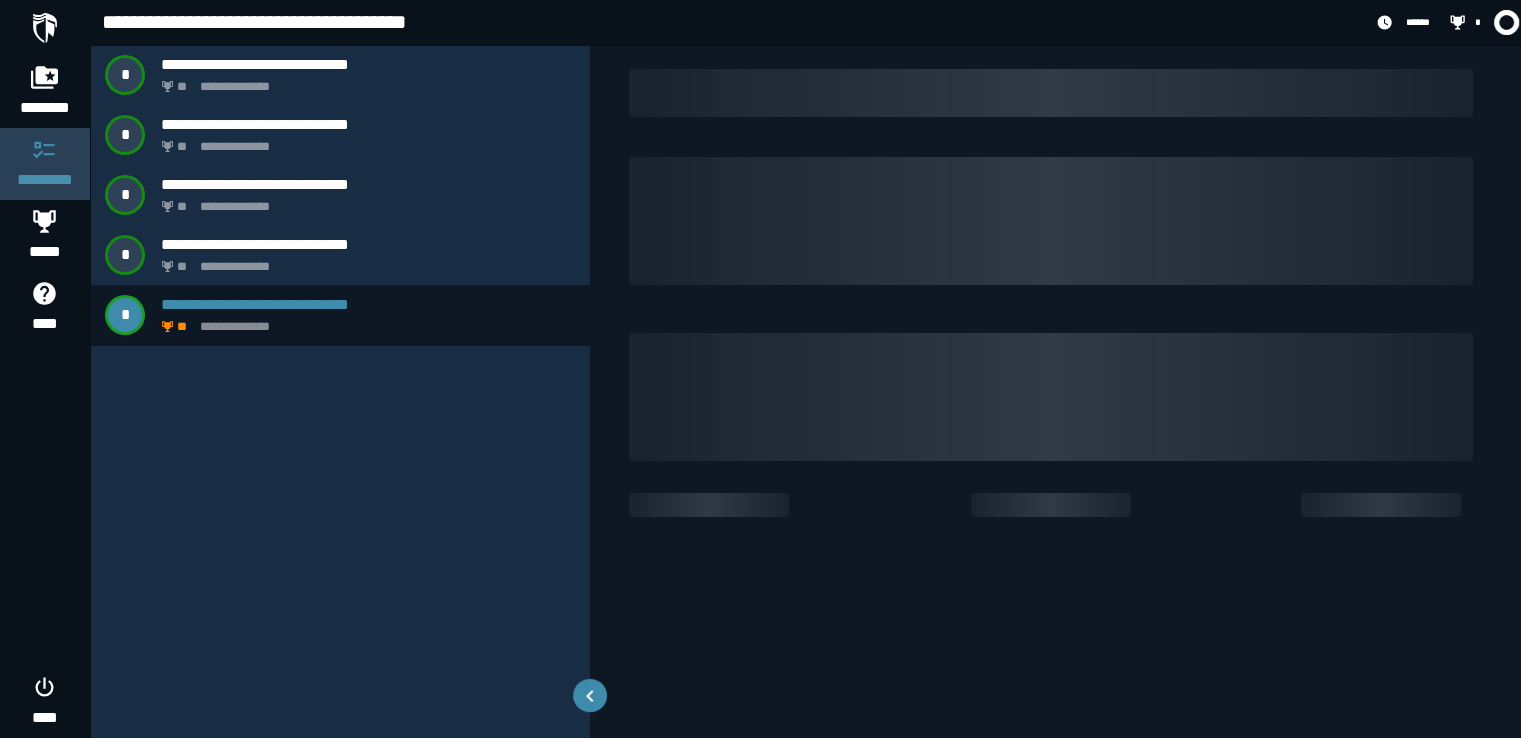 scroll, scrollTop: 0, scrollLeft: 0, axis: both 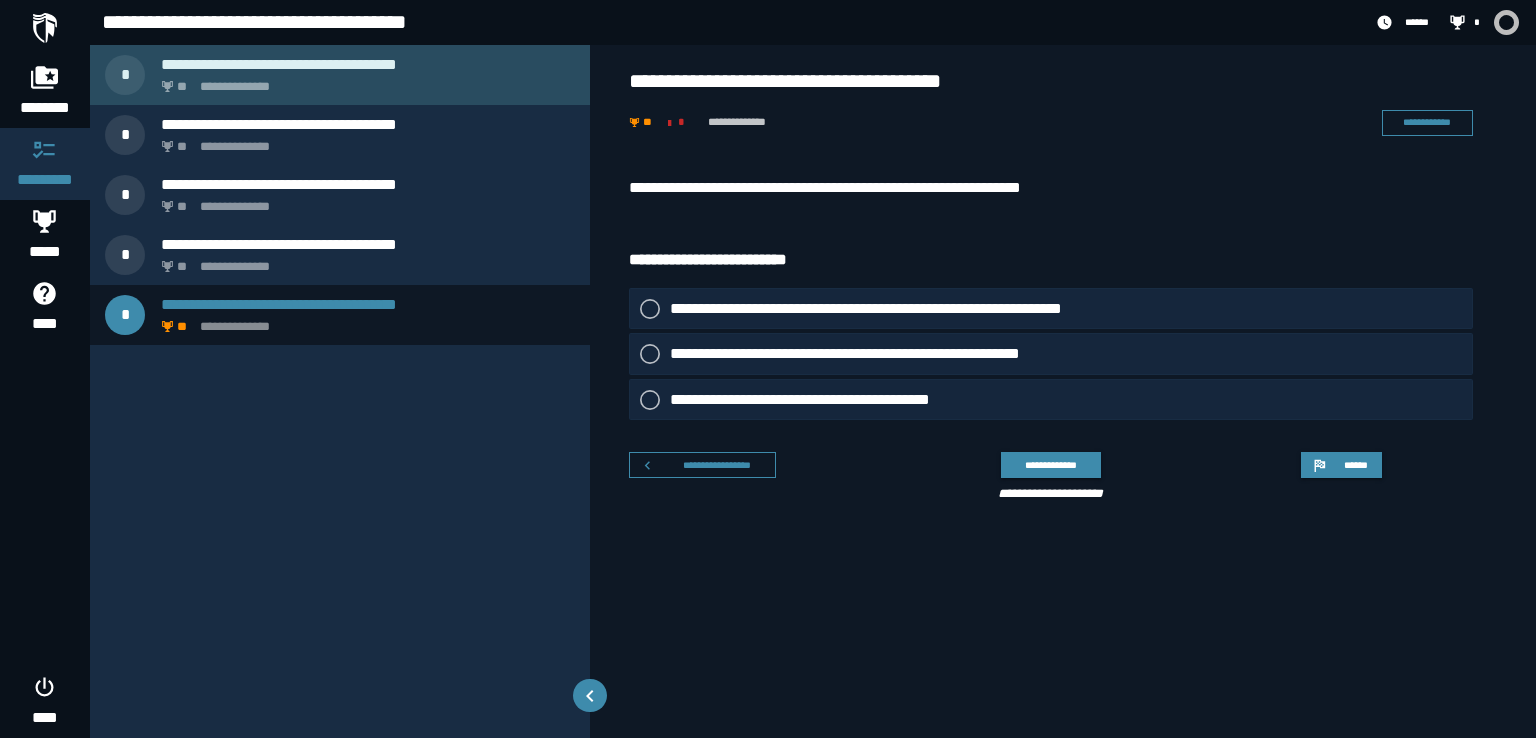 click on "**********" at bounding box center [364, 81] 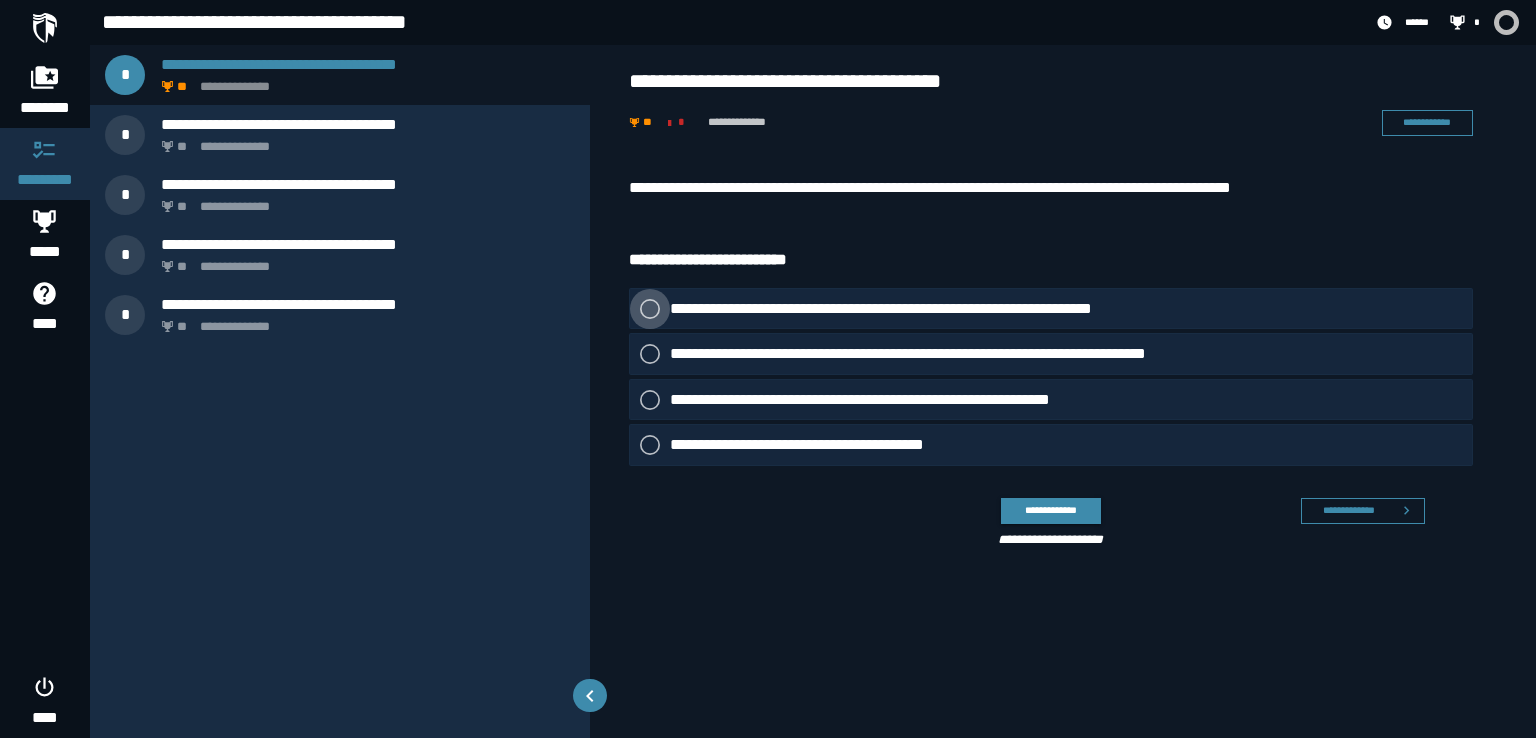 click 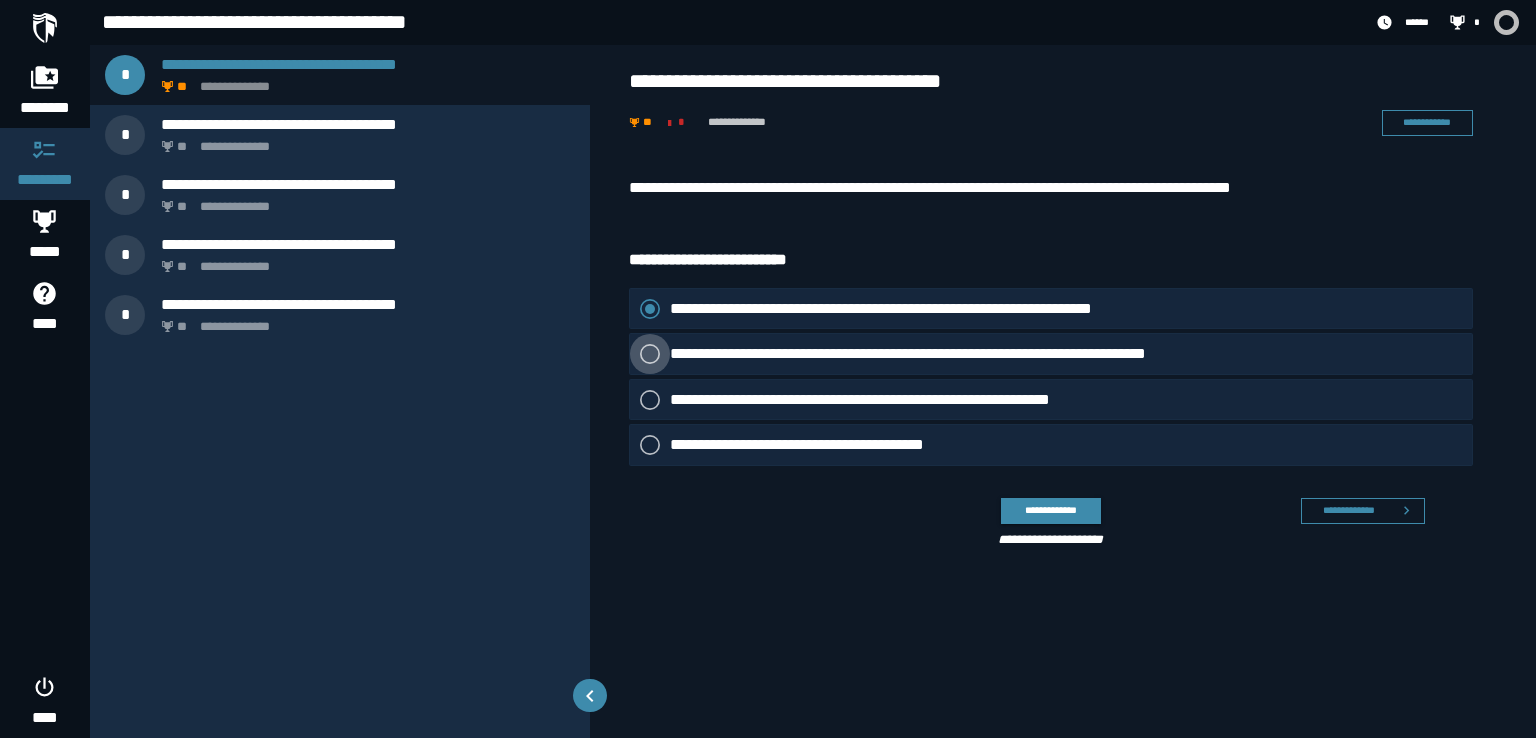 click 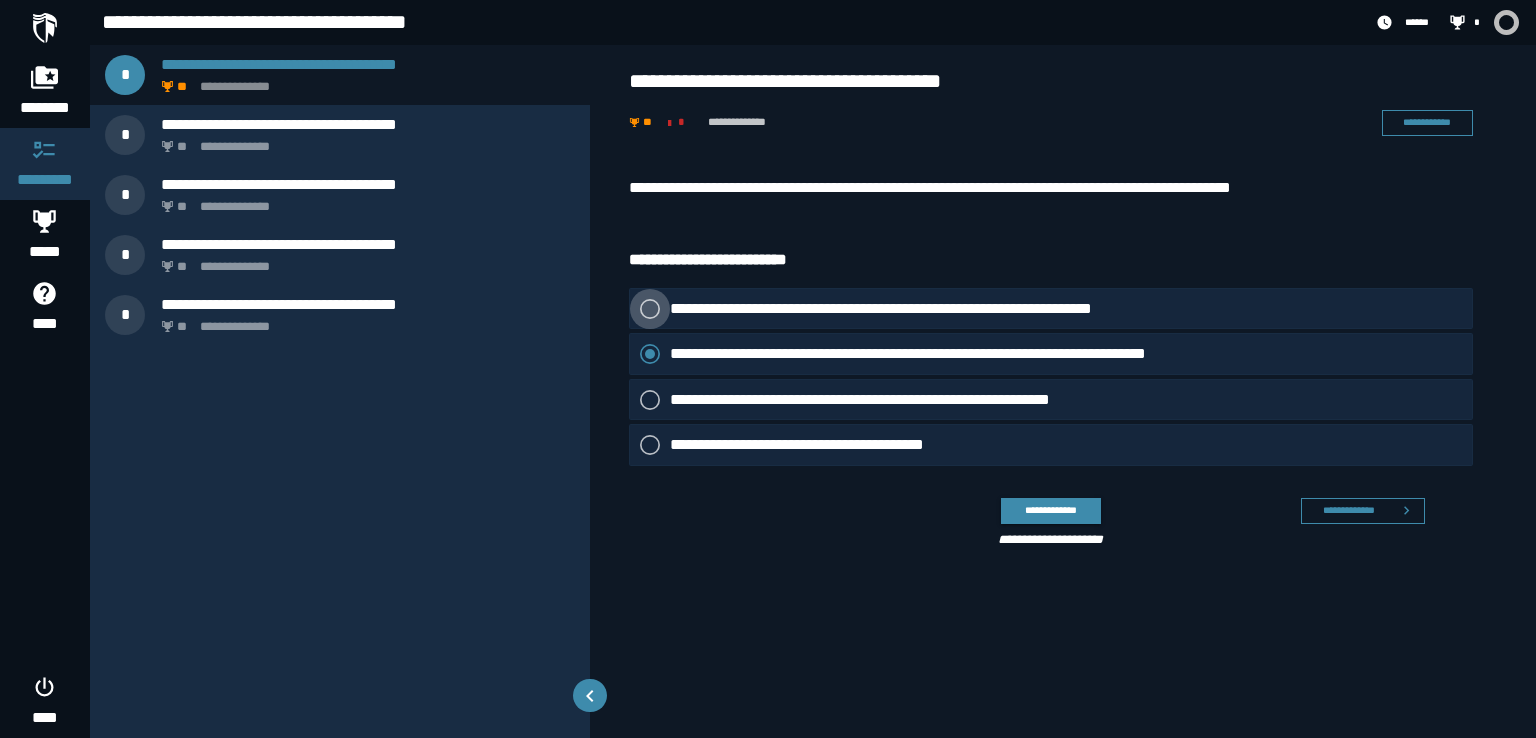 click 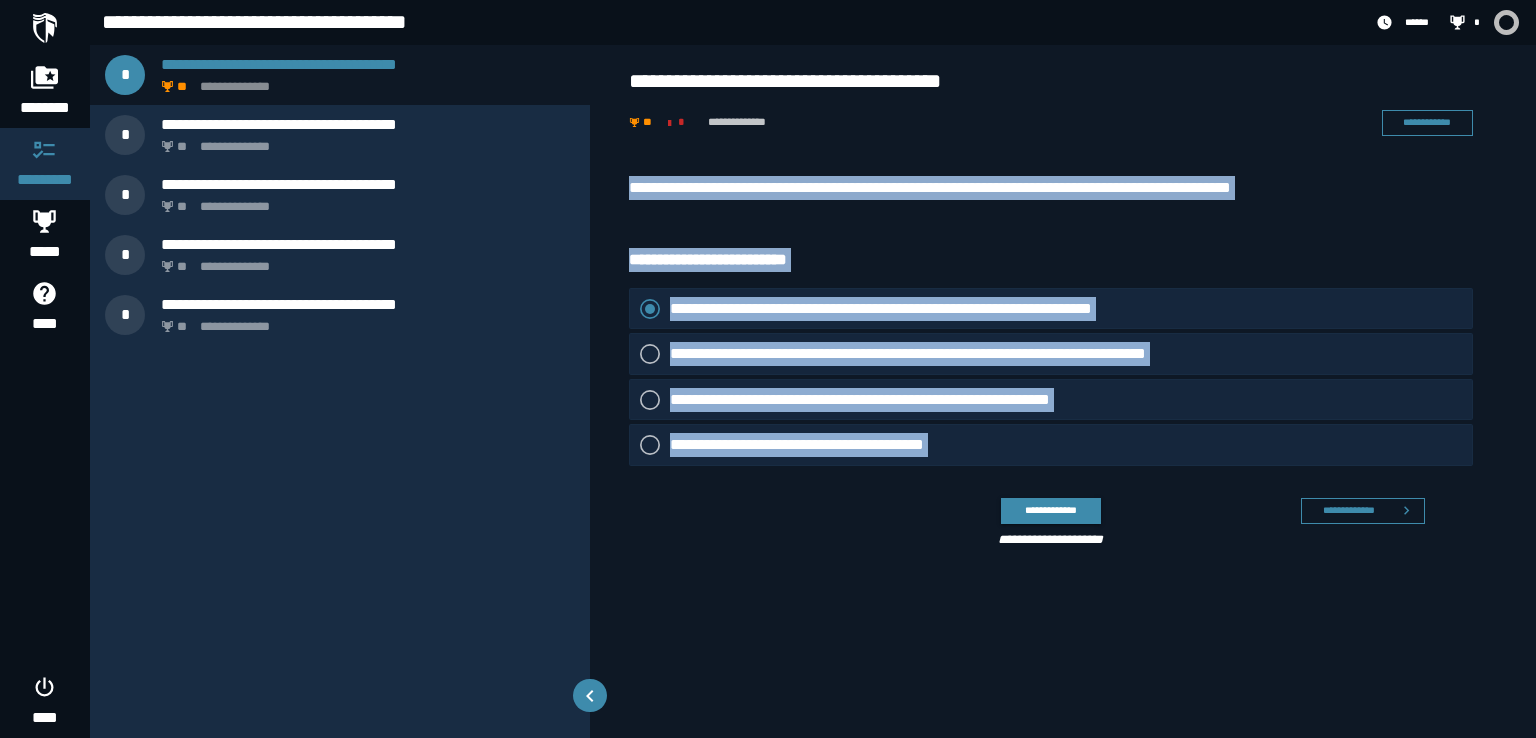 drag, startPoint x: 952, startPoint y: 528, endPoint x: 604, endPoint y: 188, distance: 486.52234 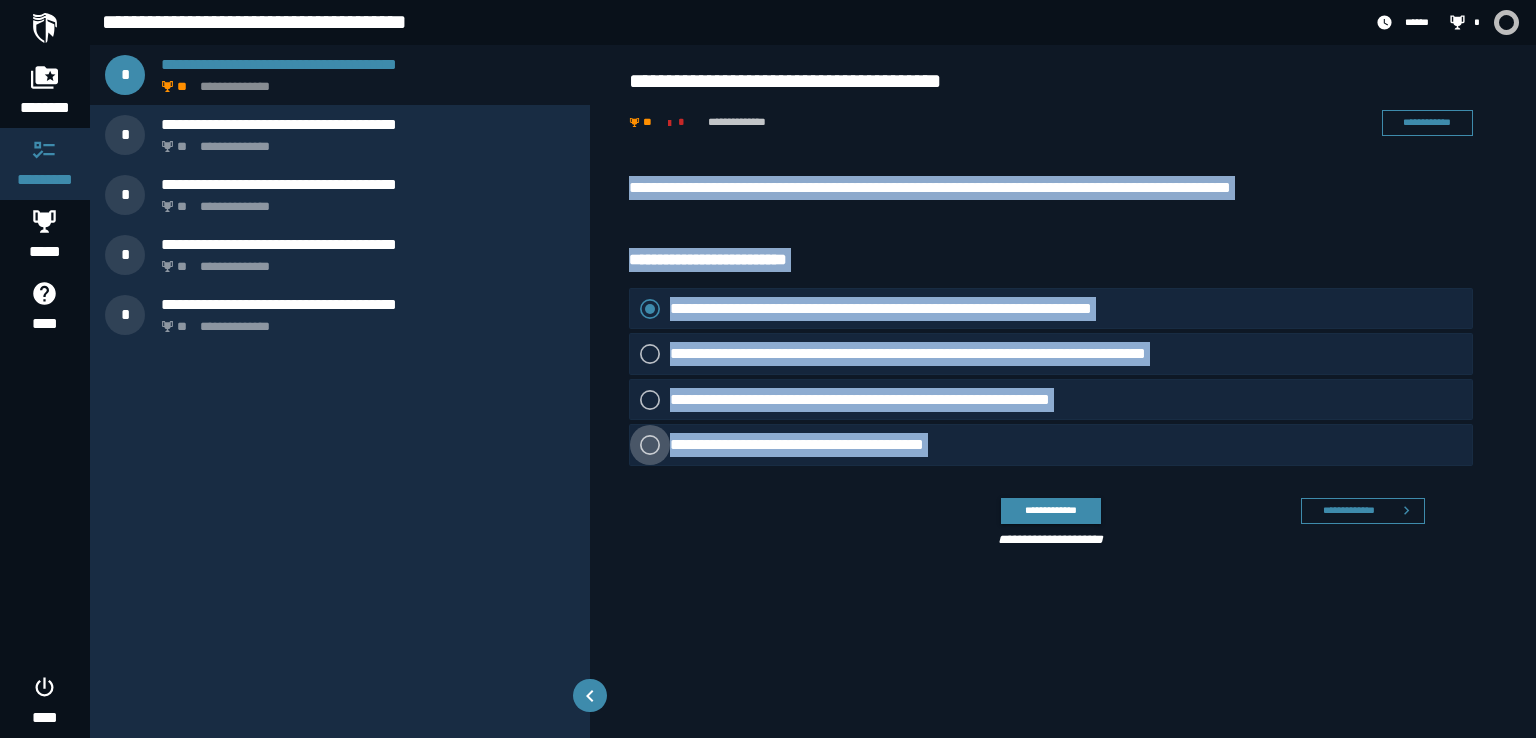 click 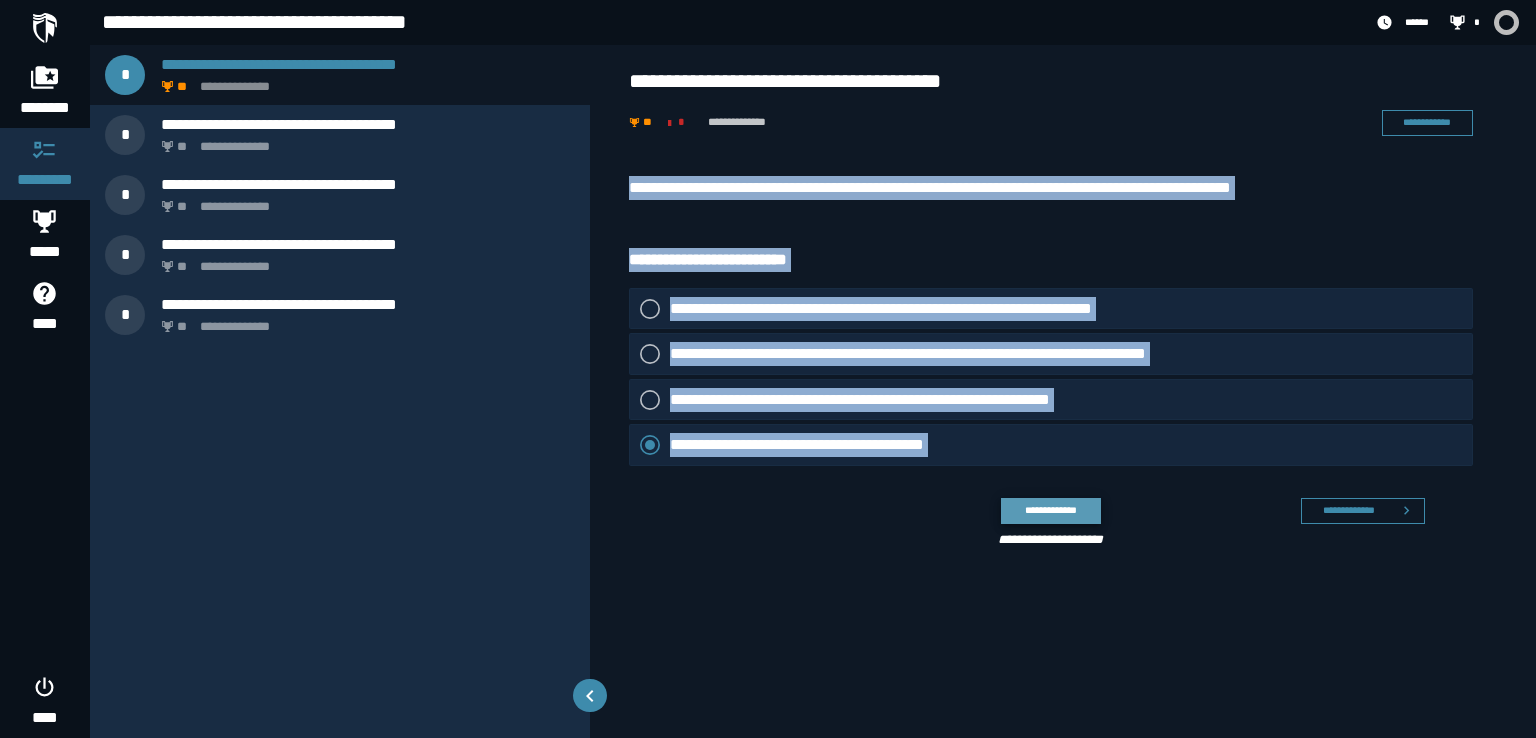 click on "**********" at bounding box center (1050, 510) 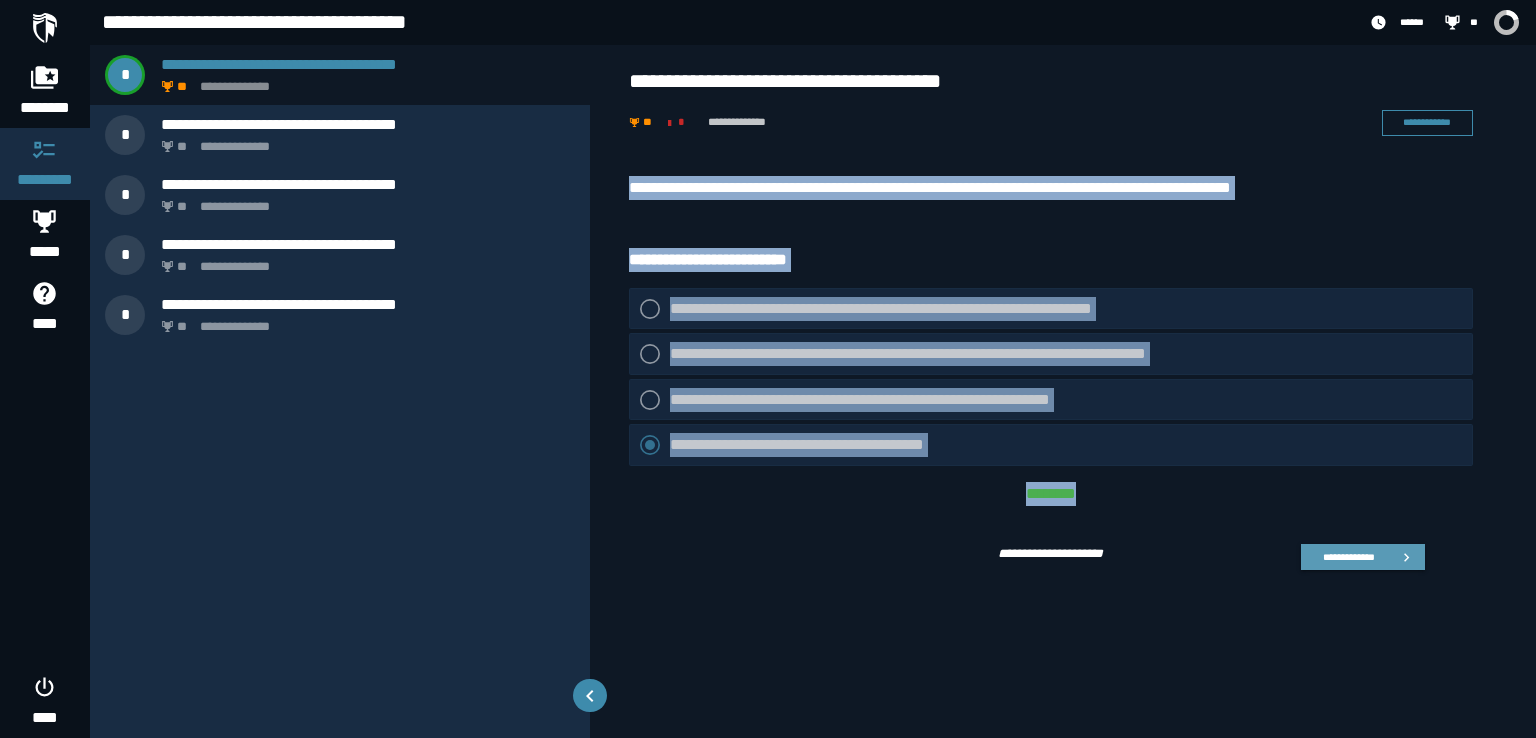 click on "**********" at bounding box center [1363, 557] 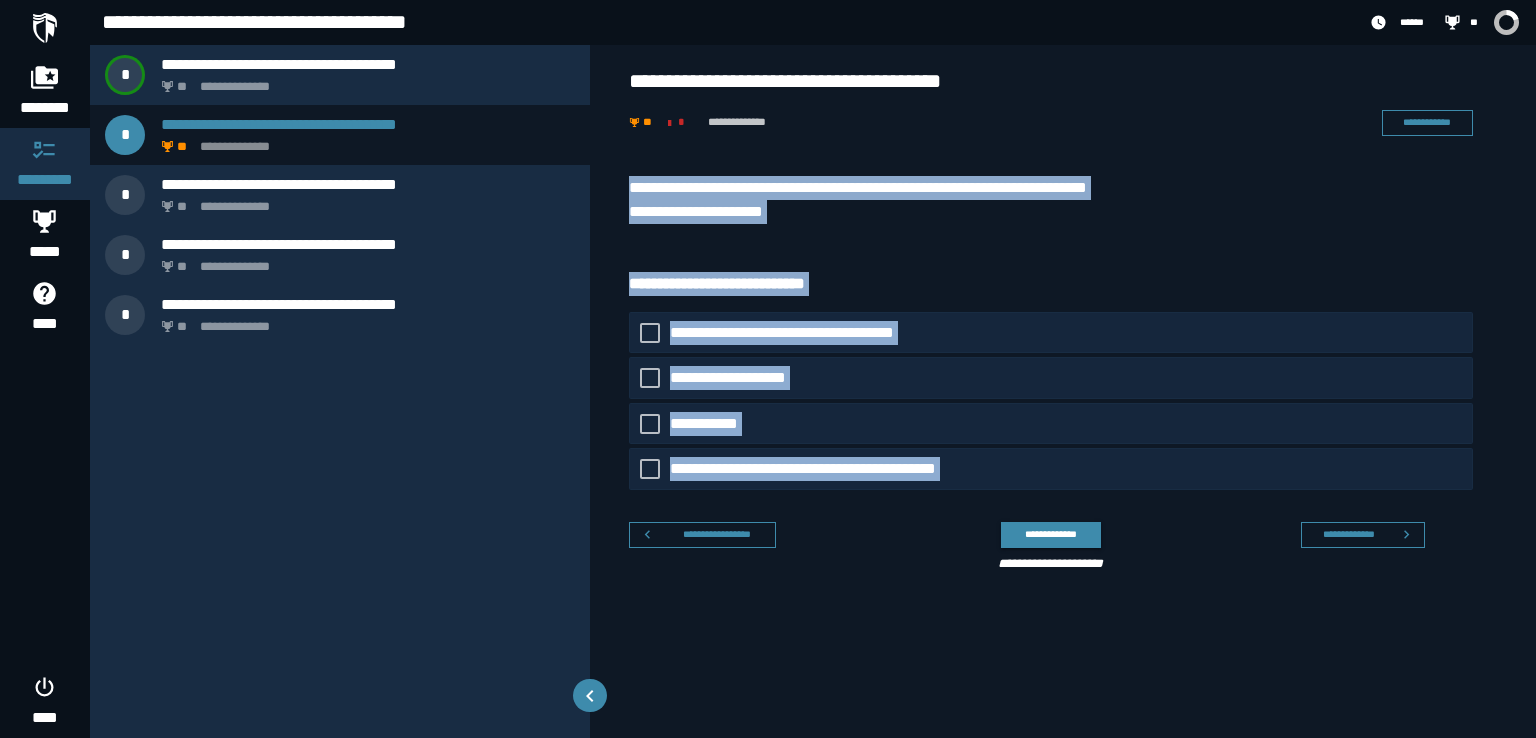click on "**********" at bounding box center (1063, 378) 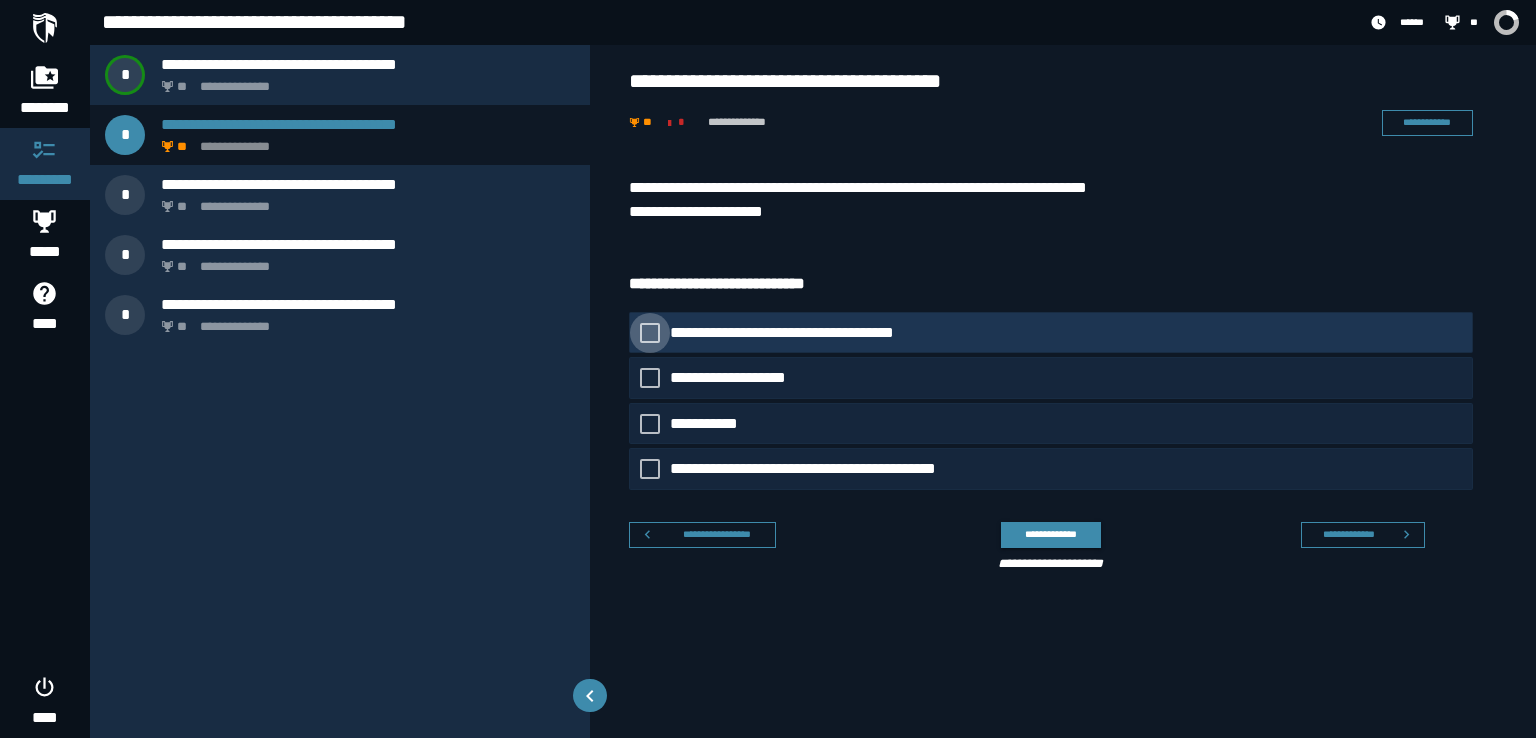 click at bounding box center (650, 333) 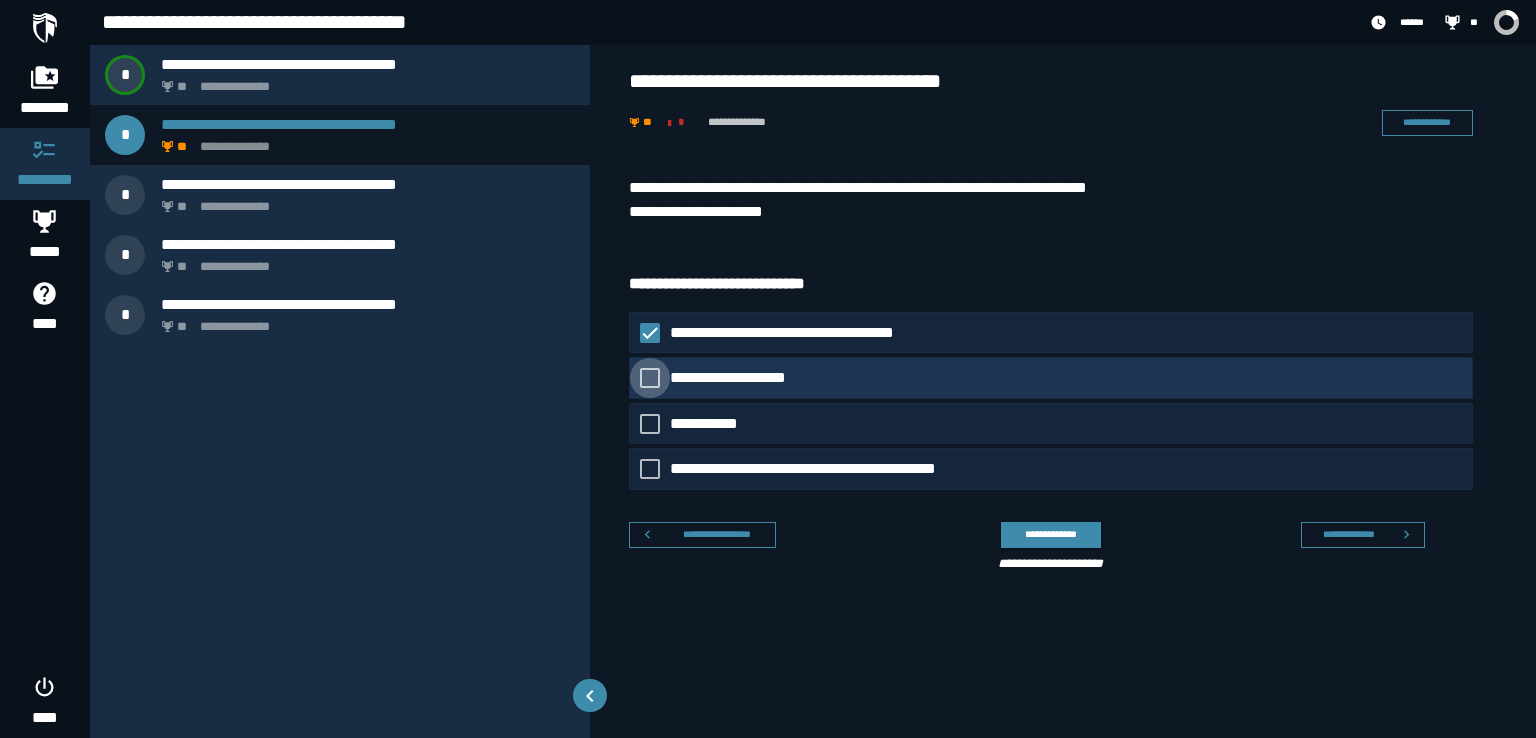 click at bounding box center [650, 378] 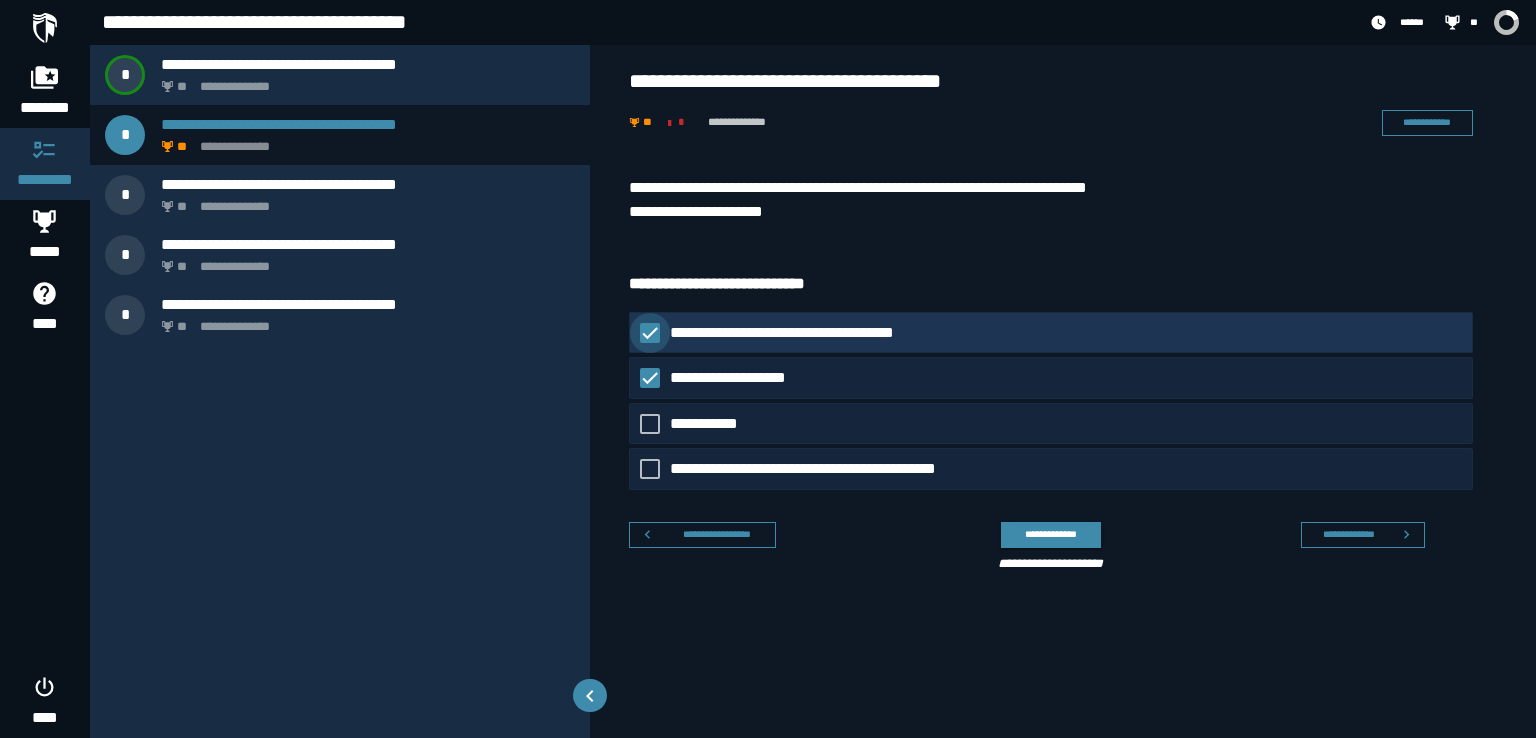 click 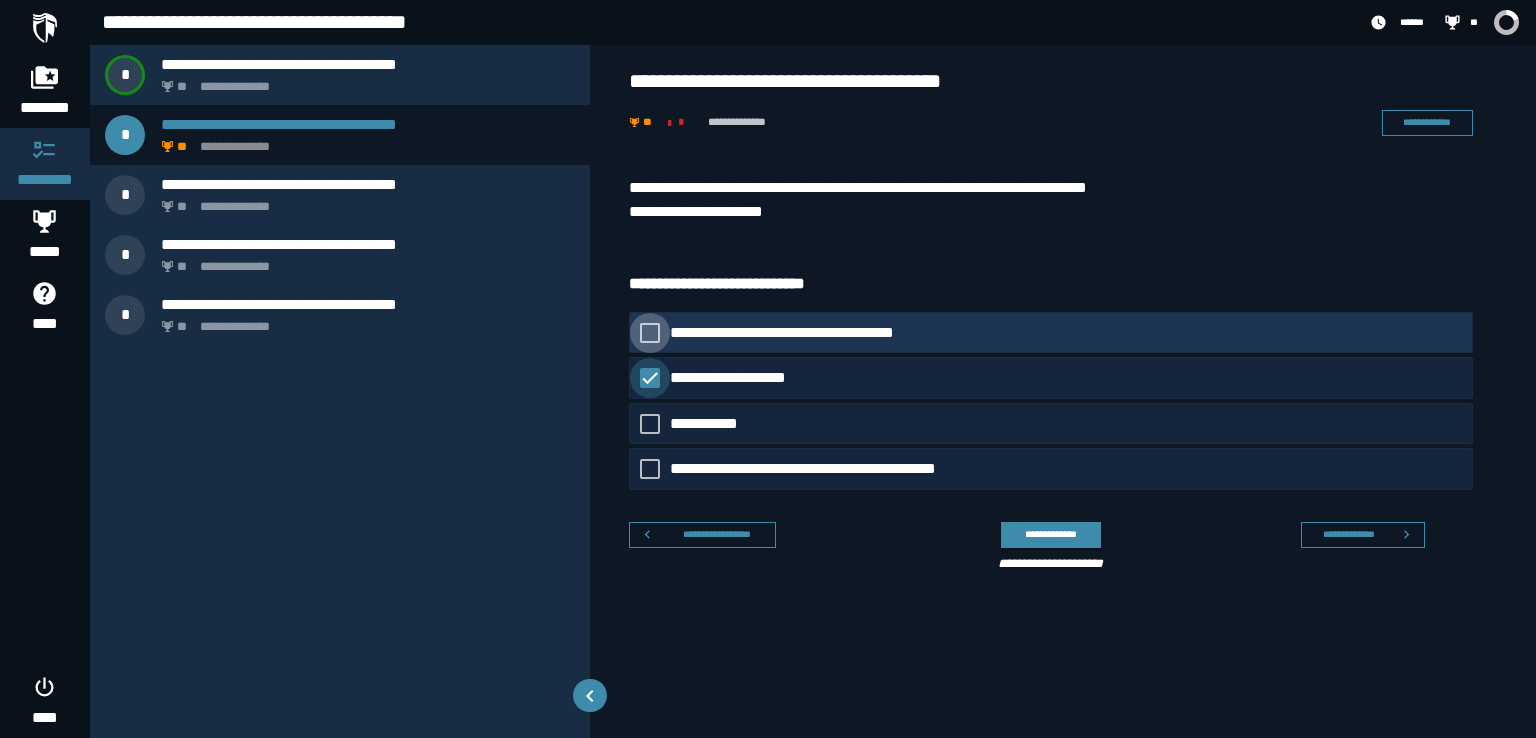 drag, startPoint x: 653, startPoint y: 361, endPoint x: 650, endPoint y: 328, distance: 33.13608 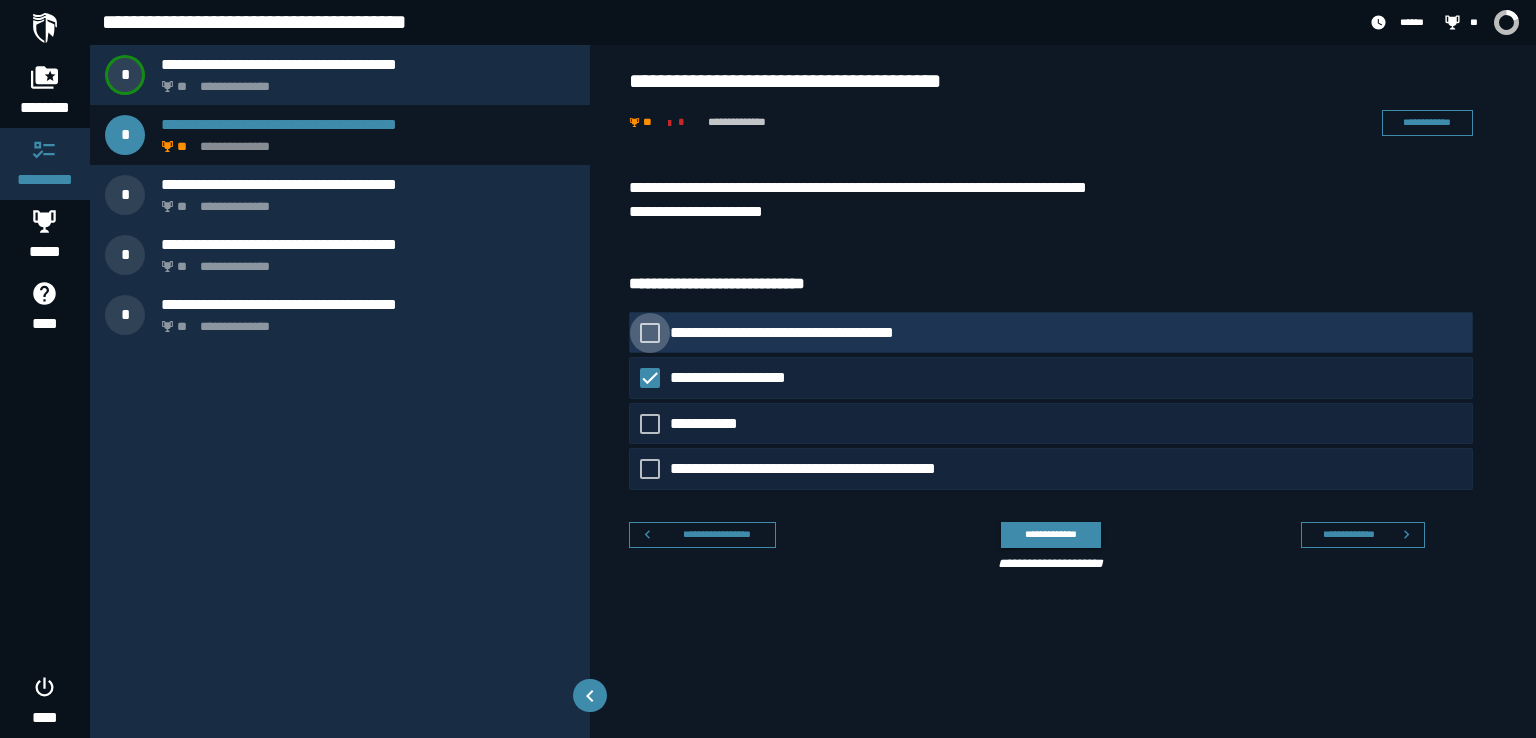 click 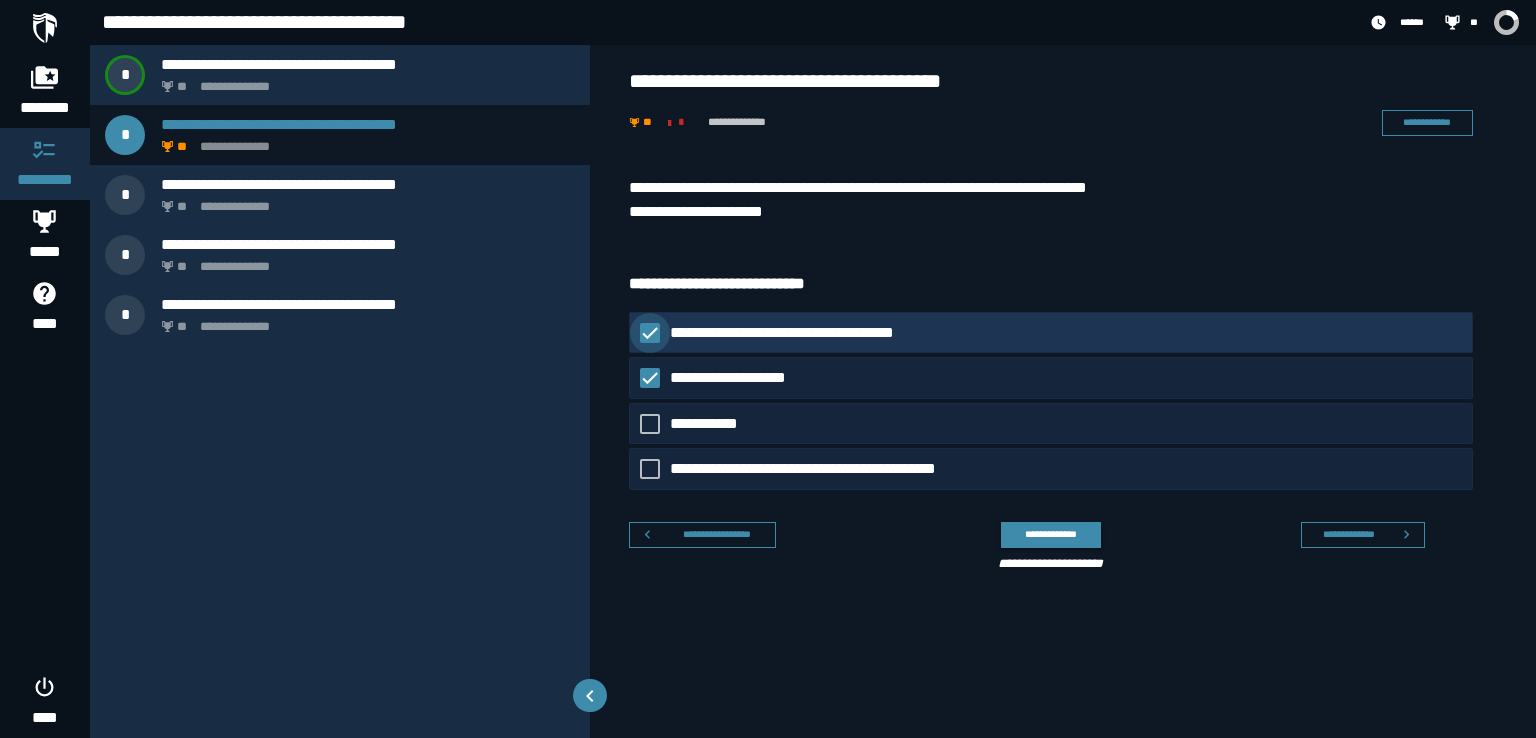 click 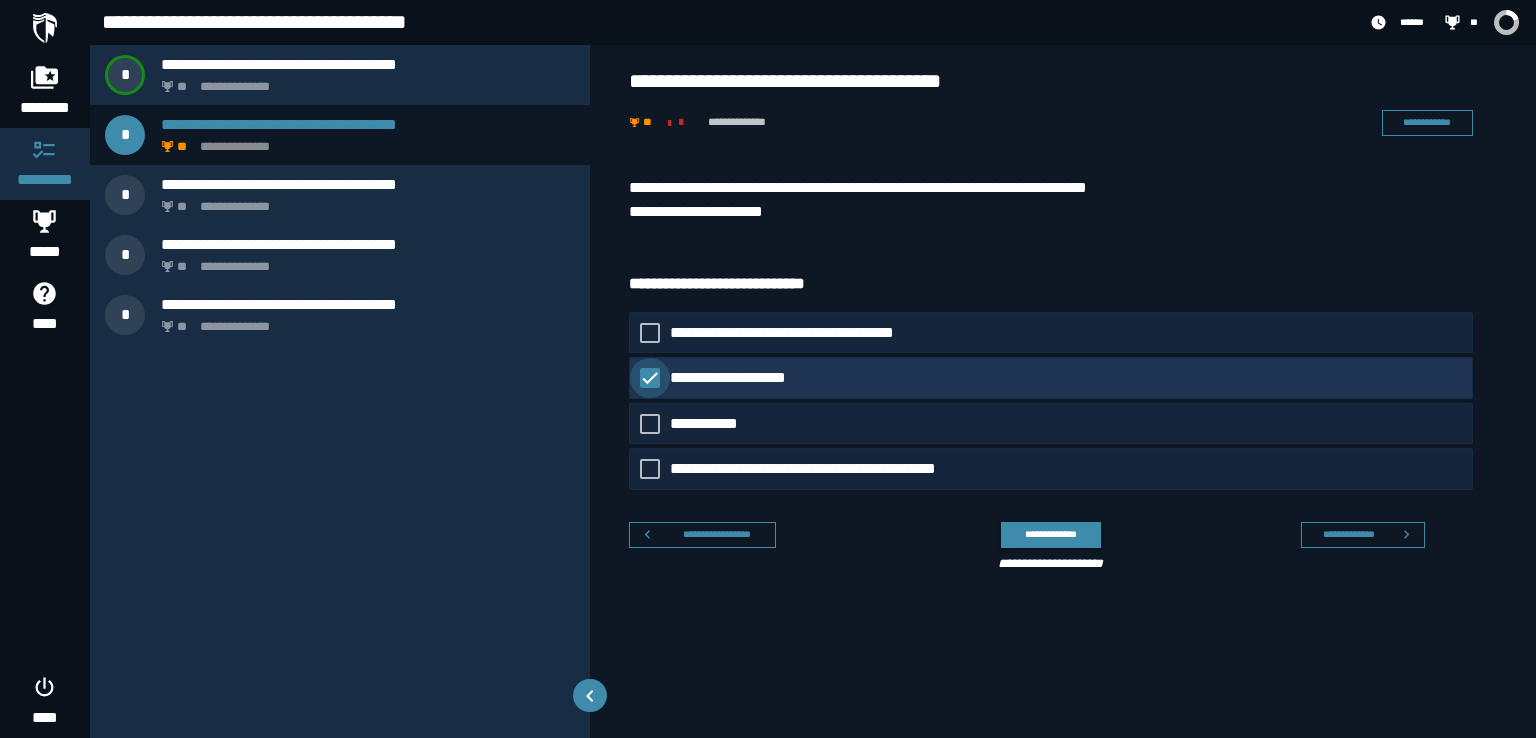click 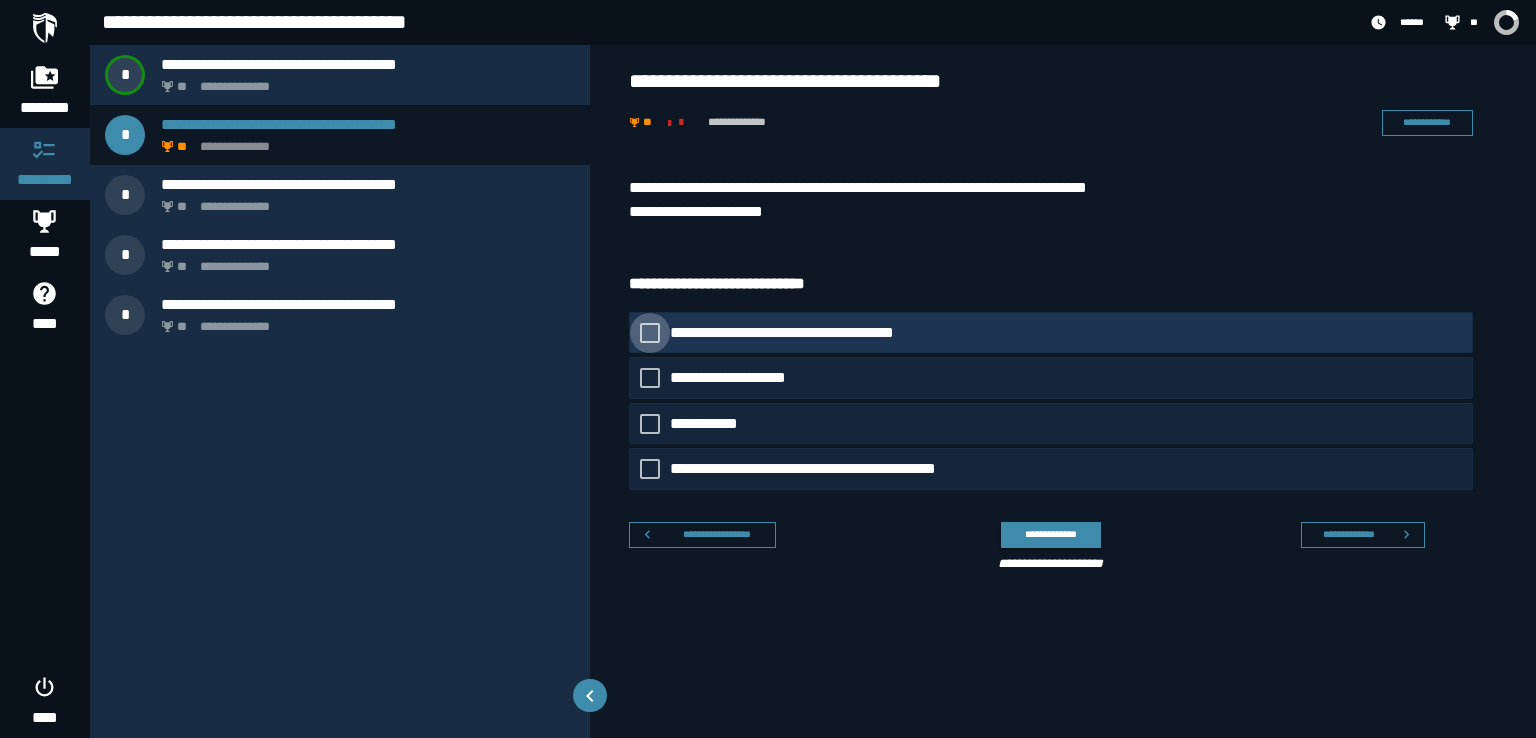 click 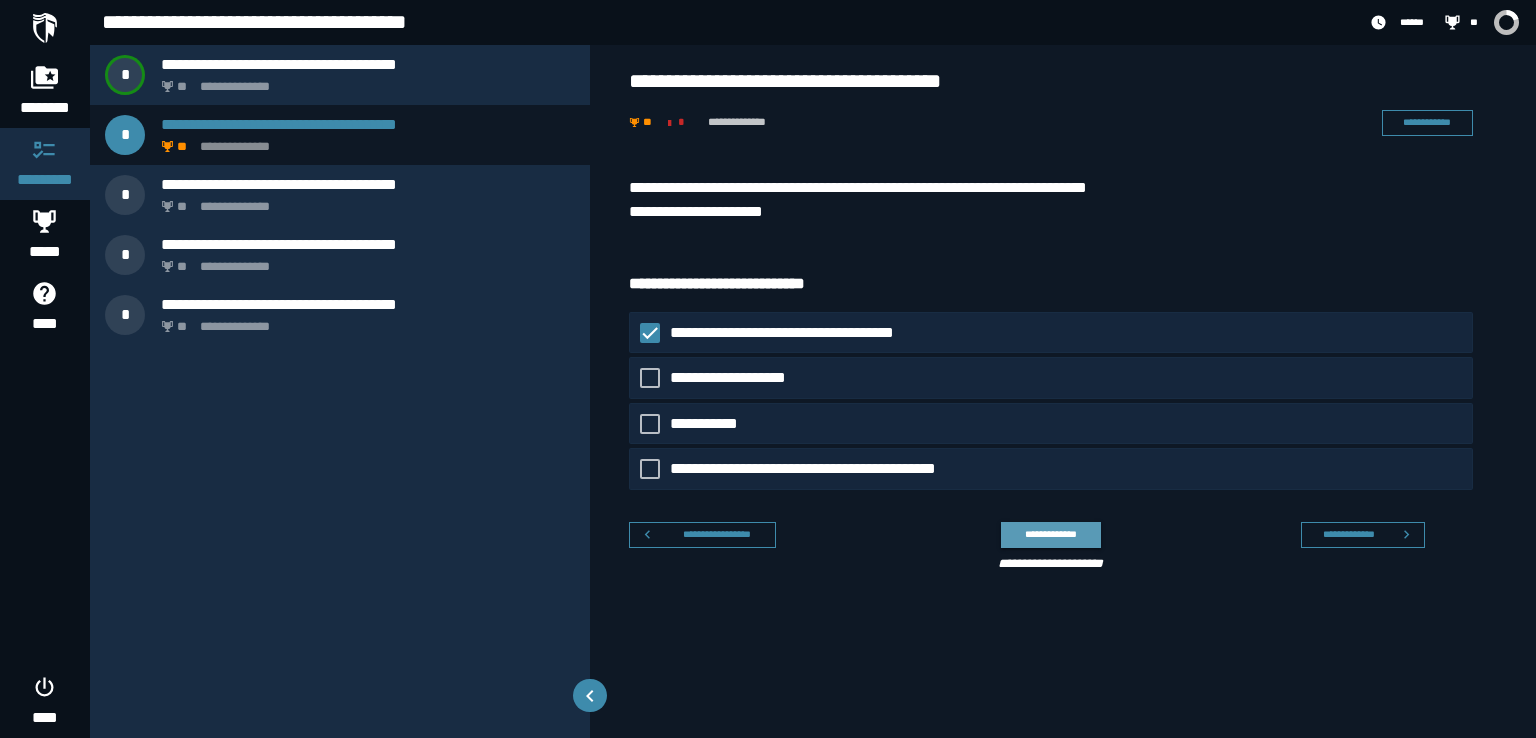 click on "**********" at bounding box center [1050, 534] 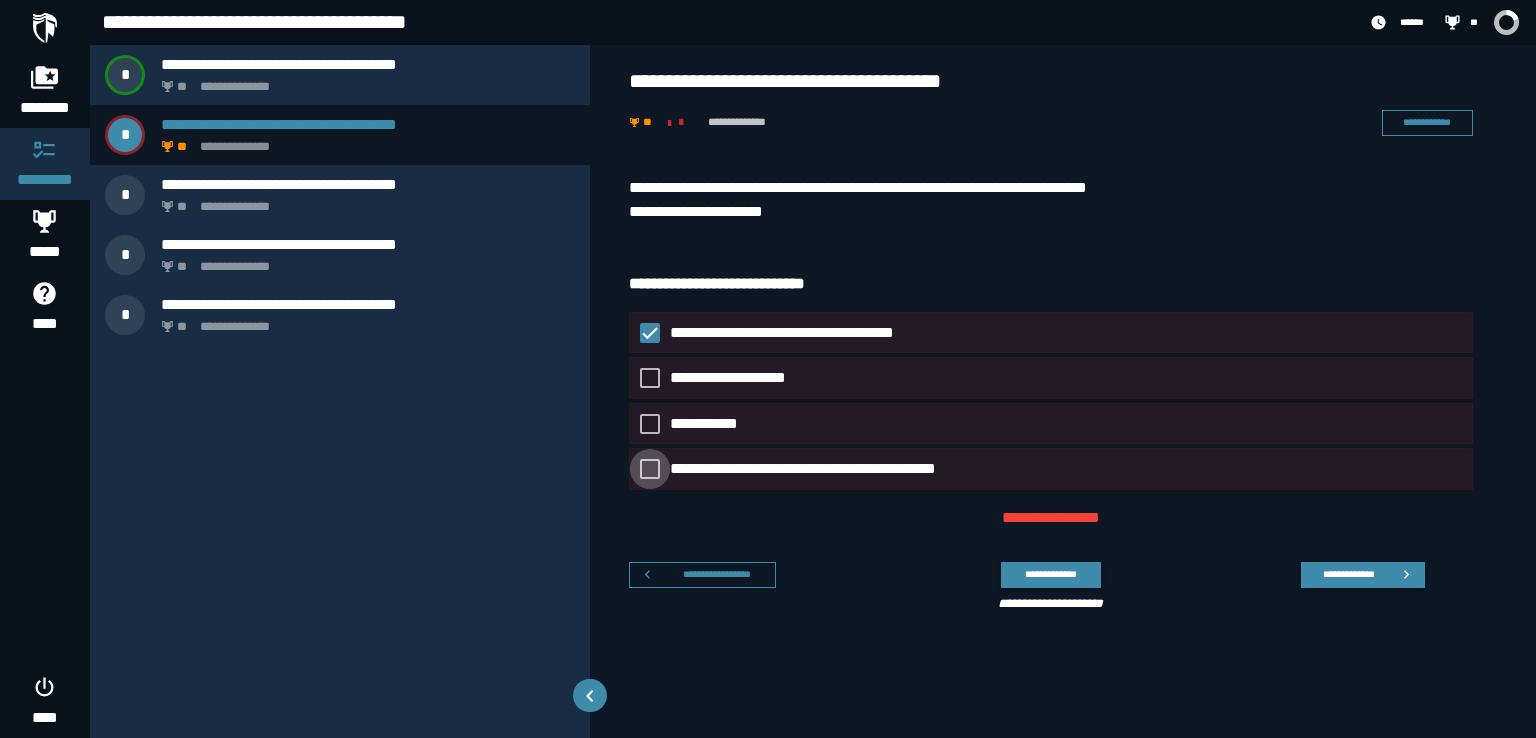 click at bounding box center [650, 469] 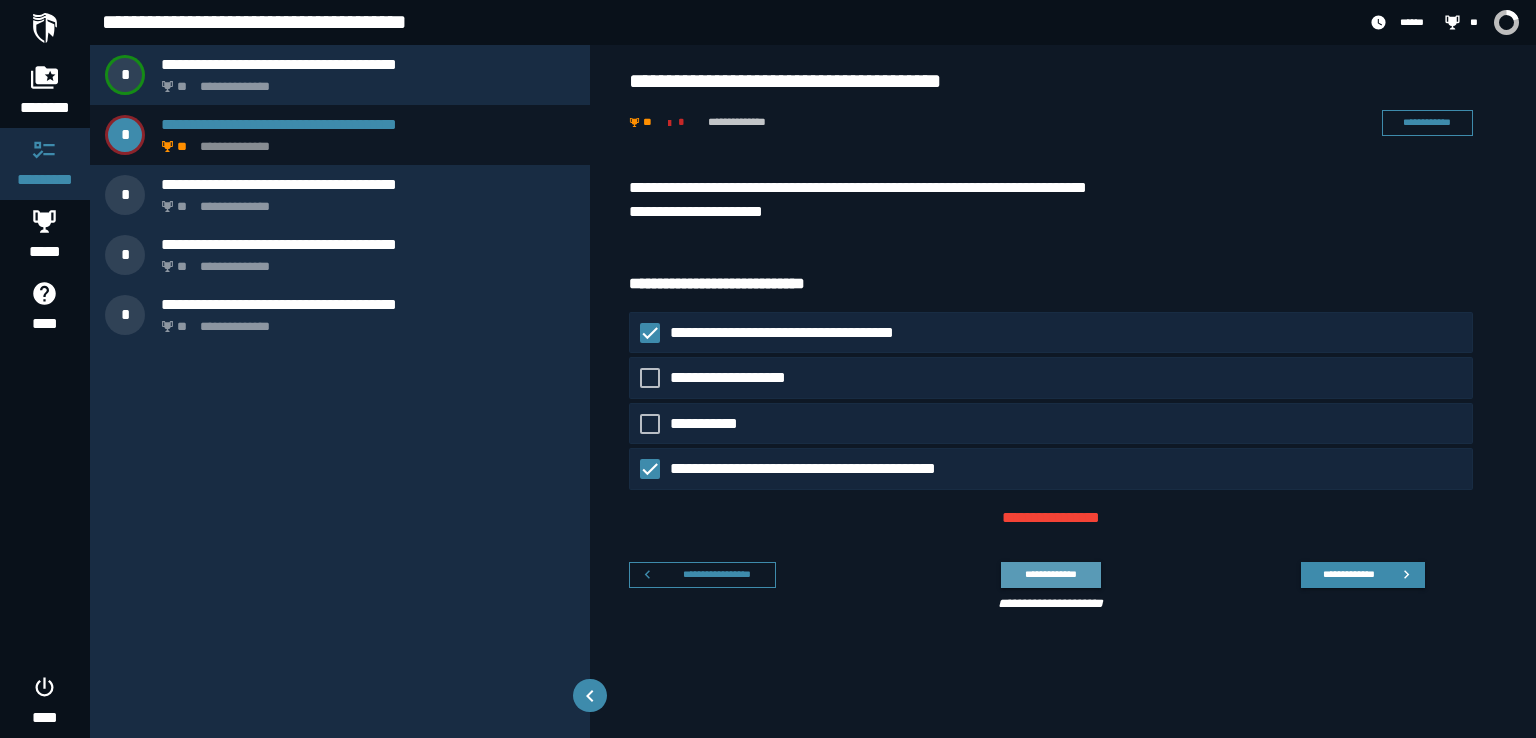 click on "**********" at bounding box center (1050, 574) 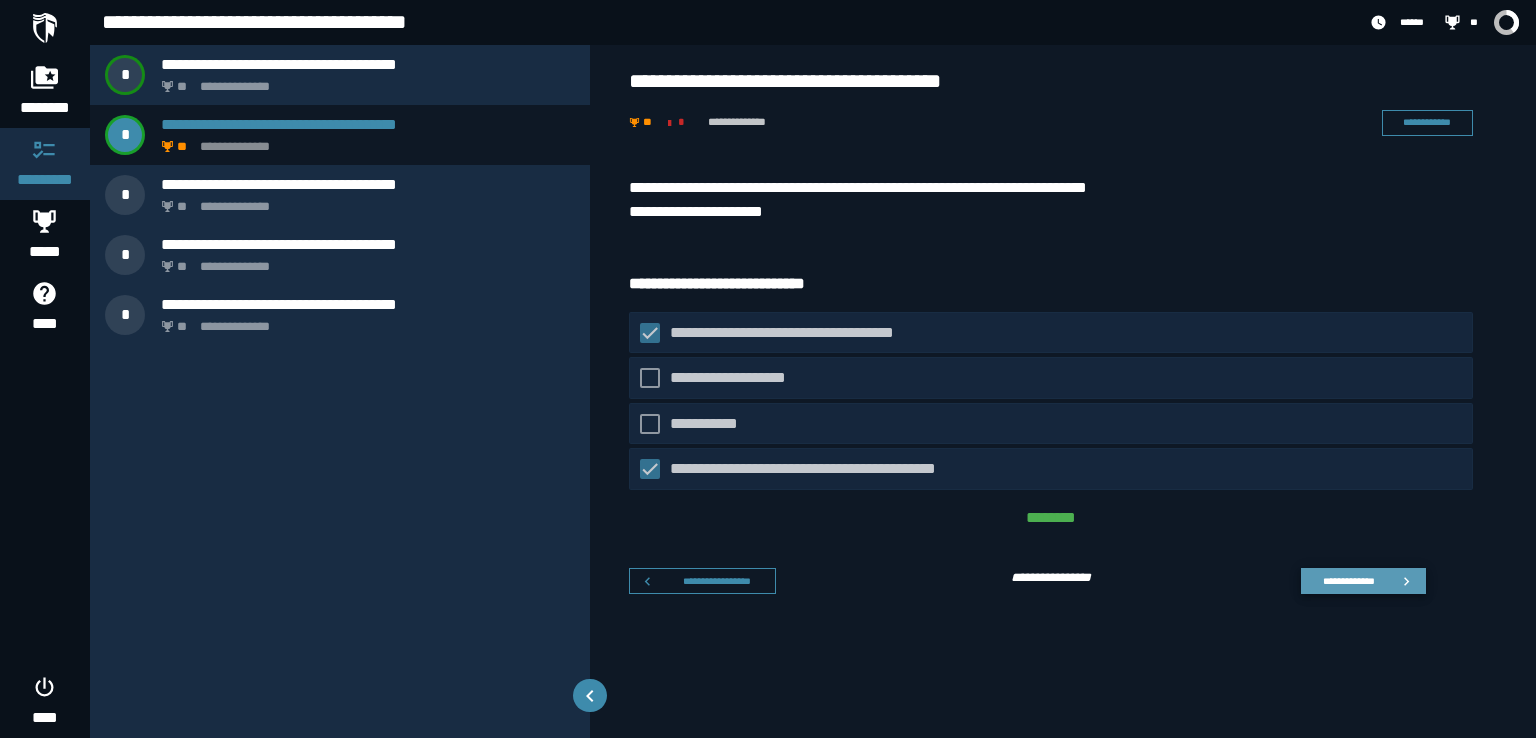 click on "**********" at bounding box center (1348, 581) 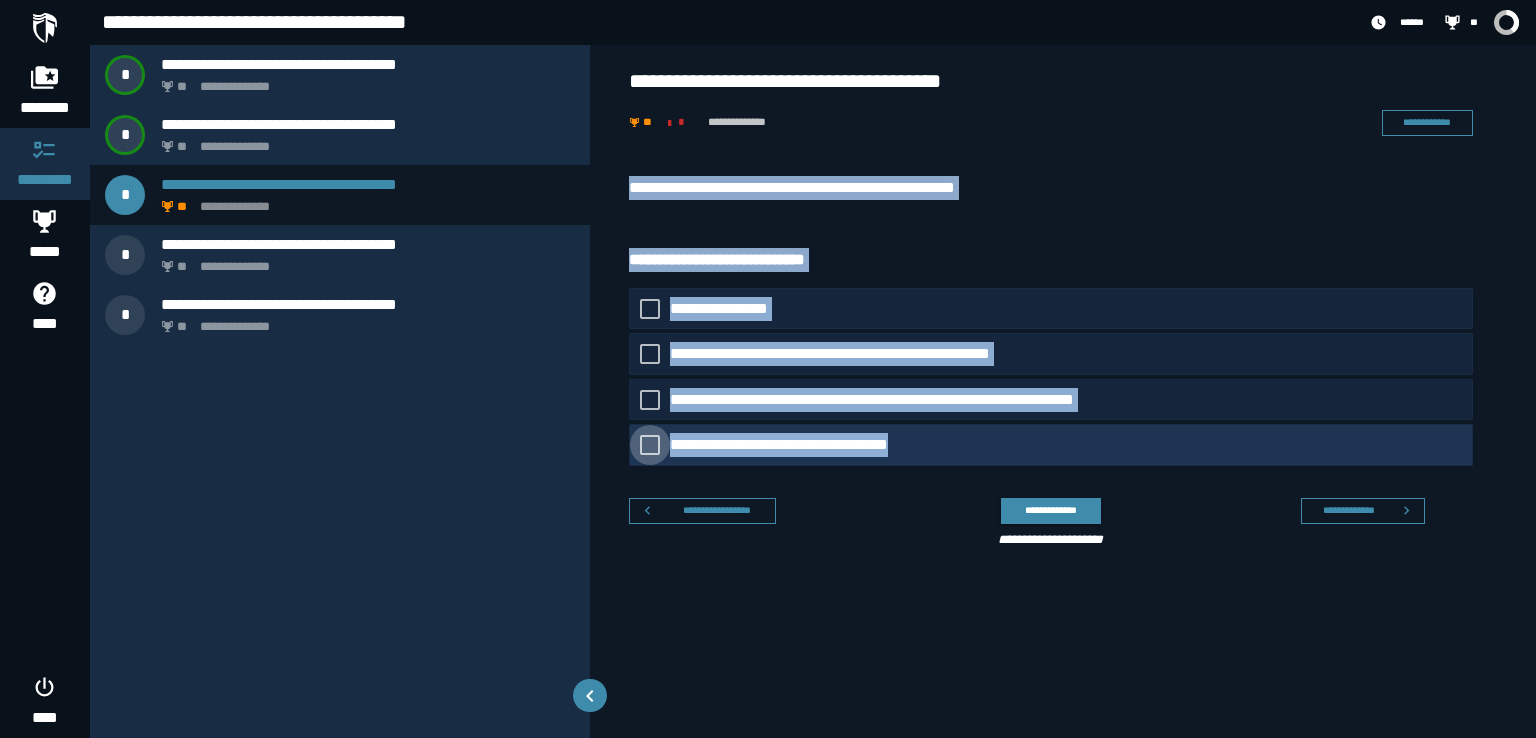drag, startPoint x: 608, startPoint y: 172, endPoint x: 983, endPoint y: 445, distance: 463.84695 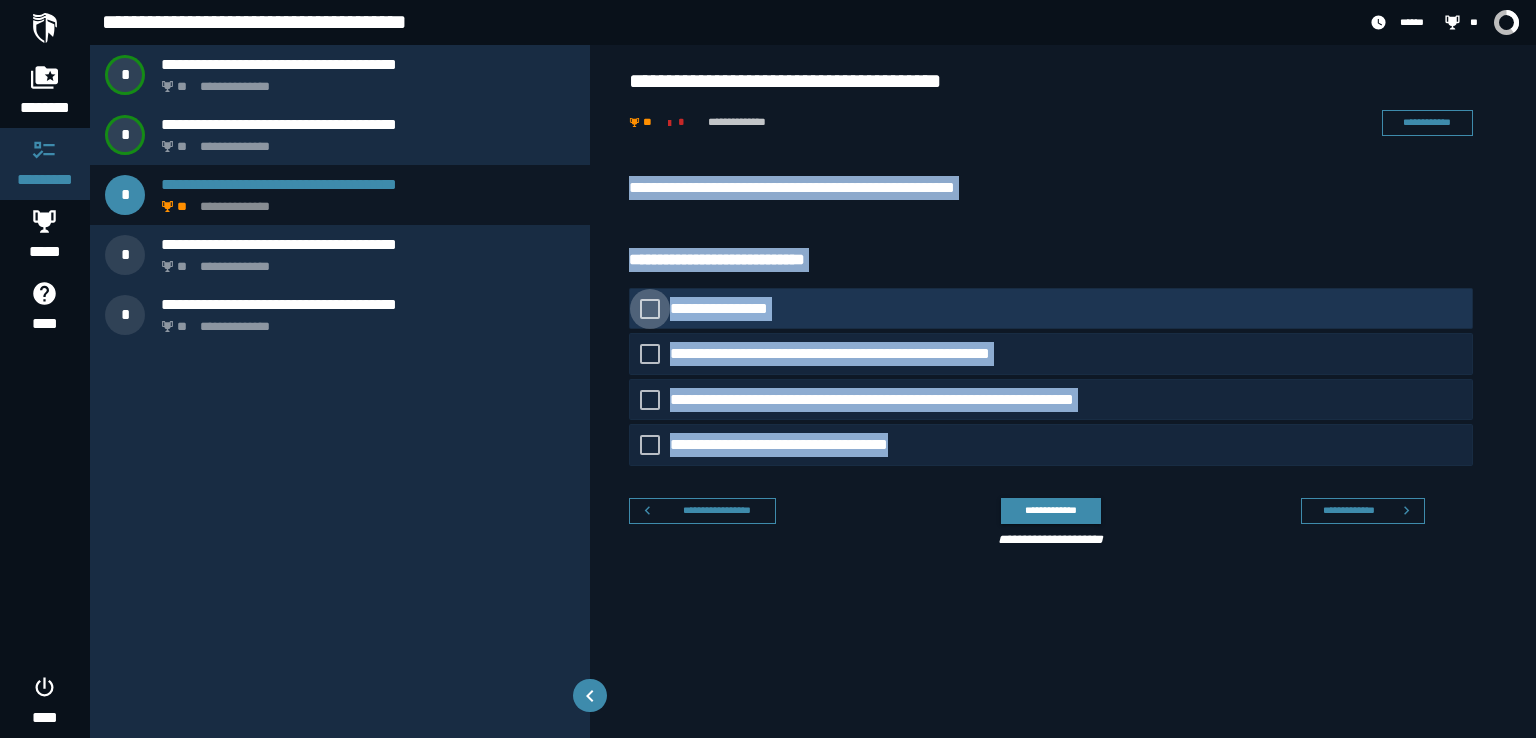 click at bounding box center (650, 309) 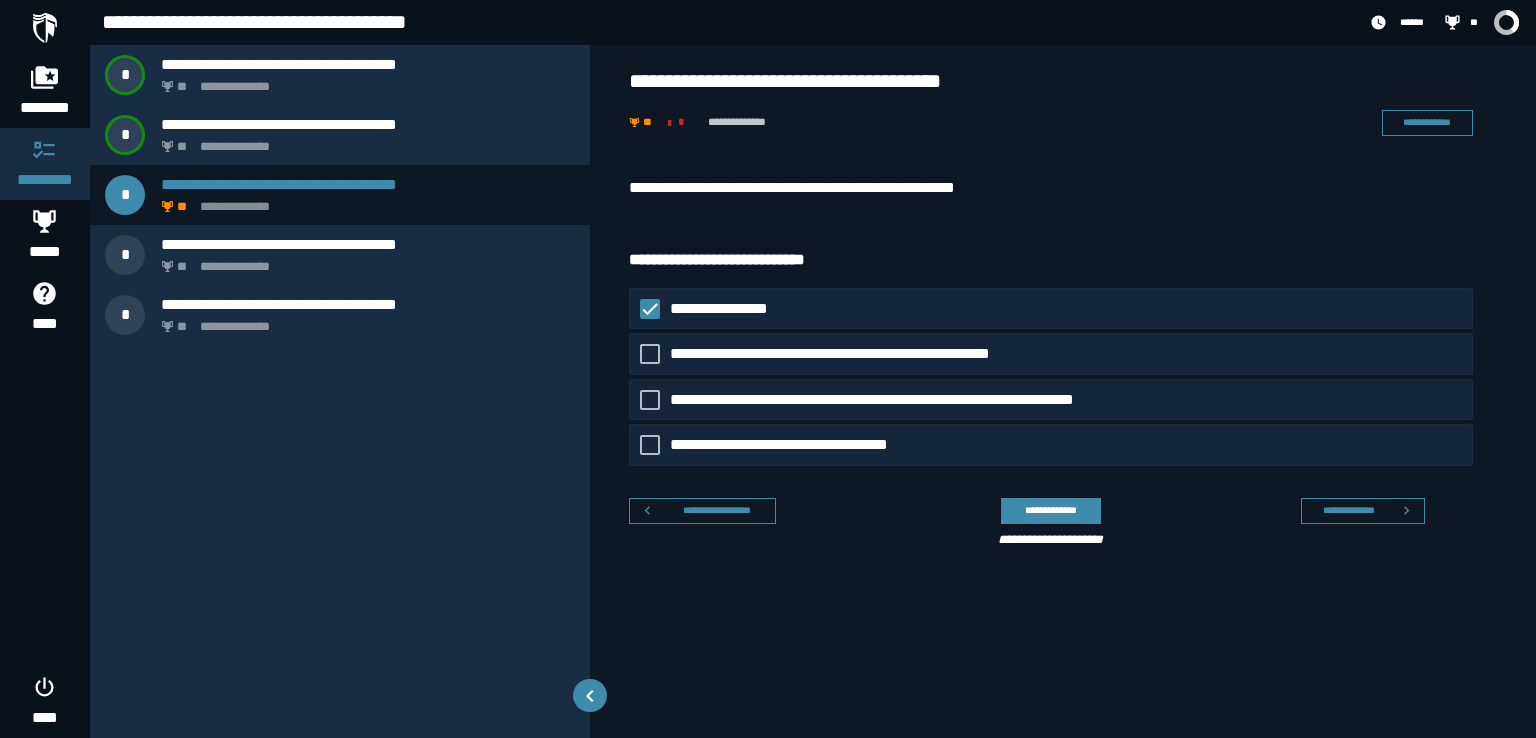 click on "**********" at bounding box center (1063, 437) 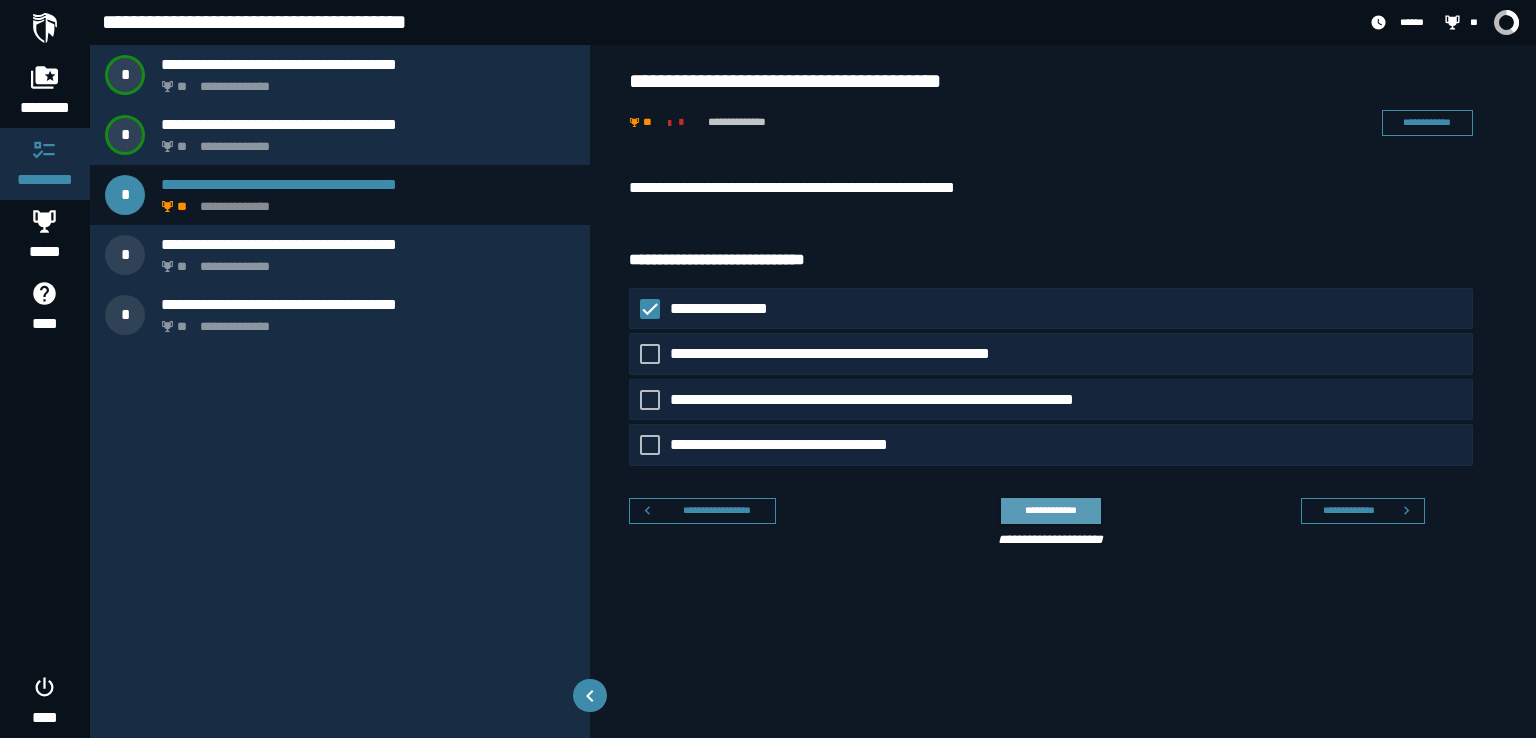 drag, startPoint x: 1000, startPoint y: 520, endPoint x: 1014, endPoint y: 517, distance: 14.3178215 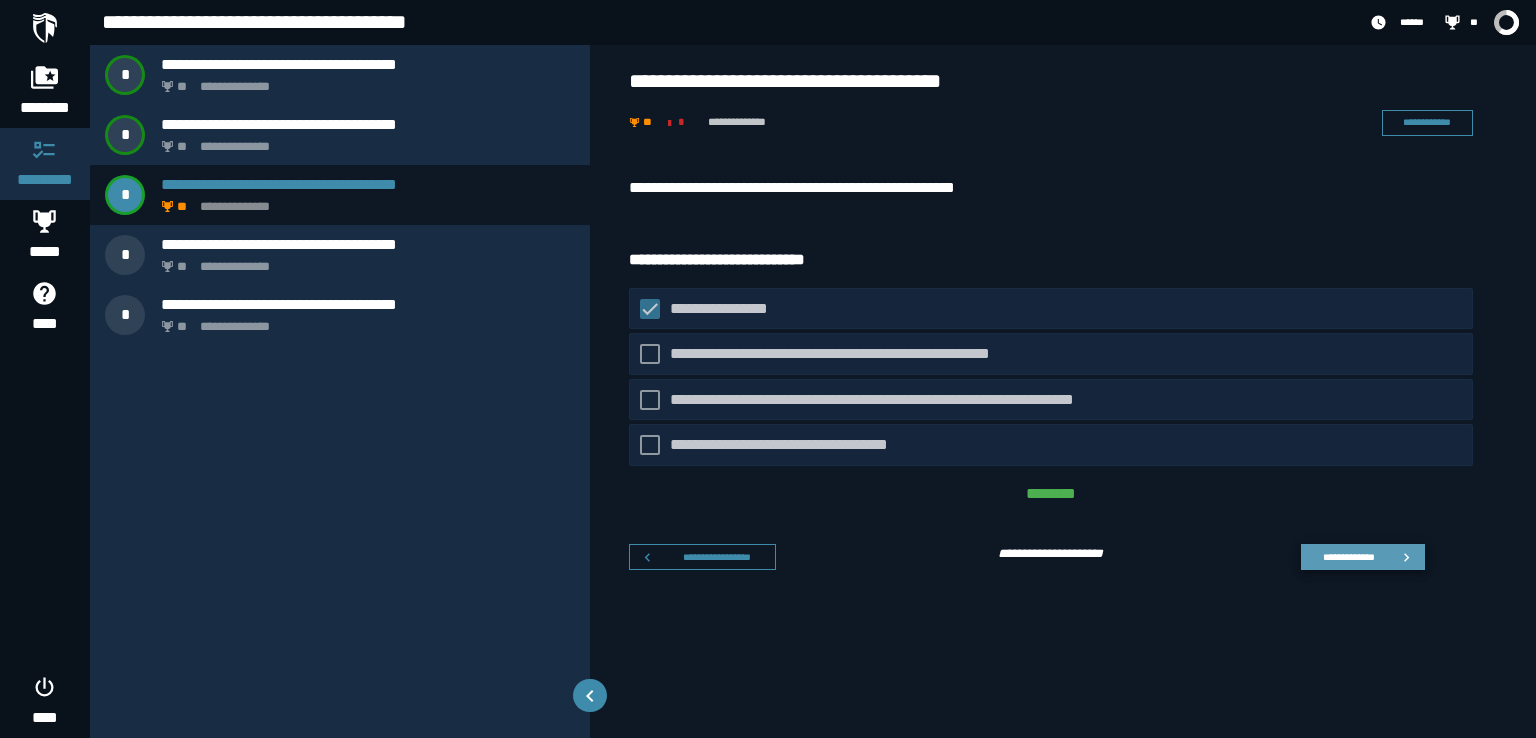 click on "**********" at bounding box center [1348, 557] 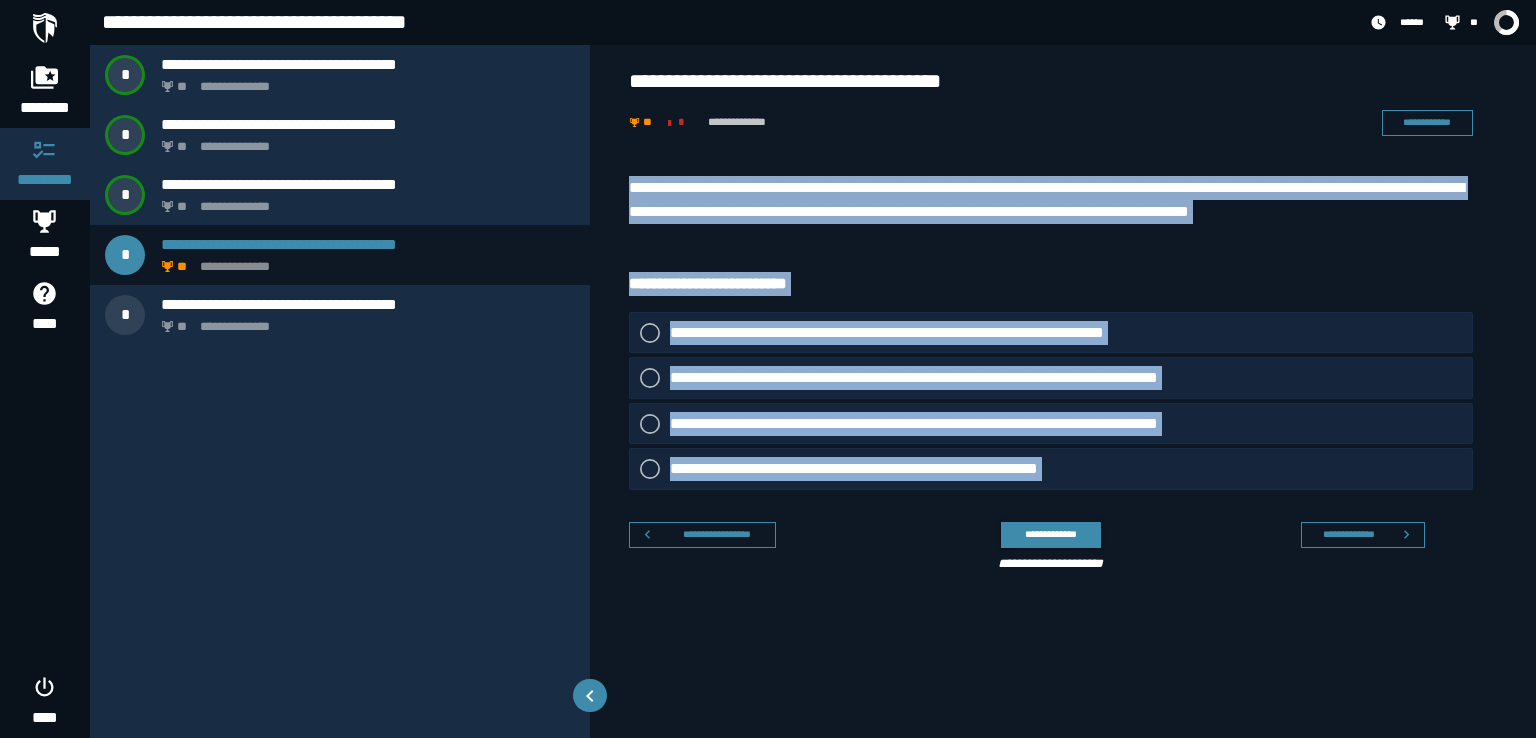 drag, startPoint x: 611, startPoint y: 184, endPoint x: 1028, endPoint y: 513, distance: 531.1591 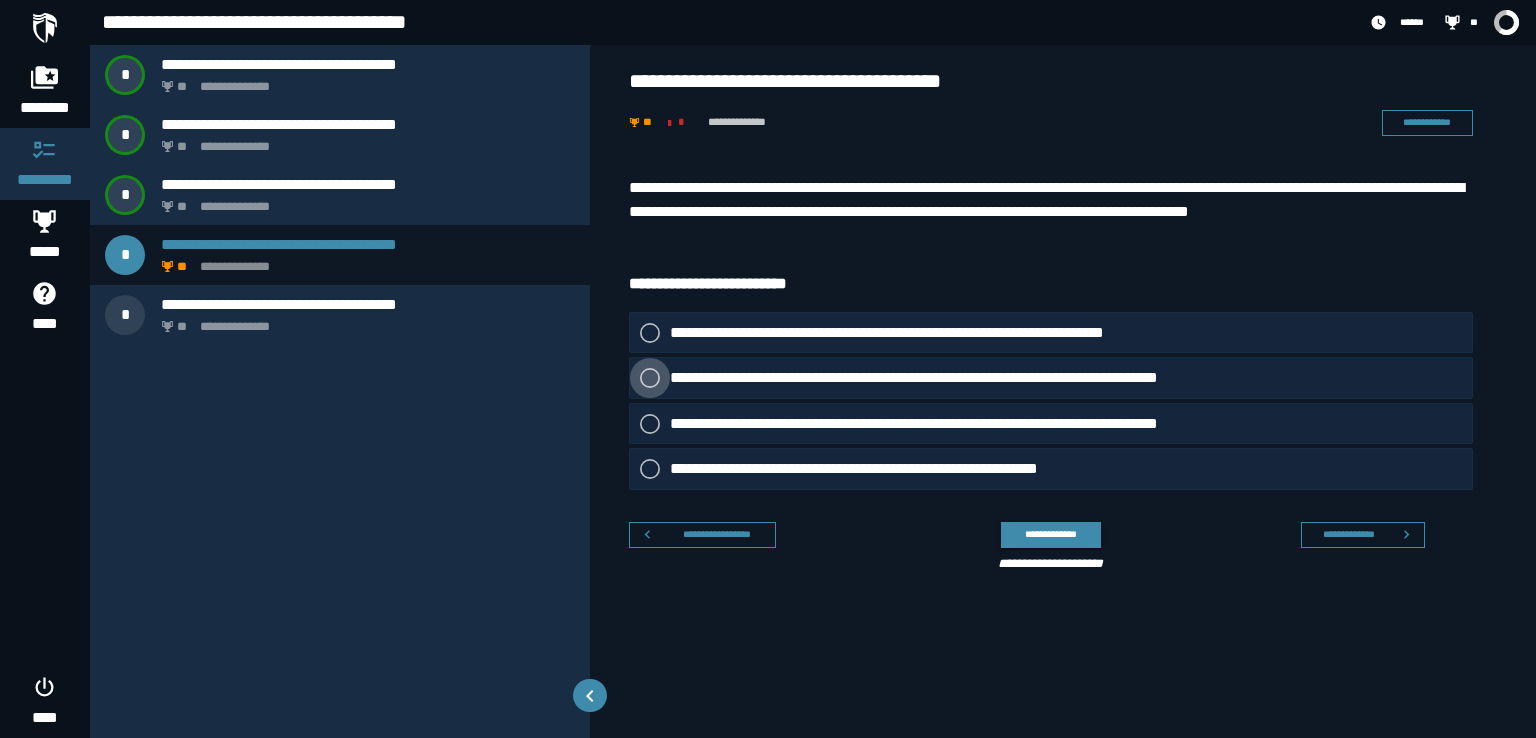 click at bounding box center [650, 378] 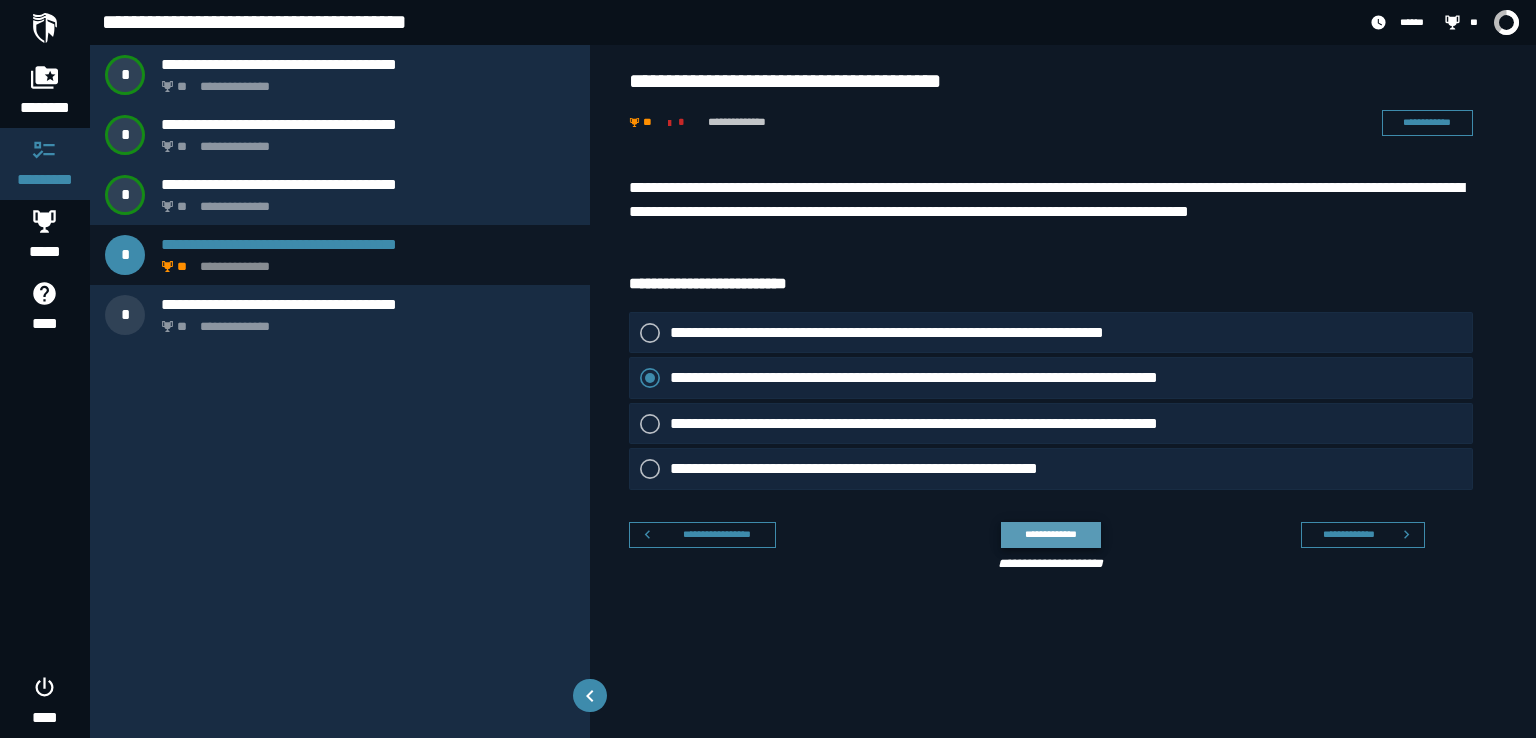click on "**********" at bounding box center (1050, 534) 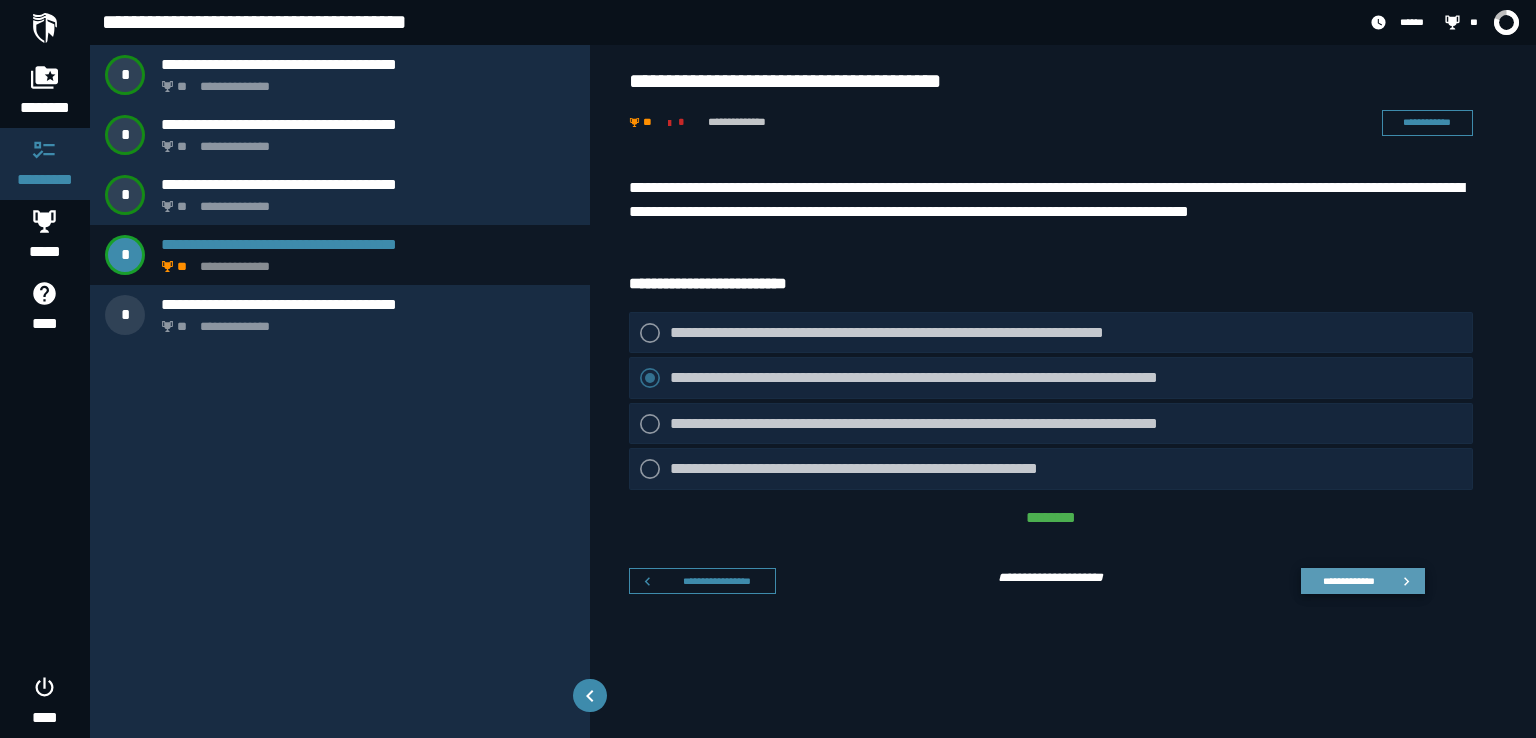 click on "**********" at bounding box center (1348, 581) 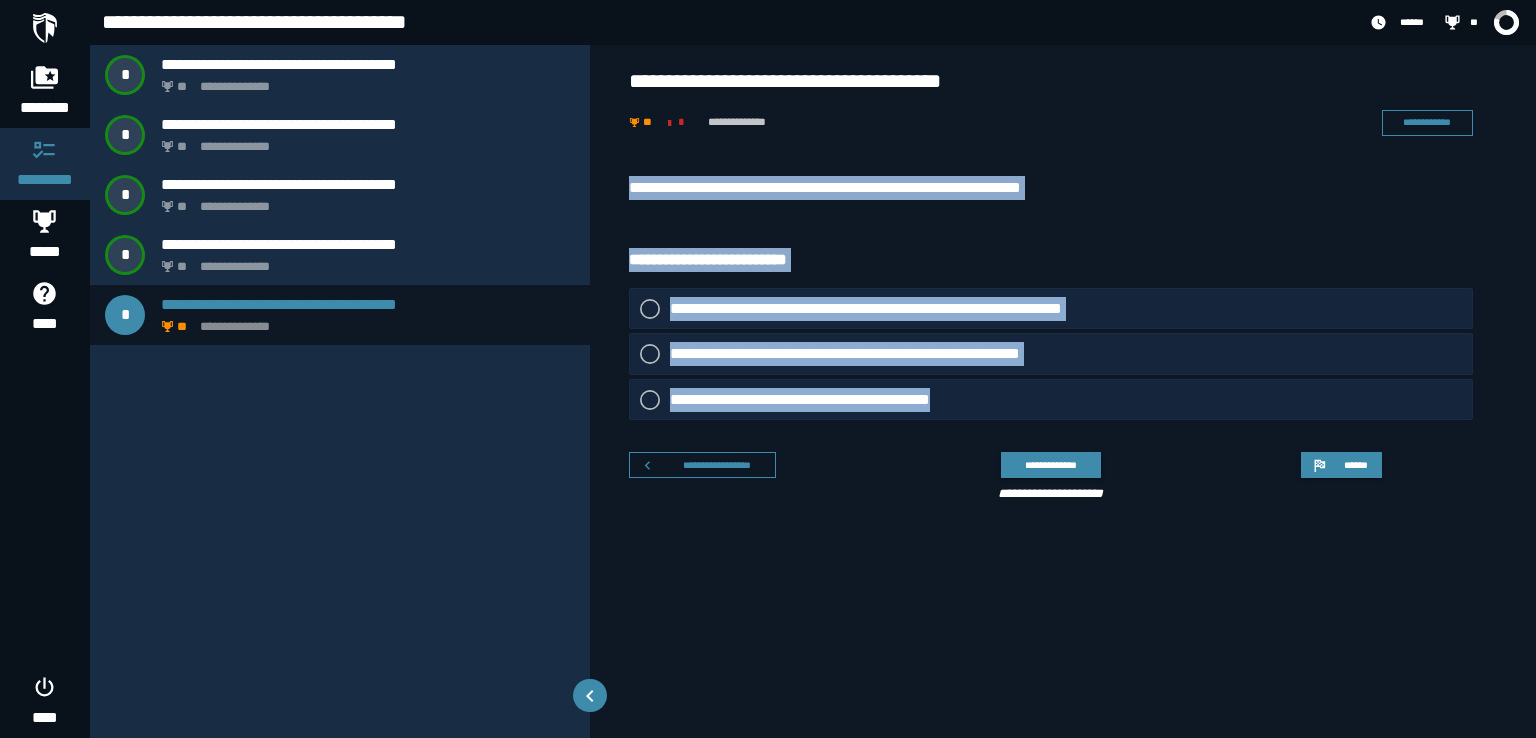 drag, startPoint x: 621, startPoint y: 169, endPoint x: 994, endPoint y: 418, distance: 448.4752 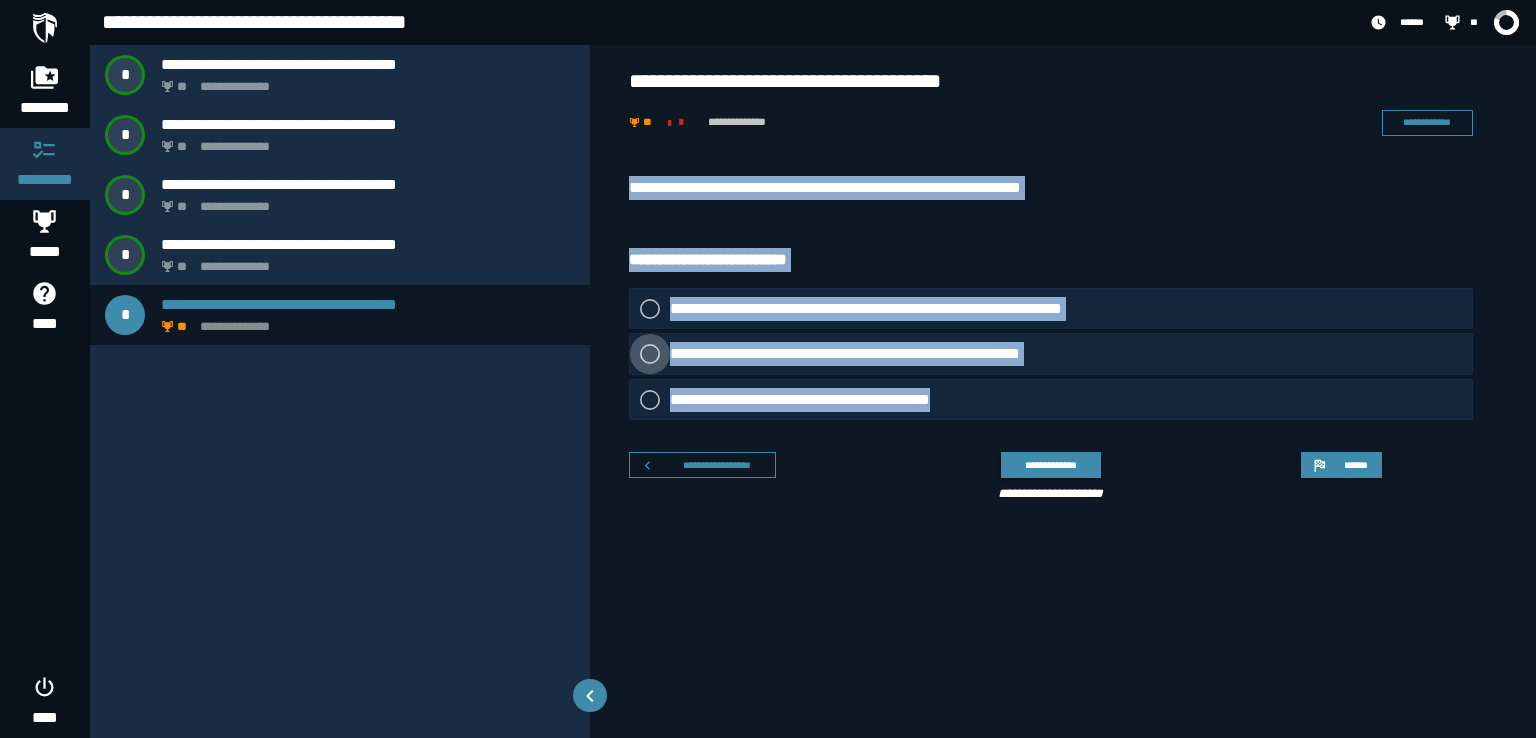 click at bounding box center [650, 354] 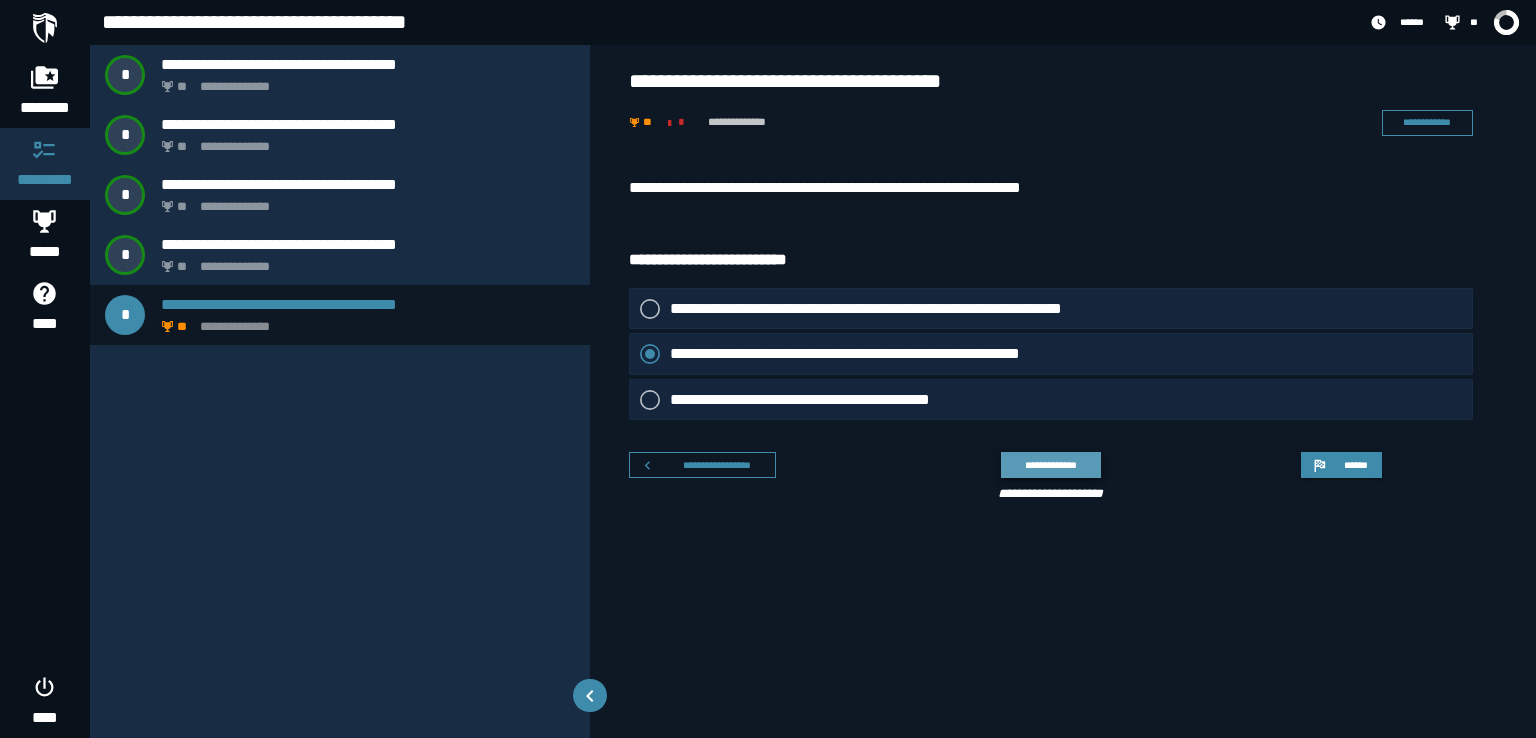 click on "**********" 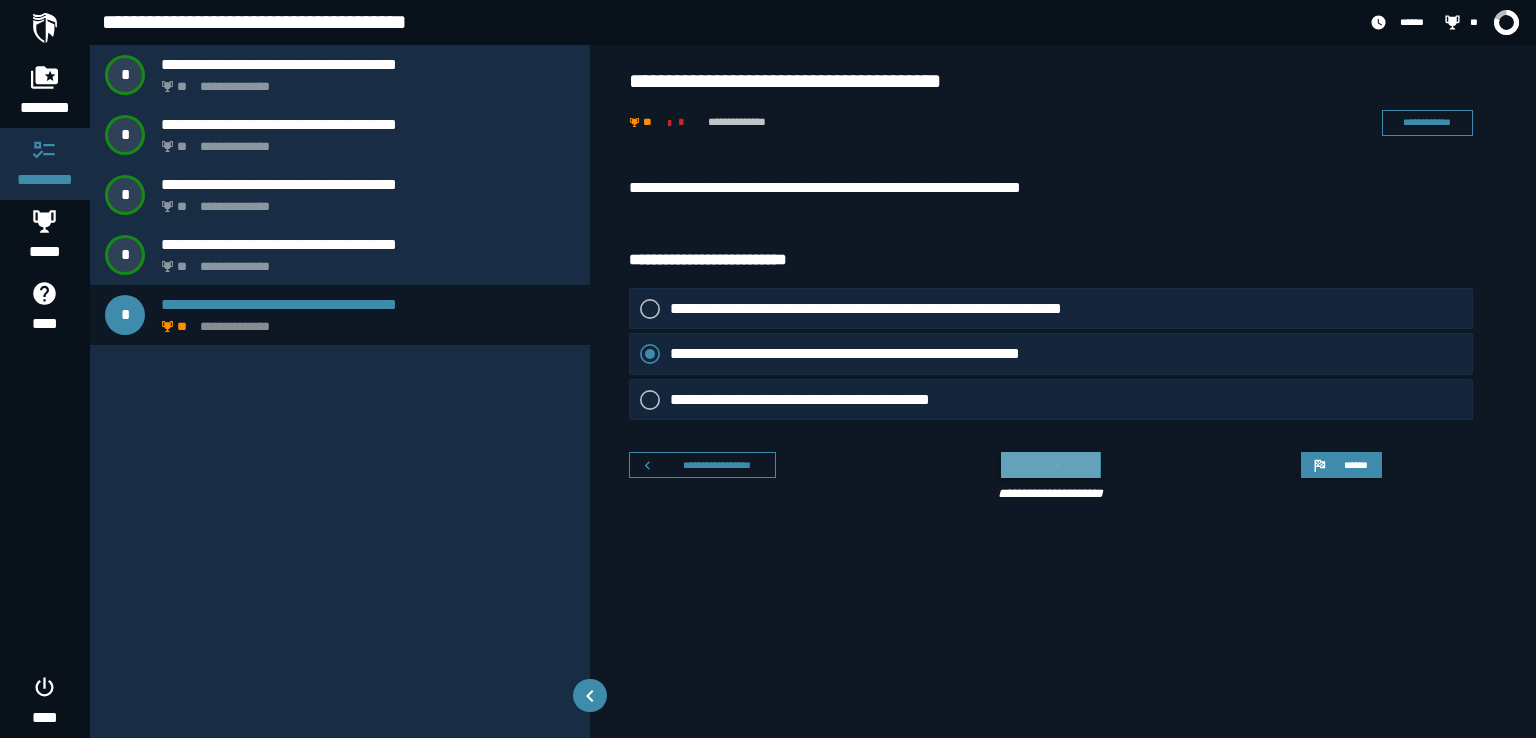 click at bounding box center [1050, 465] 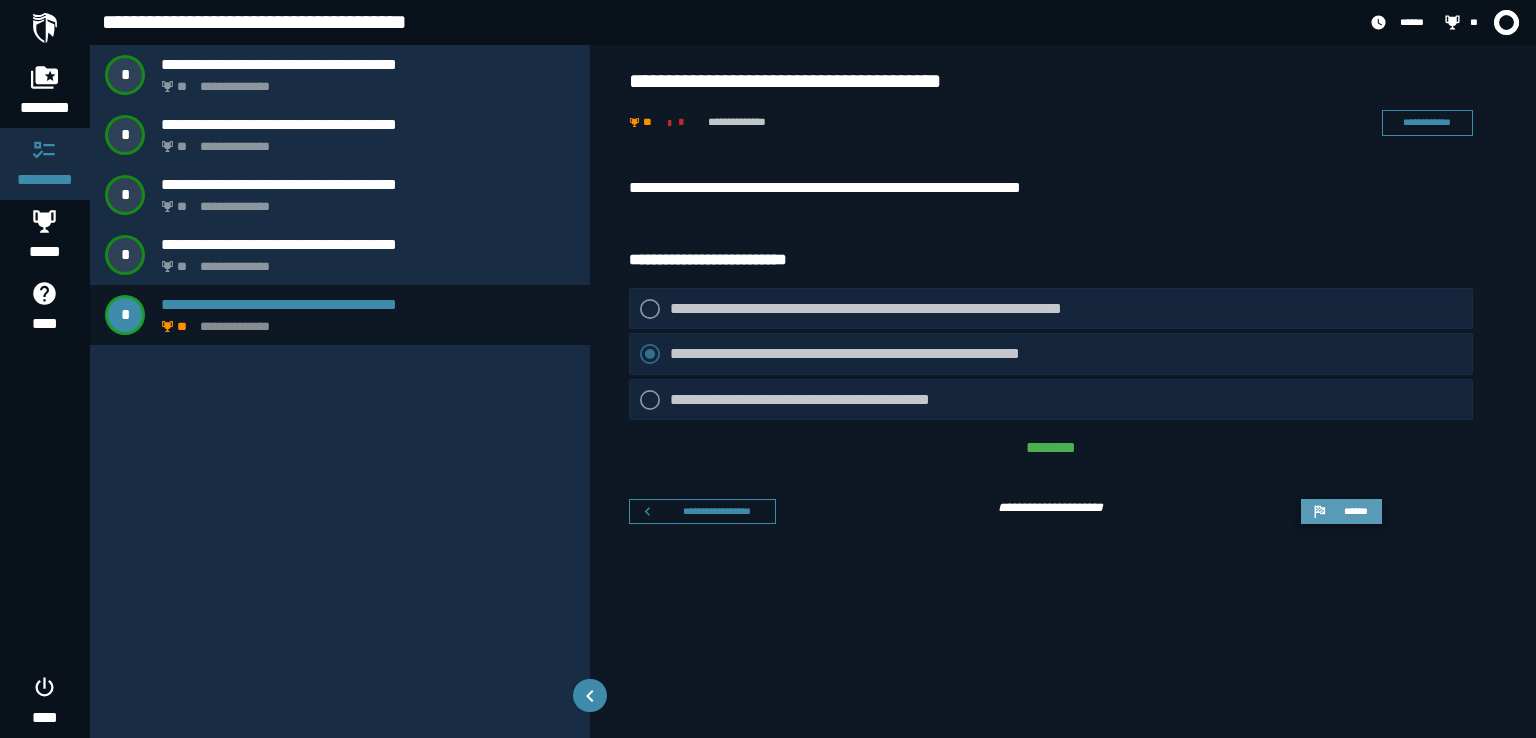 click on "******" at bounding box center [1341, 512] 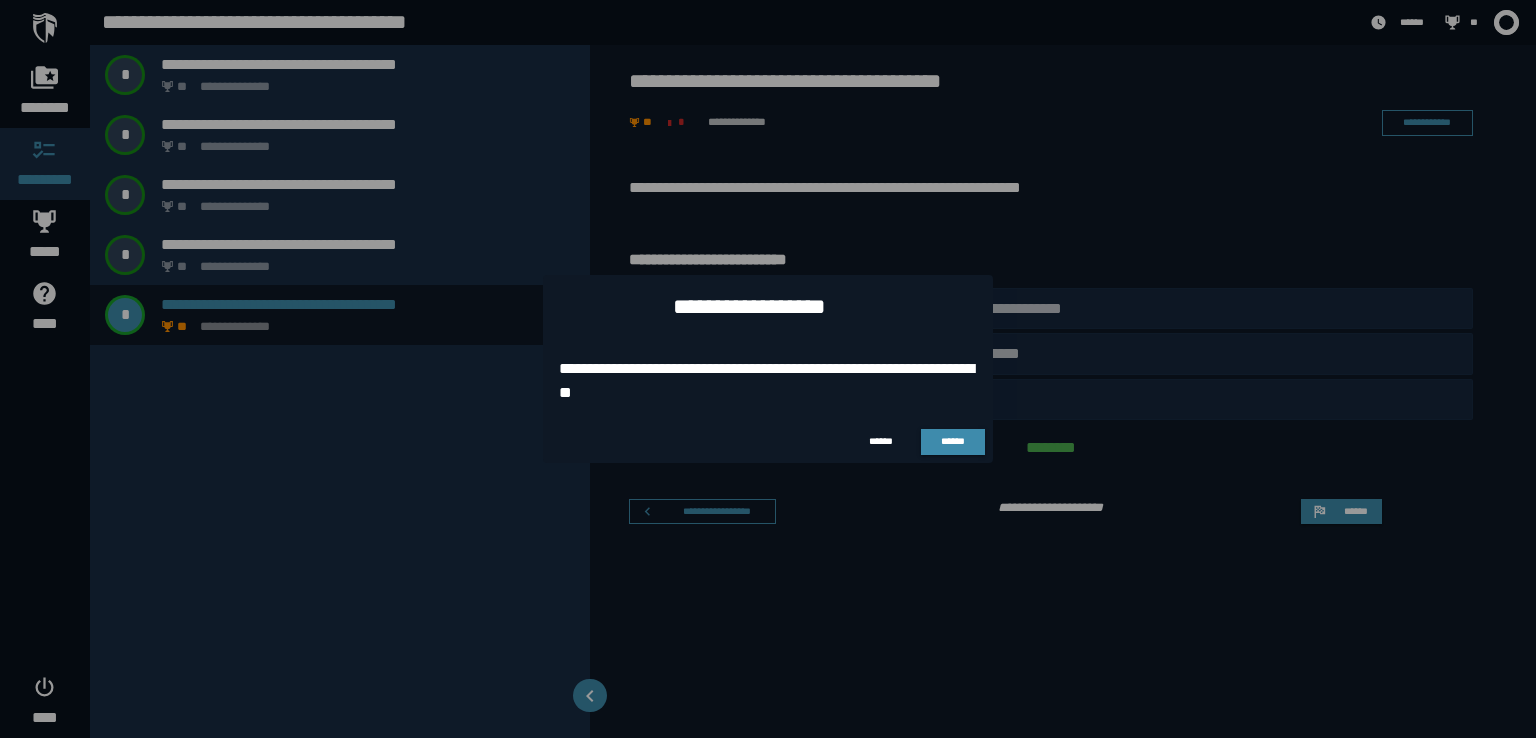 click on "**********" at bounding box center [768, 381] 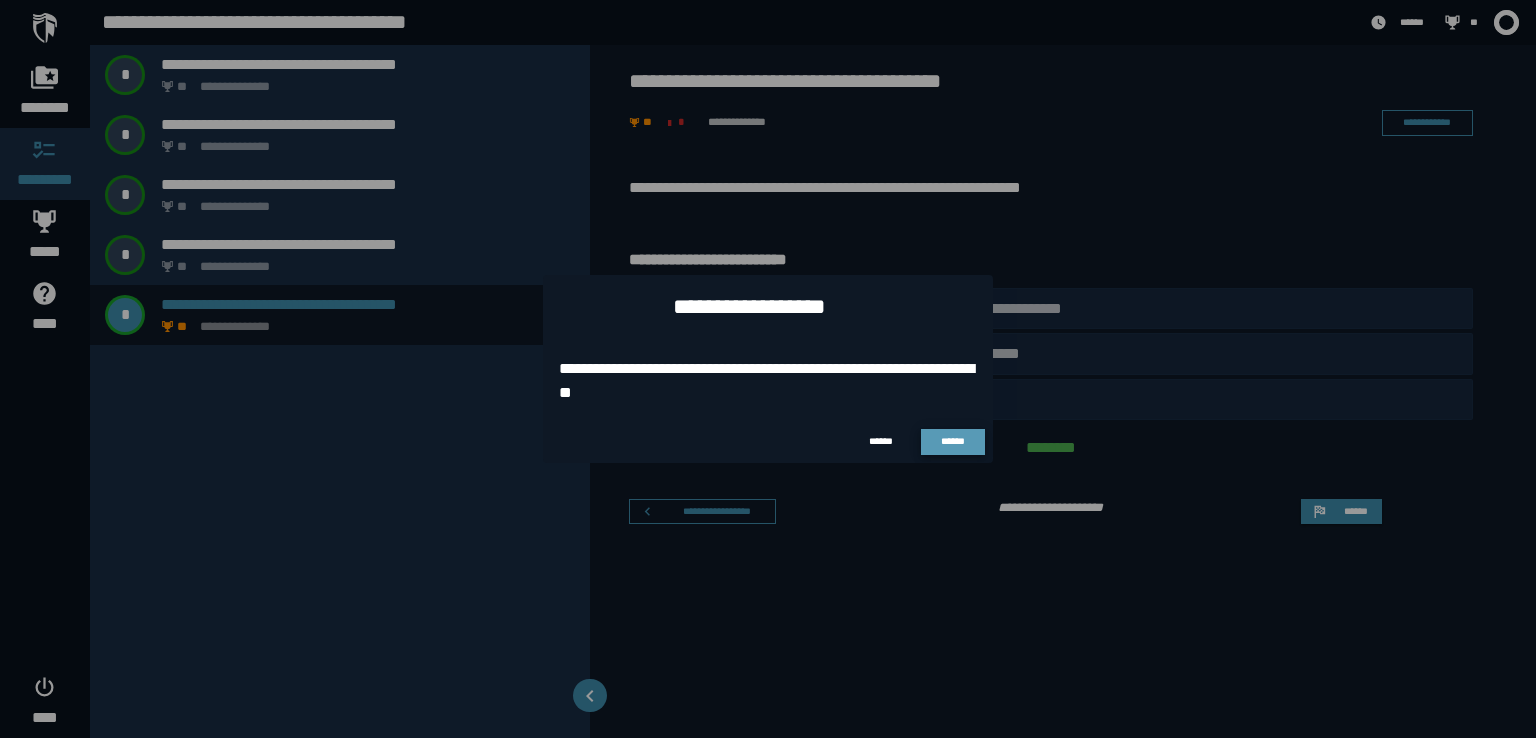 click on "******" at bounding box center [953, 441] 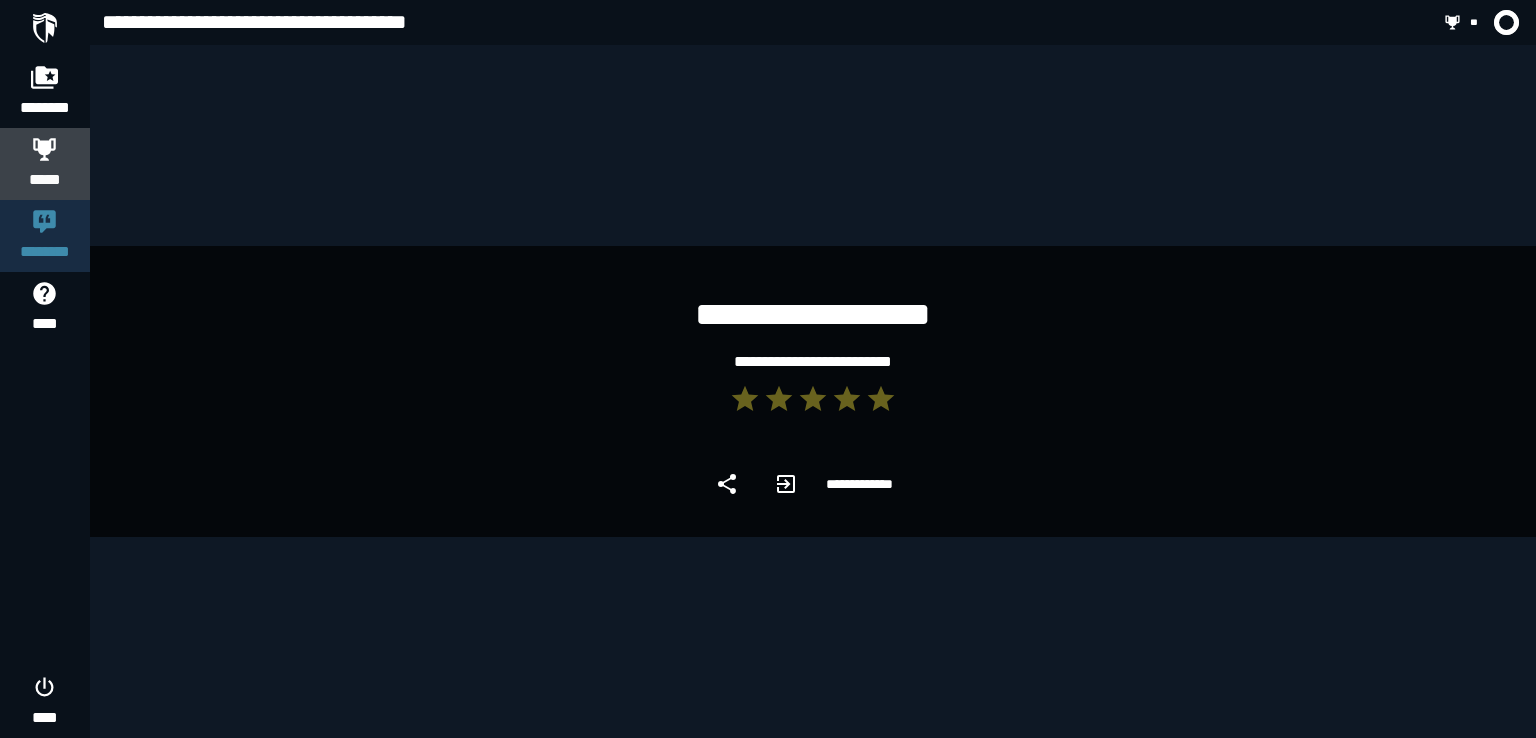 click 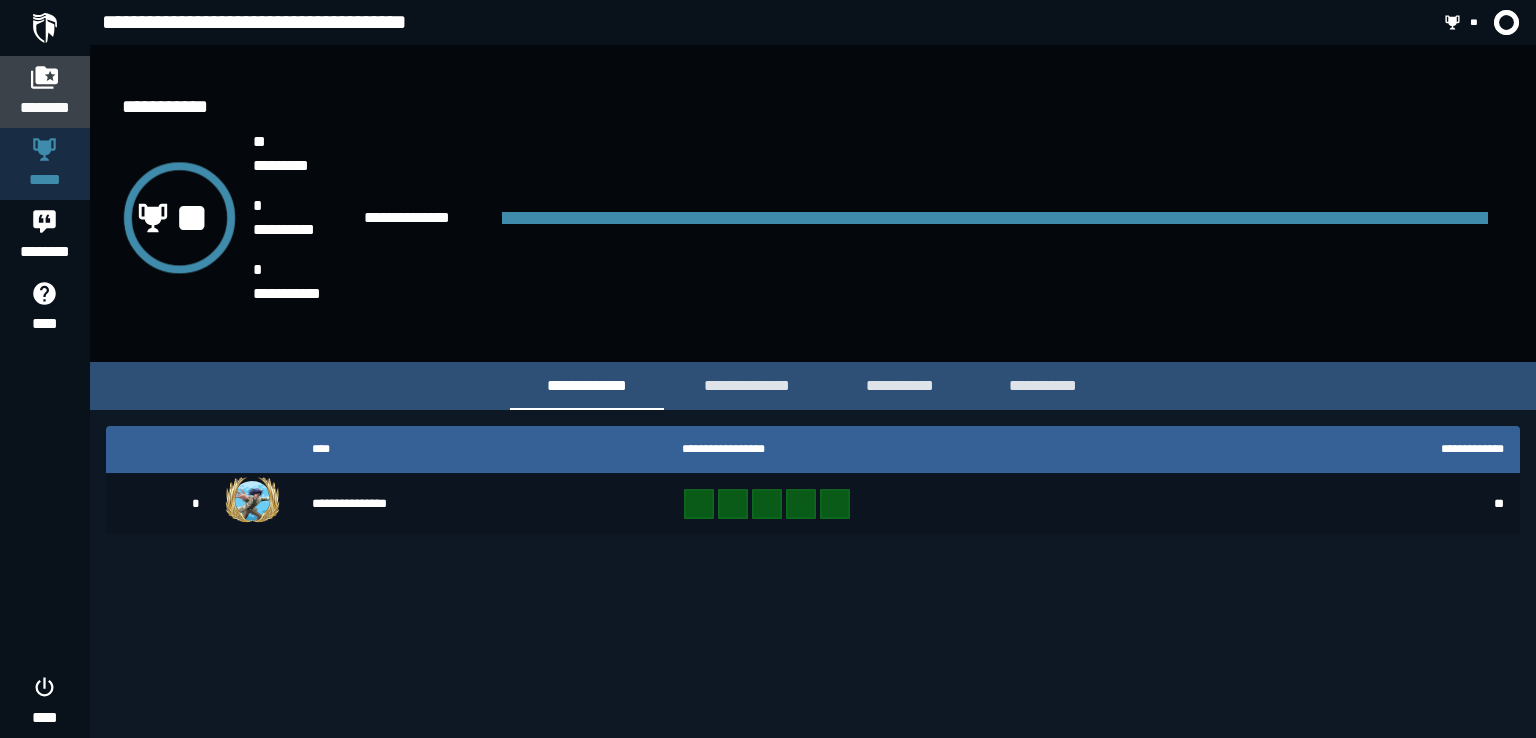 click 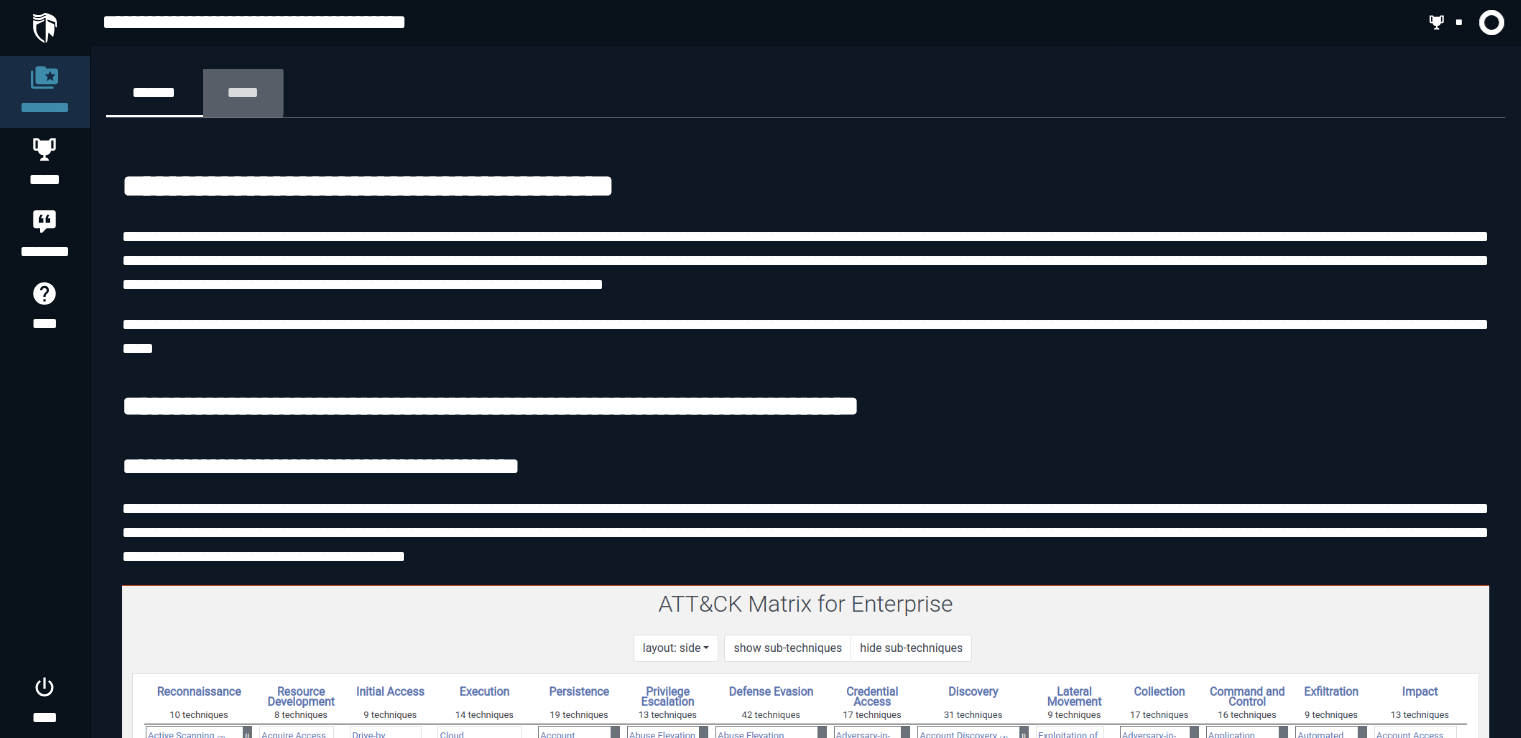 click on "*****" at bounding box center (243, 92) 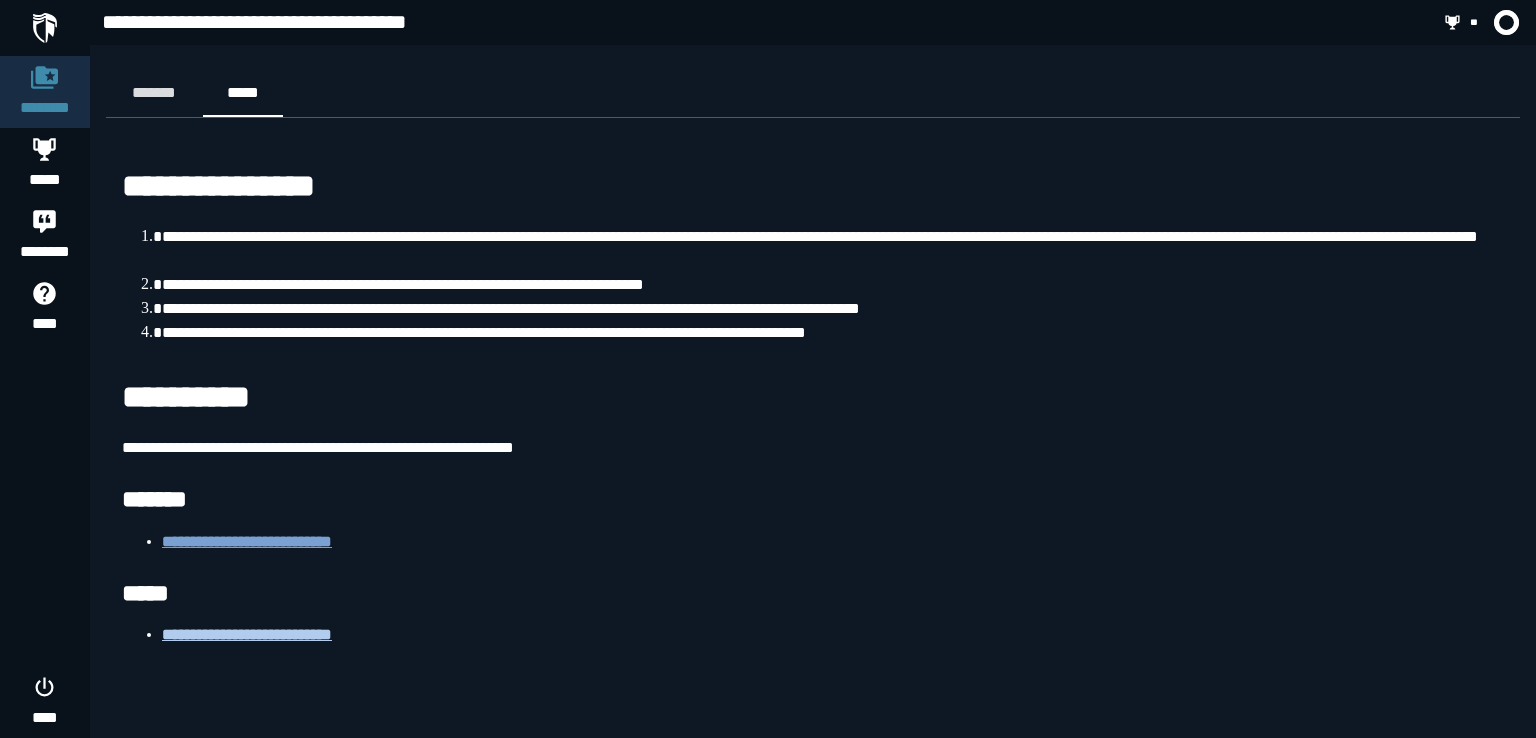 click on "**********" at bounding box center (247, 541) 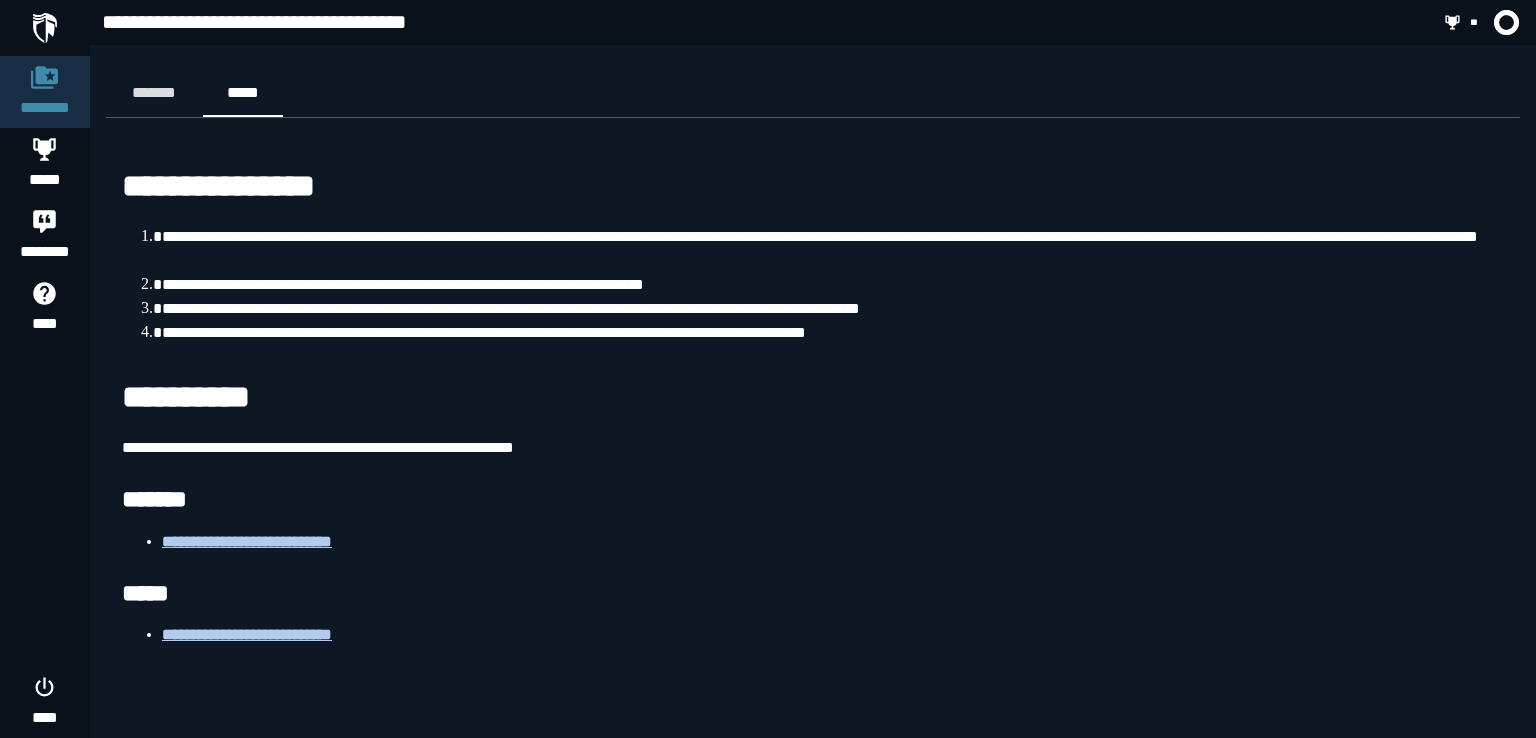 click at bounding box center (45, 28) 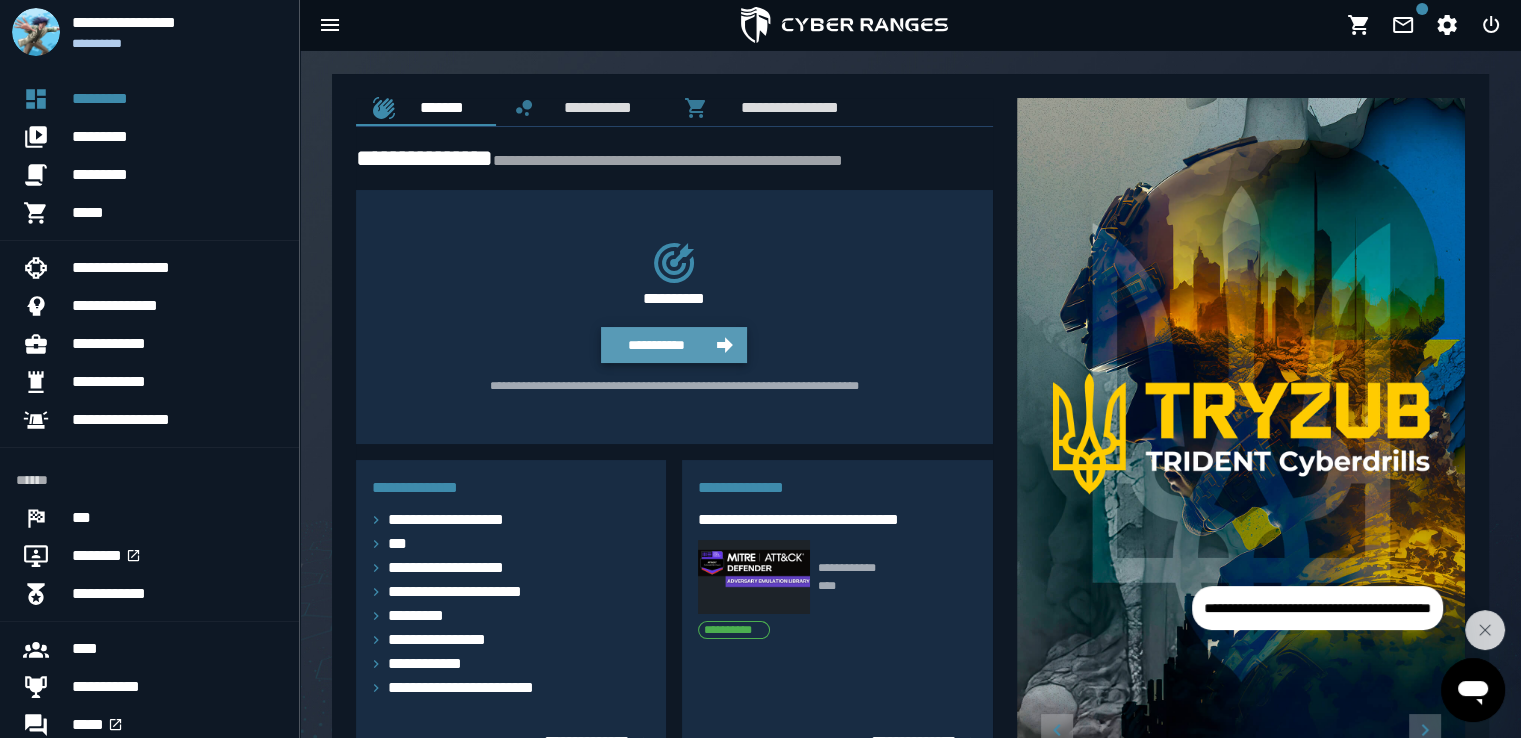 click on "**********" at bounding box center [656, 345] 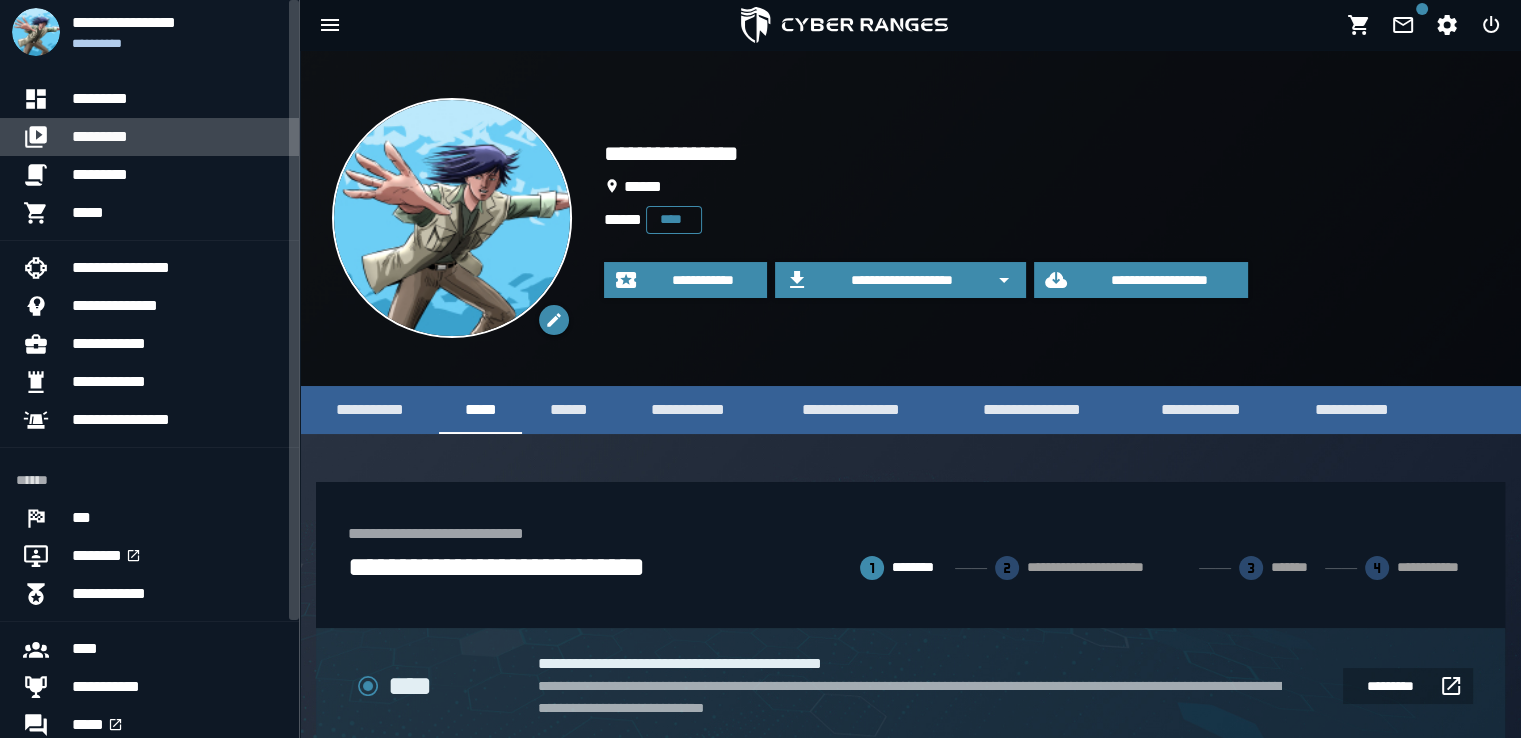 click on "*********" at bounding box center [177, 137] 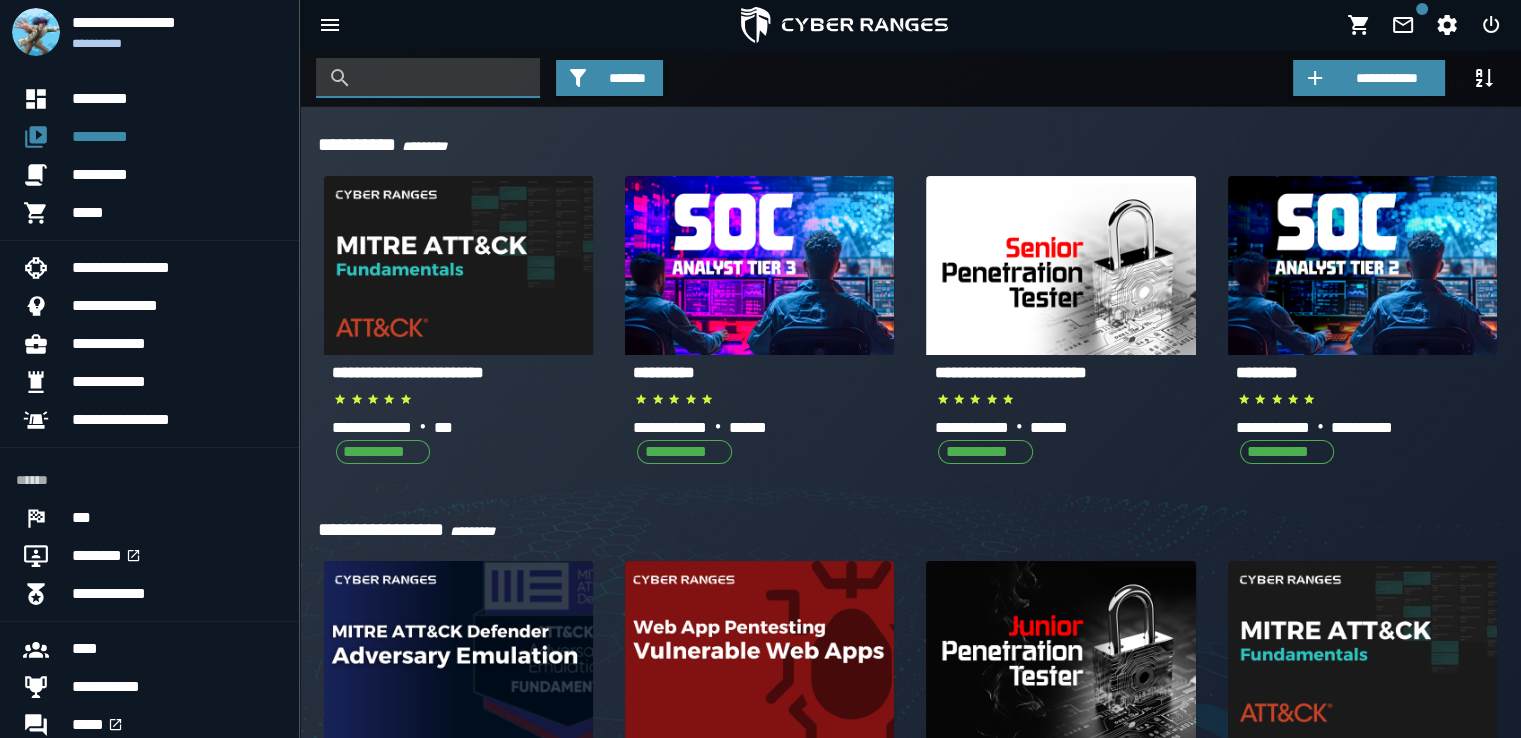 click at bounding box center (443, 78) 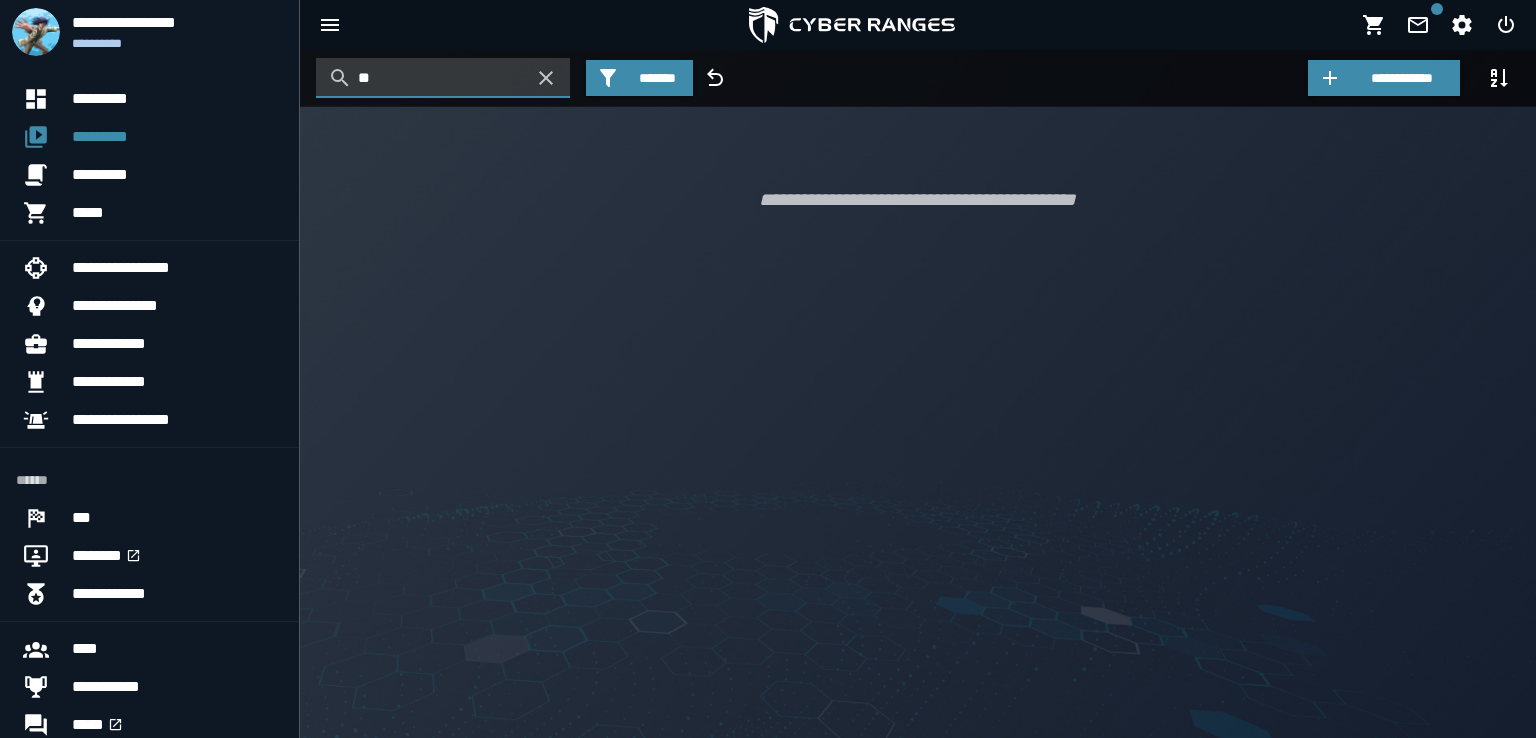 type on "*" 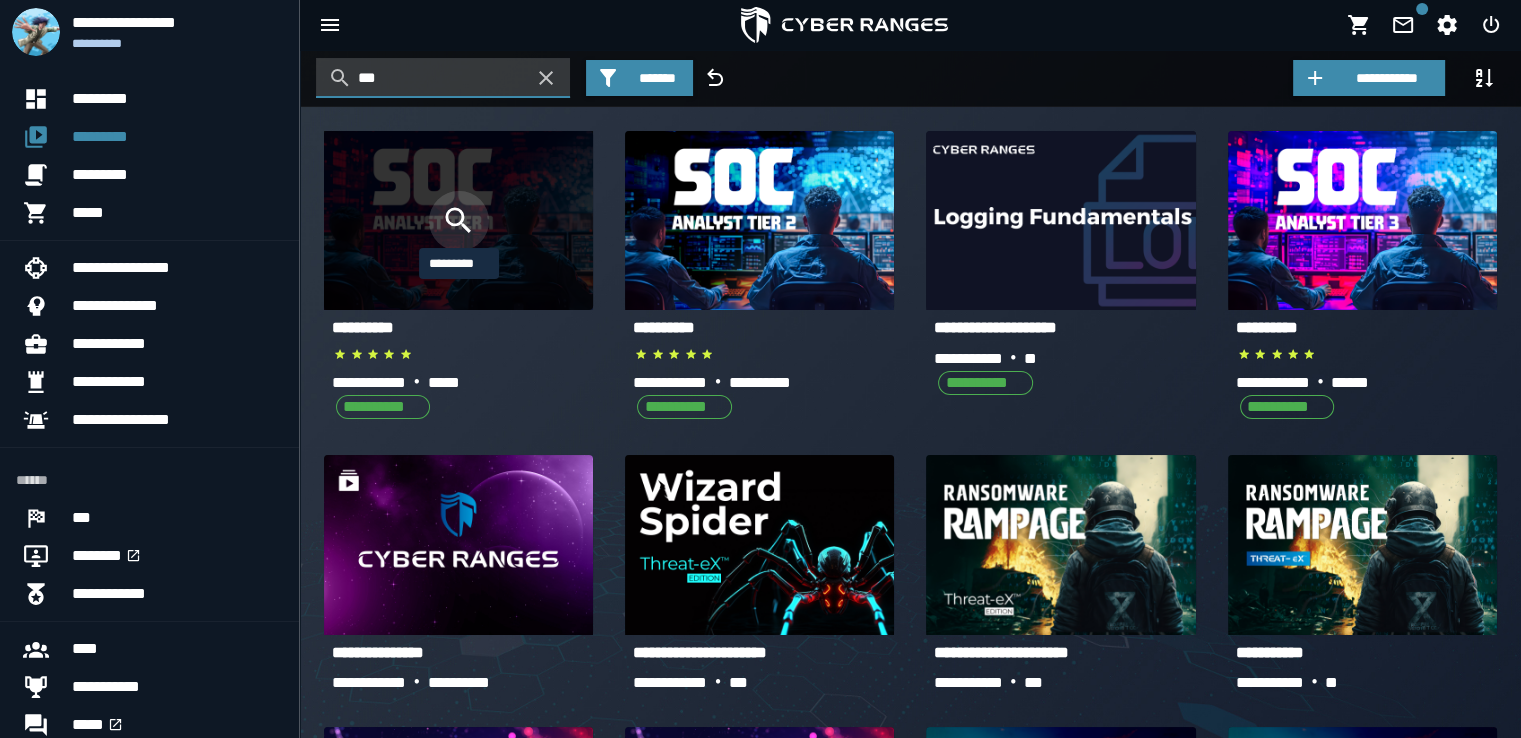 type on "***" 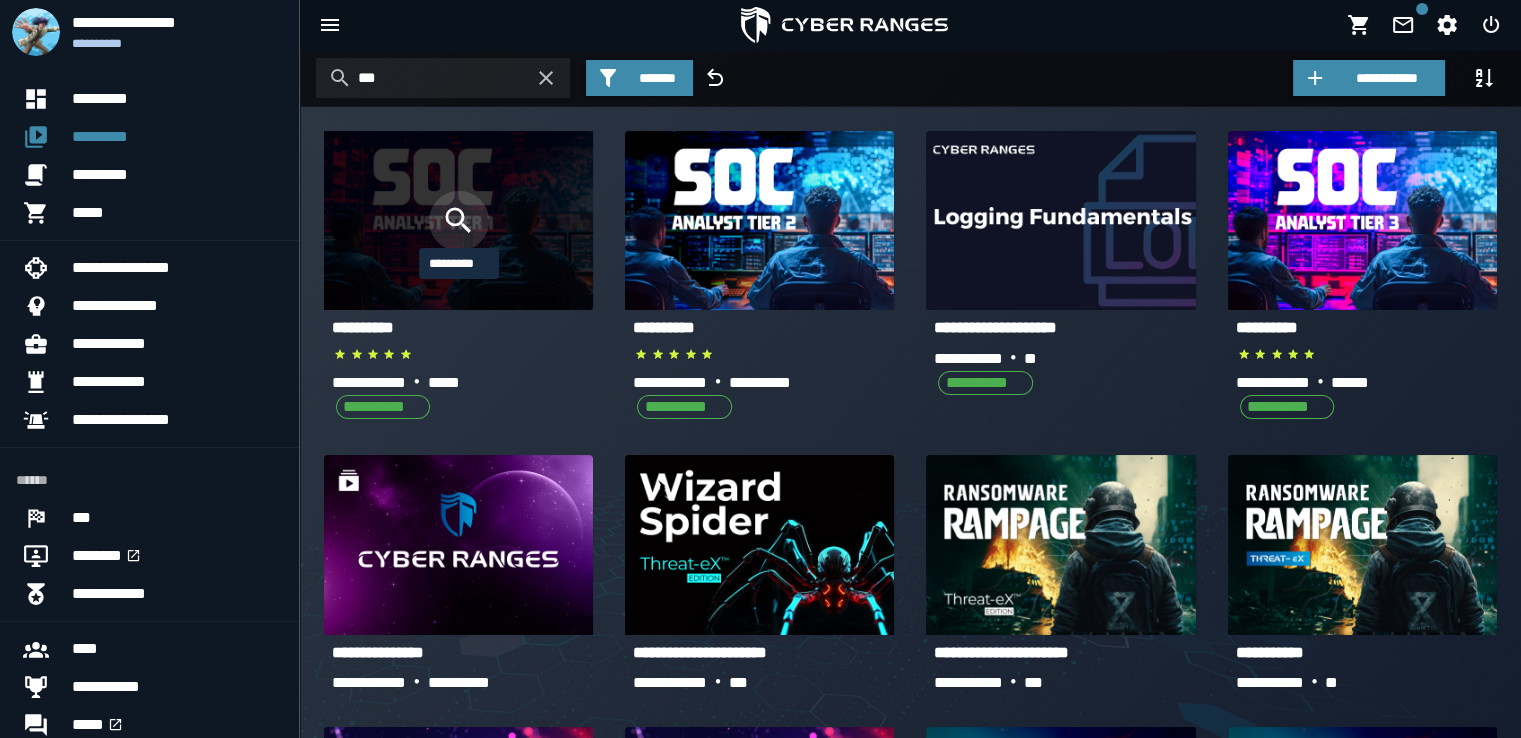 click at bounding box center (459, 221) 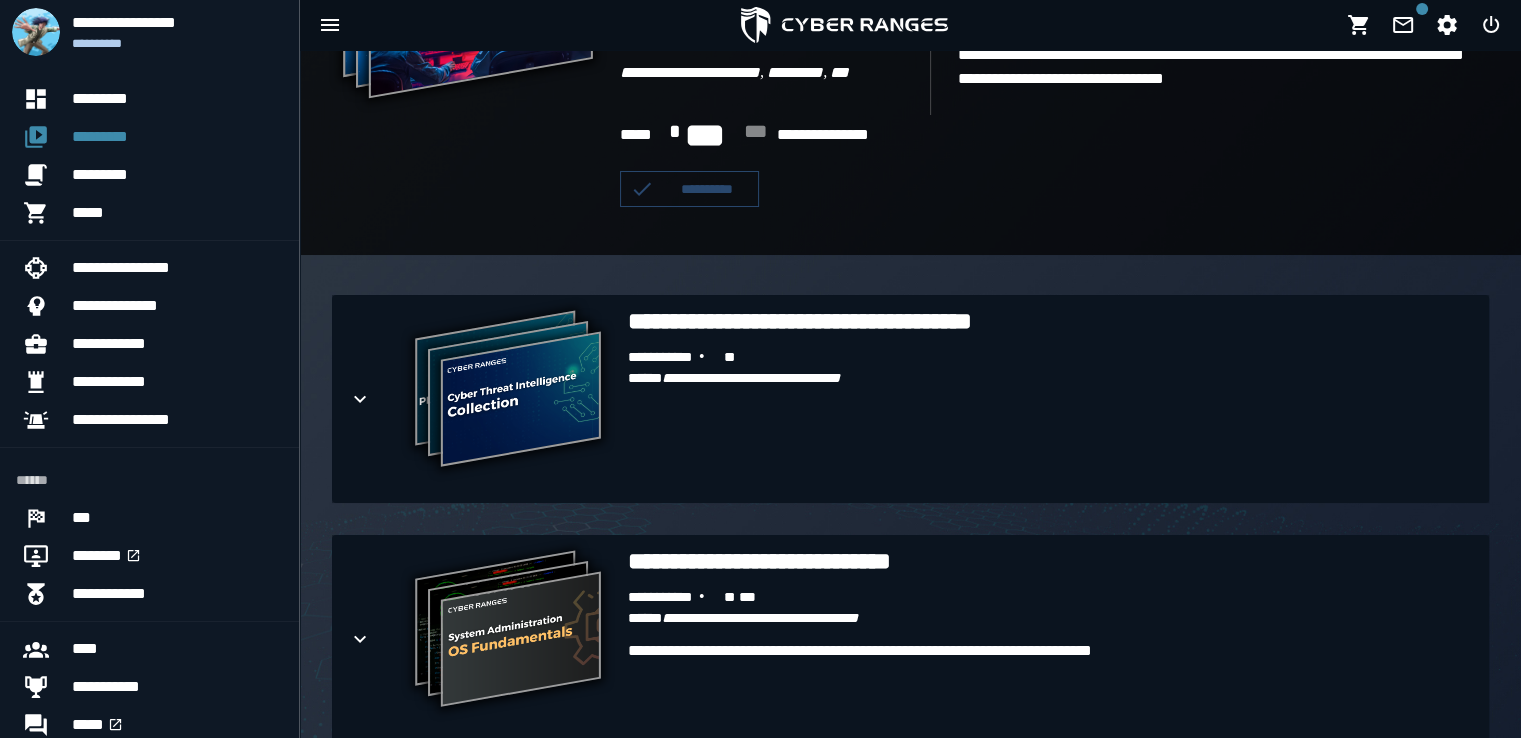 scroll, scrollTop: 428, scrollLeft: 0, axis: vertical 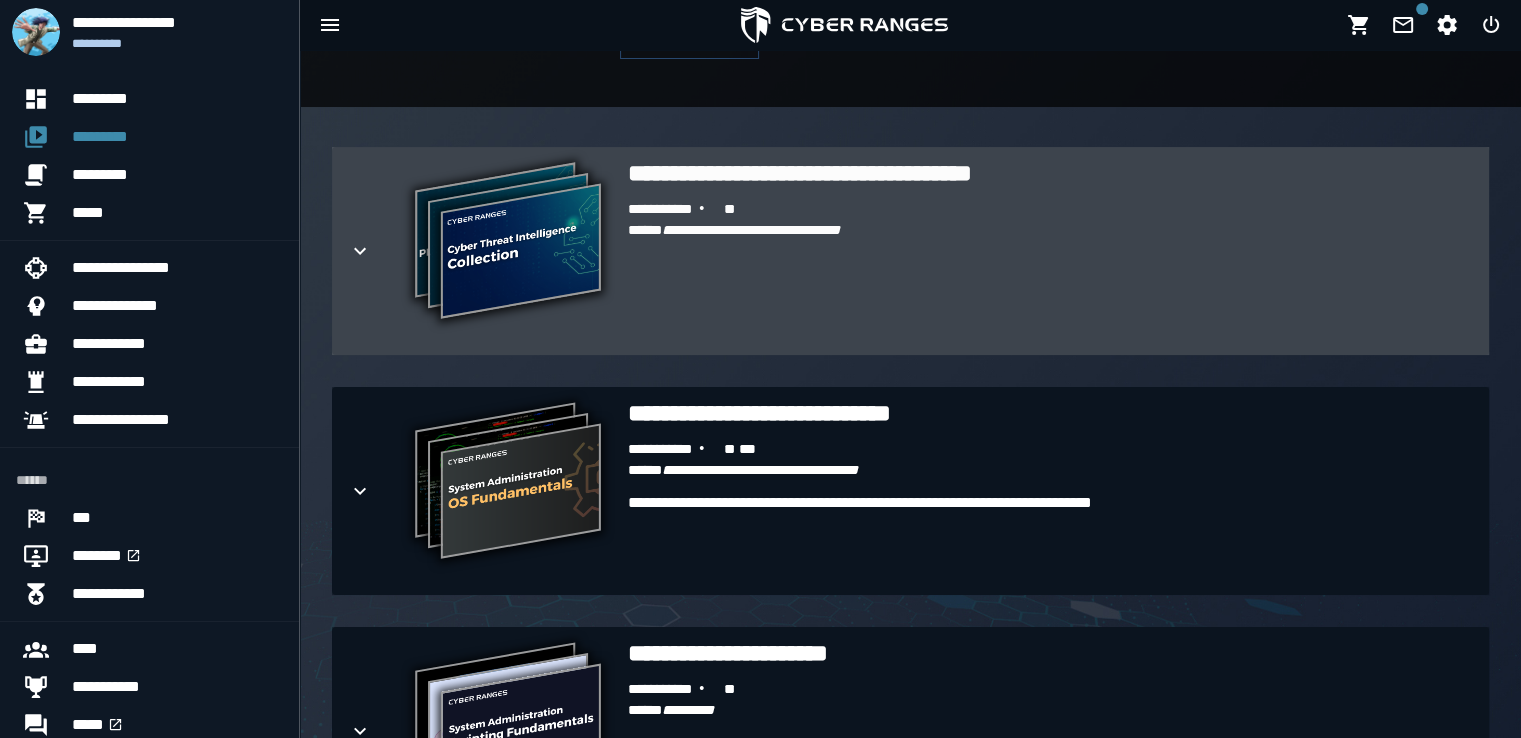 click at bounding box center [376, 251] 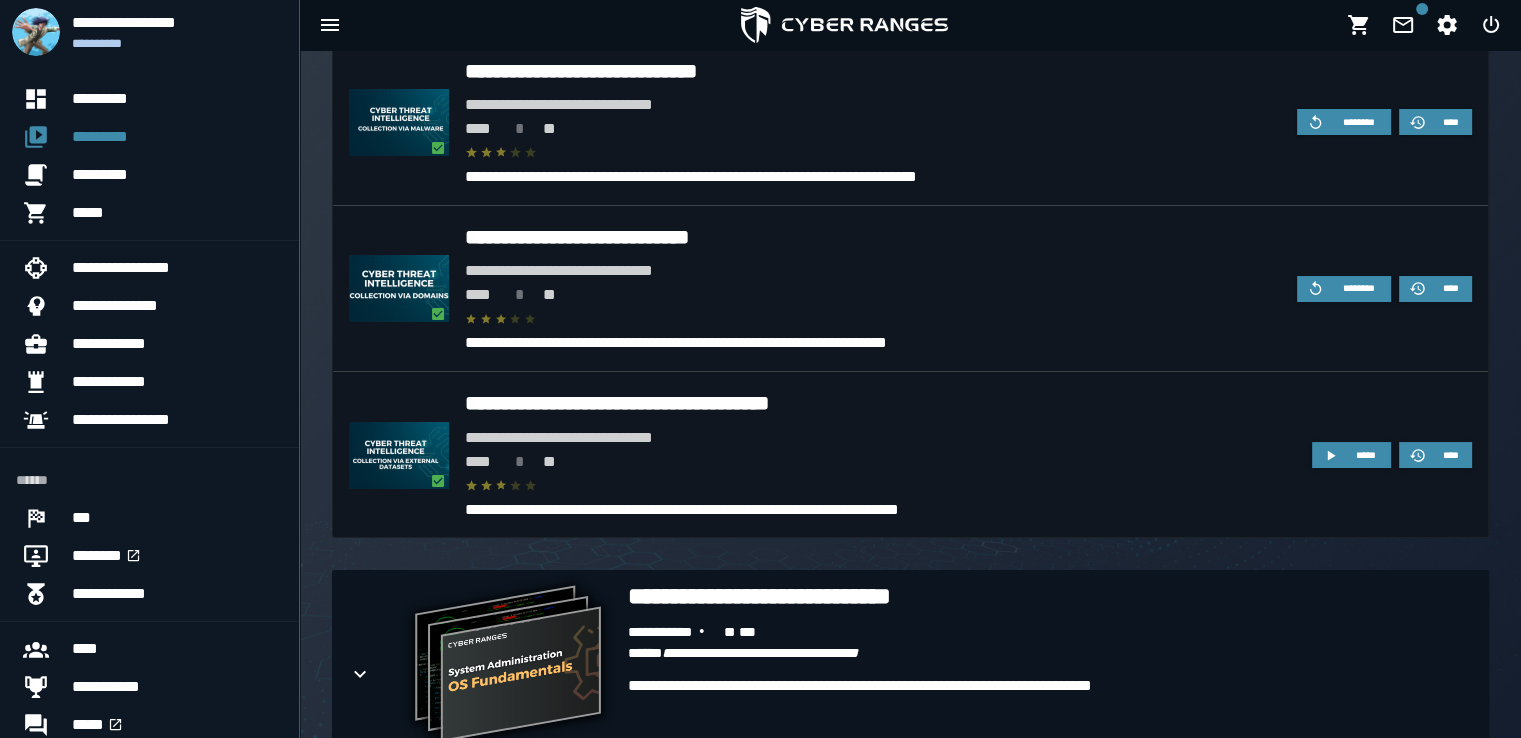 scroll, scrollTop: 1088, scrollLeft: 0, axis: vertical 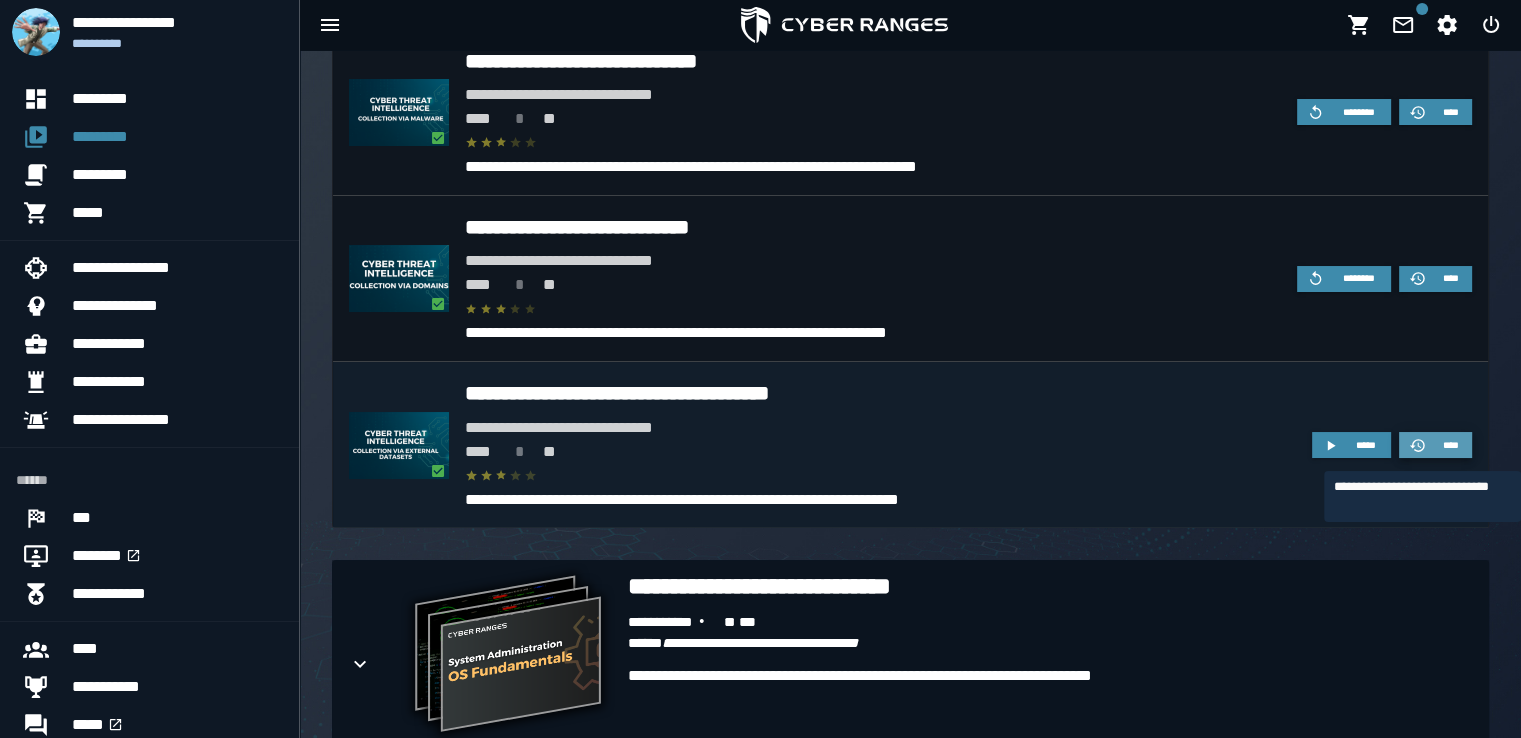 click on "****" at bounding box center (1435, 445) 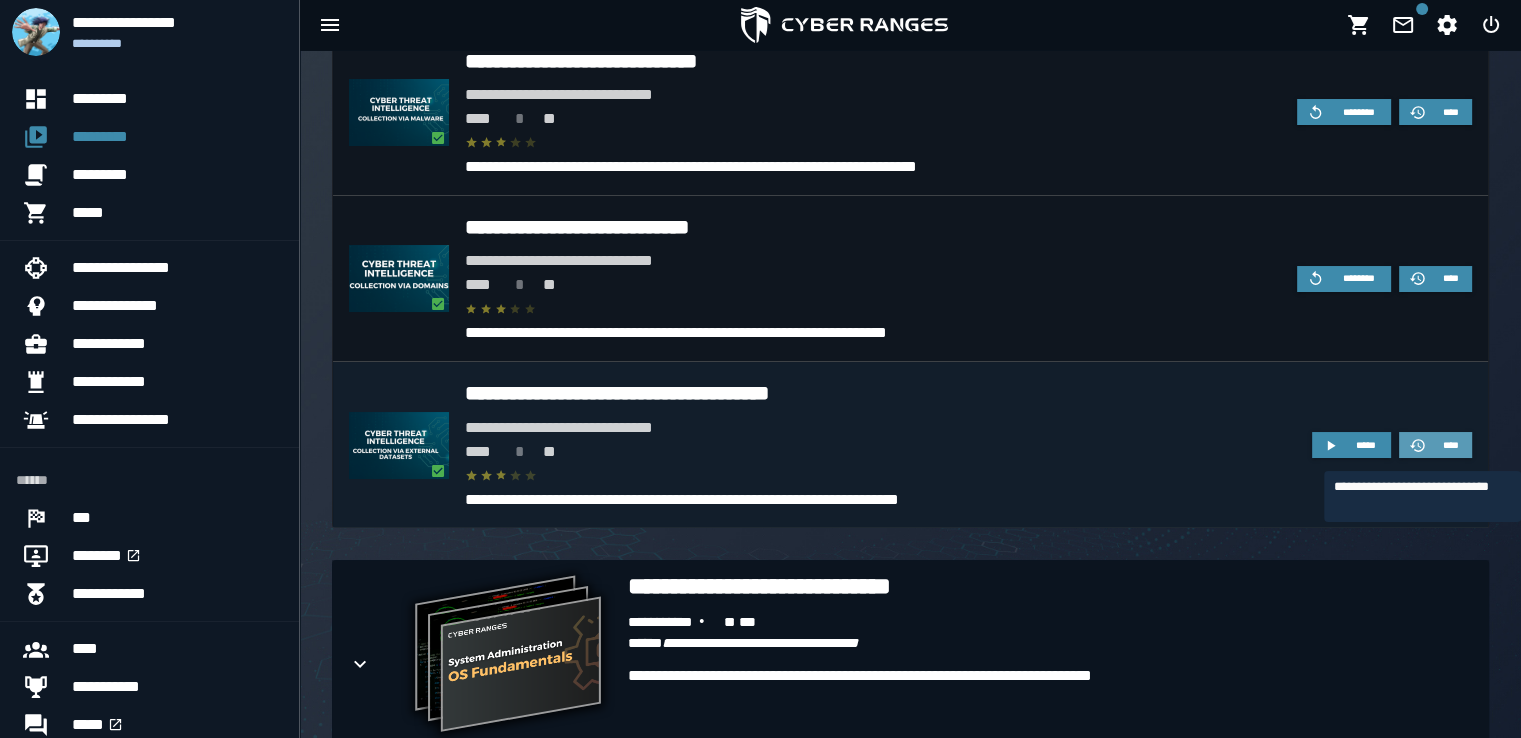 scroll, scrollTop: 0, scrollLeft: 0, axis: both 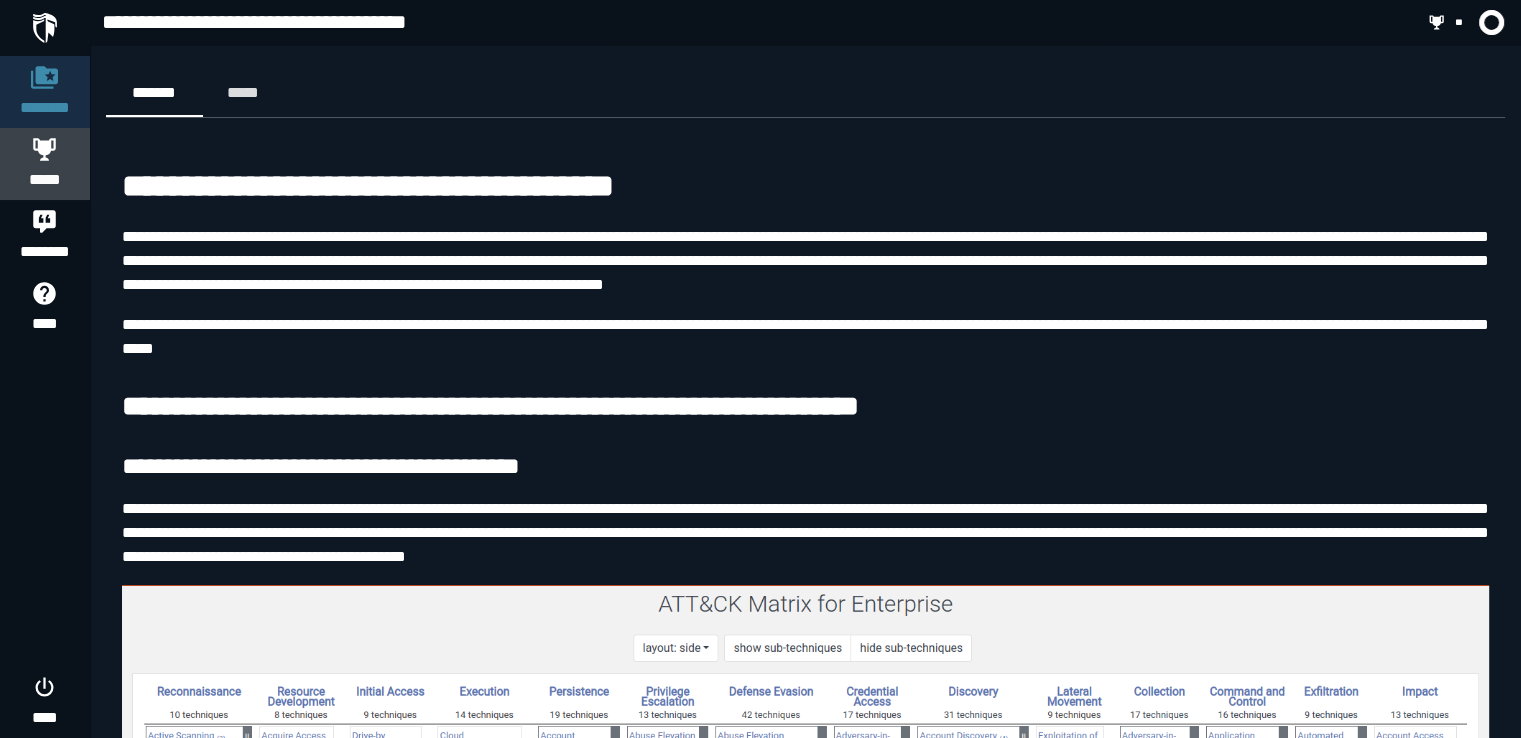 click on "*****" at bounding box center [45, 180] 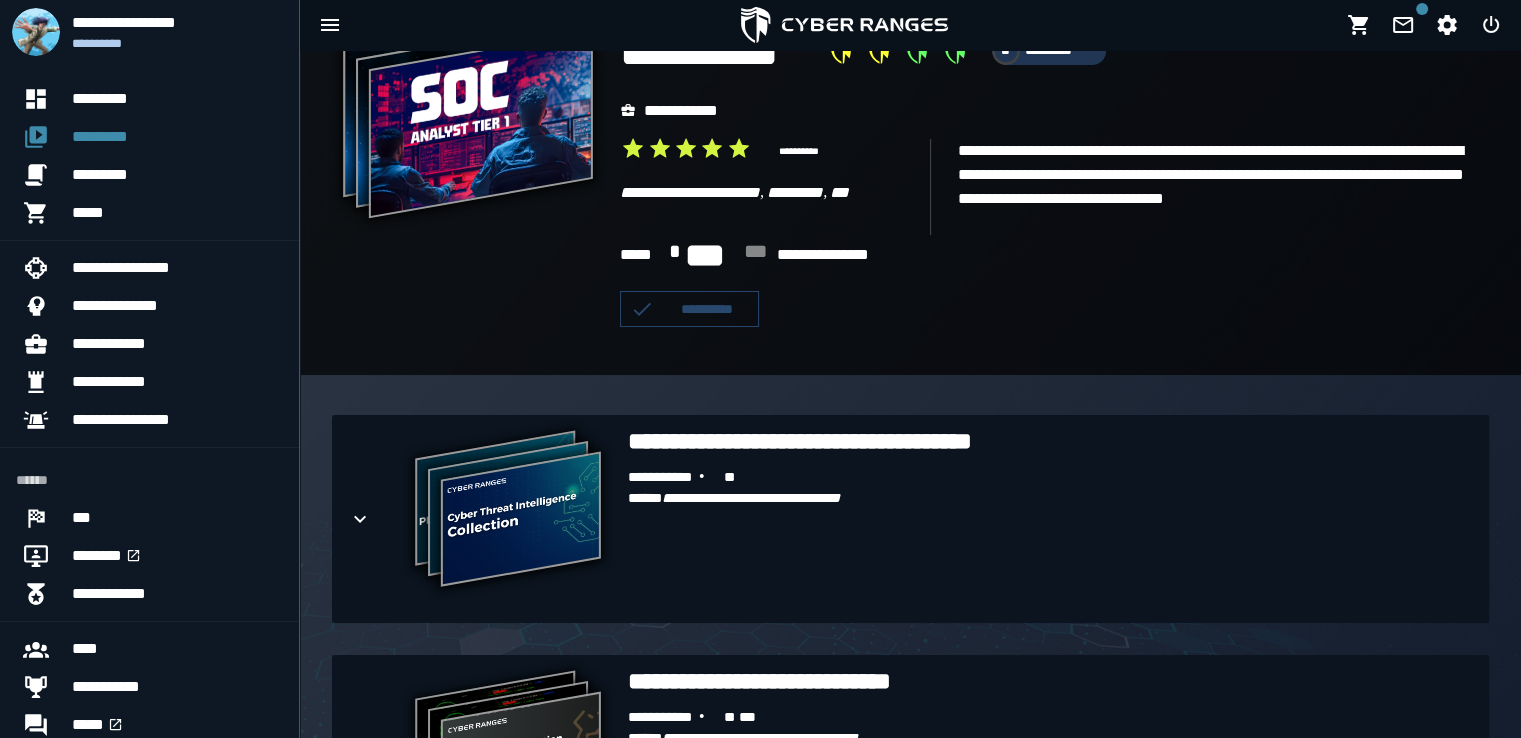 scroll, scrollTop: 162, scrollLeft: 0, axis: vertical 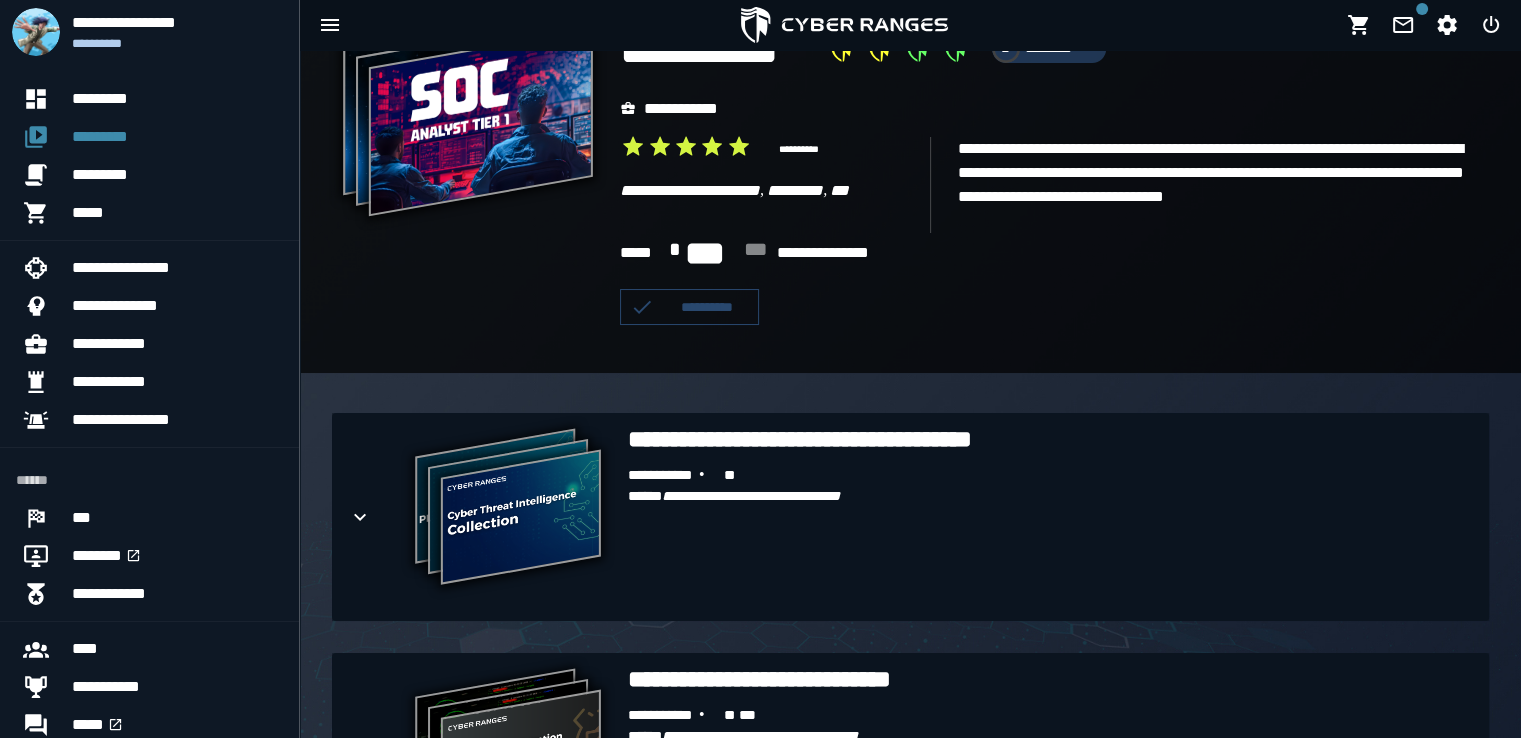 click on "**********" at bounding box center [468, 125] 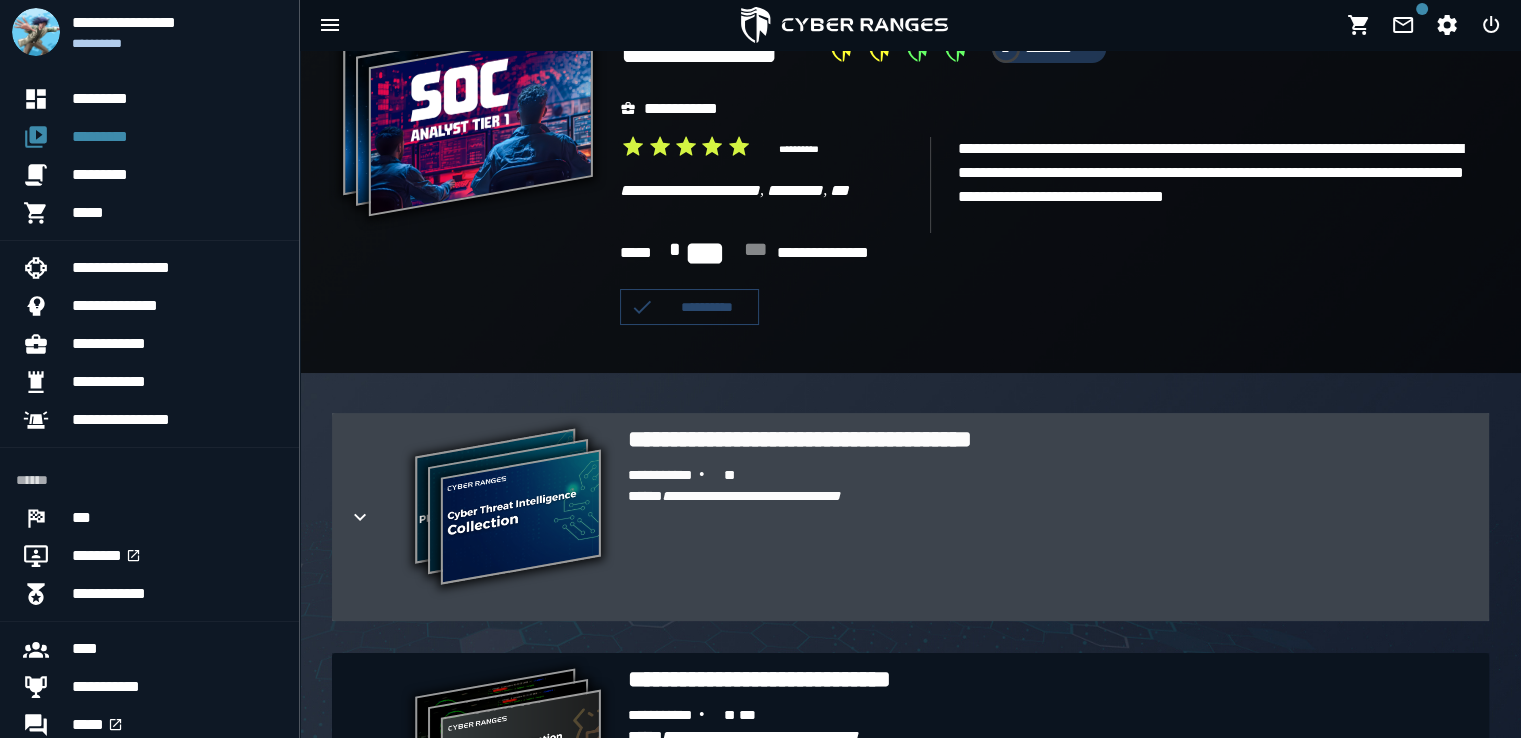 click at bounding box center [376, 517] 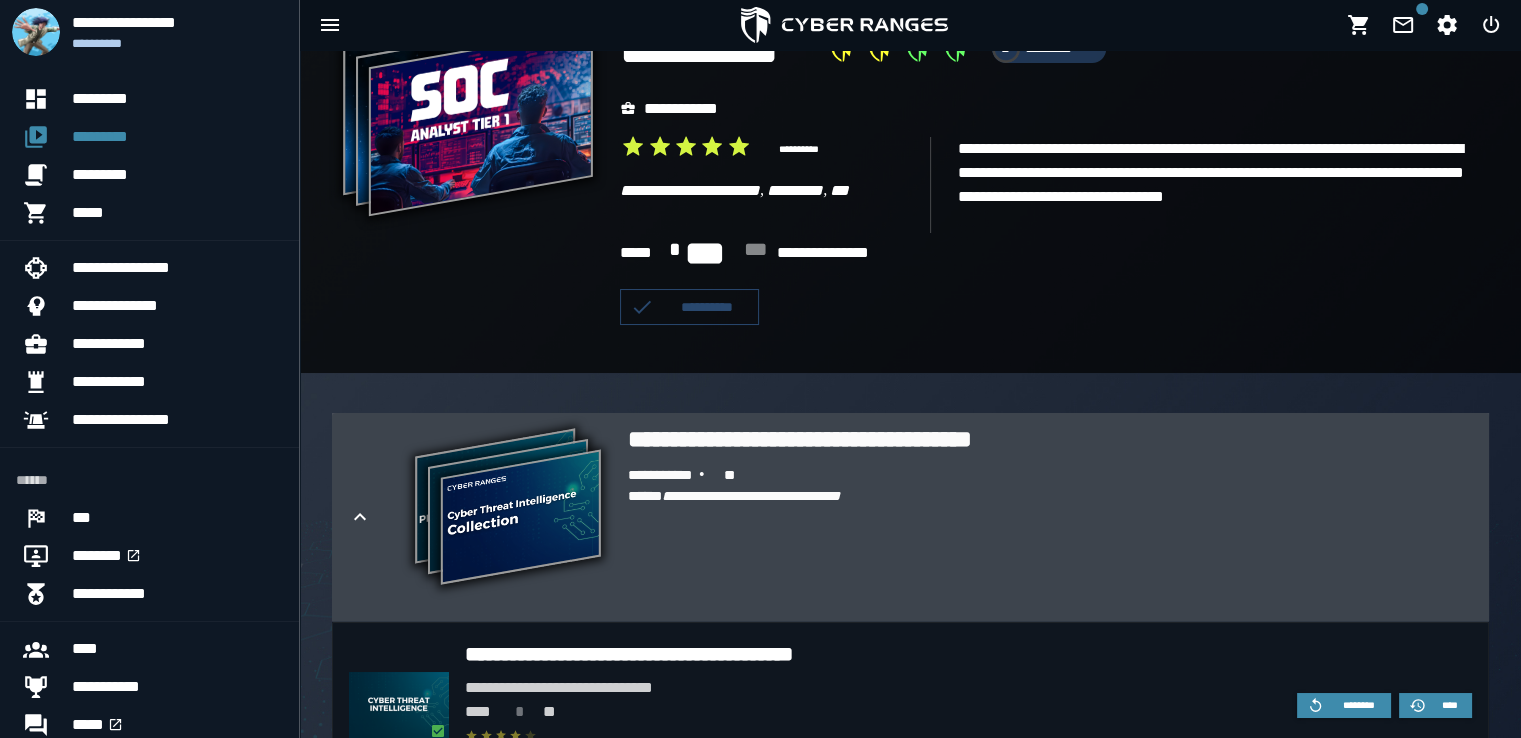 click at bounding box center [376, 517] 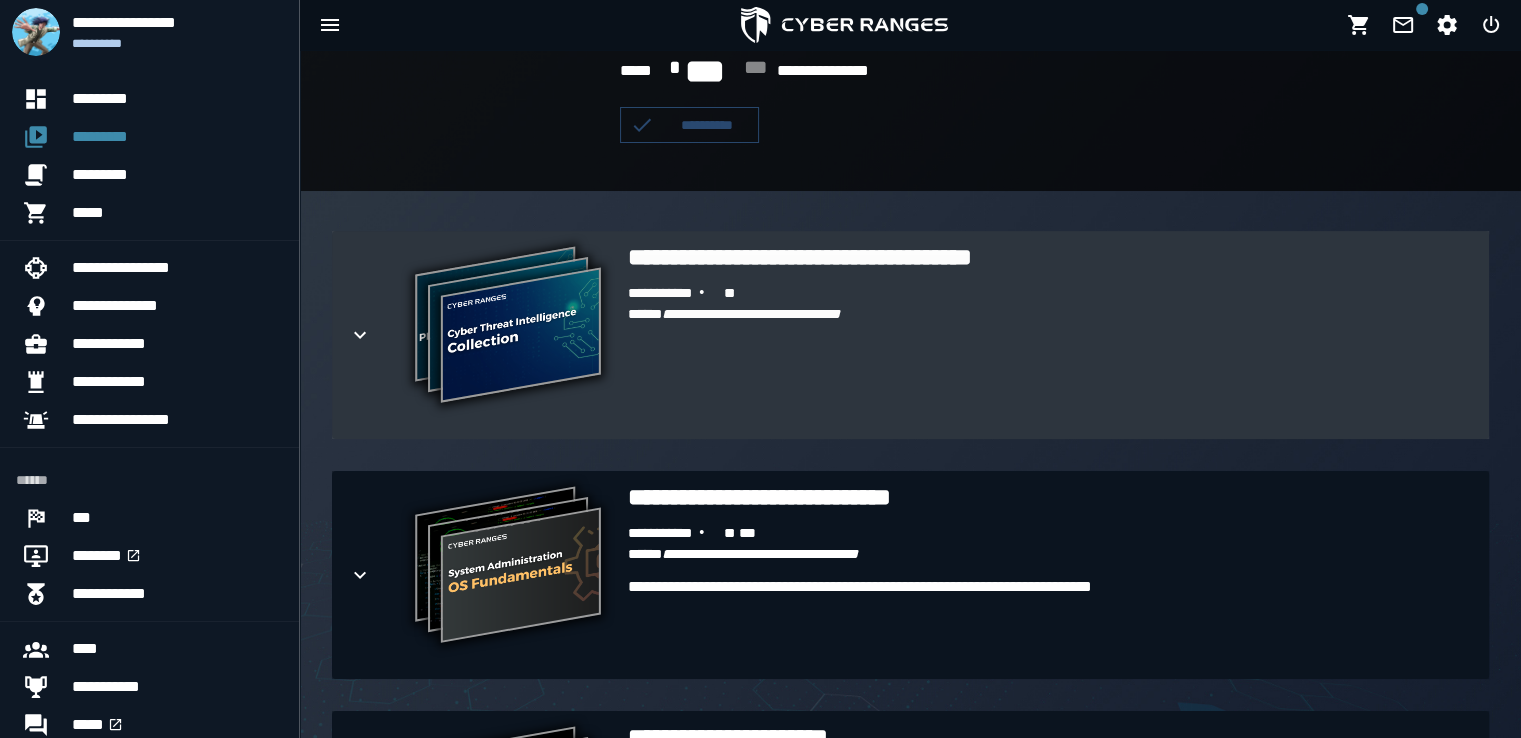 scroll, scrollTop: 363, scrollLeft: 0, axis: vertical 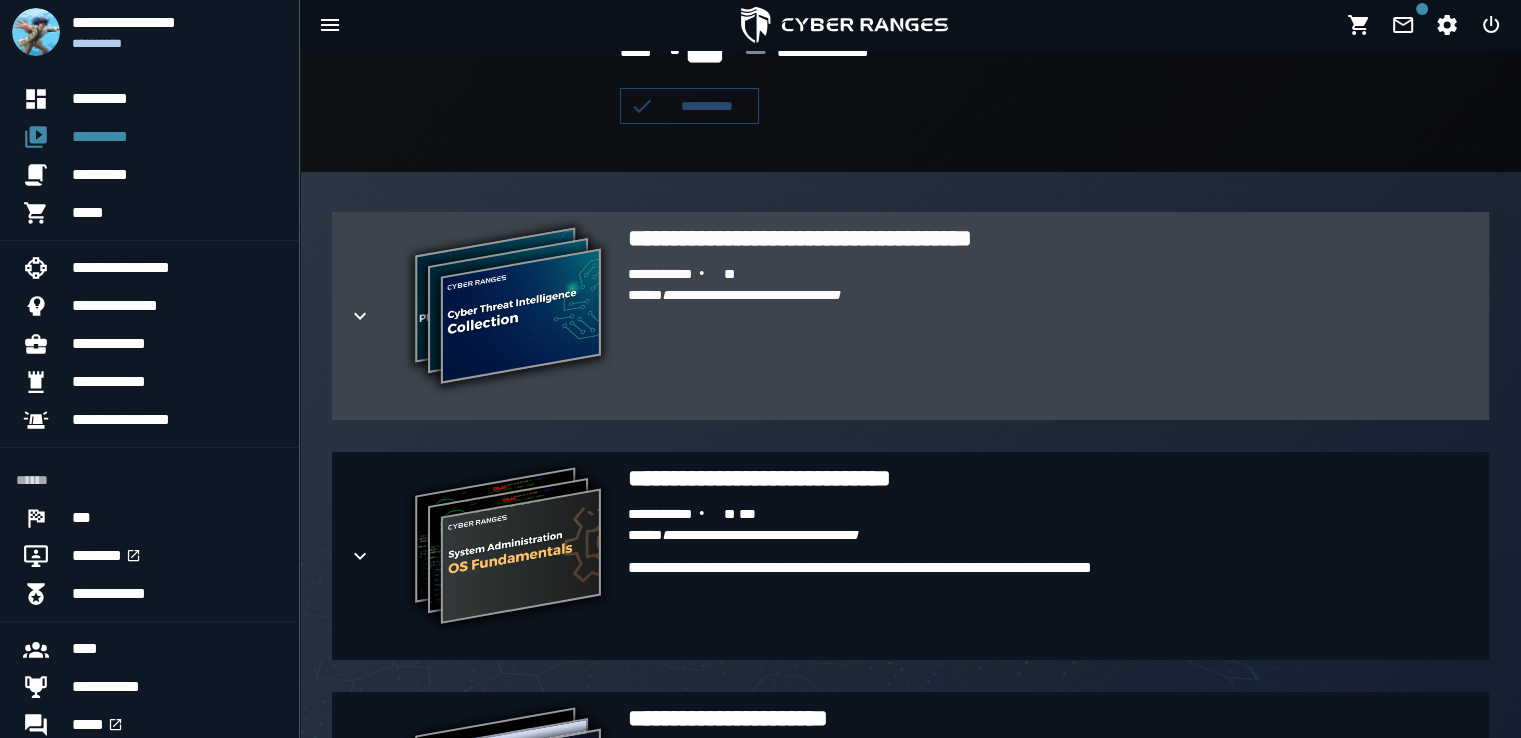 click at bounding box center (376, 316) 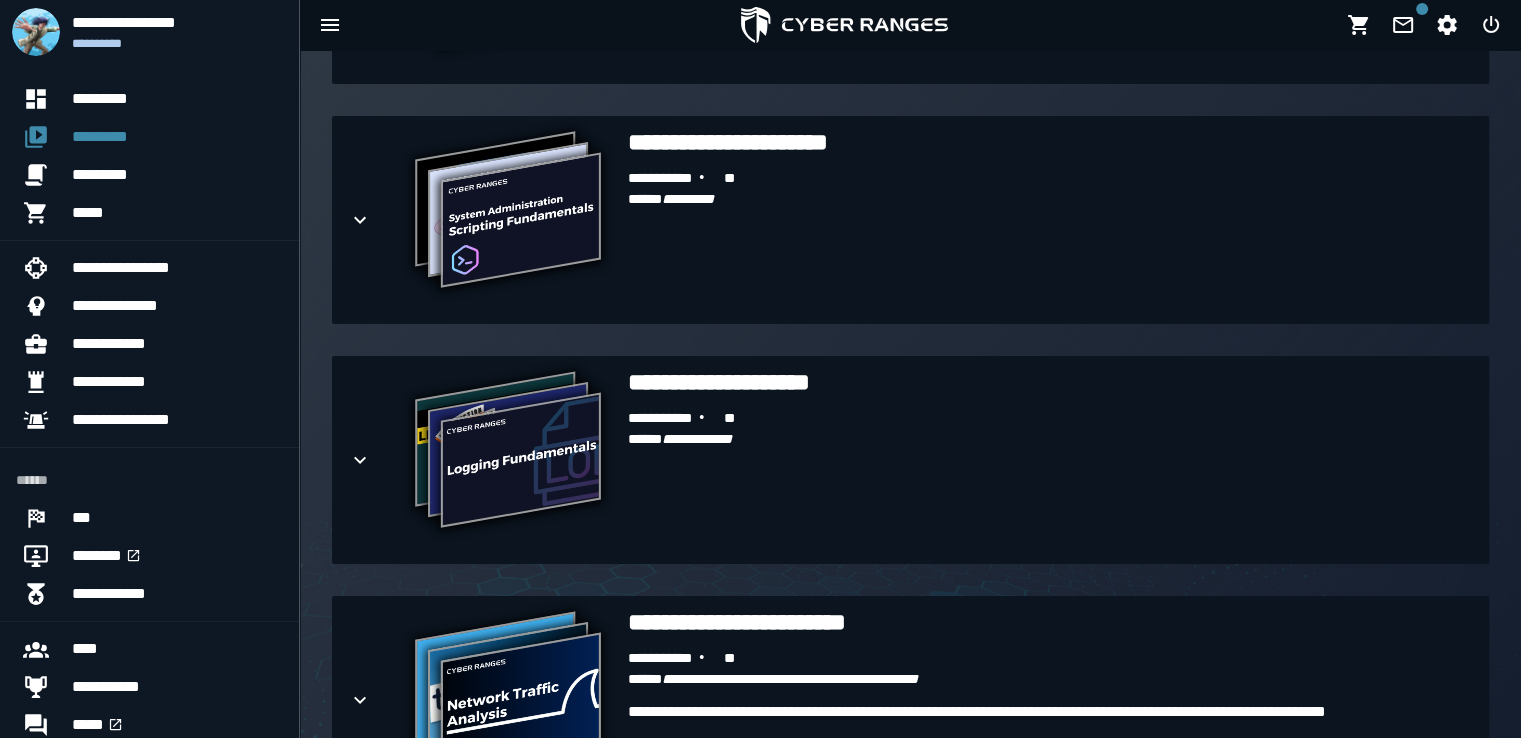 scroll, scrollTop: 1794, scrollLeft: 0, axis: vertical 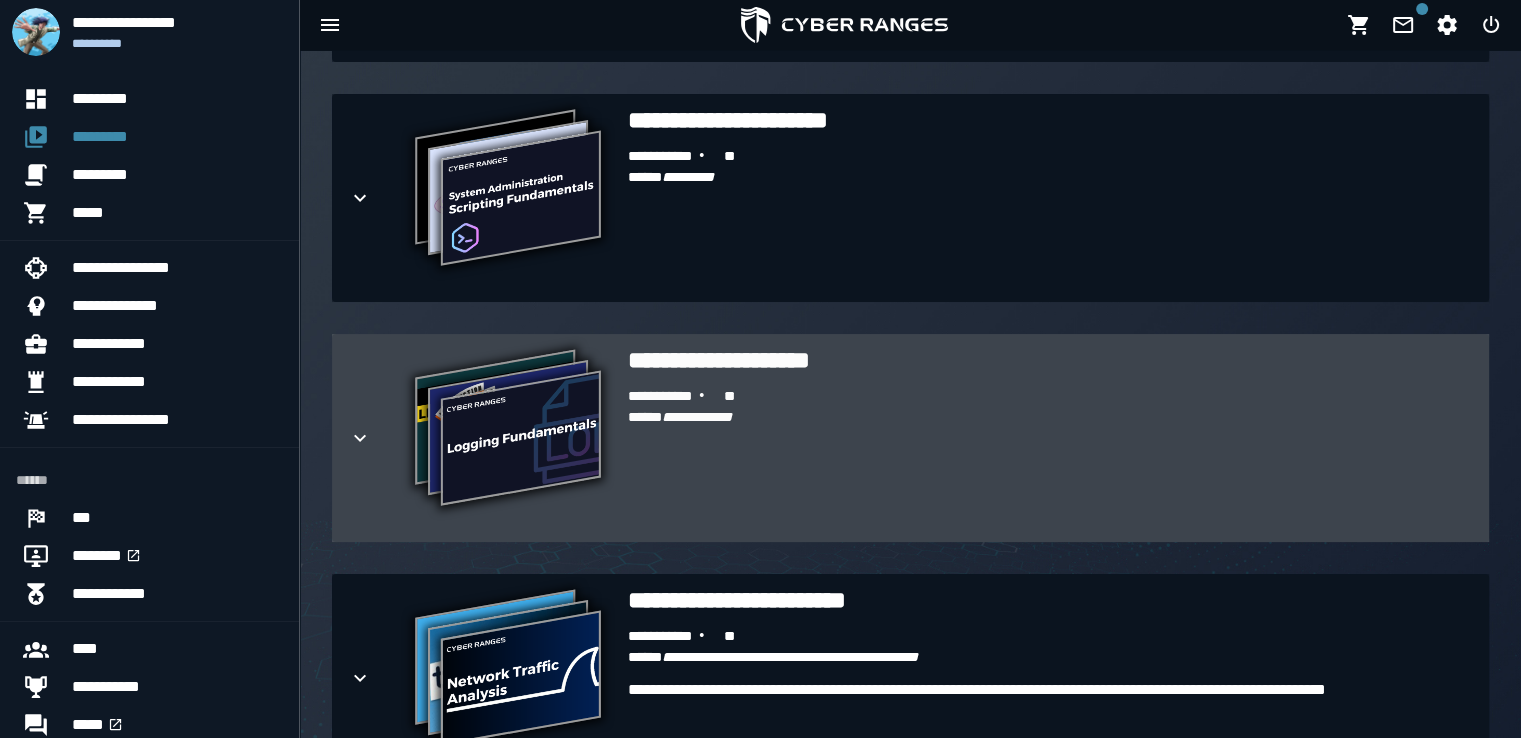 click on "**********" at bounding box center (1050, 456) 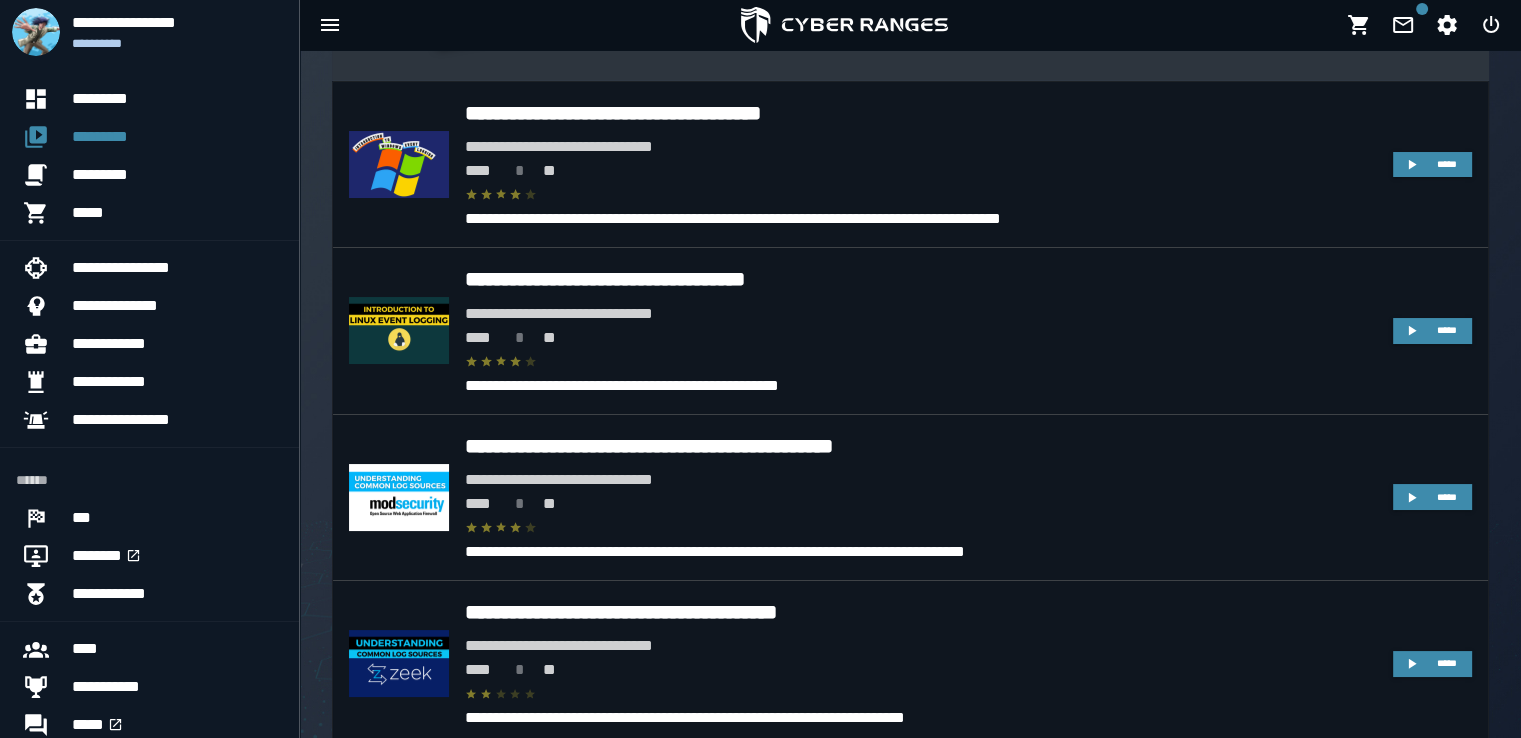 scroll, scrollTop: 2256, scrollLeft: 0, axis: vertical 